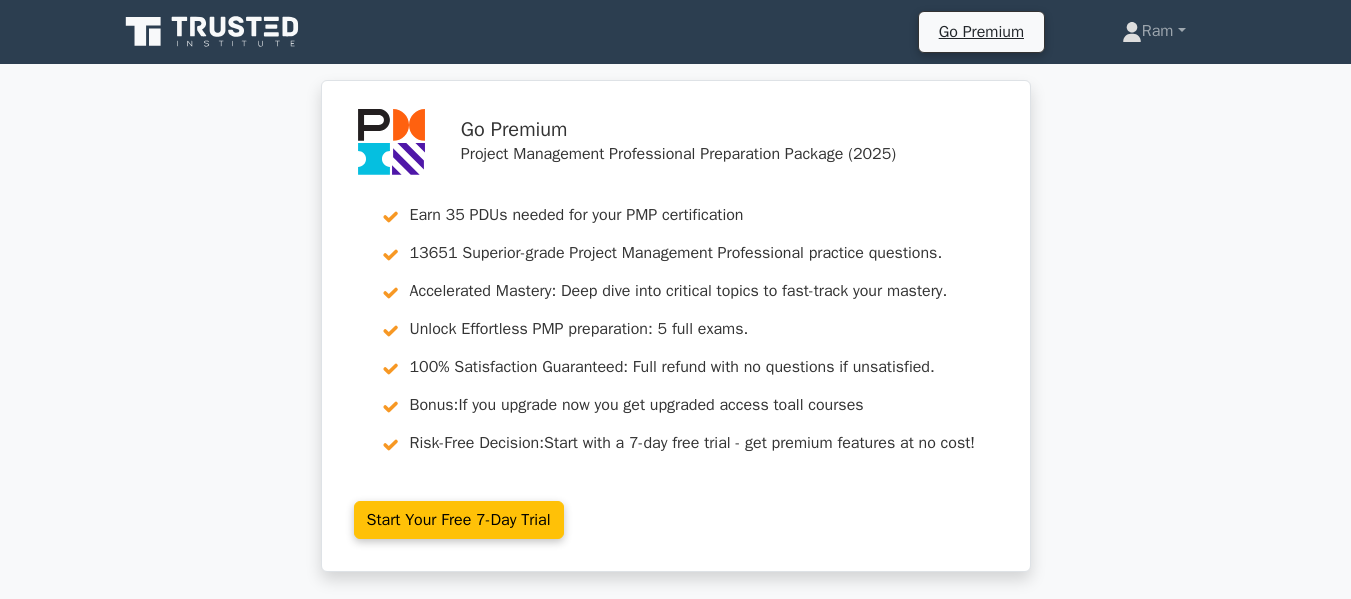 scroll, scrollTop: 3146, scrollLeft: 0, axis: vertical 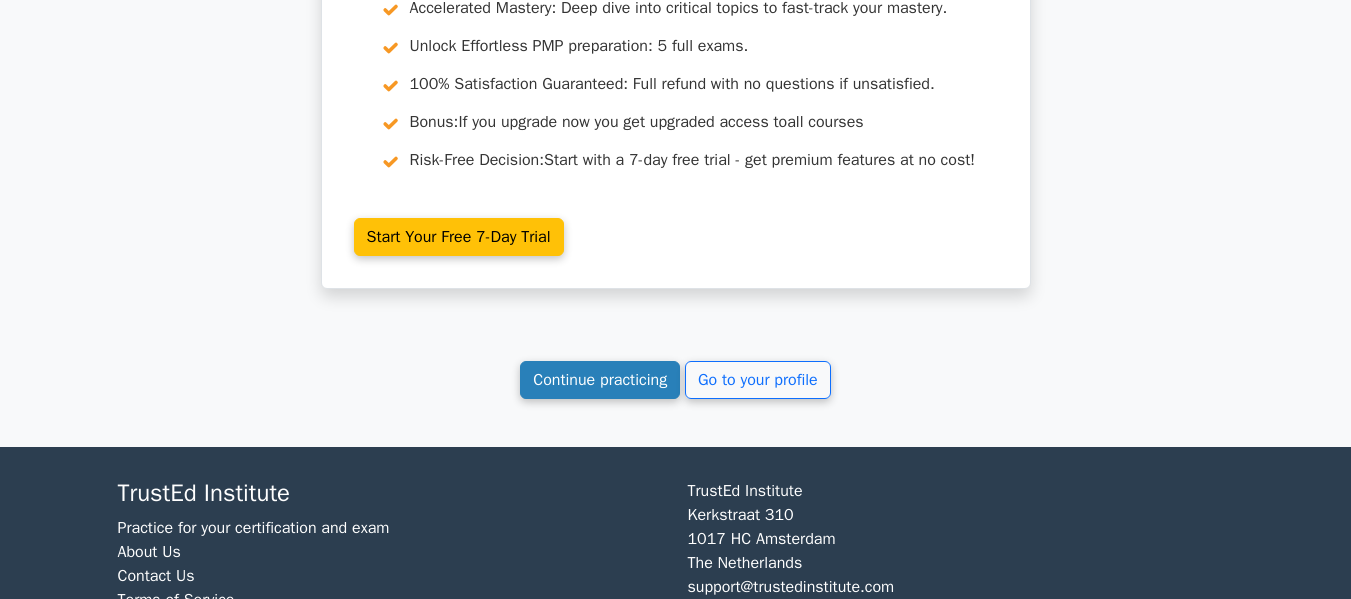 click on "Continue practicing" at bounding box center (600, 380) 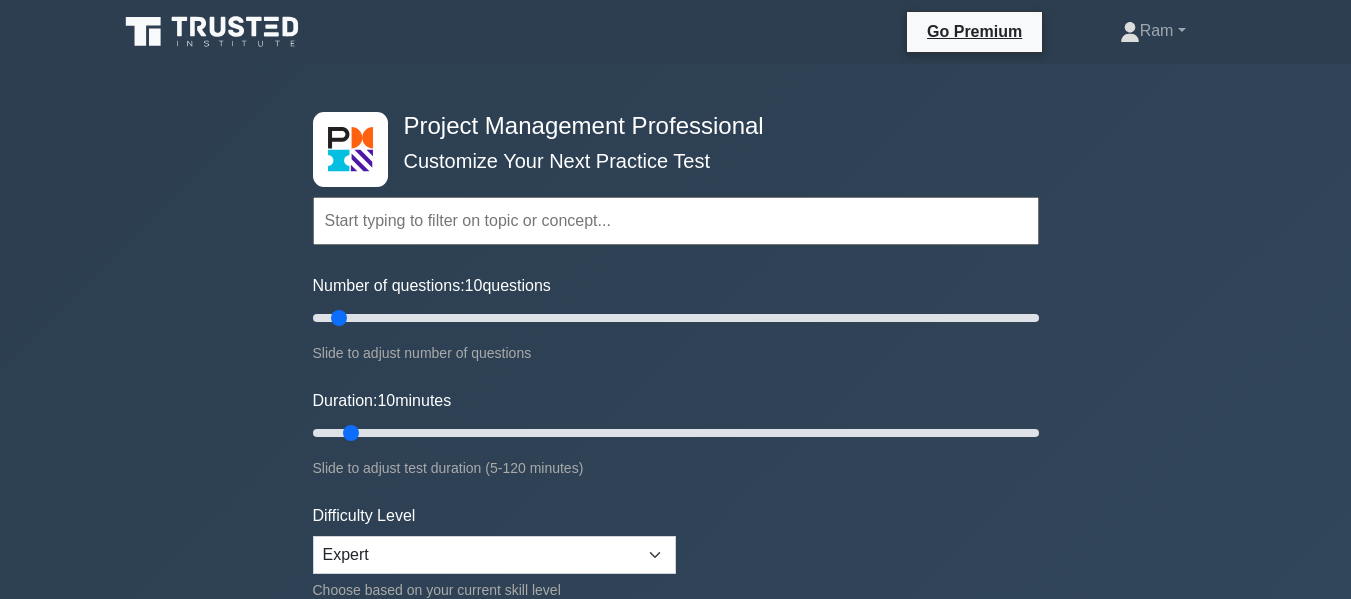 scroll, scrollTop: 0, scrollLeft: 0, axis: both 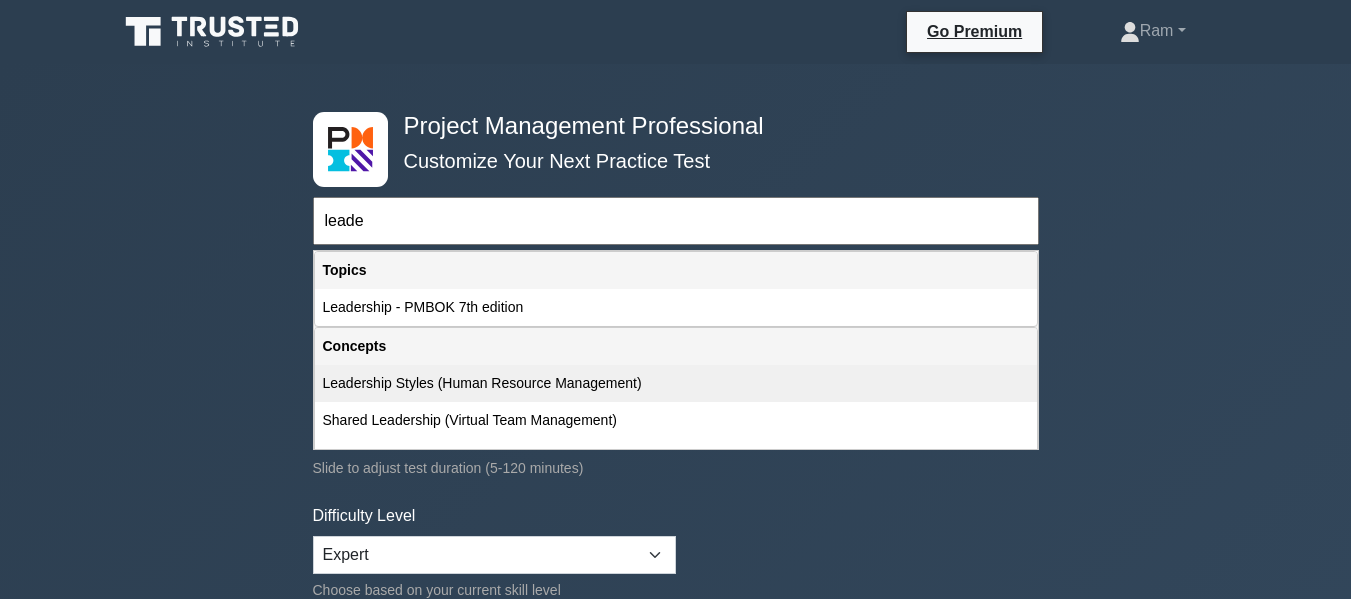 click on "Leadership Styles (Human Resource Management)" at bounding box center (676, 383) 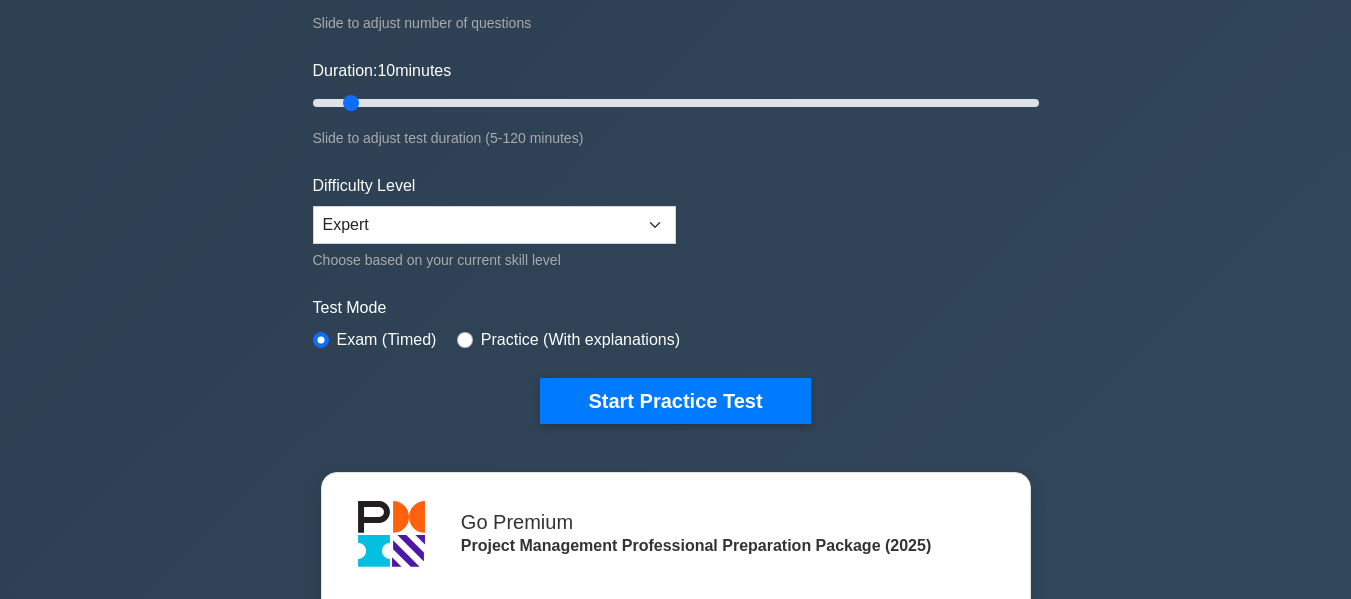 scroll, scrollTop: 200, scrollLeft: 0, axis: vertical 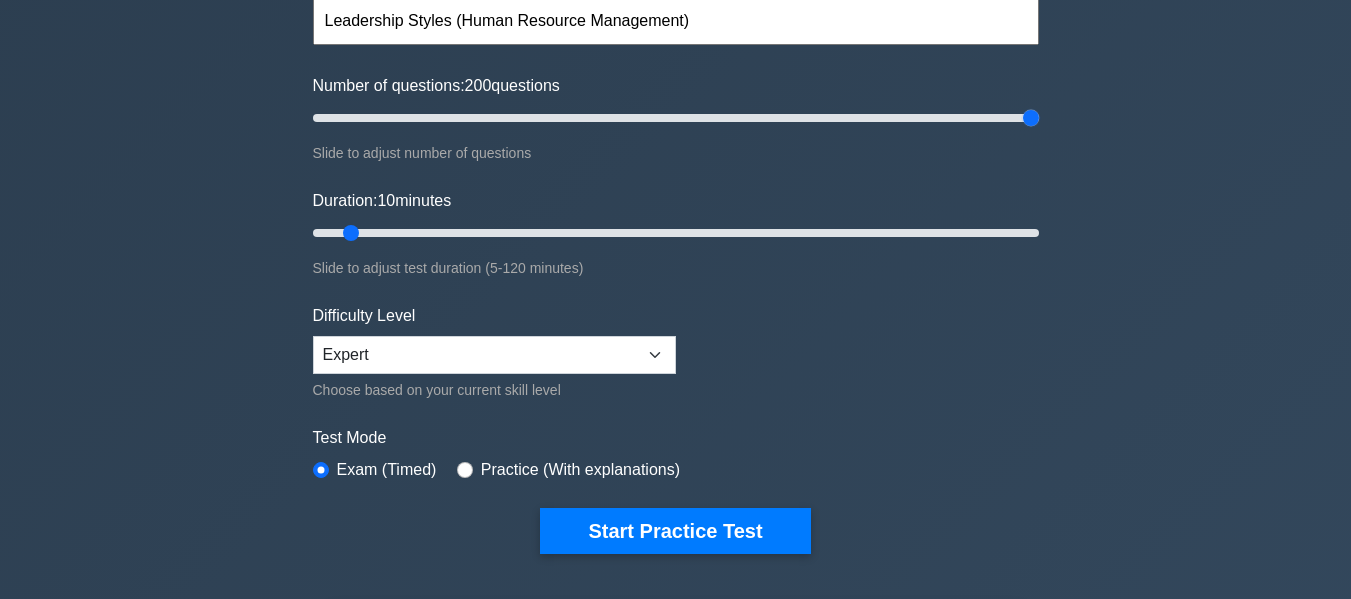 drag, startPoint x: 342, startPoint y: 117, endPoint x: 1096, endPoint y: 185, distance: 757.0601 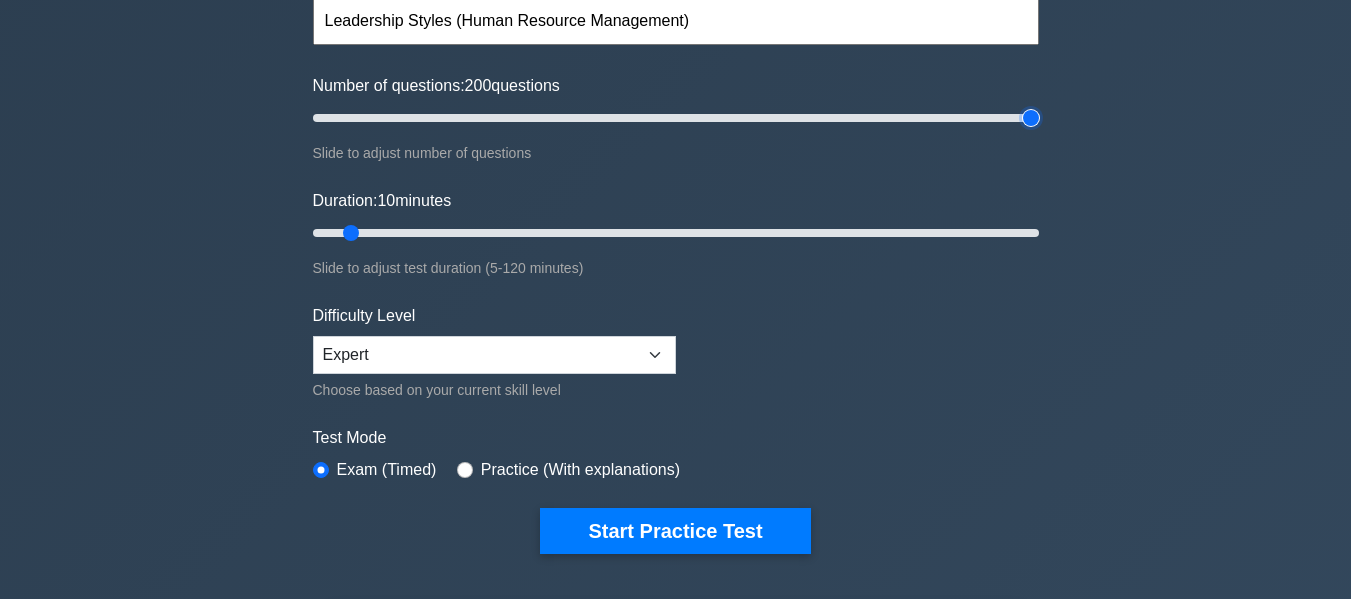 type on "200" 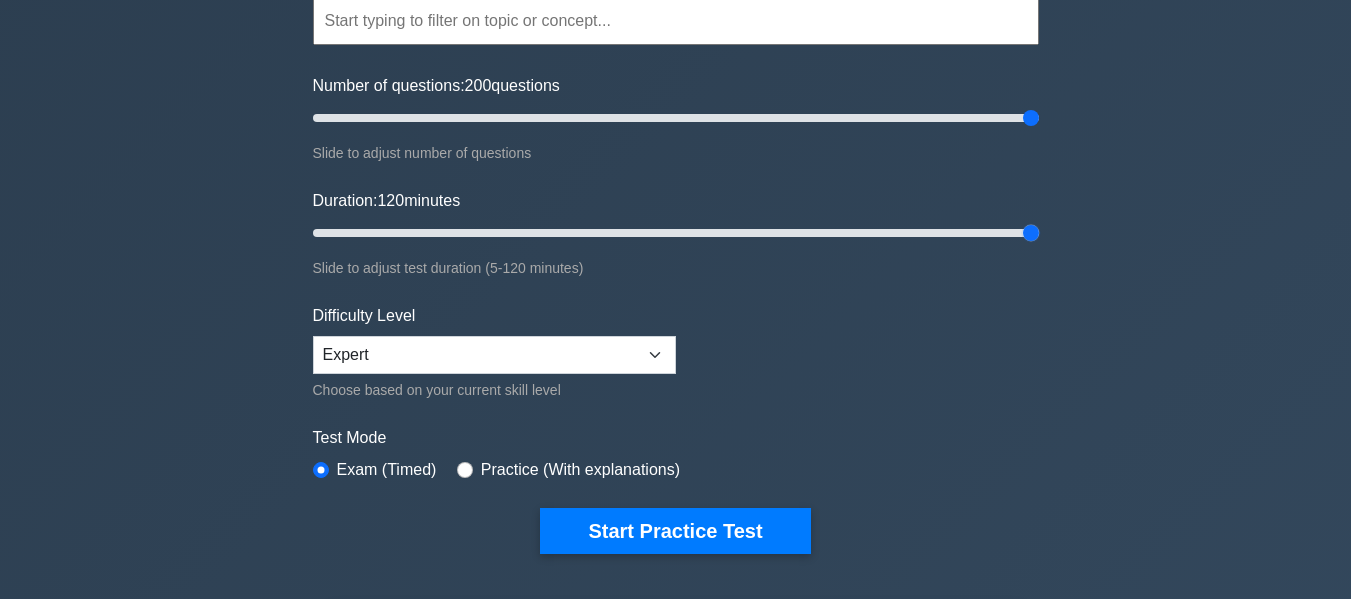 drag, startPoint x: 350, startPoint y: 220, endPoint x: 1159, endPoint y: 265, distance: 810.25055 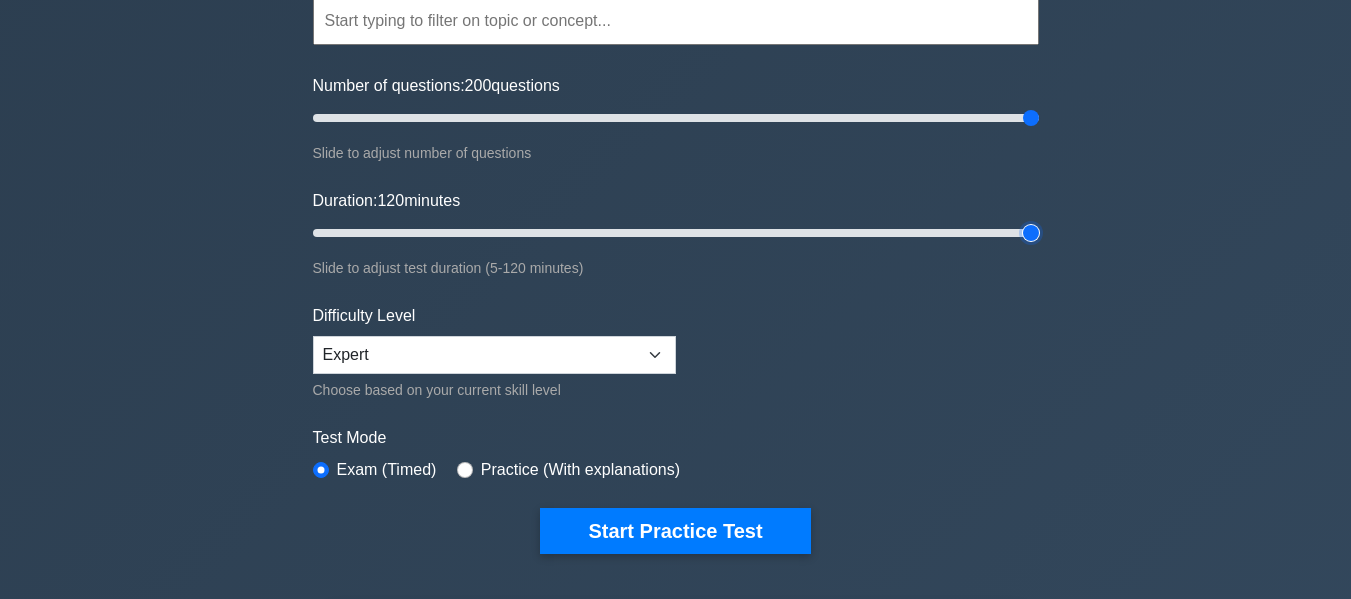 type on "120" 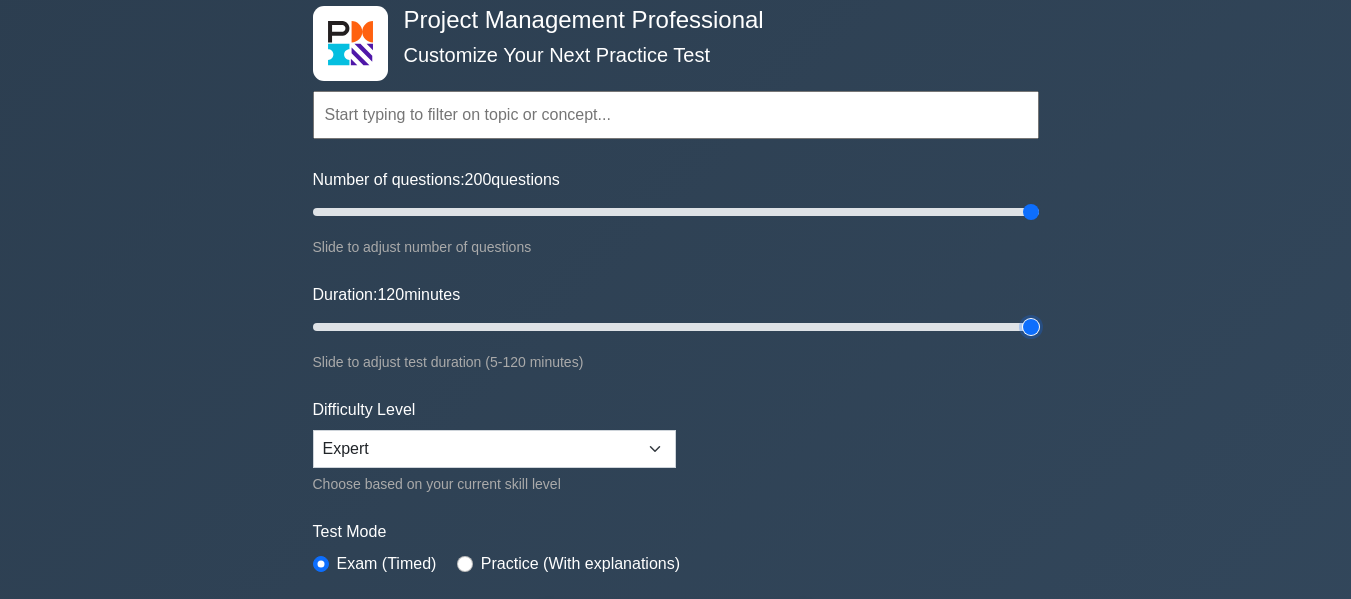 scroll, scrollTop: 0, scrollLeft: 0, axis: both 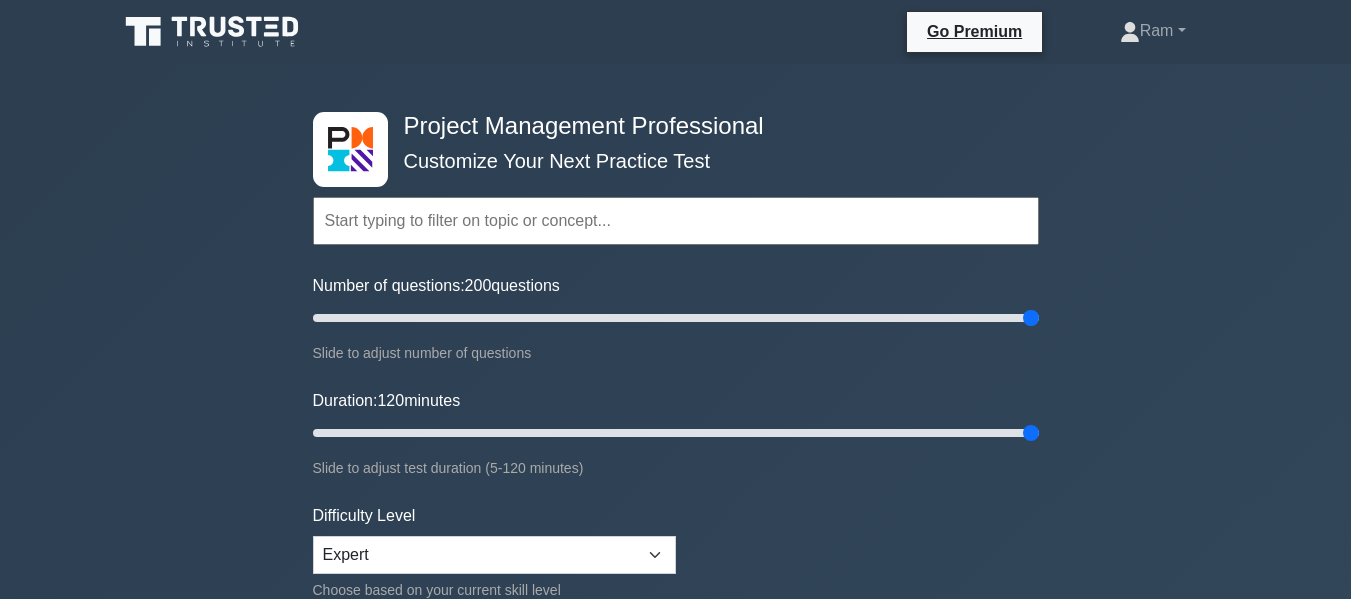 drag, startPoint x: 1035, startPoint y: 317, endPoint x: 1127, endPoint y: 322, distance: 92.13577 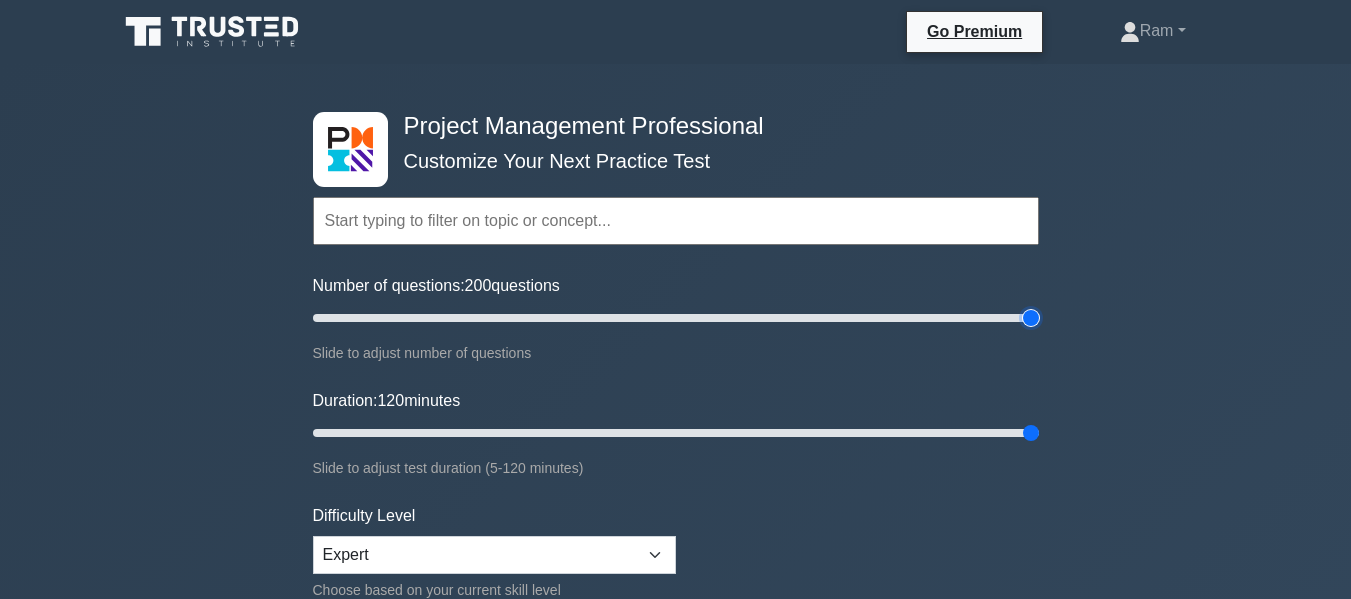 click on "Number of questions:  200  questions" at bounding box center (676, 318) 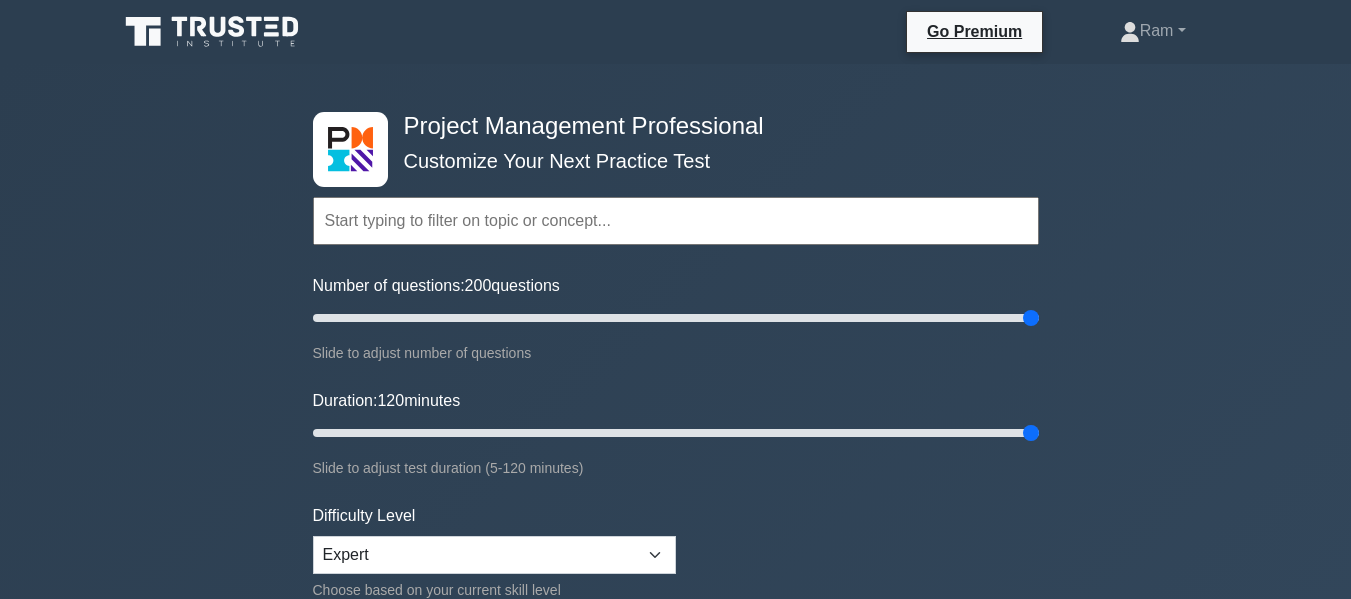 drag, startPoint x: 1029, startPoint y: 425, endPoint x: 1101, endPoint y: 424, distance: 72.00694 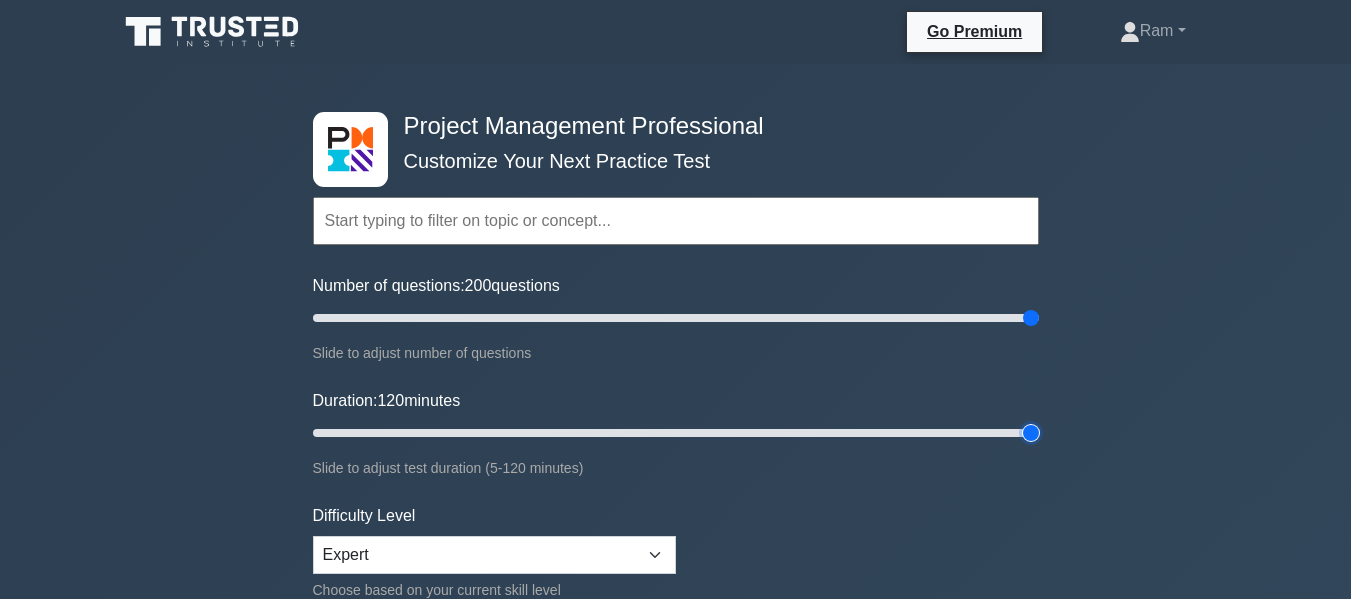 click on "Duration:  120  minutes" at bounding box center (676, 433) 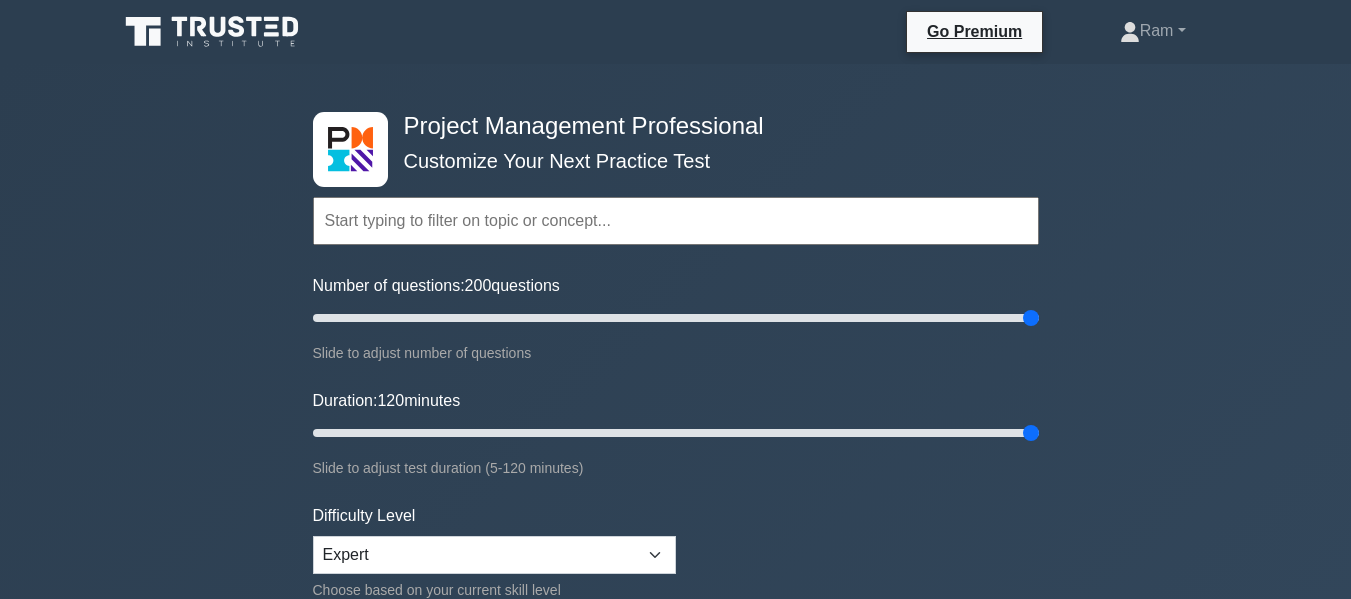 click at bounding box center (676, 221) 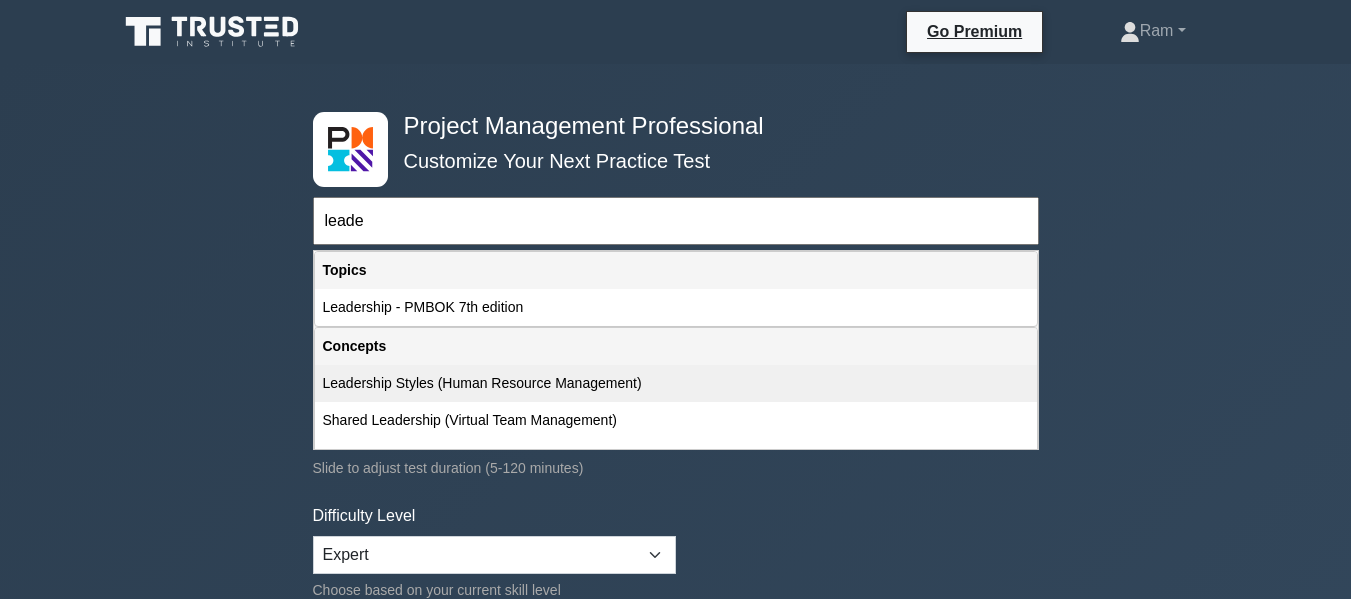 click on "Leadership Styles (Human Resource Management)" at bounding box center (676, 383) 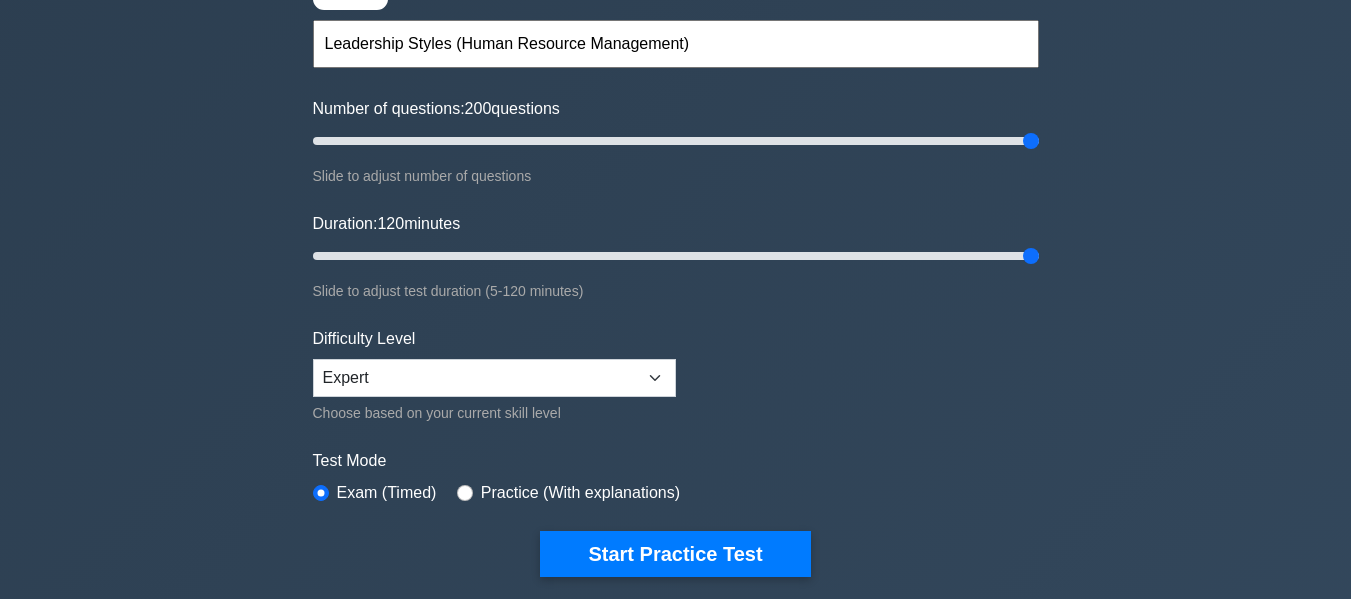scroll, scrollTop: 200, scrollLeft: 0, axis: vertical 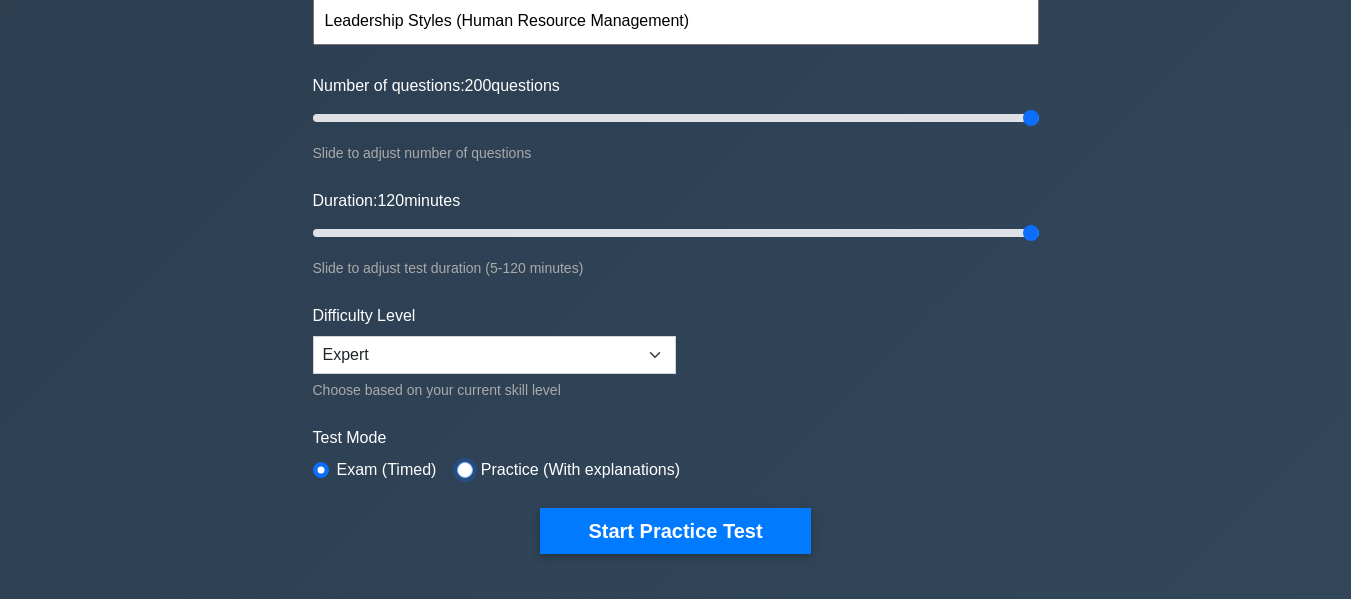 click at bounding box center (465, 470) 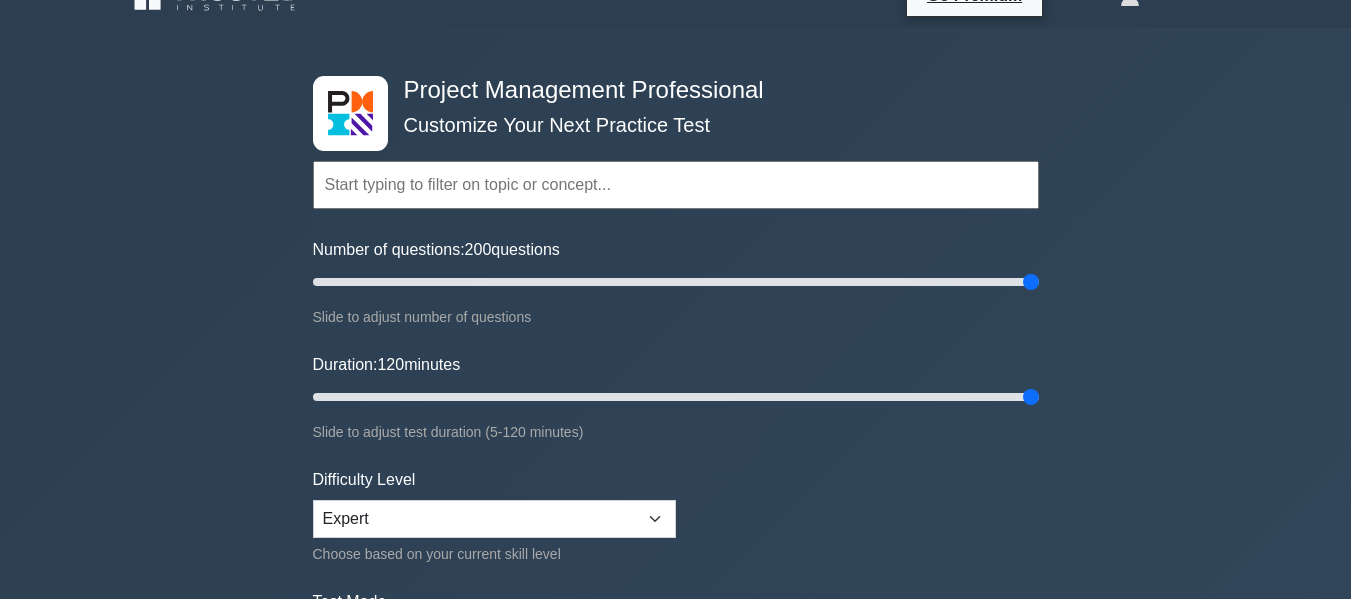 scroll, scrollTop: 0, scrollLeft: 0, axis: both 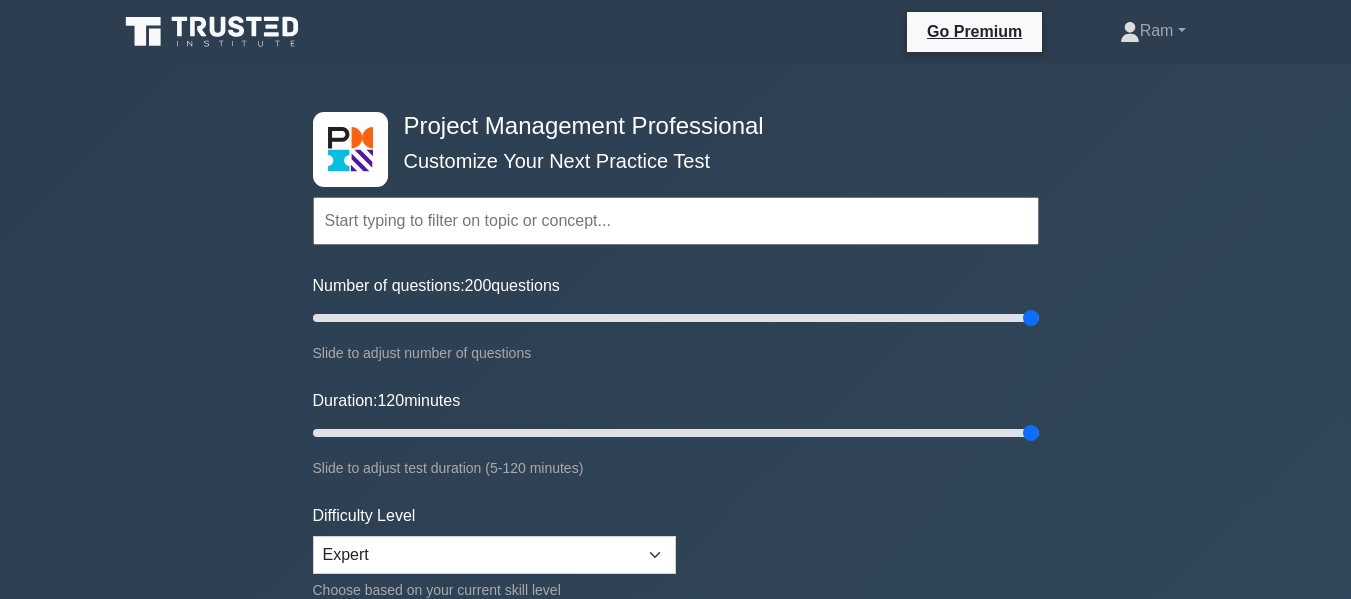 click at bounding box center [676, 221] 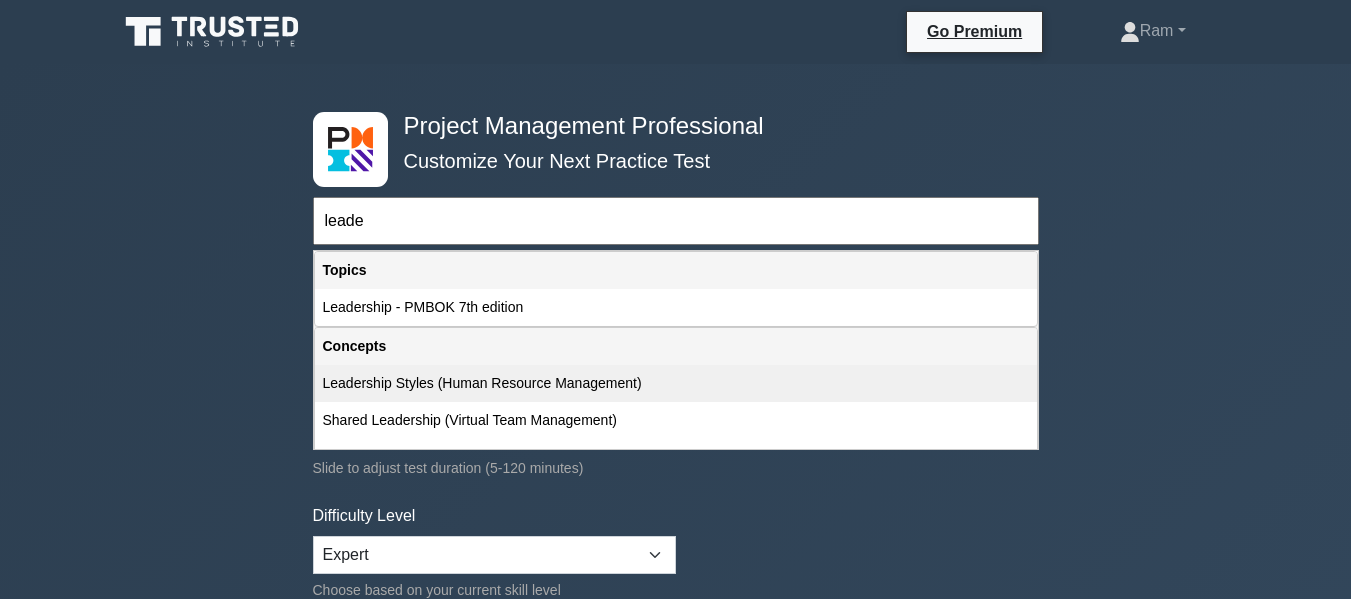 click on "Leadership Styles (Human Resource Management)" at bounding box center [676, 383] 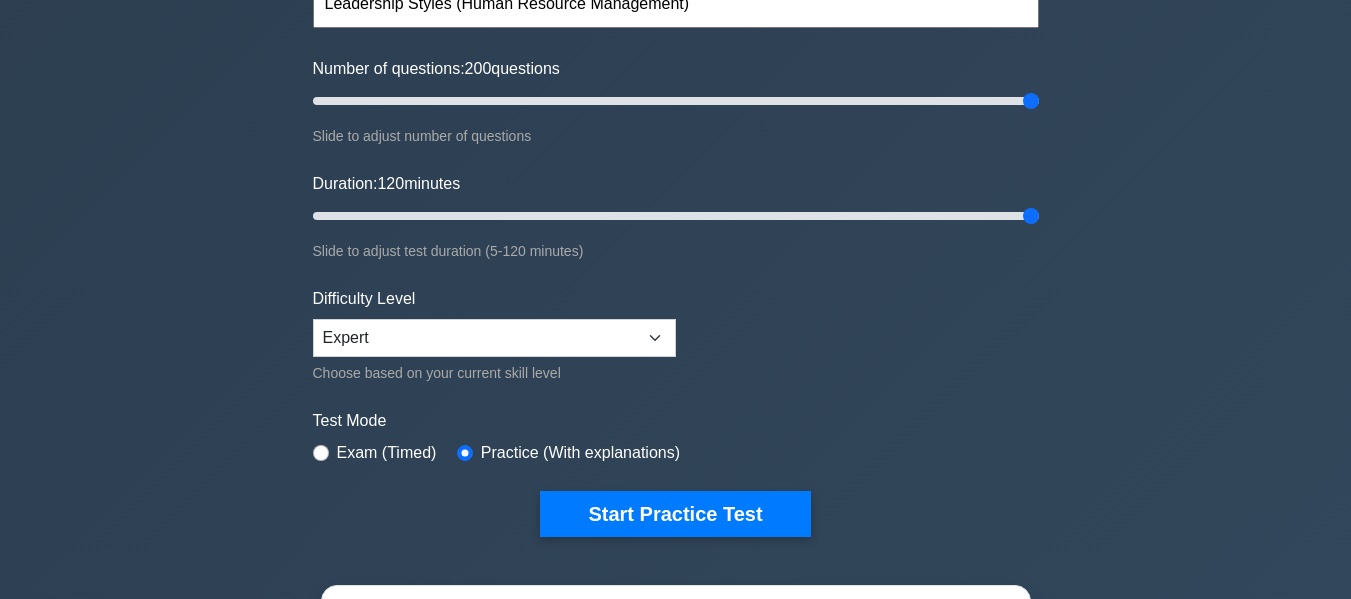scroll, scrollTop: 300, scrollLeft: 0, axis: vertical 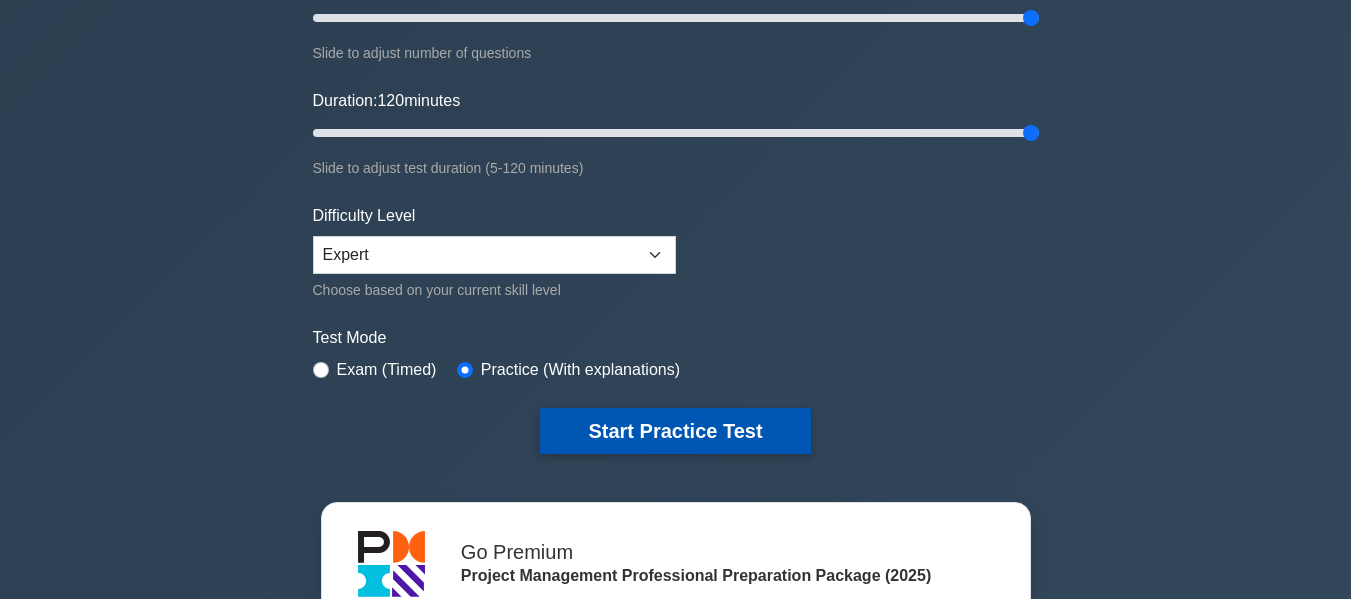 click on "Start Practice Test" at bounding box center [675, 431] 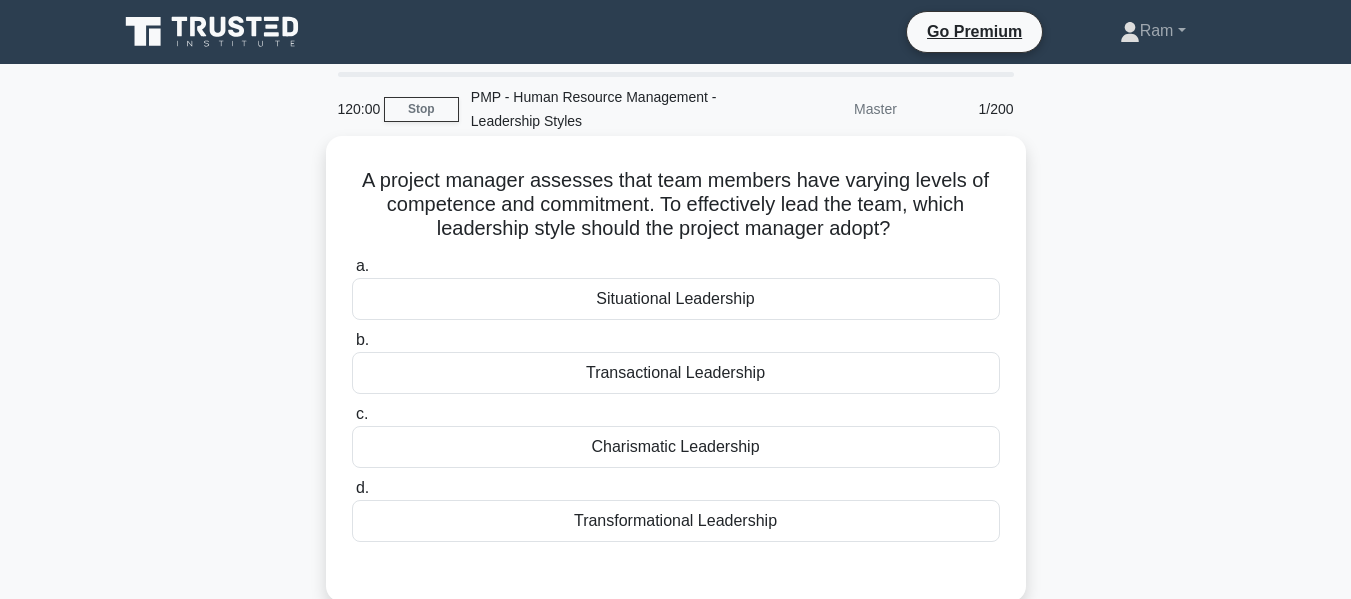 scroll, scrollTop: 0, scrollLeft: 0, axis: both 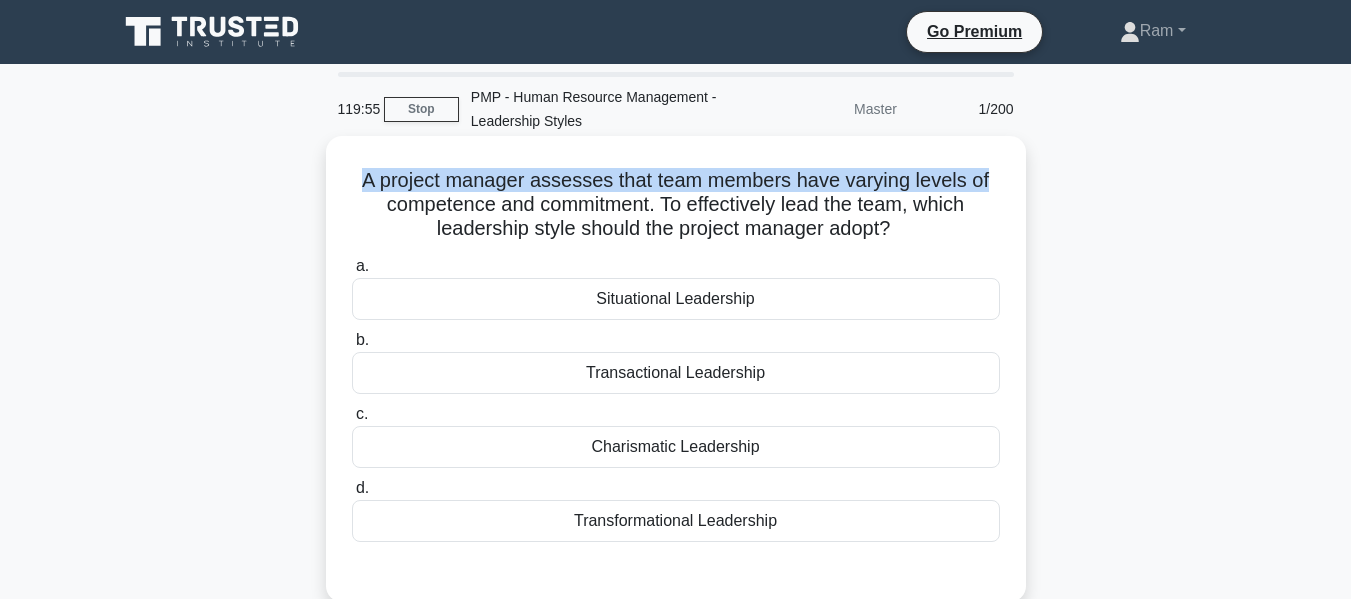drag, startPoint x: 360, startPoint y: 175, endPoint x: 993, endPoint y: 158, distance: 633.2282 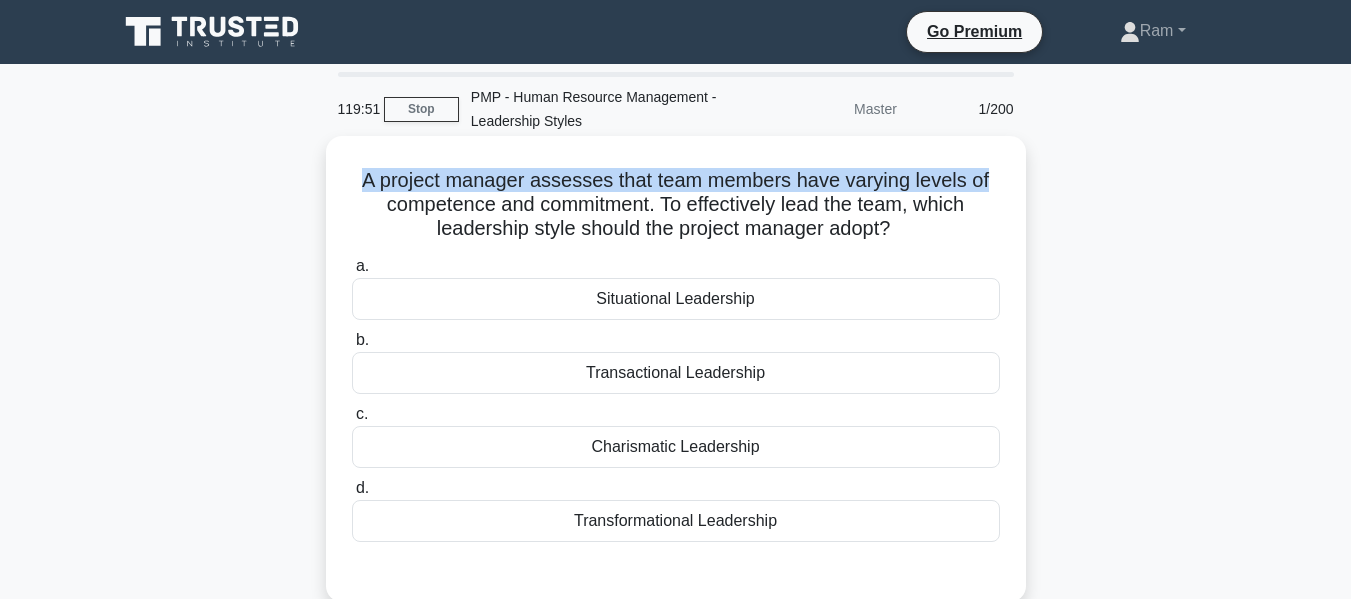 click on "A project manager assesses that team members have varying levels of competence and commitment. To effectively lead the team, which leadership style should the project manager adopt?" at bounding box center (676, 205) 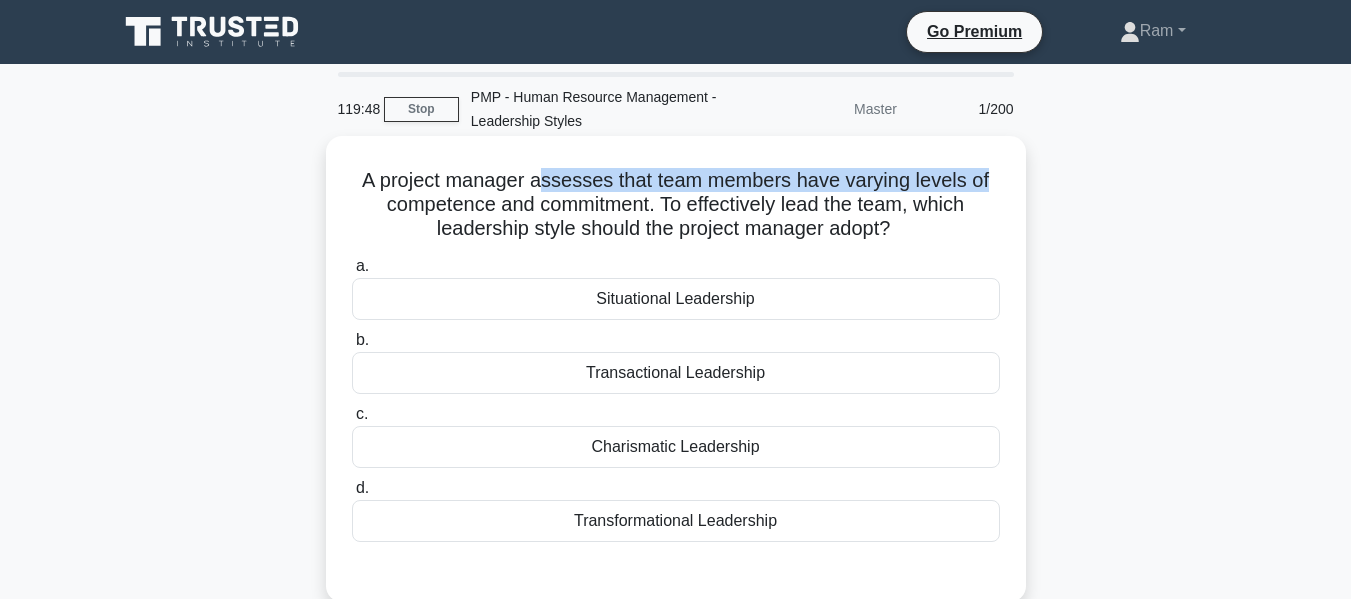 drag, startPoint x: 546, startPoint y: 178, endPoint x: 989, endPoint y: 171, distance: 443.0553 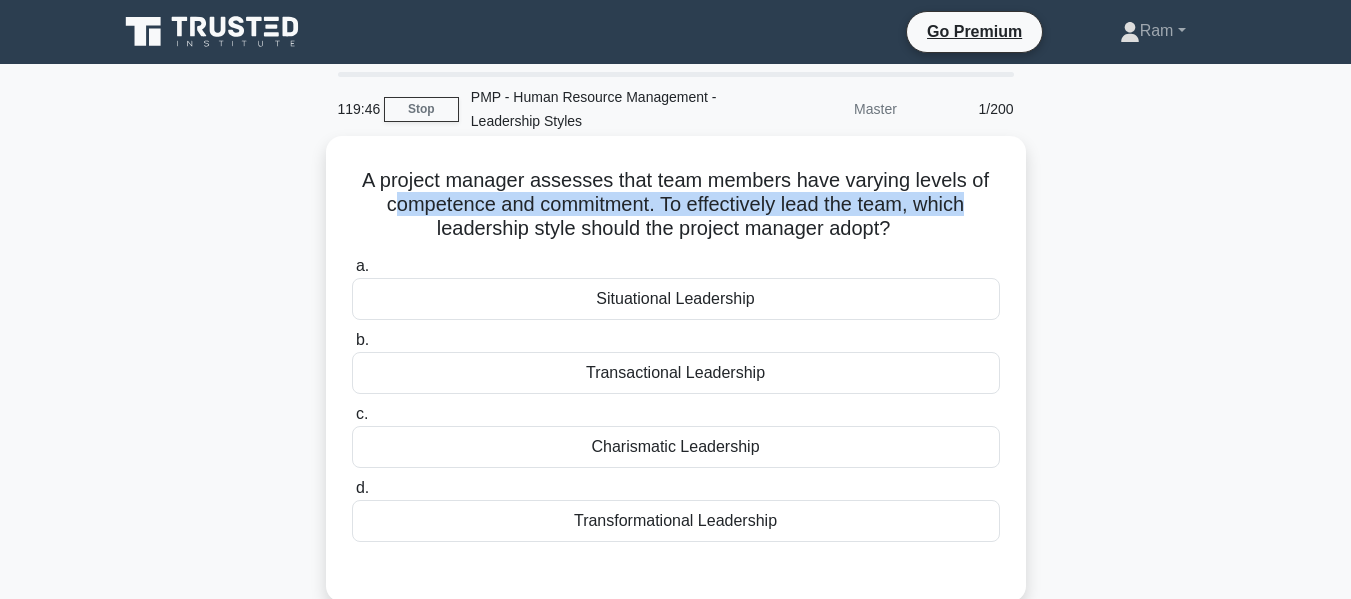 drag, startPoint x: 388, startPoint y: 203, endPoint x: 974, endPoint y: 204, distance: 586.00085 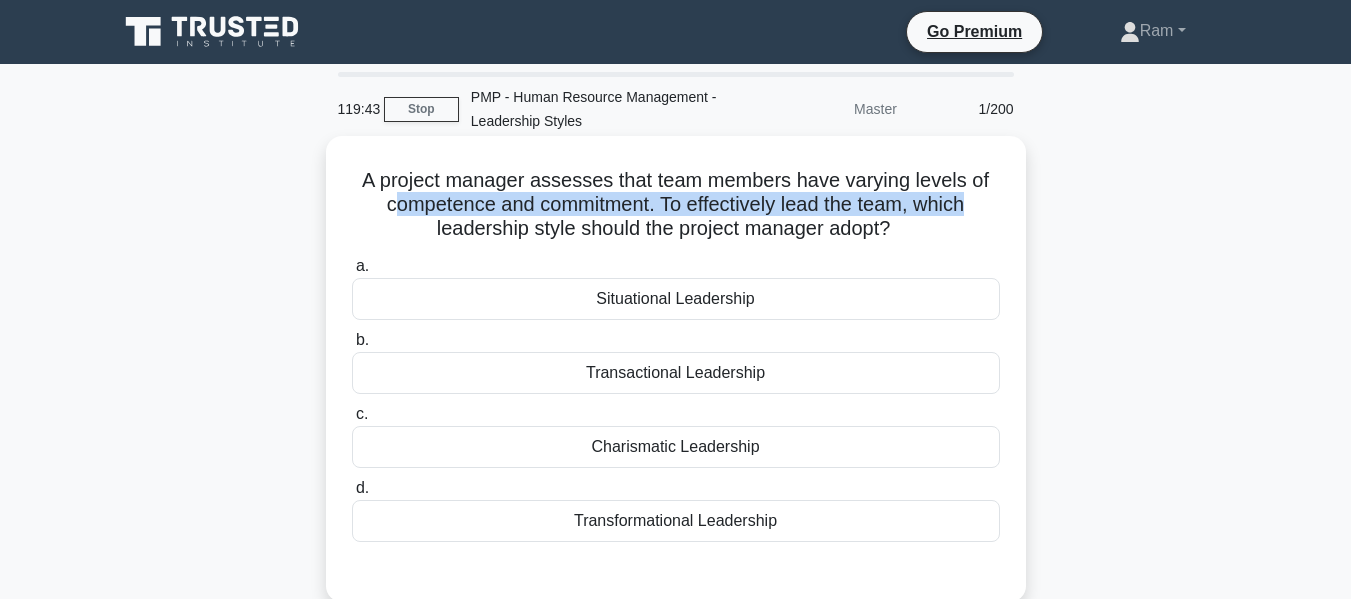 drag, startPoint x: 455, startPoint y: 231, endPoint x: 925, endPoint y: 222, distance: 470.08615 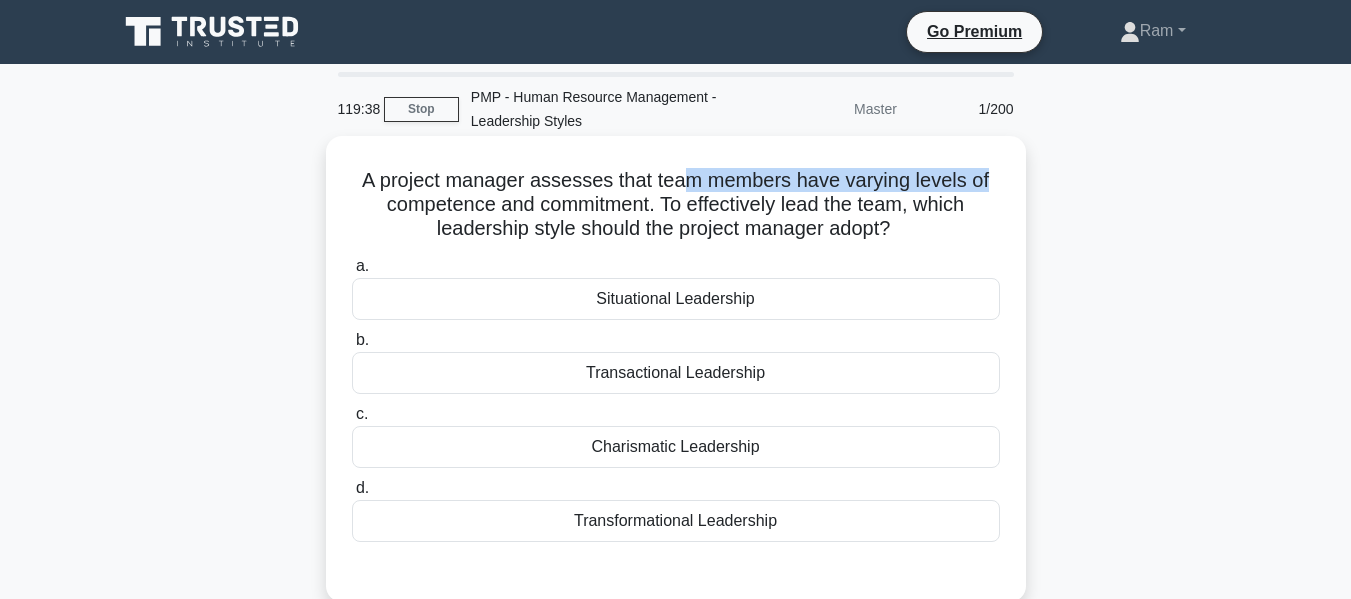 drag, startPoint x: 680, startPoint y: 182, endPoint x: 998, endPoint y: 174, distance: 318.10062 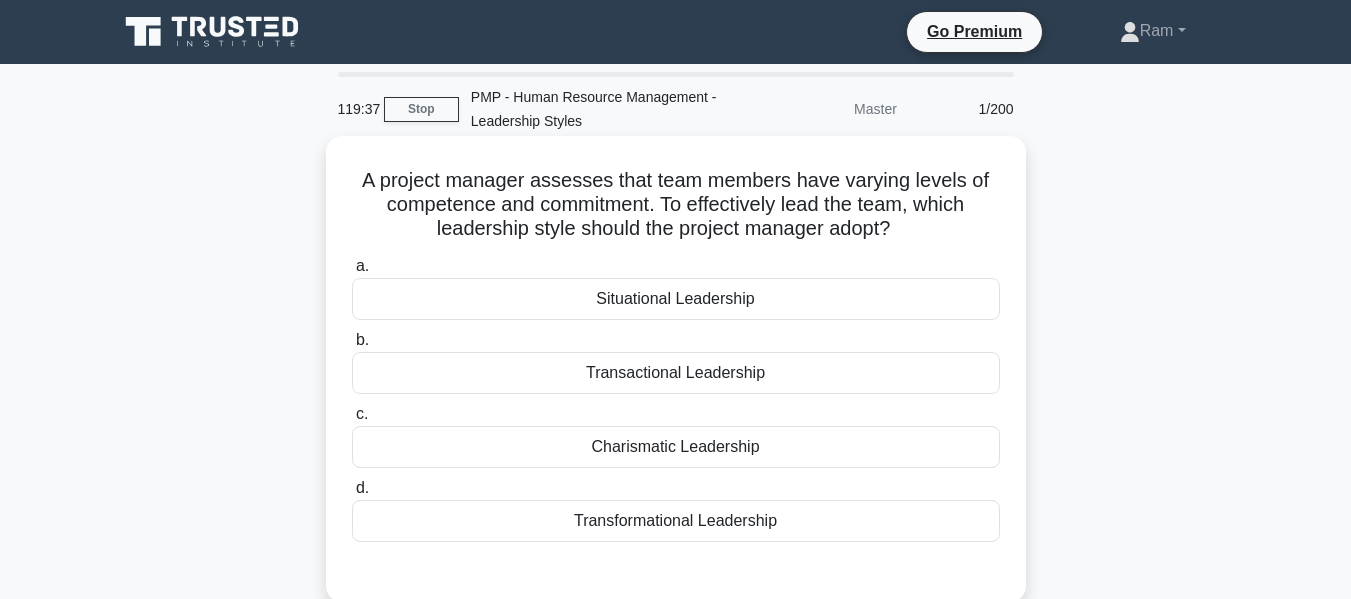 click on "A project manager assesses that team members have varying levels of competence and commitment. To effectively lead the team, which leadership style should the project manager adopt?" at bounding box center (676, 205) 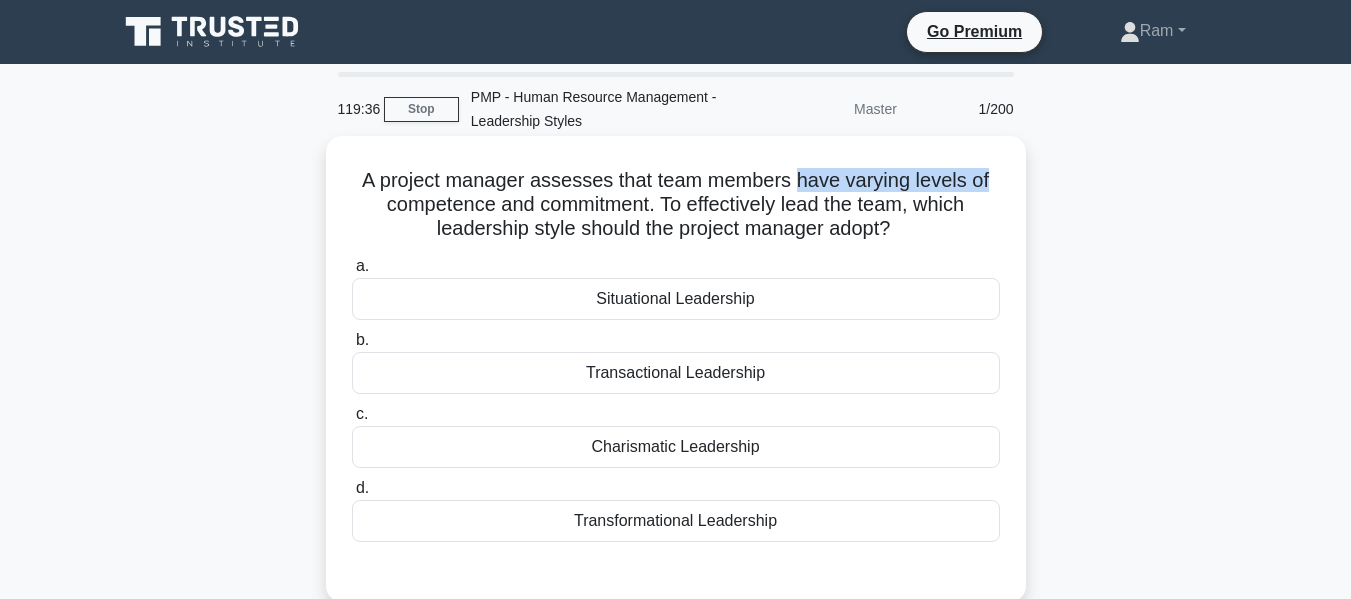 drag, startPoint x: 801, startPoint y: 179, endPoint x: 992, endPoint y: 176, distance: 191.02356 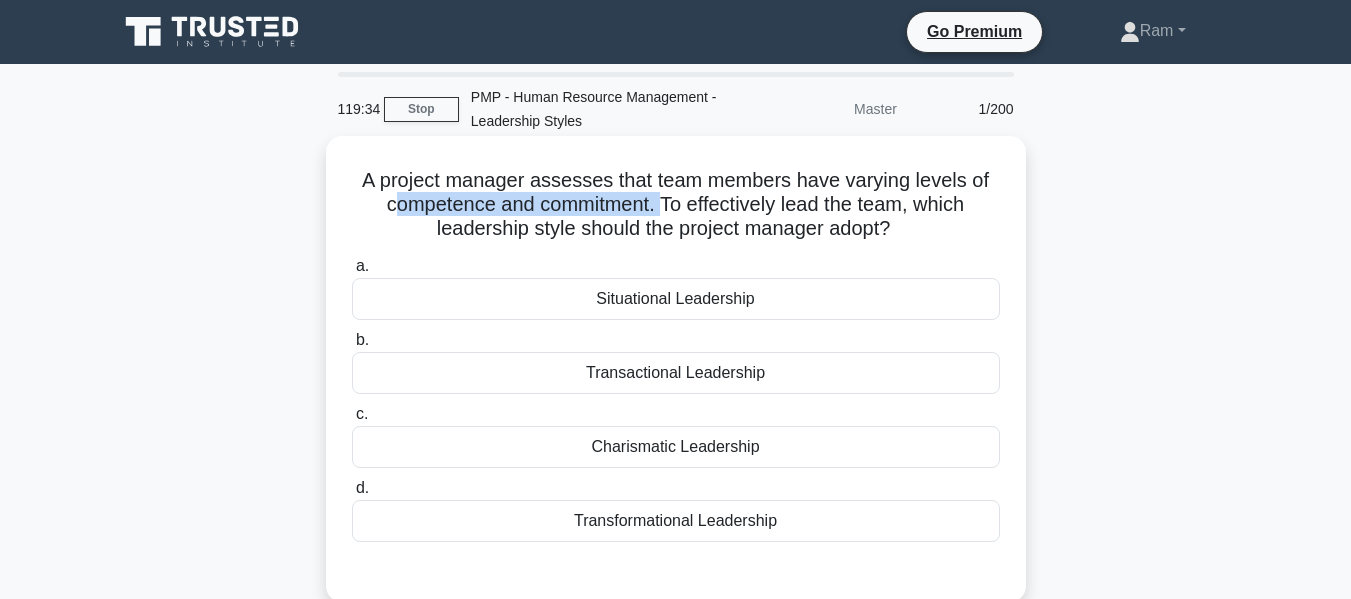 drag, startPoint x: 390, startPoint y: 208, endPoint x: 661, endPoint y: 201, distance: 271.0904 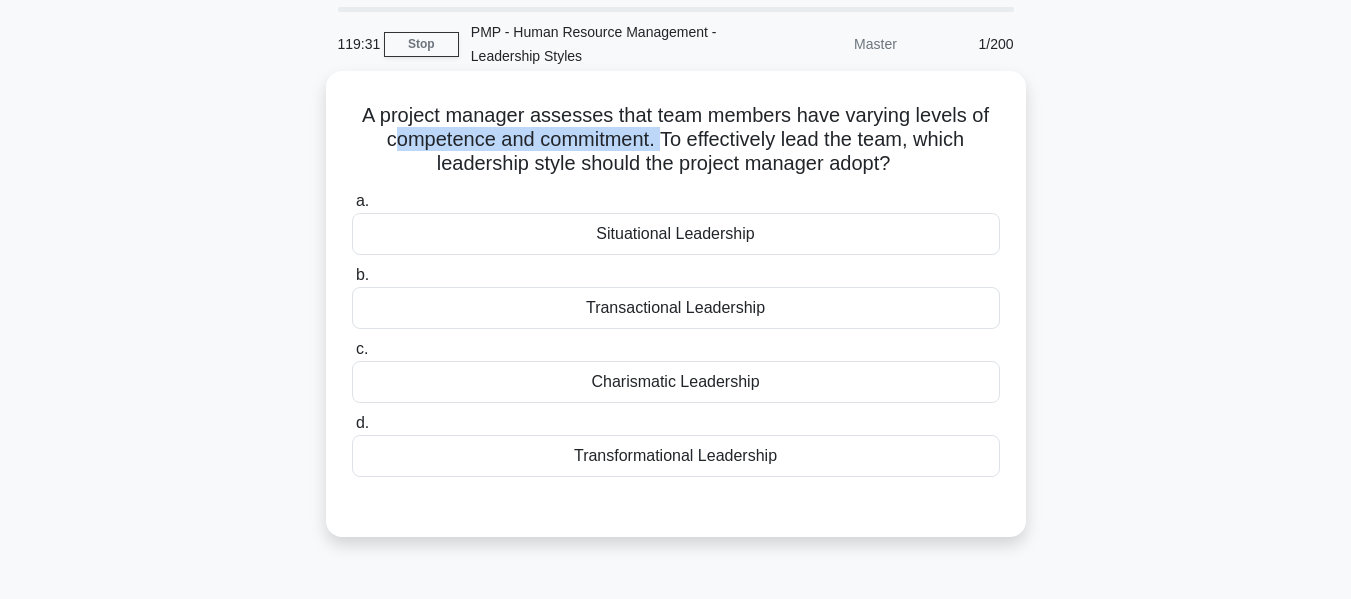 scroll, scrollTop: 100, scrollLeft: 0, axis: vertical 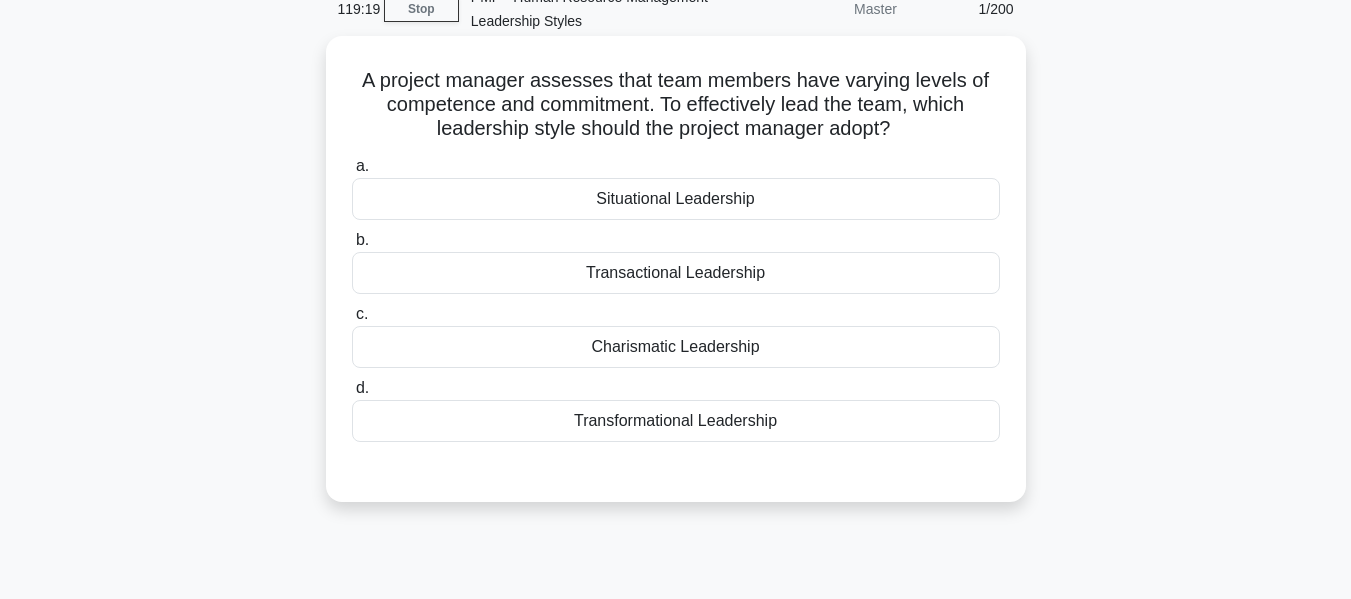 click on "Transformational Leadership" at bounding box center [676, 421] 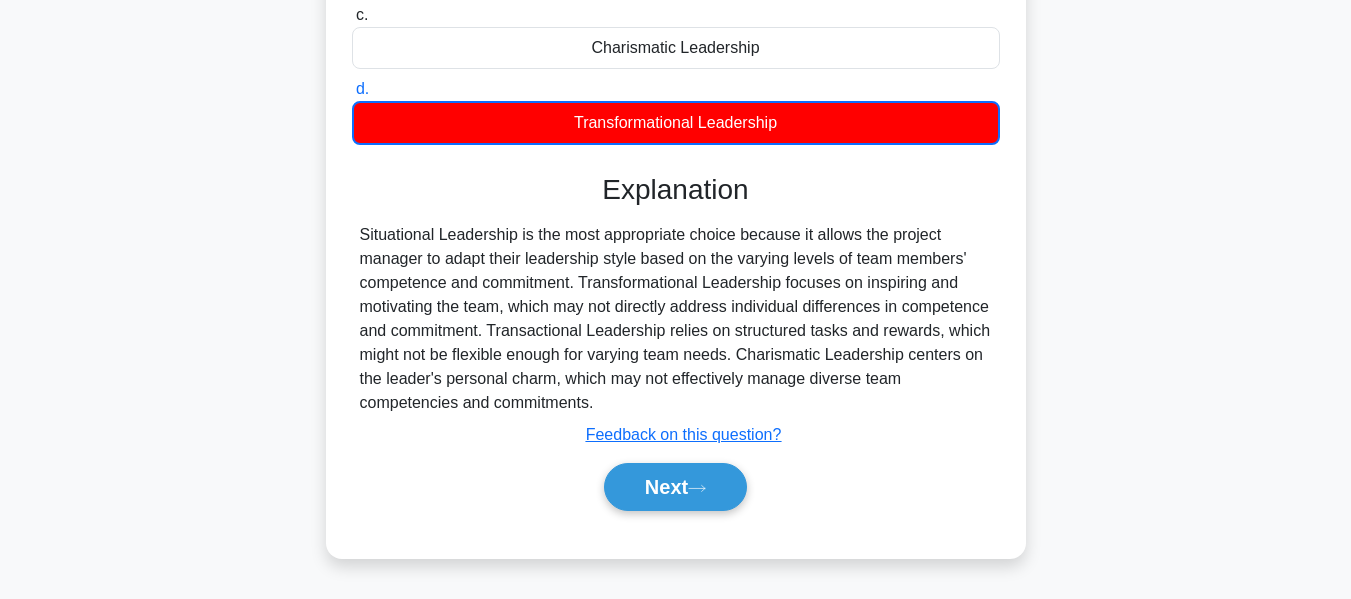 scroll, scrollTop: 400, scrollLeft: 0, axis: vertical 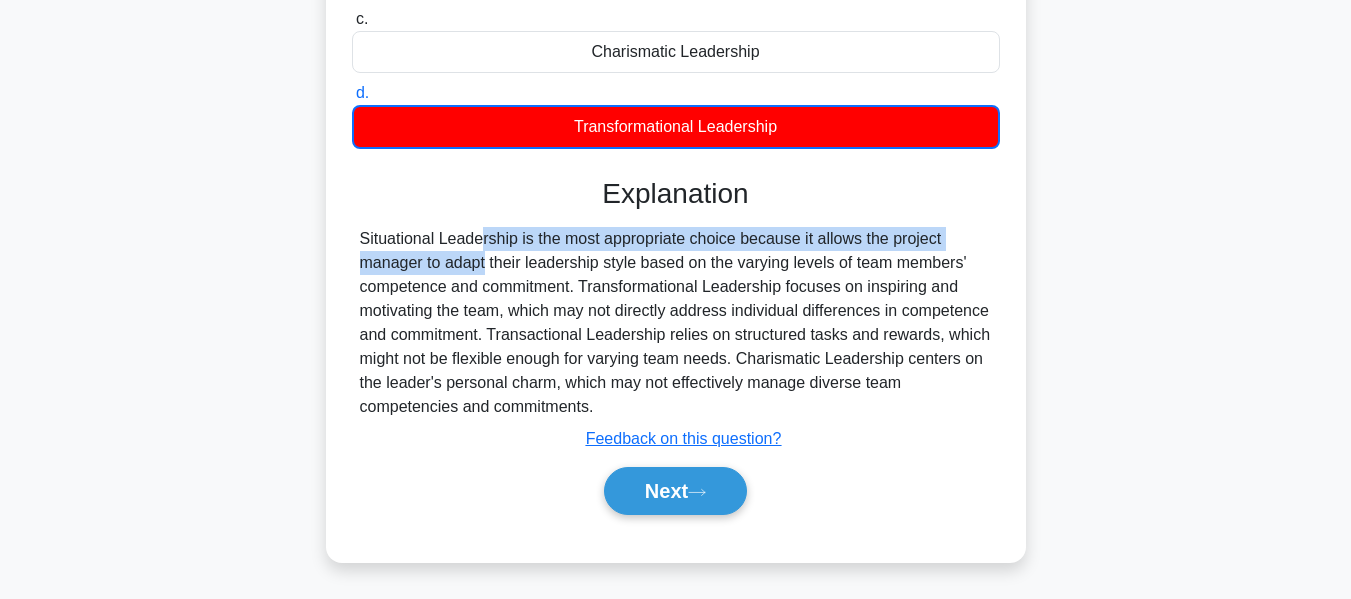 drag, startPoint x: 362, startPoint y: 234, endPoint x: 318, endPoint y: 288, distance: 69.656296 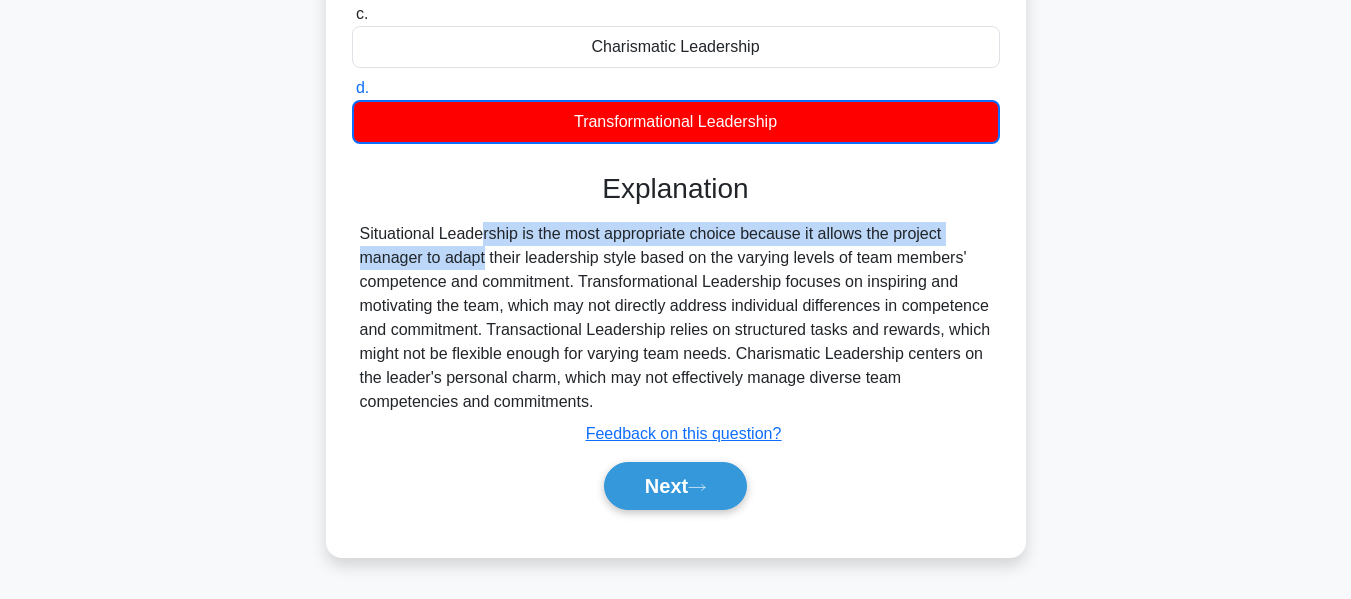 click on "Situational Leadership is the most appropriate choice because it allows the project manager to adapt their leadership style based on the varying levels of team members' competence and commitment. Transformational Leadership focuses on inspiring and motivating the team, which may not directly address individual differences in competence and commitment. Transactional Leadership relies on structured tasks and rewards, which might not be flexible enough for varying team needs. Charismatic Leadership centers on the leader's personal charm, which may not effectively manage diverse team competencies and commitments." at bounding box center [676, 318] 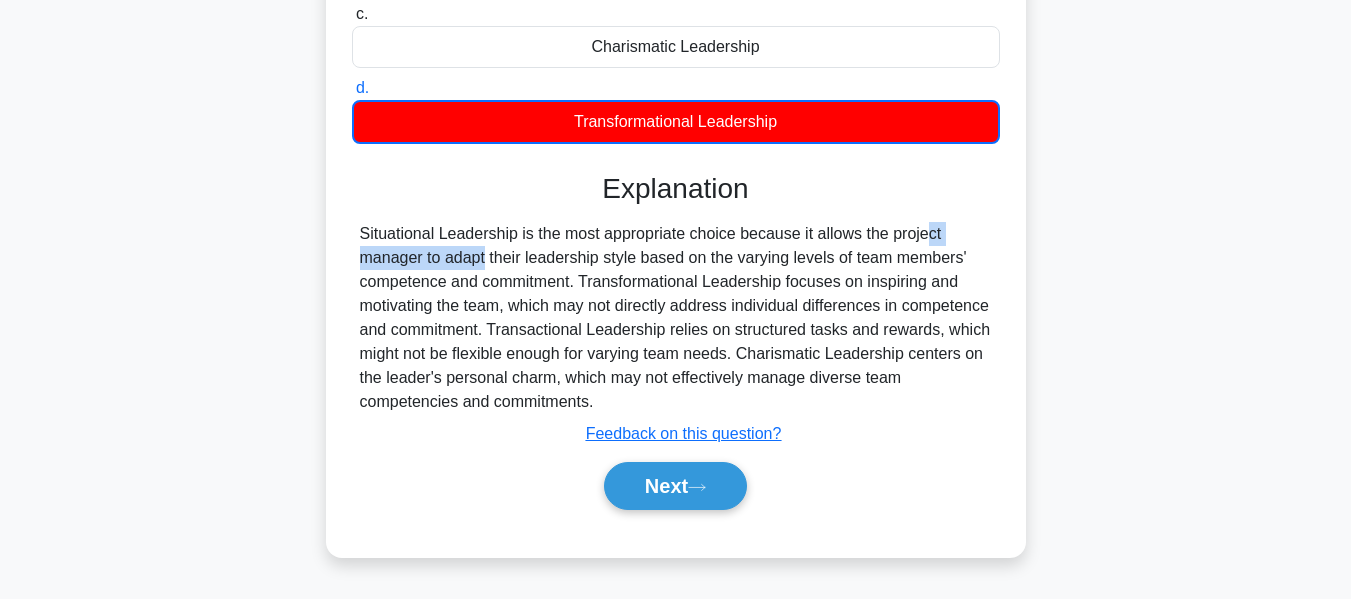 drag, startPoint x: 807, startPoint y: 234, endPoint x: 957, endPoint y: 224, distance: 150.33296 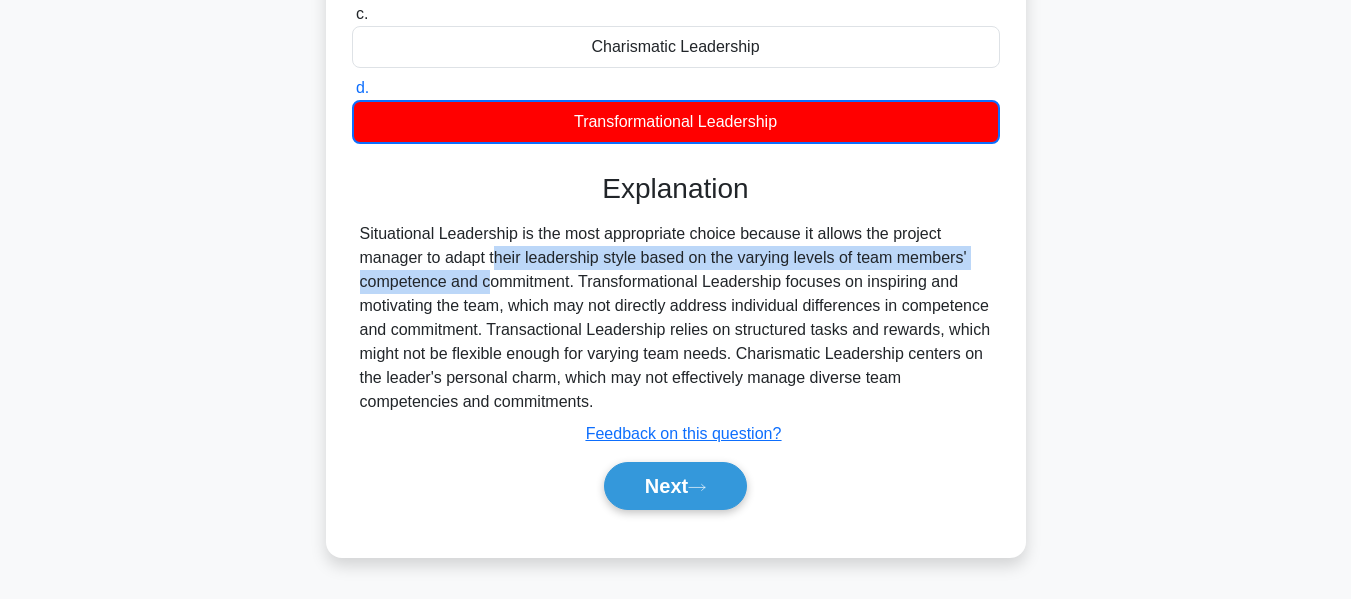 drag, startPoint x: 374, startPoint y: 264, endPoint x: 985, endPoint y: 248, distance: 611.2095 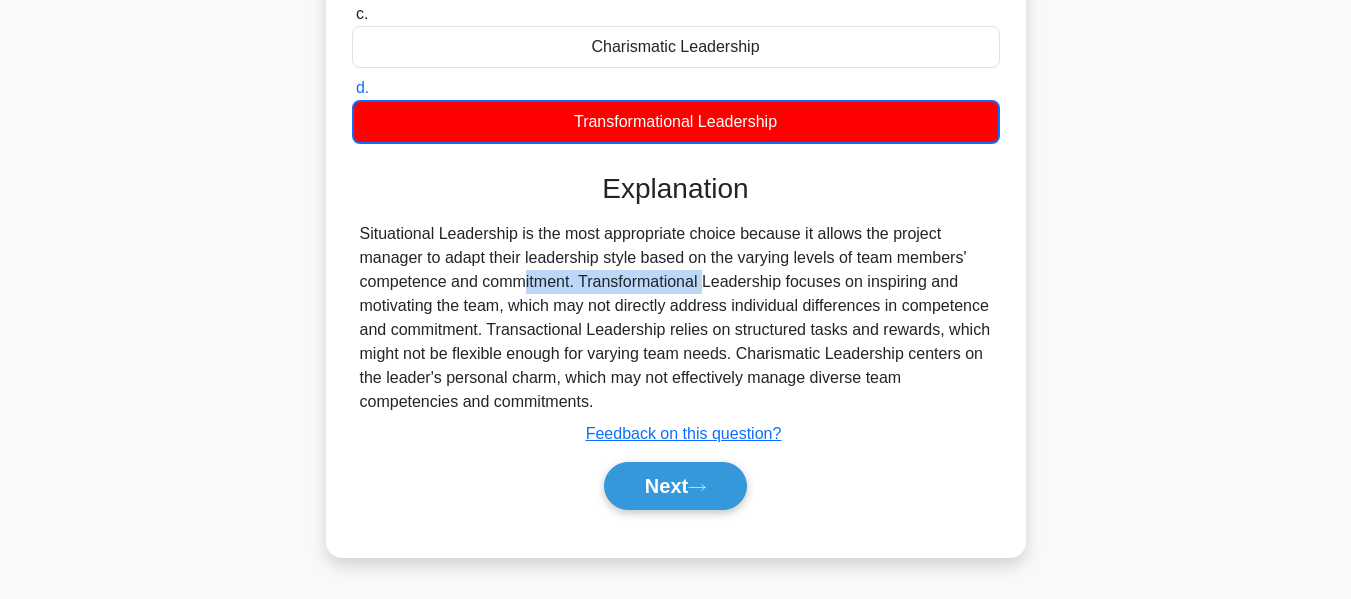 drag, startPoint x: 374, startPoint y: 288, endPoint x: 581, endPoint y: 294, distance: 207.08694 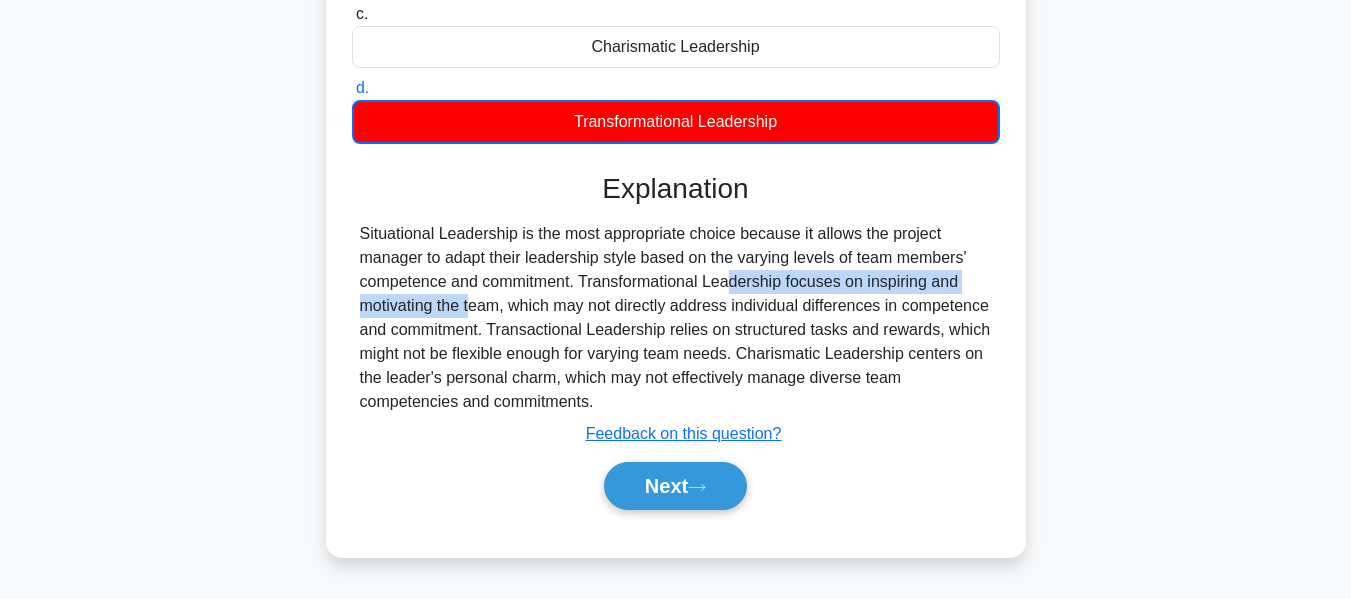drag, startPoint x: 598, startPoint y: 288, endPoint x: 989, endPoint y: 278, distance: 391.12787 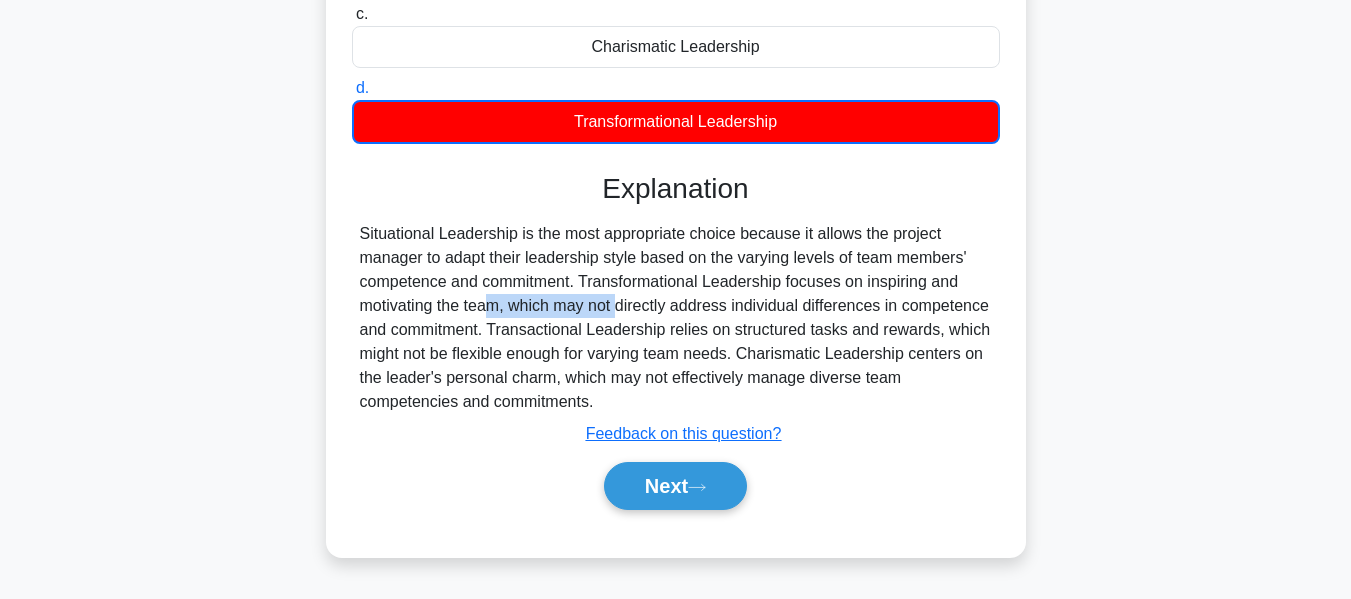 drag, startPoint x: 367, startPoint y: 311, endPoint x: 488, endPoint y: 307, distance: 121.0661 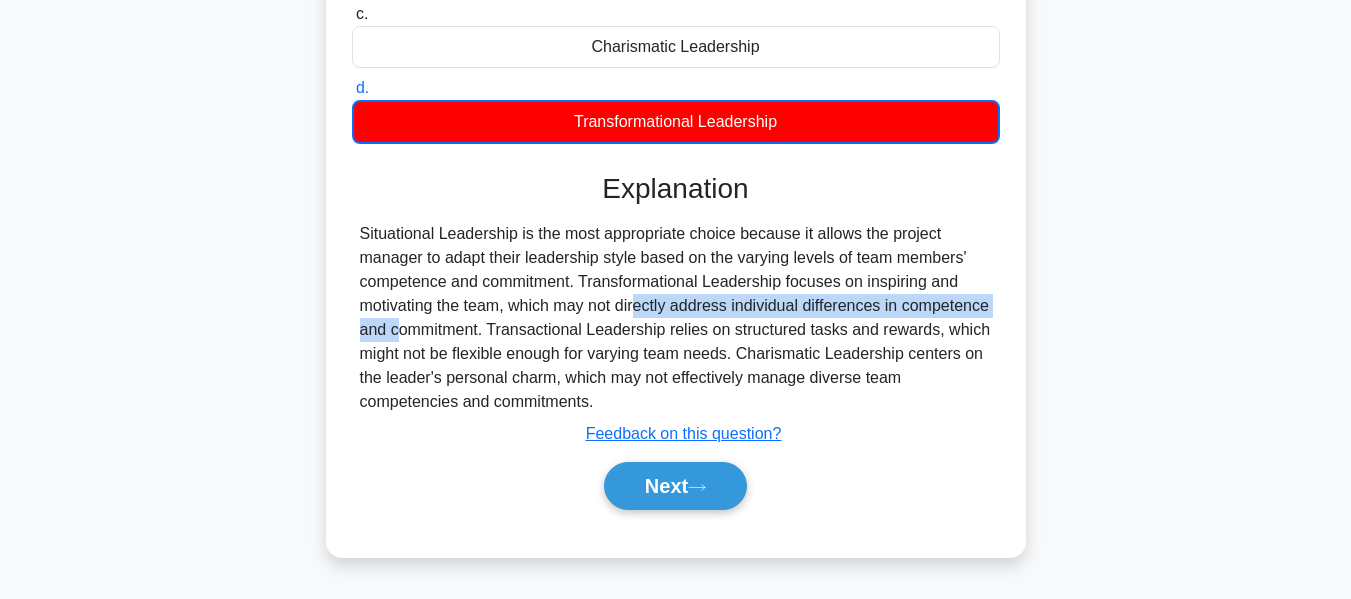 drag, startPoint x: 513, startPoint y: 300, endPoint x: 921, endPoint y: 303, distance: 408.01102 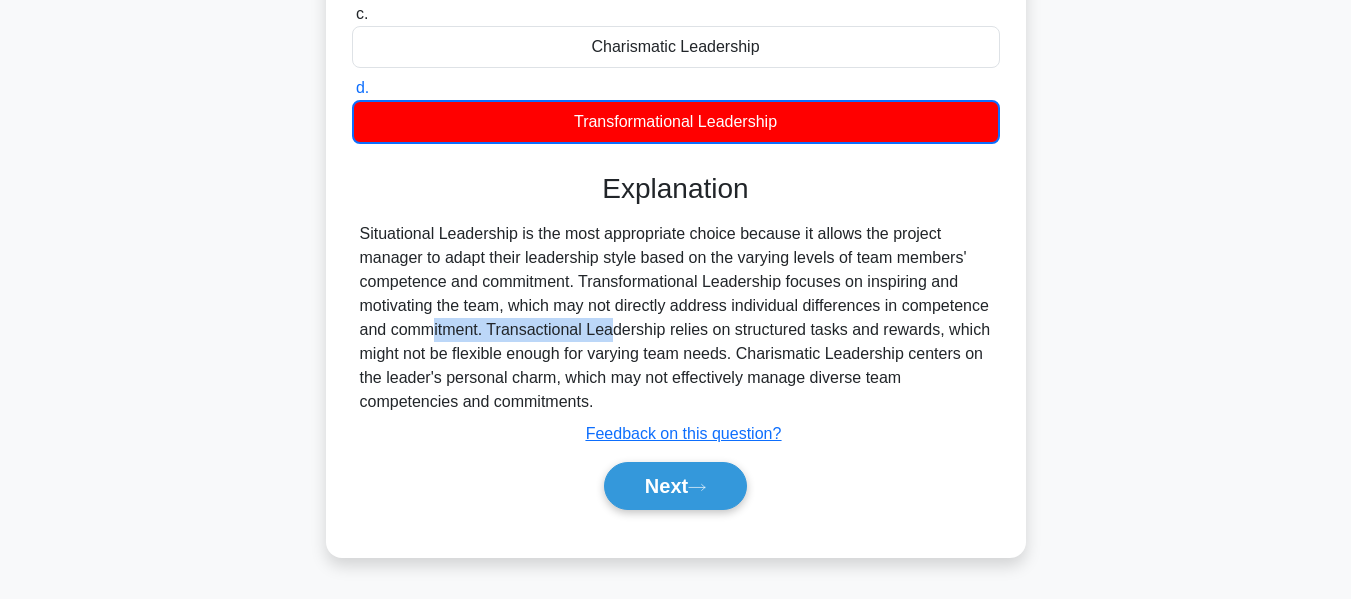 drag, startPoint x: 377, startPoint y: 331, endPoint x: 579, endPoint y: 329, distance: 202.0099 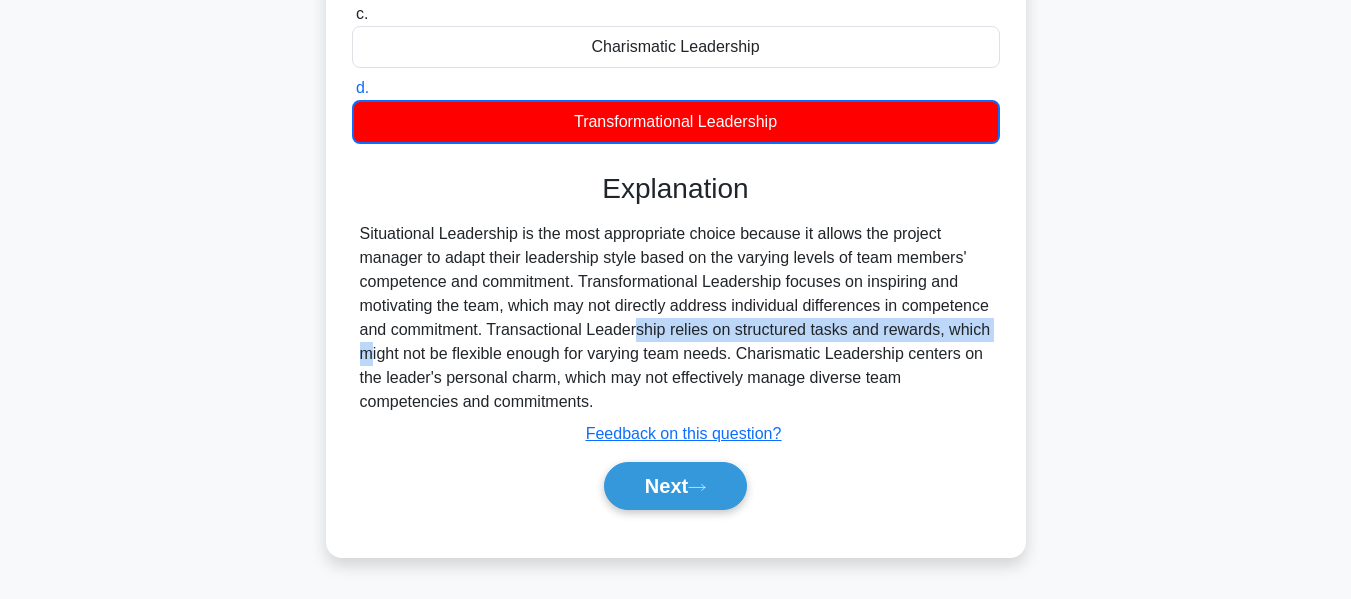 drag, startPoint x: 606, startPoint y: 331, endPoint x: 975, endPoint y: 321, distance: 369.13547 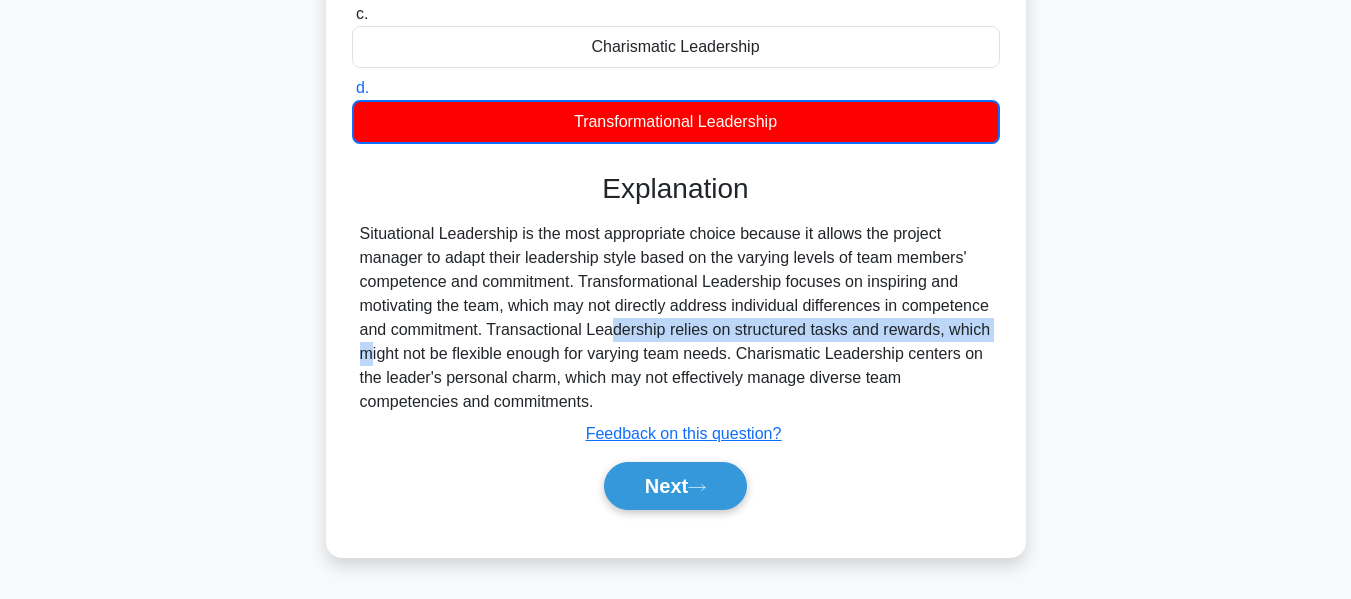 drag, startPoint x: 578, startPoint y: 336, endPoint x: 998, endPoint y: 329, distance: 420.05832 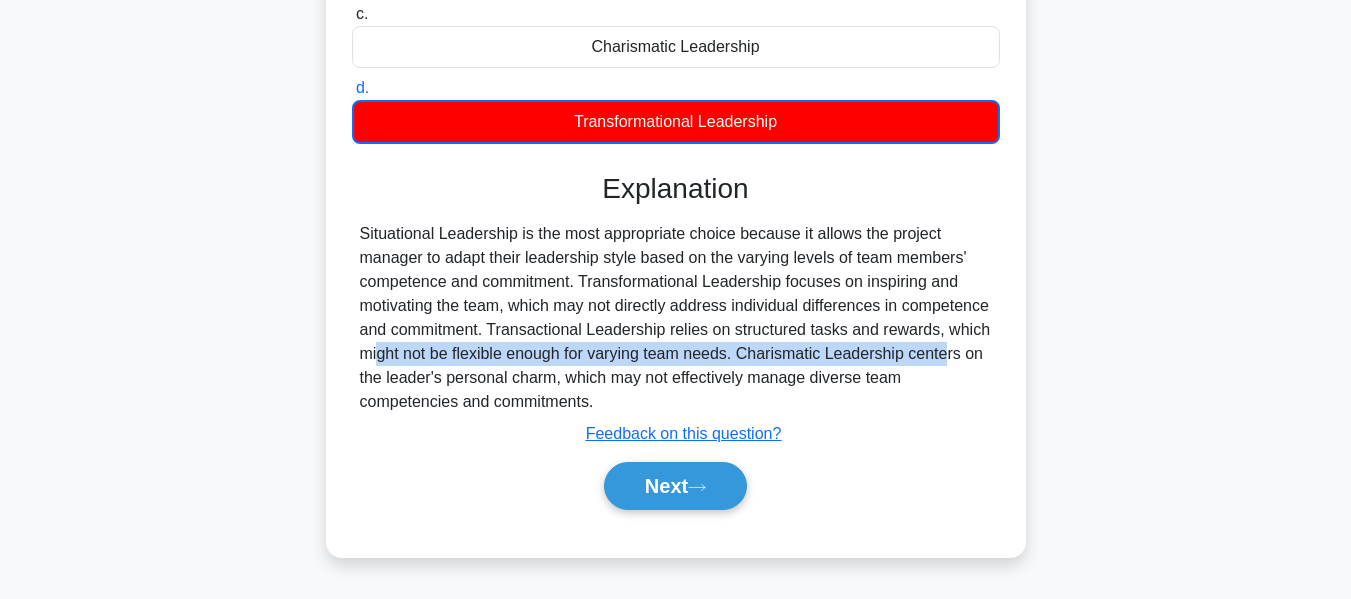 drag, startPoint x: 353, startPoint y: 363, endPoint x: 985, endPoint y: 354, distance: 632.0641 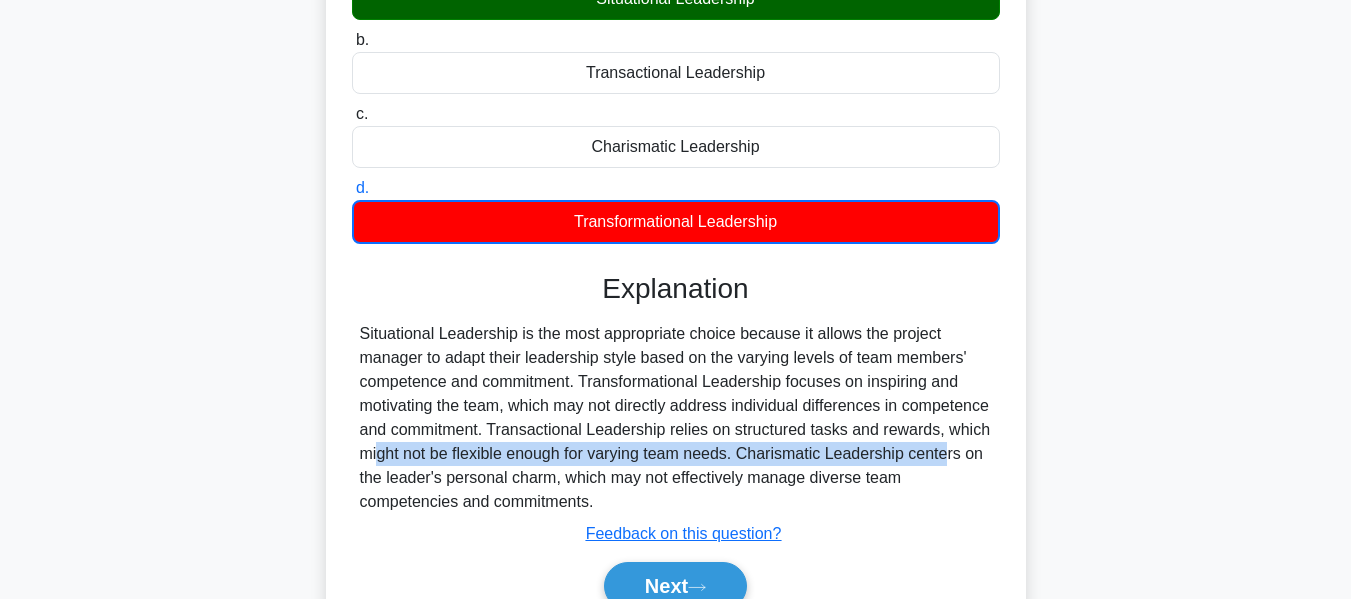 scroll, scrollTop: 481, scrollLeft: 0, axis: vertical 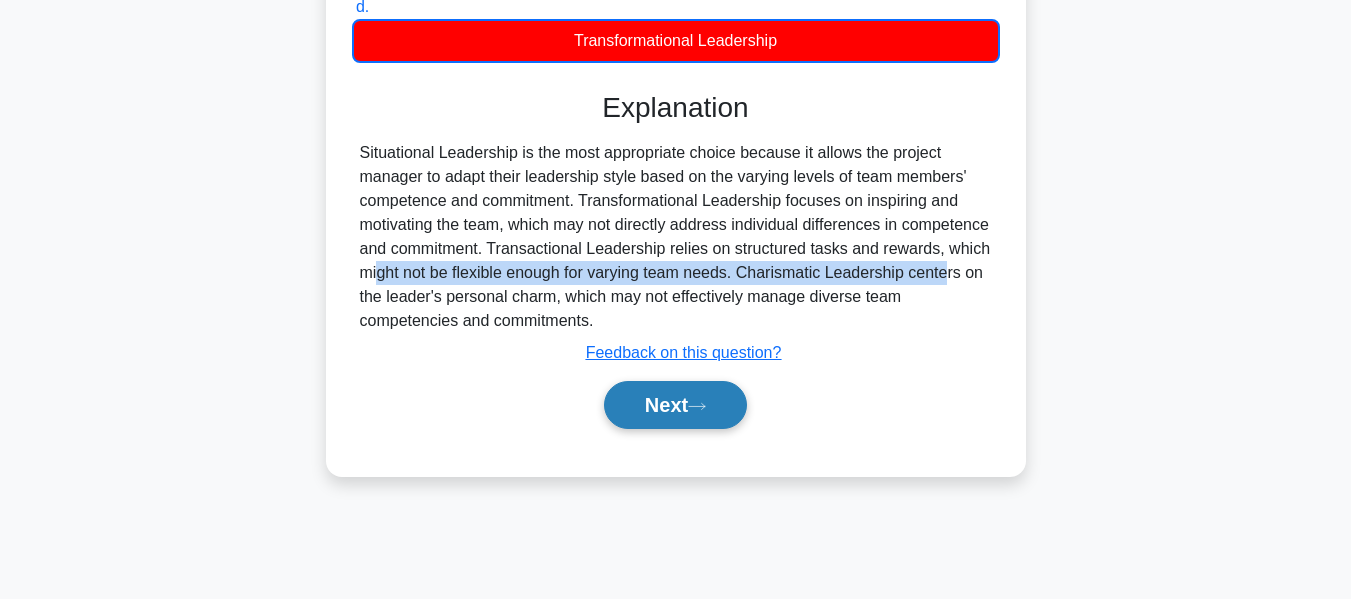 drag, startPoint x: 671, startPoint y: 405, endPoint x: 597, endPoint y: 404, distance: 74.00676 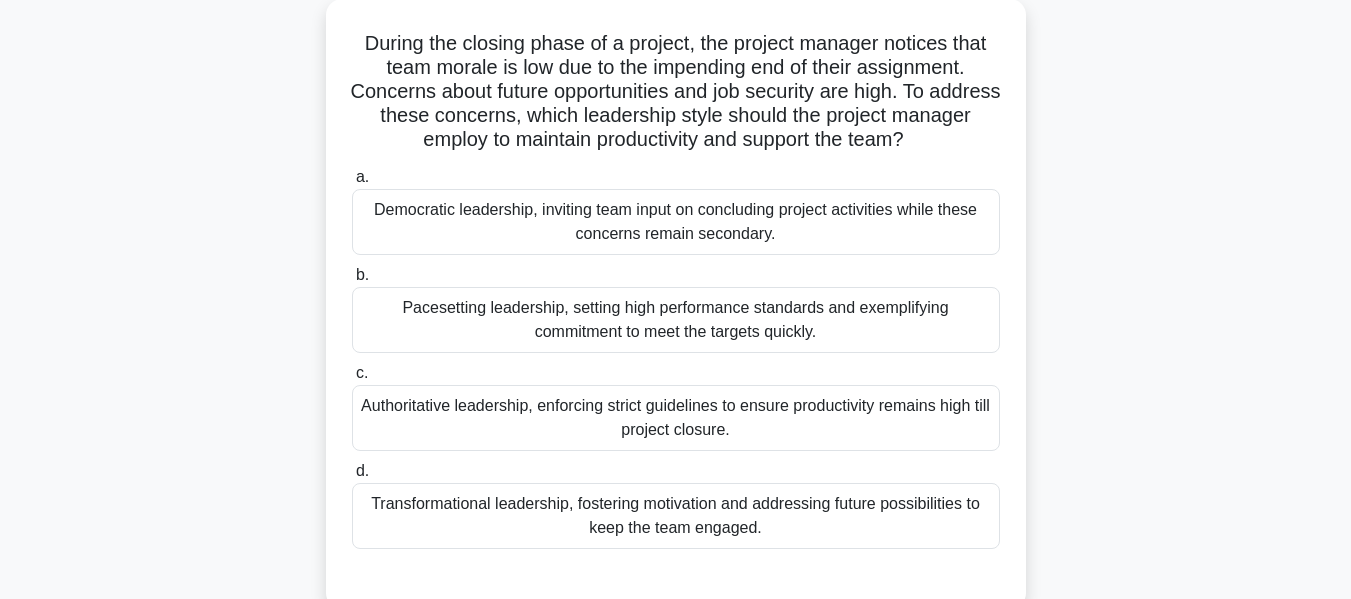scroll, scrollTop: 0, scrollLeft: 0, axis: both 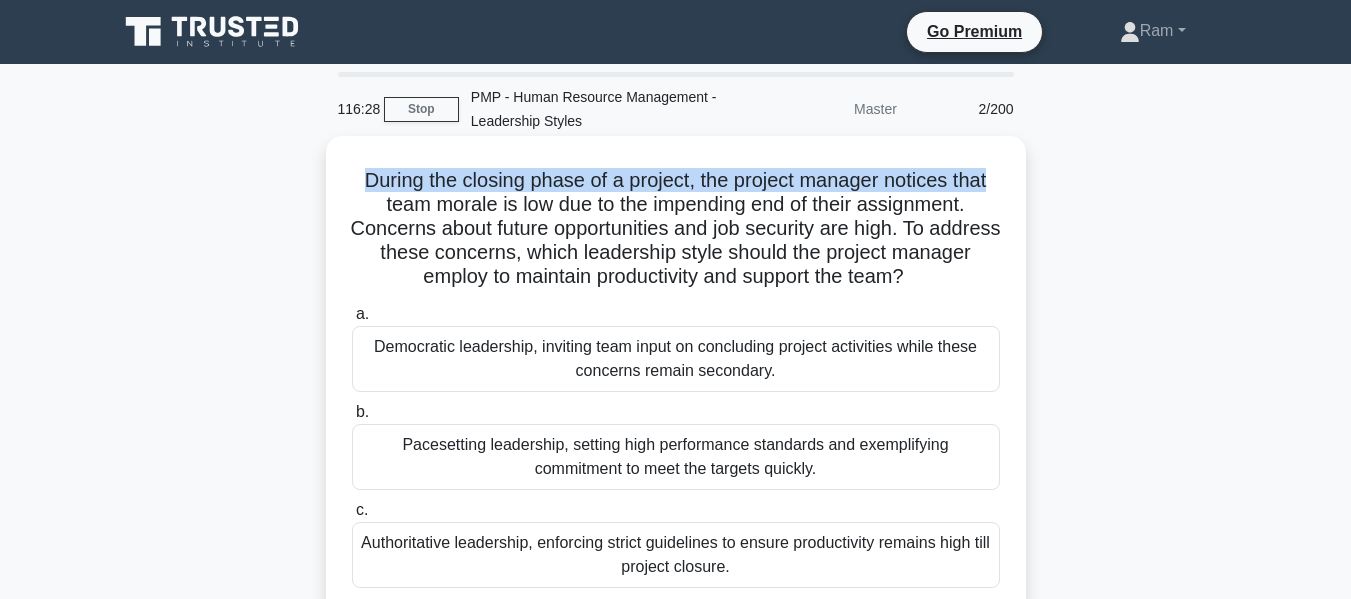drag, startPoint x: 357, startPoint y: 180, endPoint x: 993, endPoint y: 167, distance: 636.1329 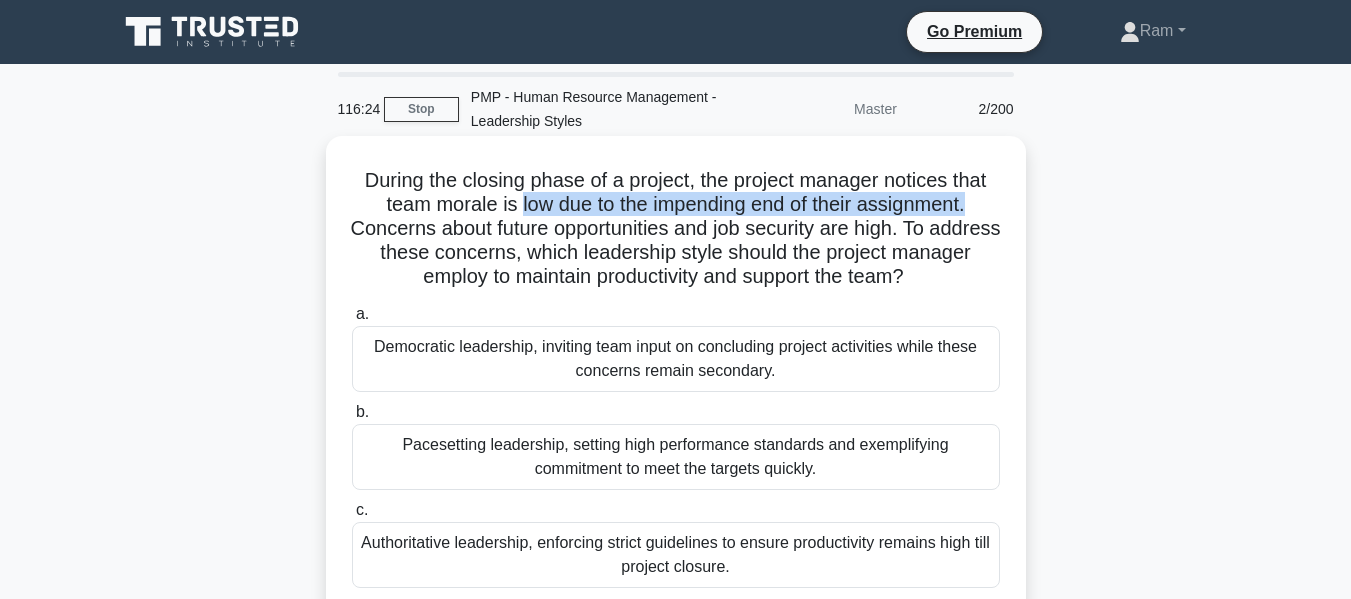 drag, startPoint x: 512, startPoint y: 195, endPoint x: 809, endPoint y: 240, distance: 300.38974 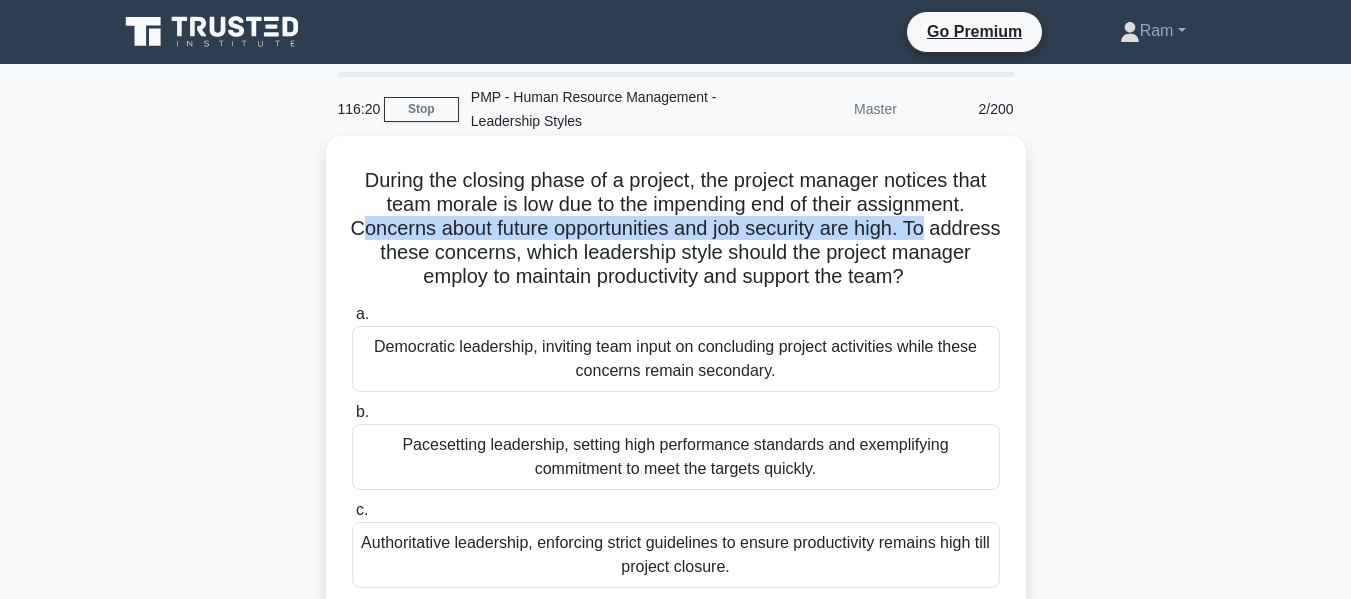 drag, startPoint x: 385, startPoint y: 231, endPoint x: 986, endPoint y: 224, distance: 601.0408 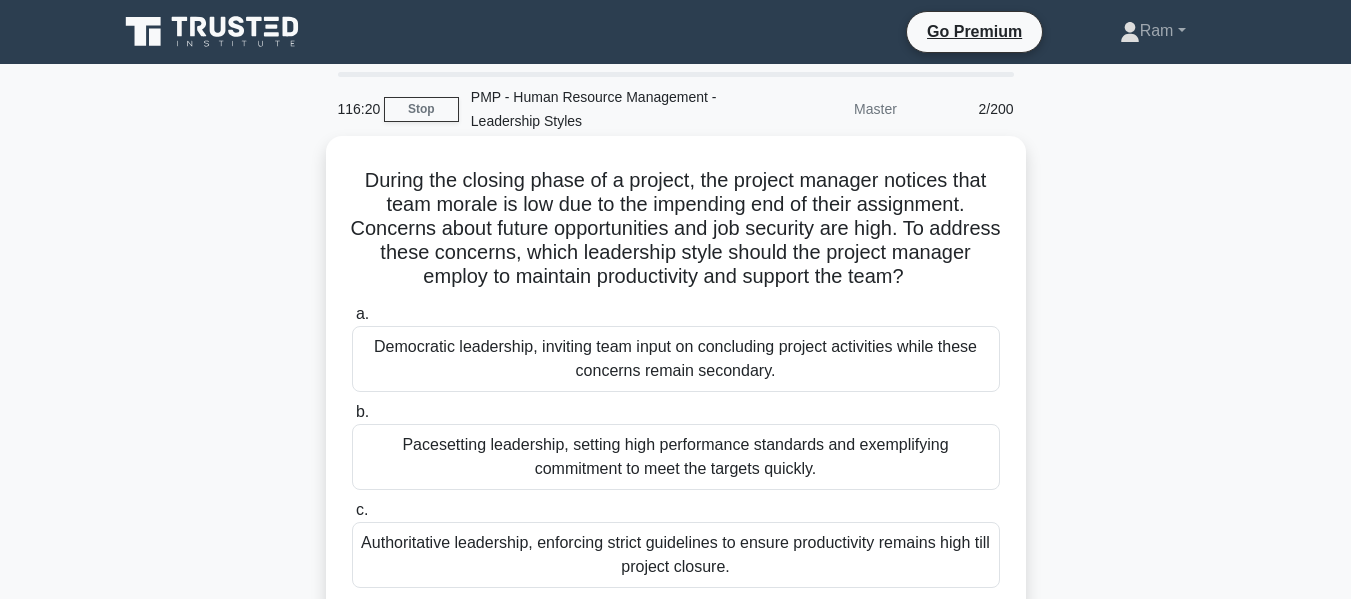 click on "During the closing phase of a project, the project manager notices that team morale is low due to the impending end of their assignment. Concerns about future opportunities and job security are high. To address these concerns, which leadership style should the project manager employ to maintain productivity and support the team?
.spinner_0XTQ{transform-origin:center;animation:spinner_0XTQ .75s linear infinite}@keyframes spinner_0XTQ{100%{transform:rotate(360deg)}}" at bounding box center [676, 229] 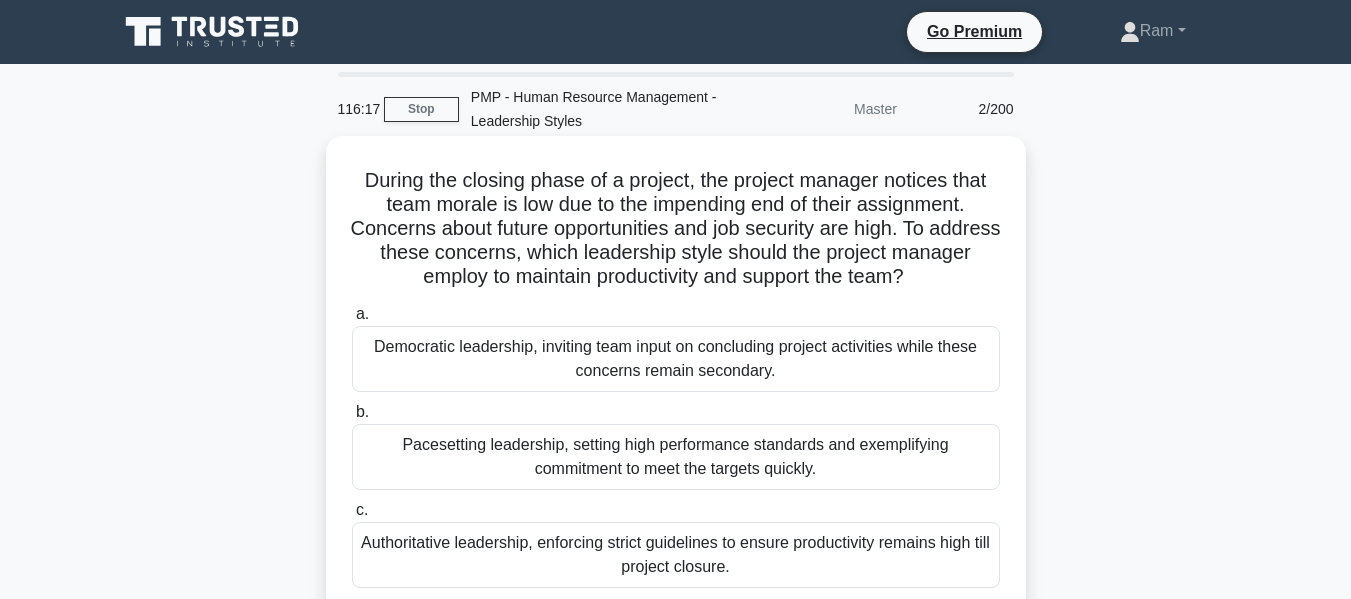 drag, startPoint x: 396, startPoint y: 259, endPoint x: 868, endPoint y: 277, distance: 472.3431 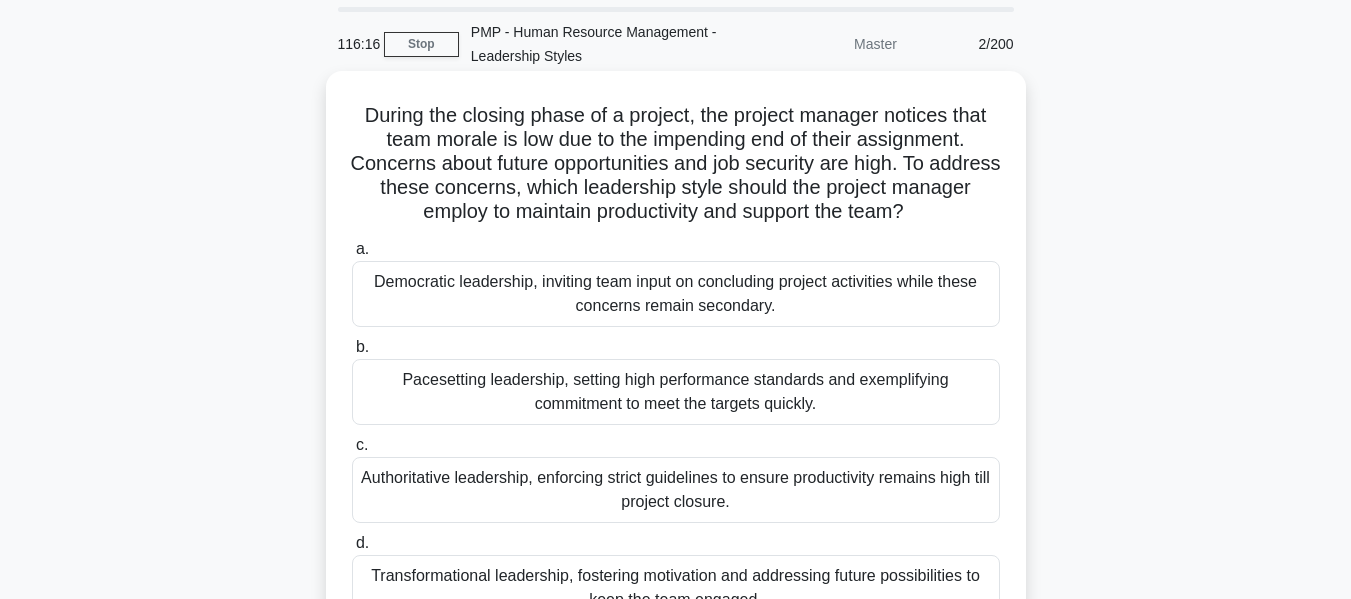 scroll, scrollTop: 100, scrollLeft: 0, axis: vertical 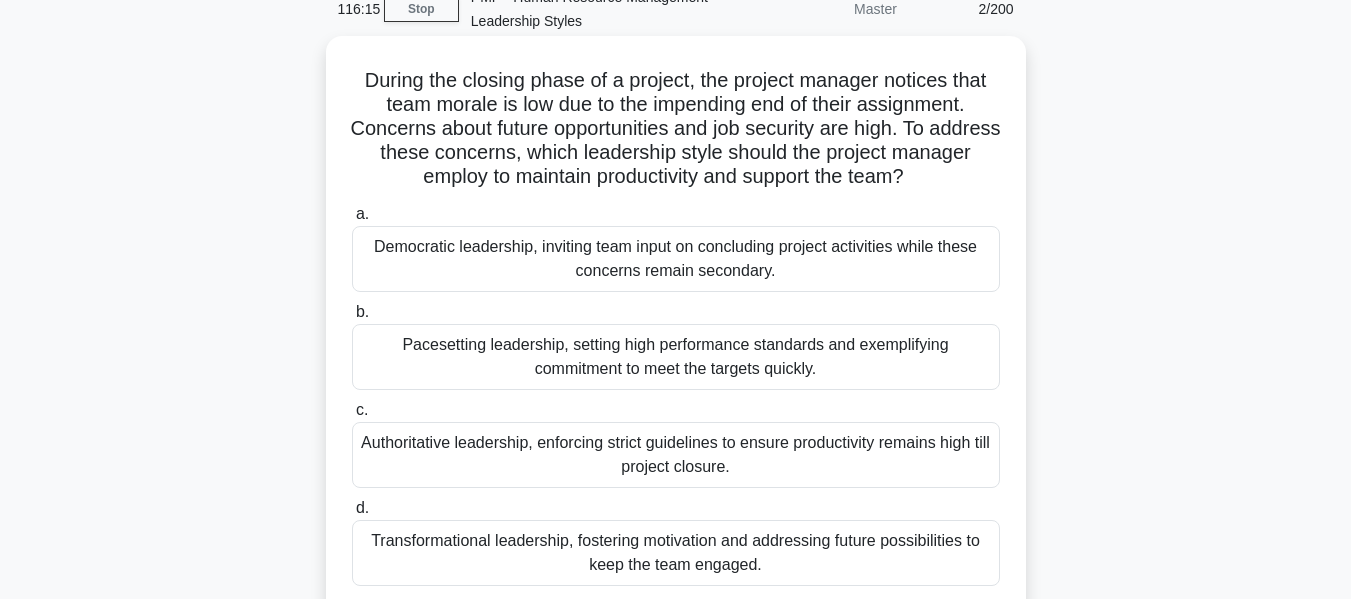 click on "During the closing phase of a project, the project manager notices that team morale is low due to the impending end of their assignment. Concerns about future opportunities and job security are high. To address these concerns, which leadership style should the project manager employ to maintain productivity and support the team?
.spinner_0XTQ{transform-origin:center;animation:spinner_0XTQ .75s linear infinite}@keyframes spinner_0XTQ{100%{transform:rotate(360deg)}}" at bounding box center (676, 129) 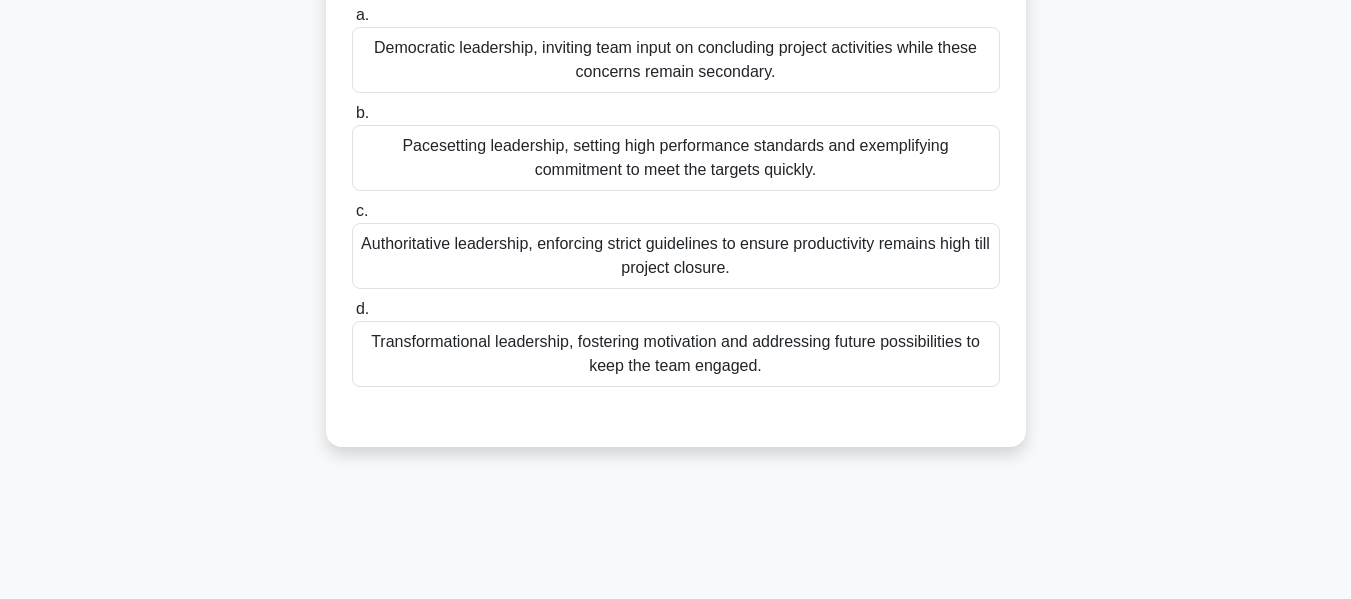 scroll, scrollTop: 300, scrollLeft: 0, axis: vertical 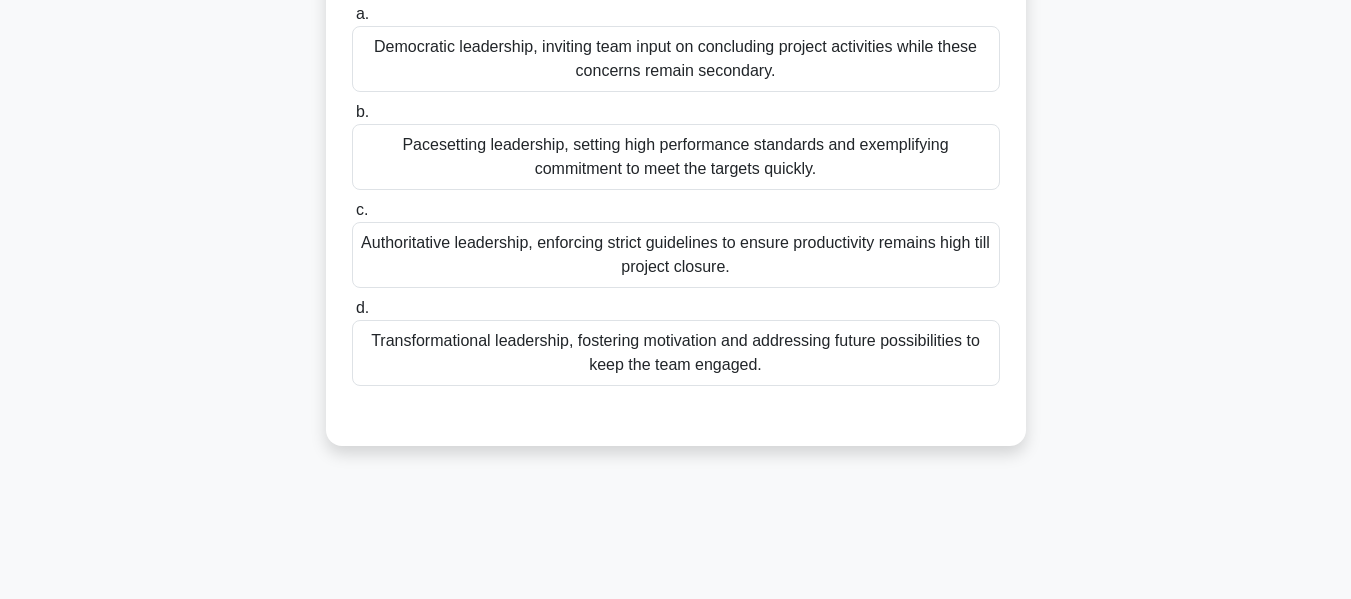 click on "Transformational leadership, fostering motivation and addressing future possibilities to keep the team engaged." at bounding box center (676, 353) 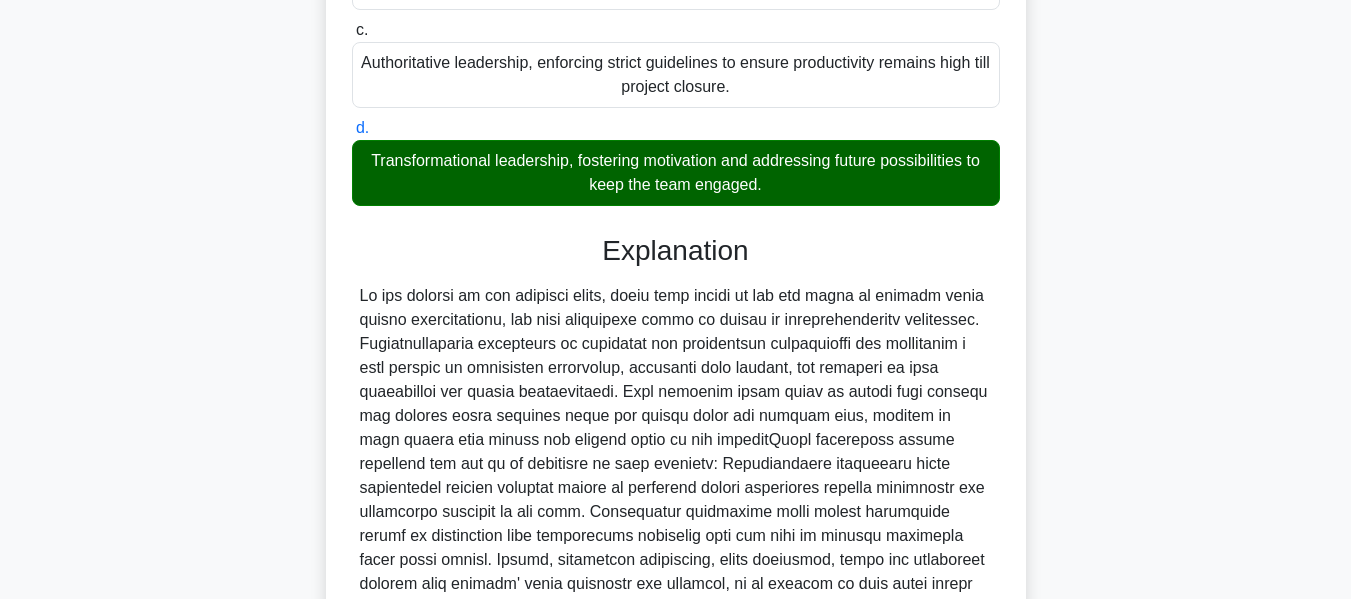 scroll, scrollTop: 683, scrollLeft: 0, axis: vertical 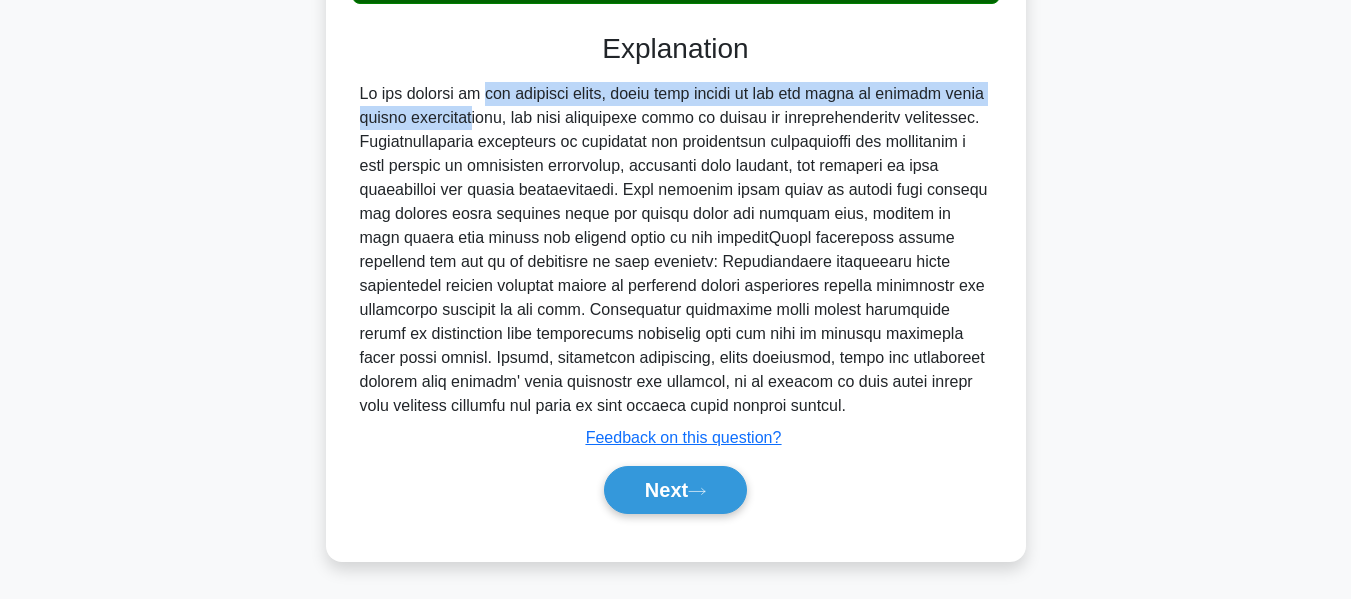 drag, startPoint x: 367, startPoint y: 90, endPoint x: 902, endPoint y: 108, distance: 535.30273 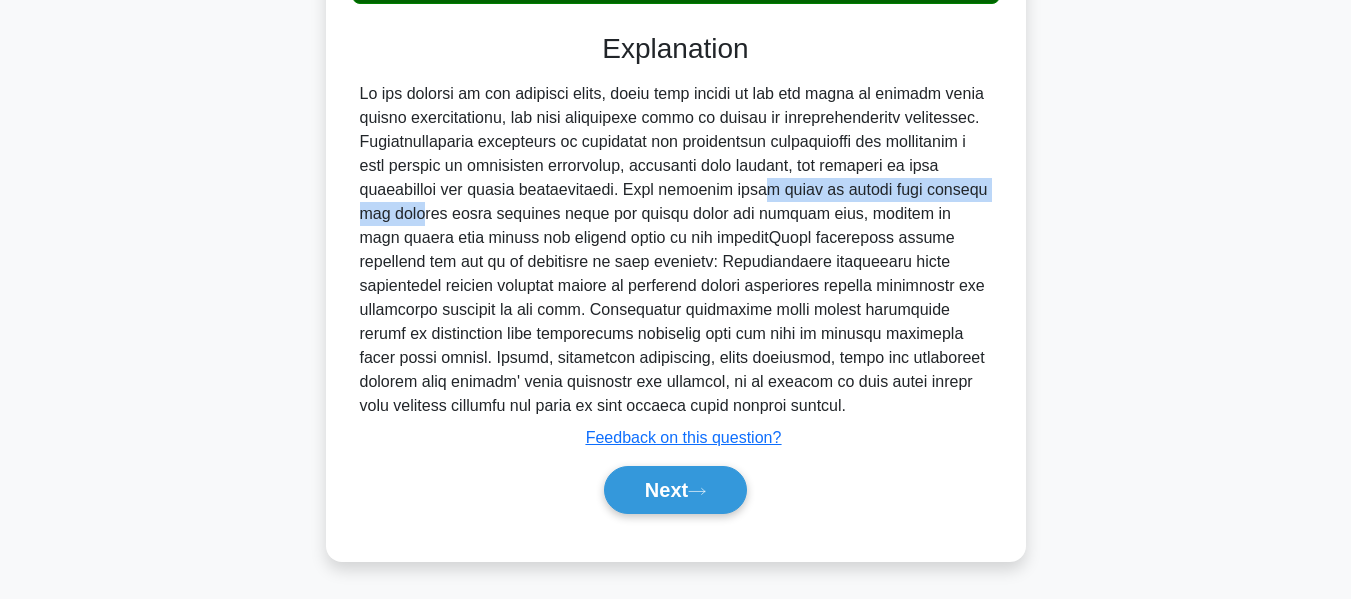 drag, startPoint x: 651, startPoint y: 194, endPoint x: 980, endPoint y: 196, distance: 329.00607 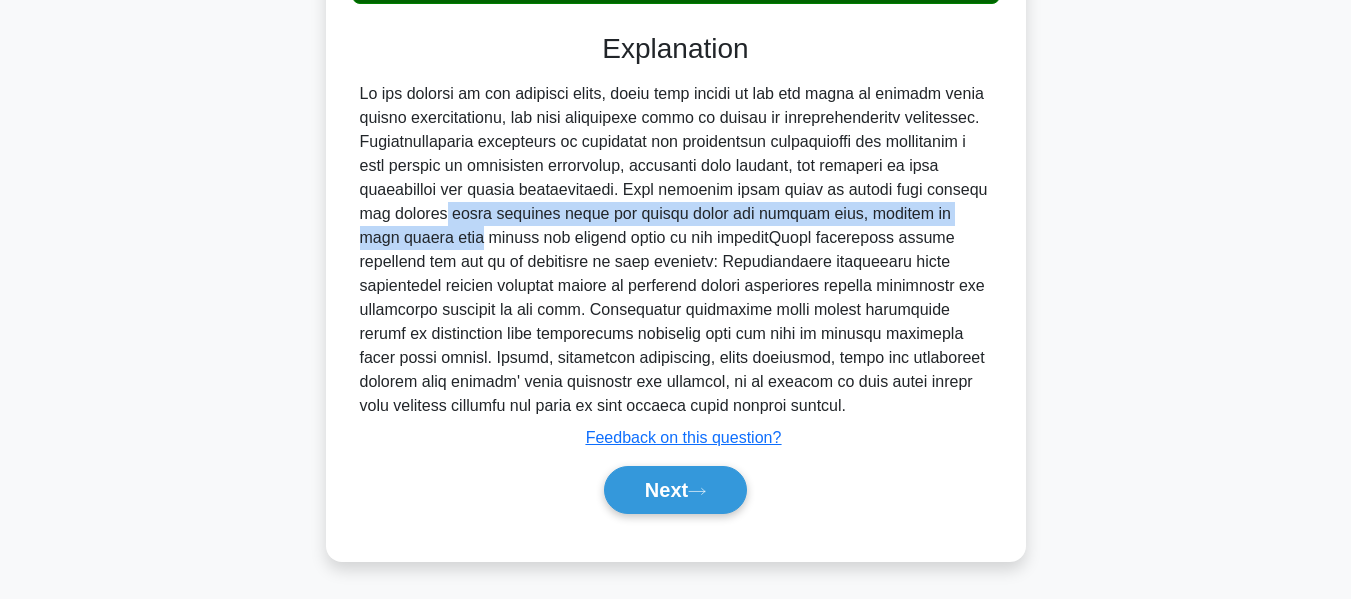 drag, startPoint x: 386, startPoint y: 208, endPoint x: 843, endPoint y: 269, distance: 461.05313 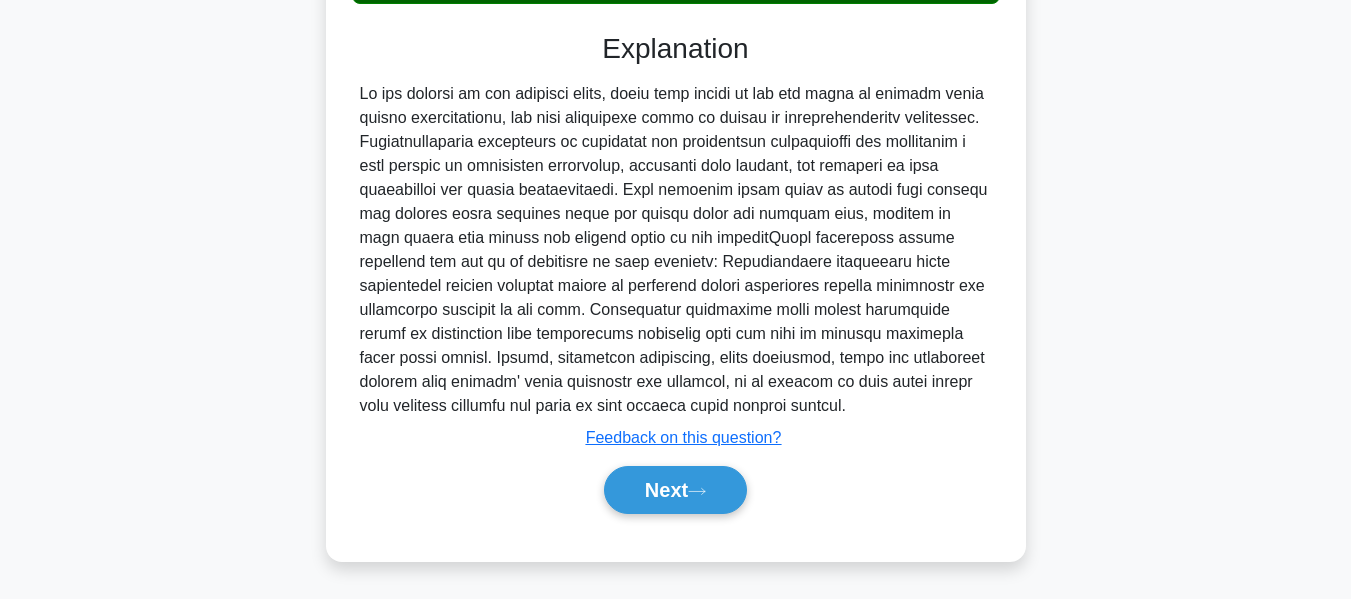 click at bounding box center (676, 250) 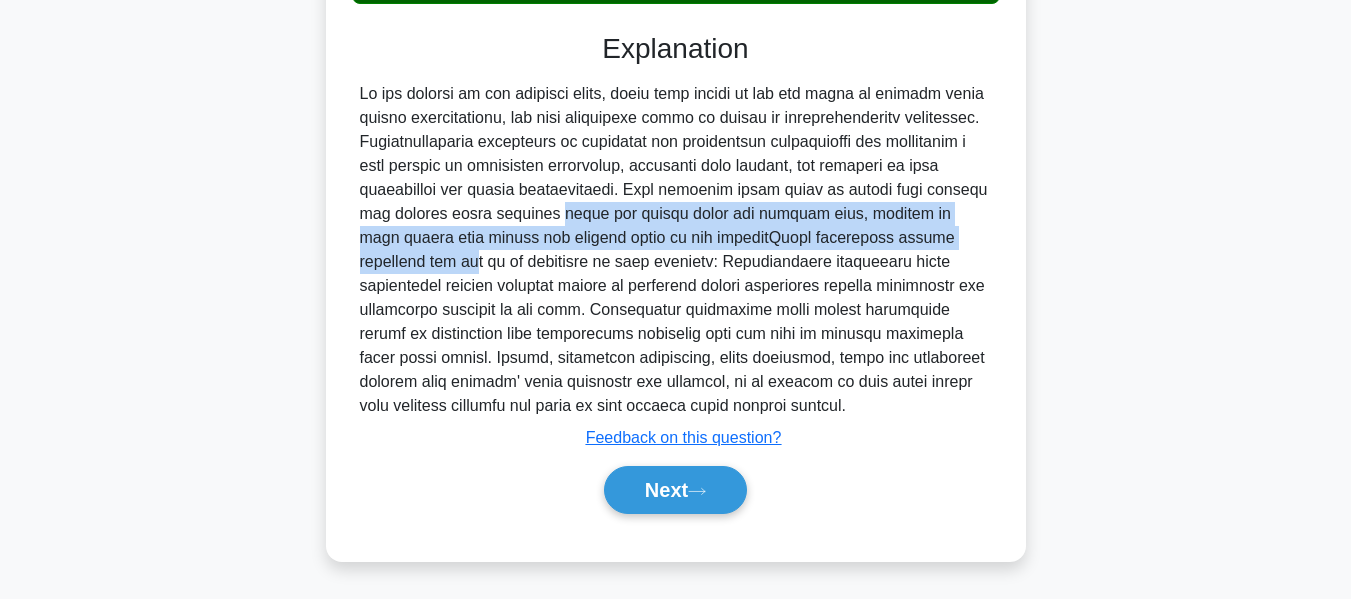 drag, startPoint x: 508, startPoint y: 215, endPoint x: 803, endPoint y: 242, distance: 296.233 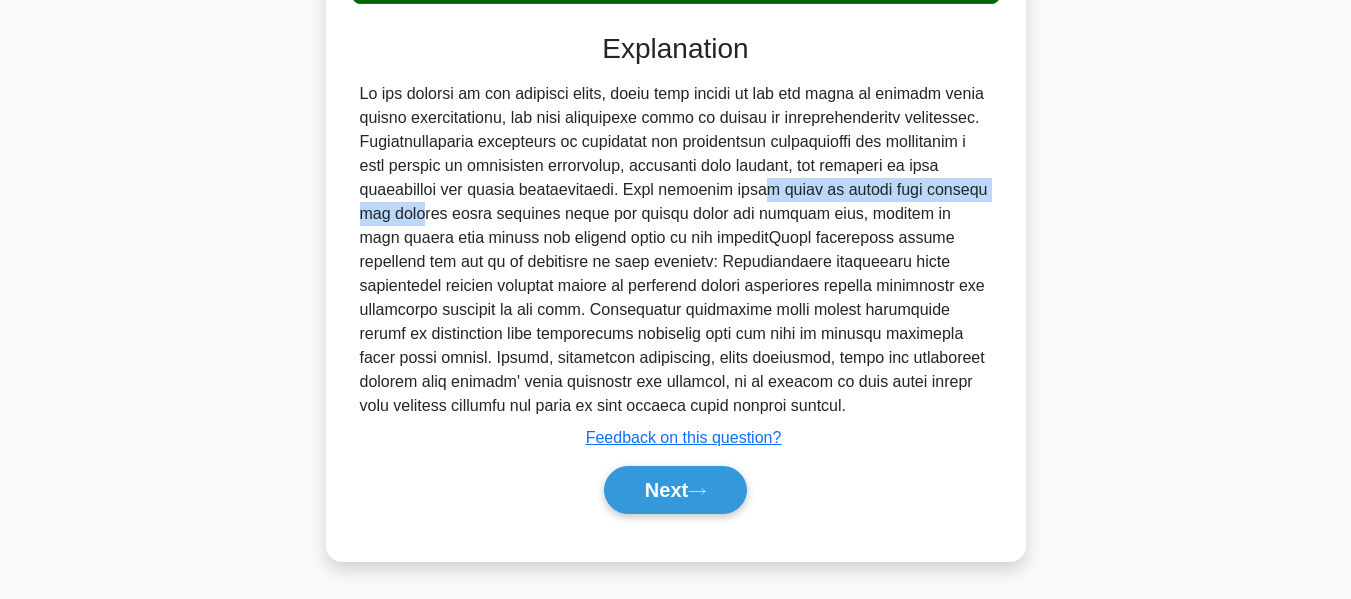 drag, startPoint x: 637, startPoint y: 188, endPoint x: 454, endPoint y: 215, distance: 184.98108 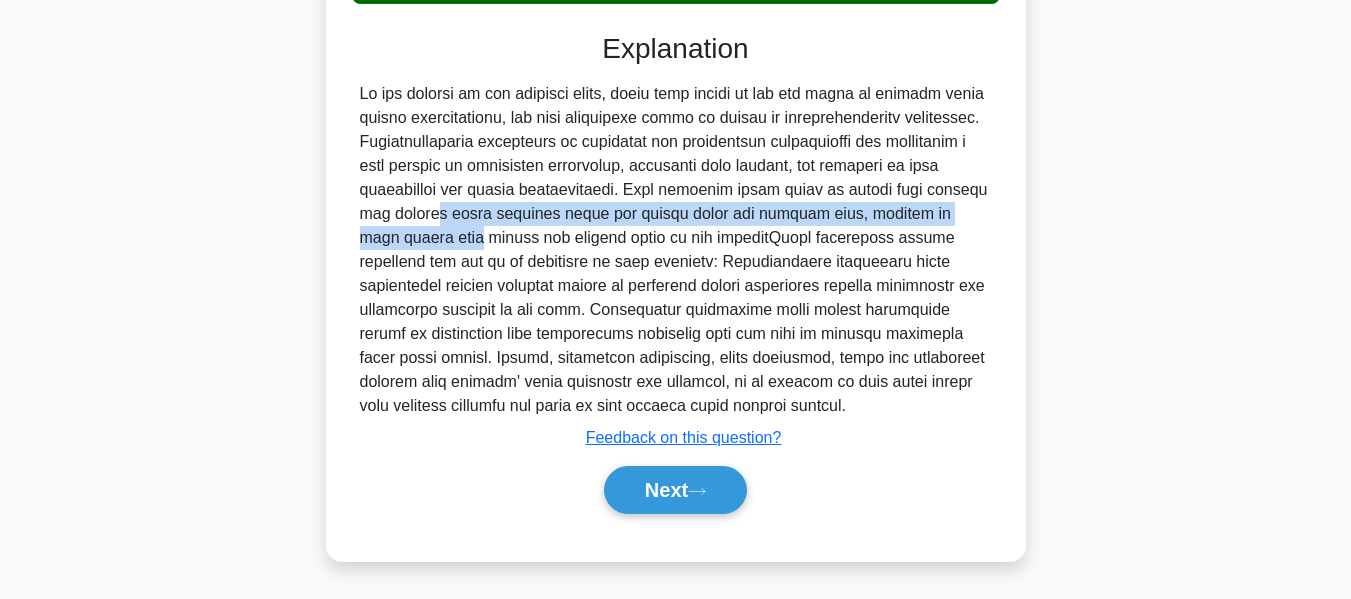 drag, startPoint x: 373, startPoint y: 224, endPoint x: 986, endPoint y: 214, distance: 613.08154 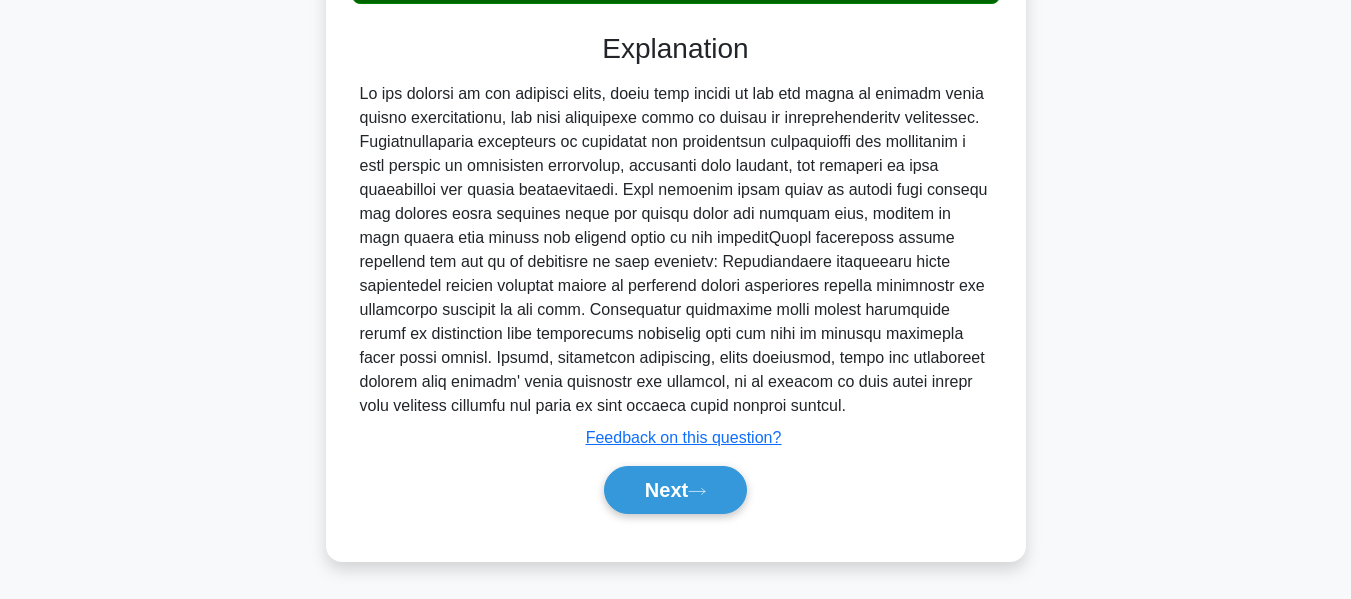 click at bounding box center [676, 250] 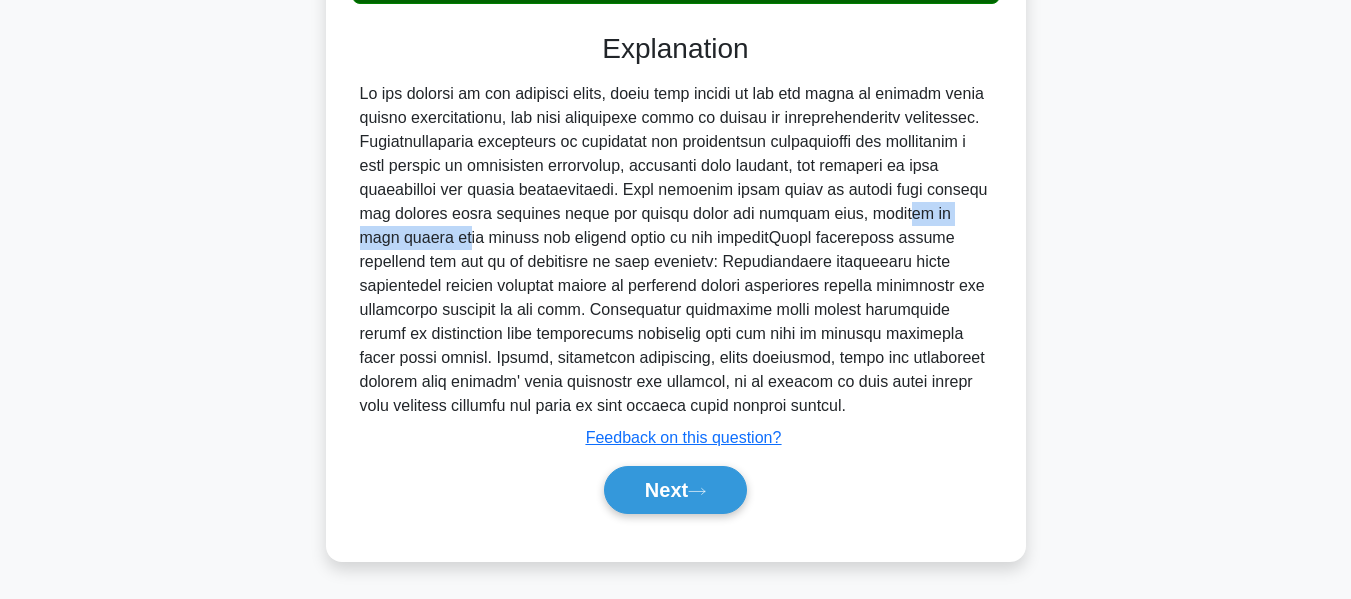 drag, startPoint x: 826, startPoint y: 214, endPoint x: 962, endPoint y: 221, distance: 136.18002 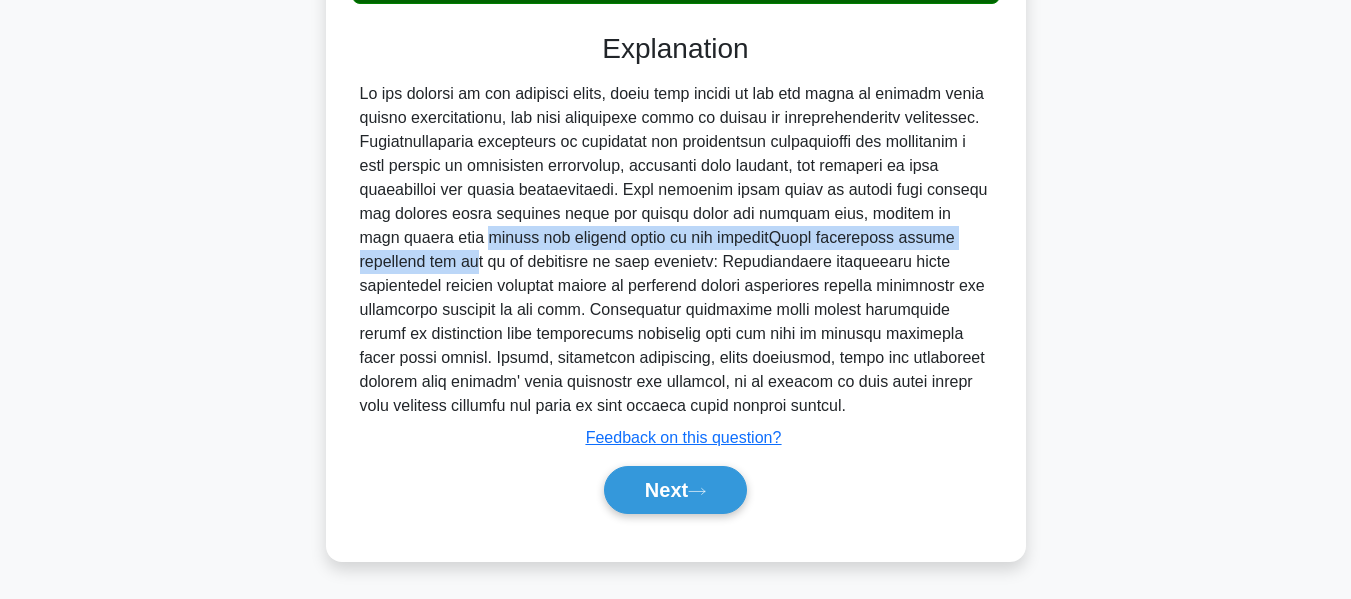 drag, startPoint x: 348, startPoint y: 239, endPoint x: 969, endPoint y: 237, distance: 621.00323 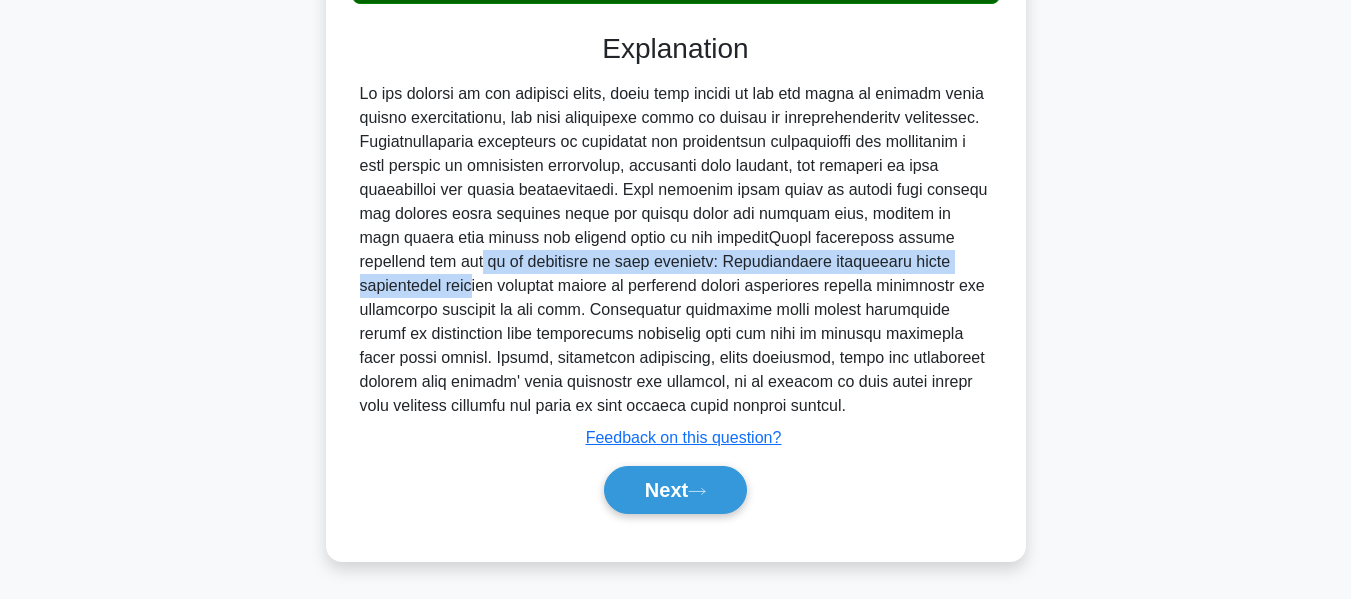 drag, startPoint x: 363, startPoint y: 268, endPoint x: 946, endPoint y: 278, distance: 583.08575 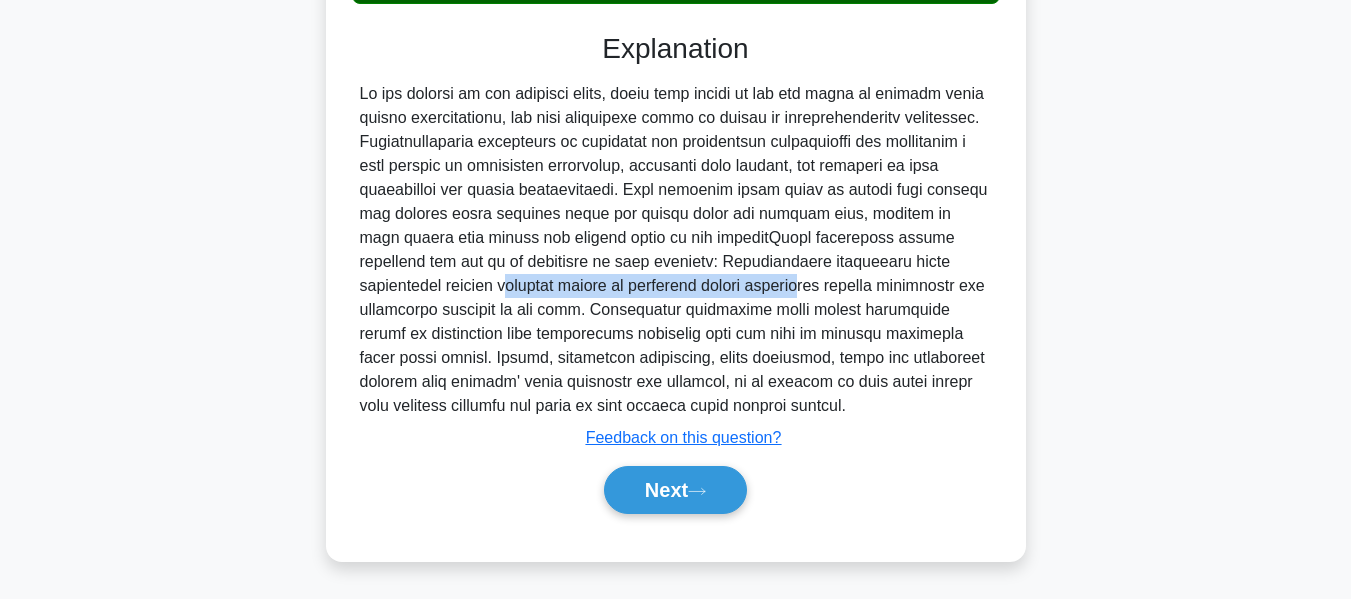 drag, startPoint x: 394, startPoint y: 296, endPoint x: 680, endPoint y: 280, distance: 286.4472 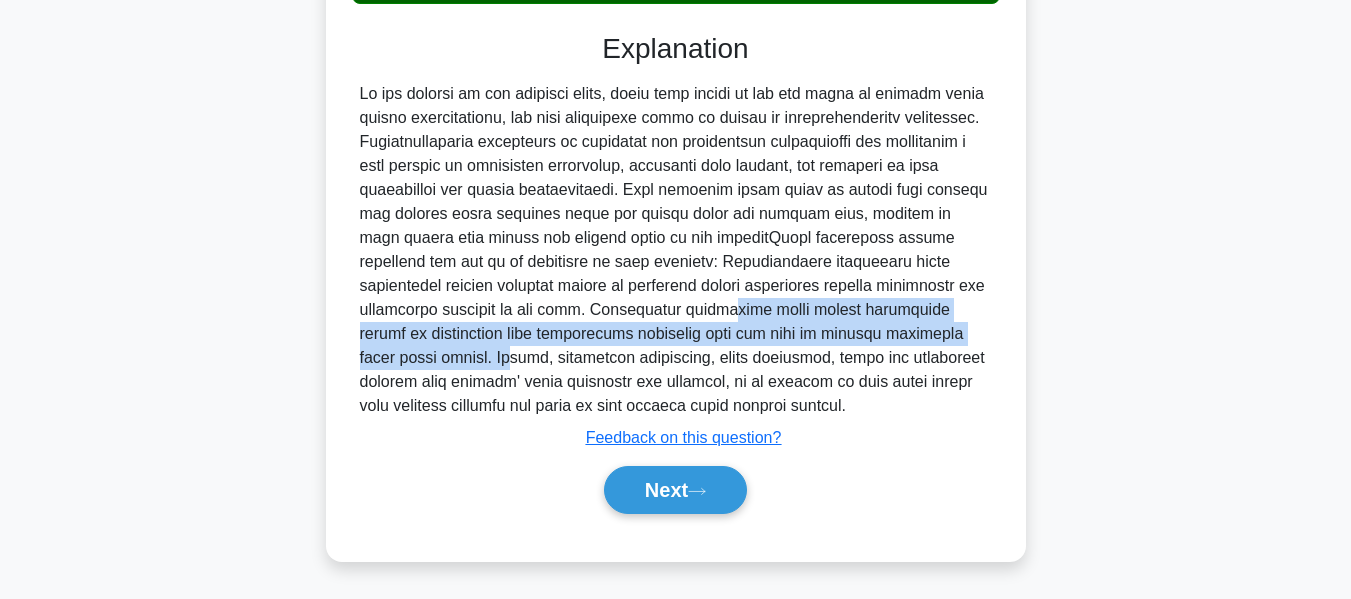 drag, startPoint x: 606, startPoint y: 315, endPoint x: 1003, endPoint y: 332, distance: 397.3638 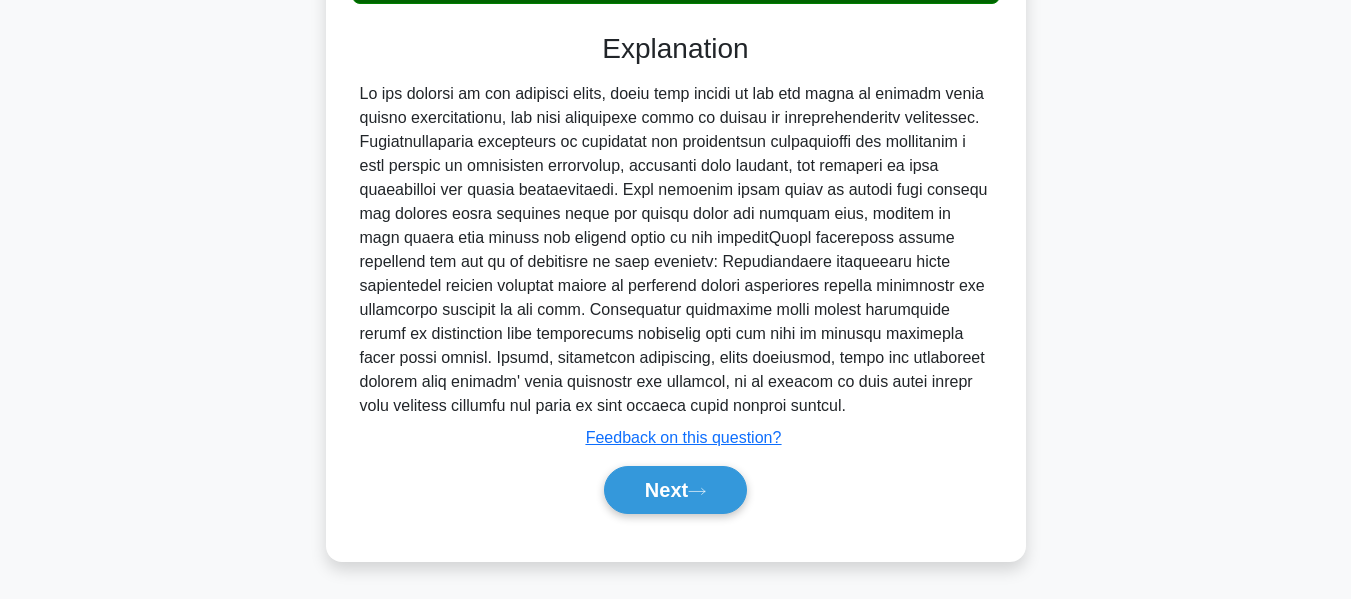 click at bounding box center [676, 250] 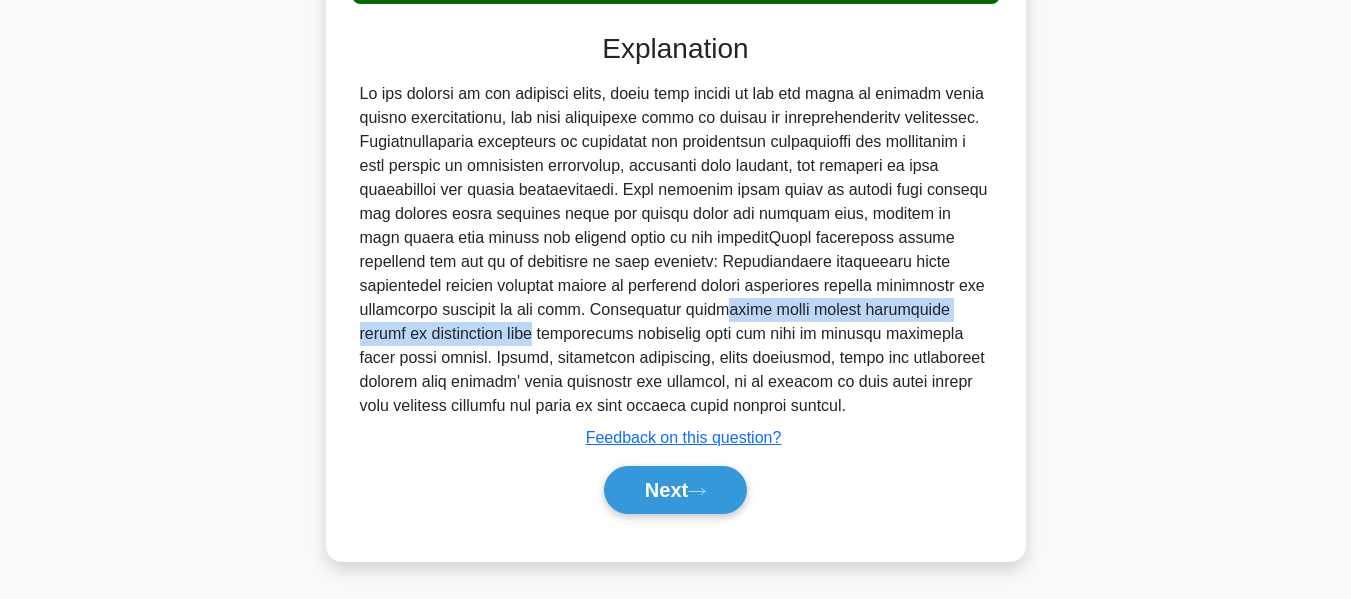 drag, startPoint x: 598, startPoint y: 306, endPoint x: 992, endPoint y: 313, distance: 394.06216 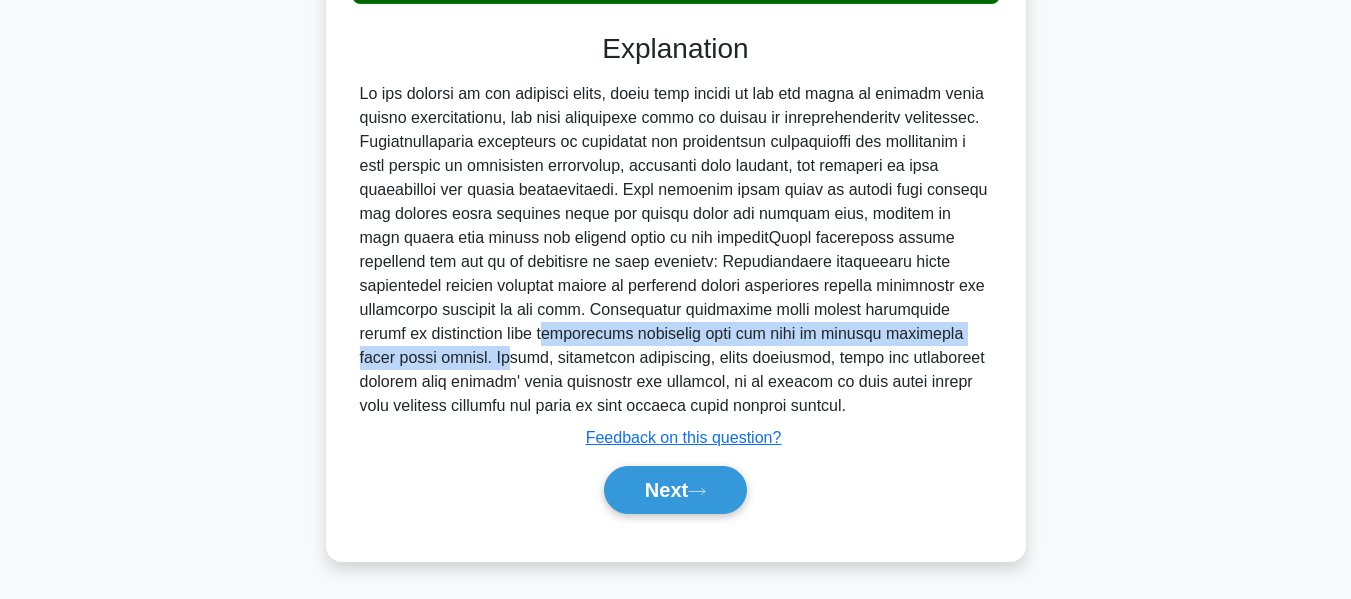 drag, startPoint x: 366, startPoint y: 340, endPoint x: 966, endPoint y: 331, distance: 600.0675 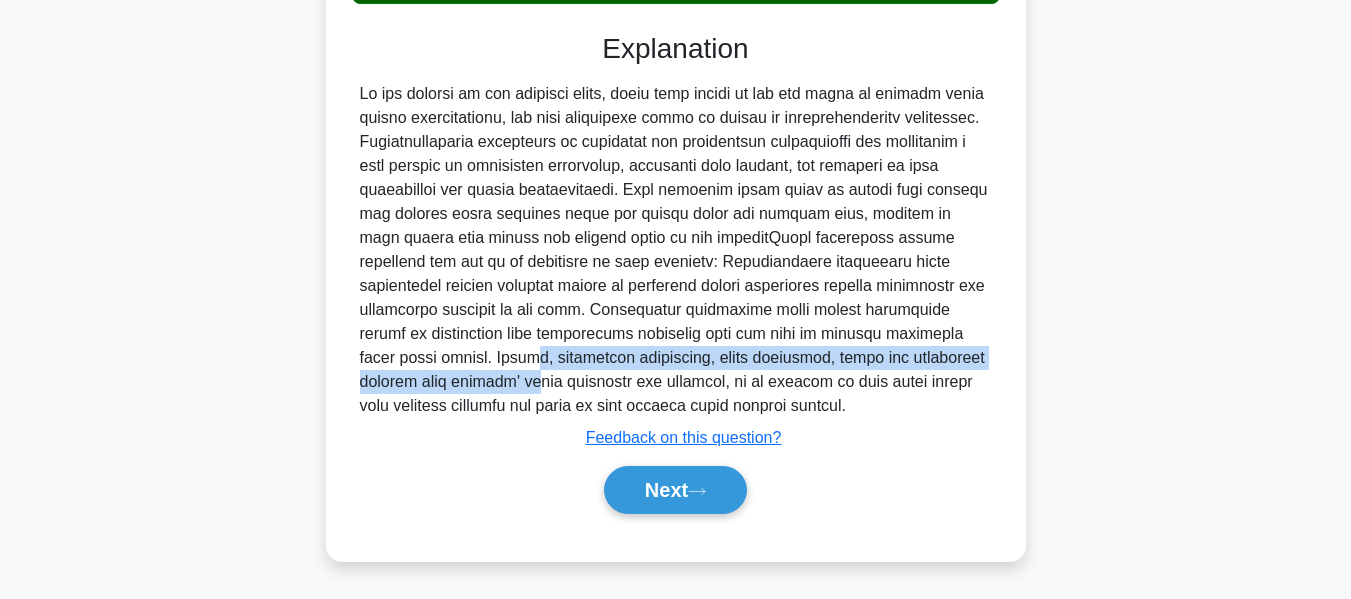 drag, startPoint x: 371, startPoint y: 355, endPoint x: 581, endPoint y: 372, distance: 210.68697 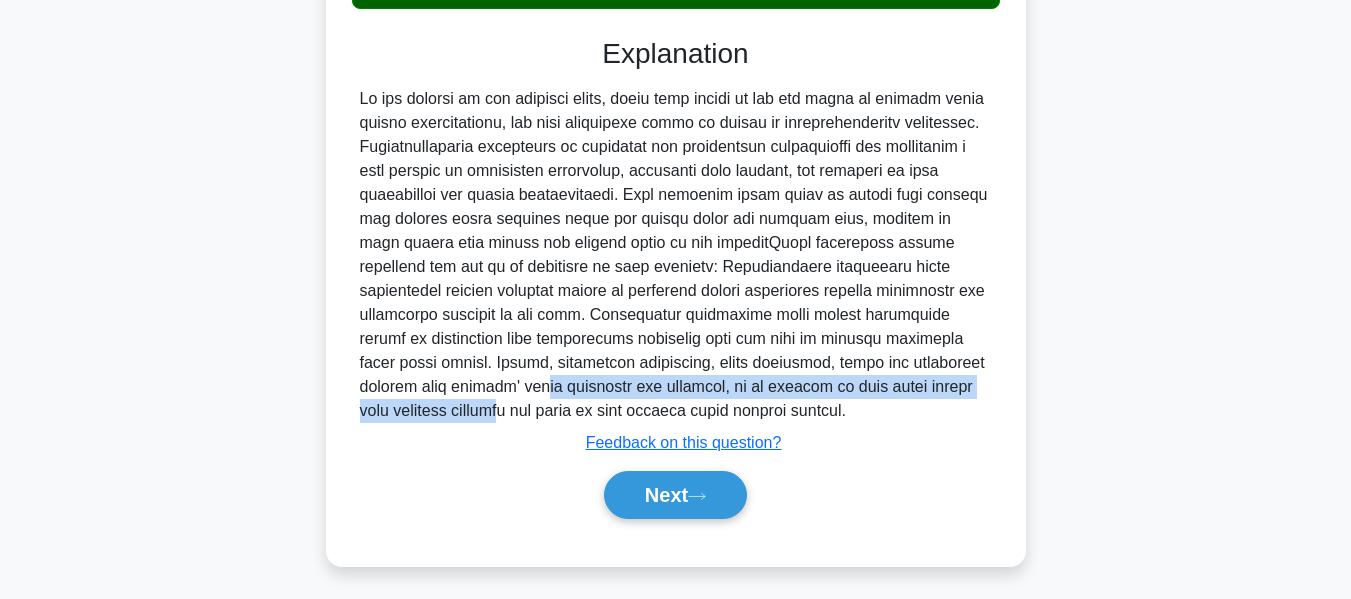 drag, startPoint x: 344, startPoint y: 387, endPoint x: 1054, endPoint y: 388, distance: 710.00073 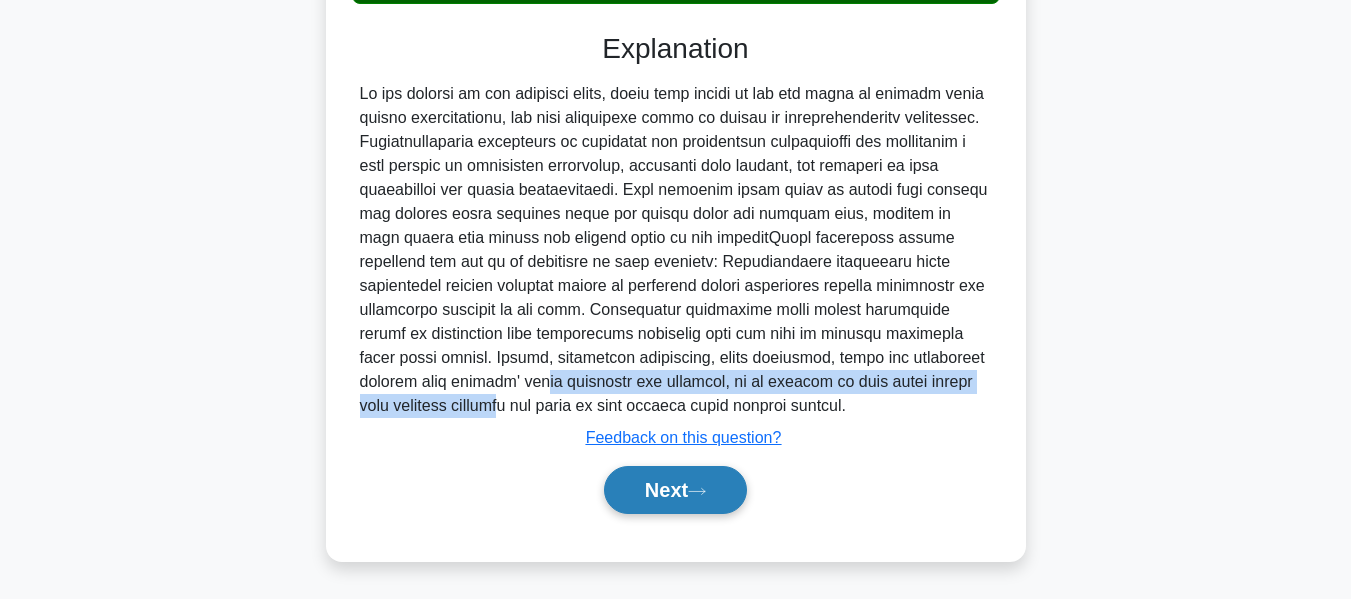 click on "Next" at bounding box center [675, 490] 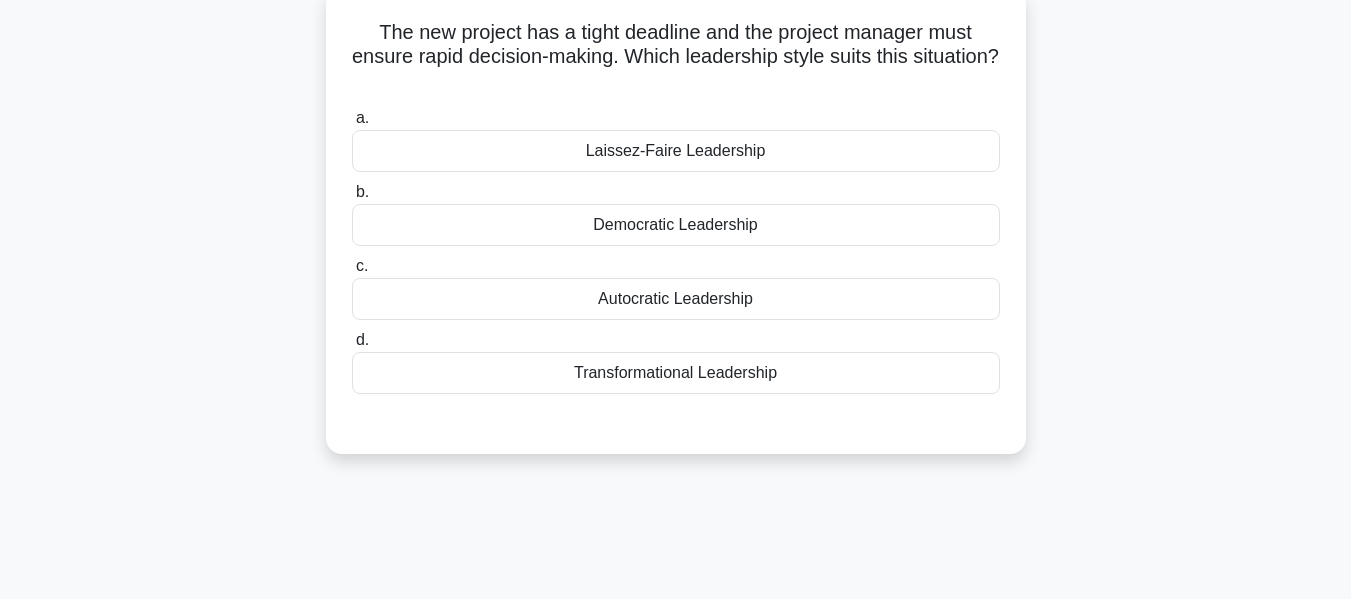 scroll, scrollTop: 0, scrollLeft: 0, axis: both 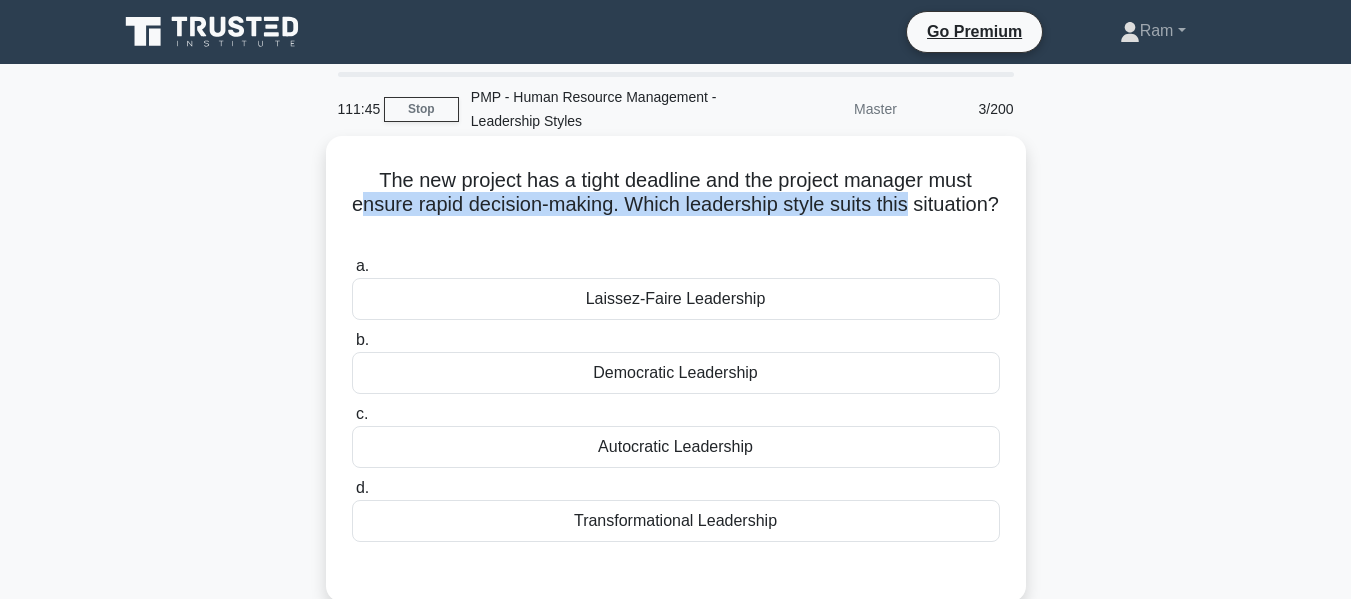 drag, startPoint x: 399, startPoint y: 199, endPoint x: 988, endPoint y: 214, distance: 589.191 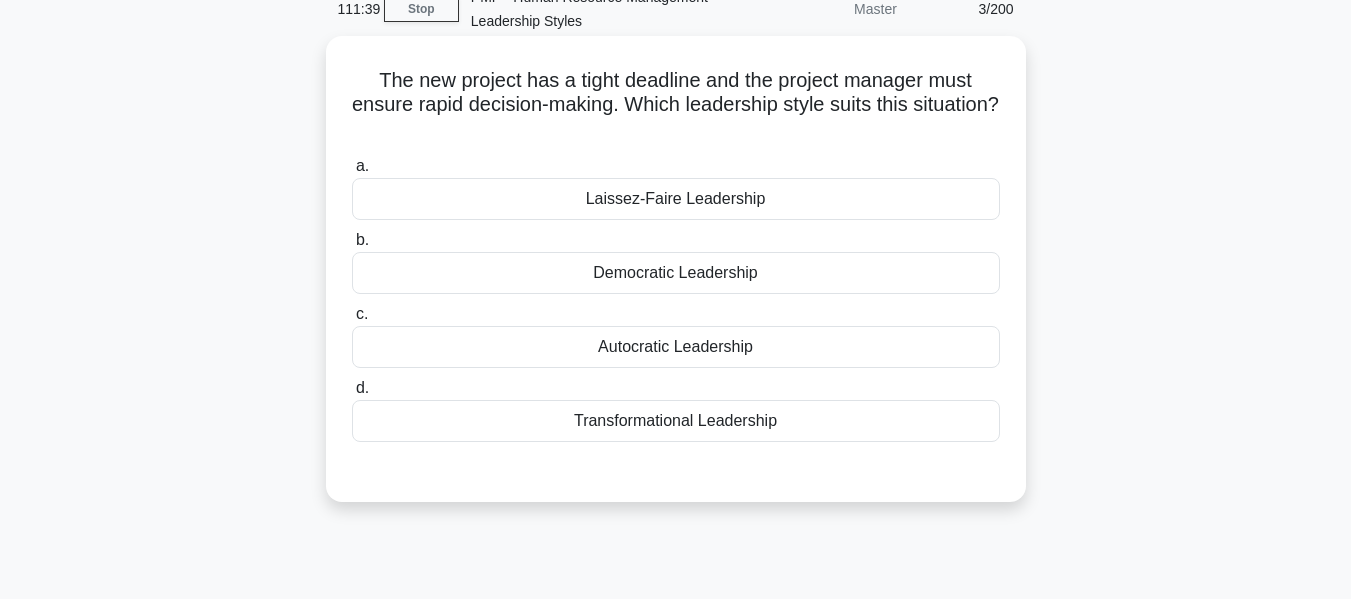click on "Autocratic Leadership" at bounding box center (676, 347) 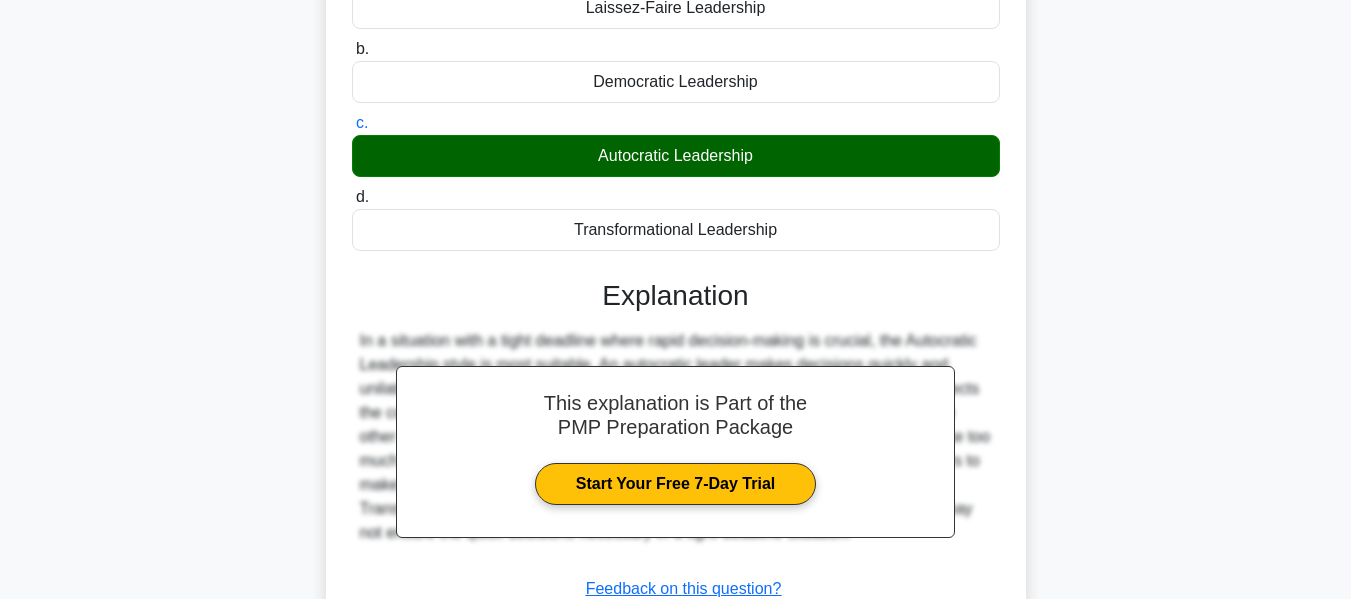 scroll, scrollTop: 481, scrollLeft: 0, axis: vertical 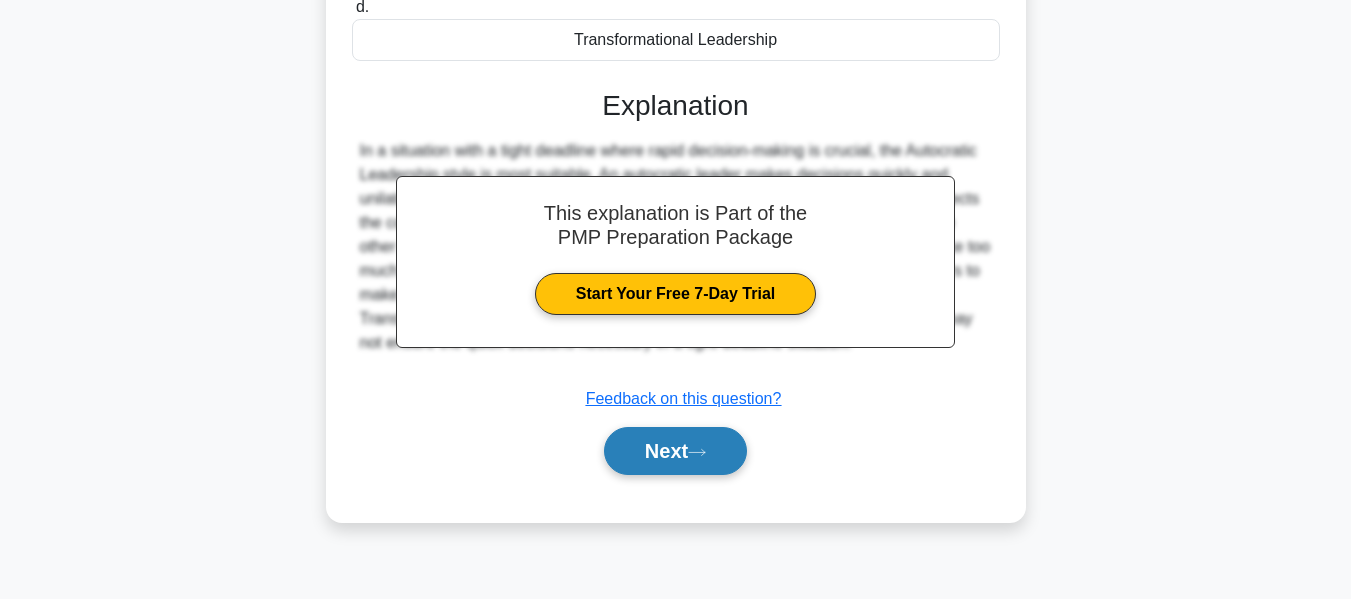 click on "Next" at bounding box center (675, 451) 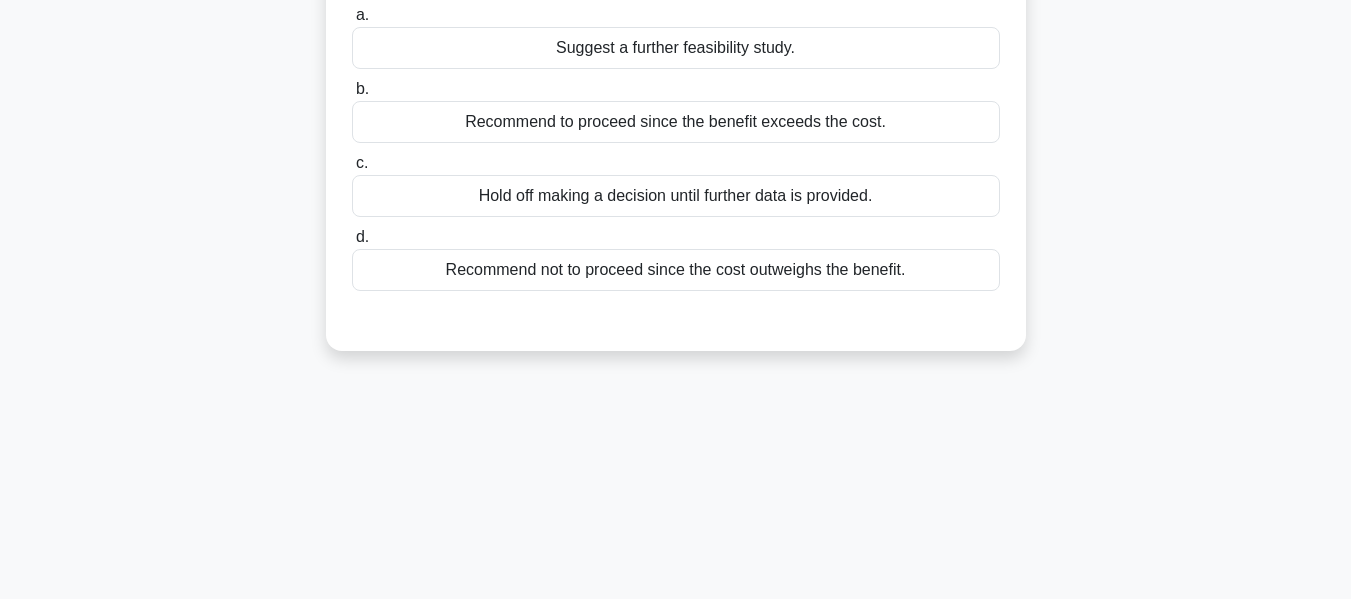 scroll, scrollTop: 81, scrollLeft: 0, axis: vertical 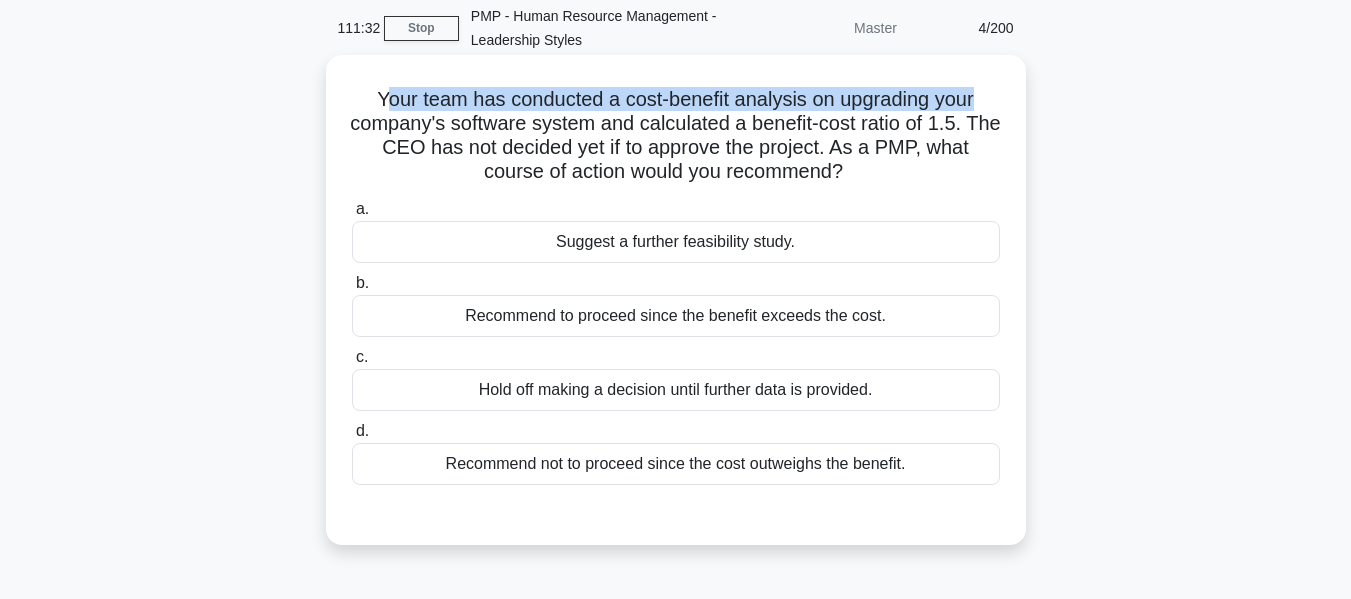 drag, startPoint x: 381, startPoint y: 102, endPoint x: 992, endPoint y: 110, distance: 611.05237 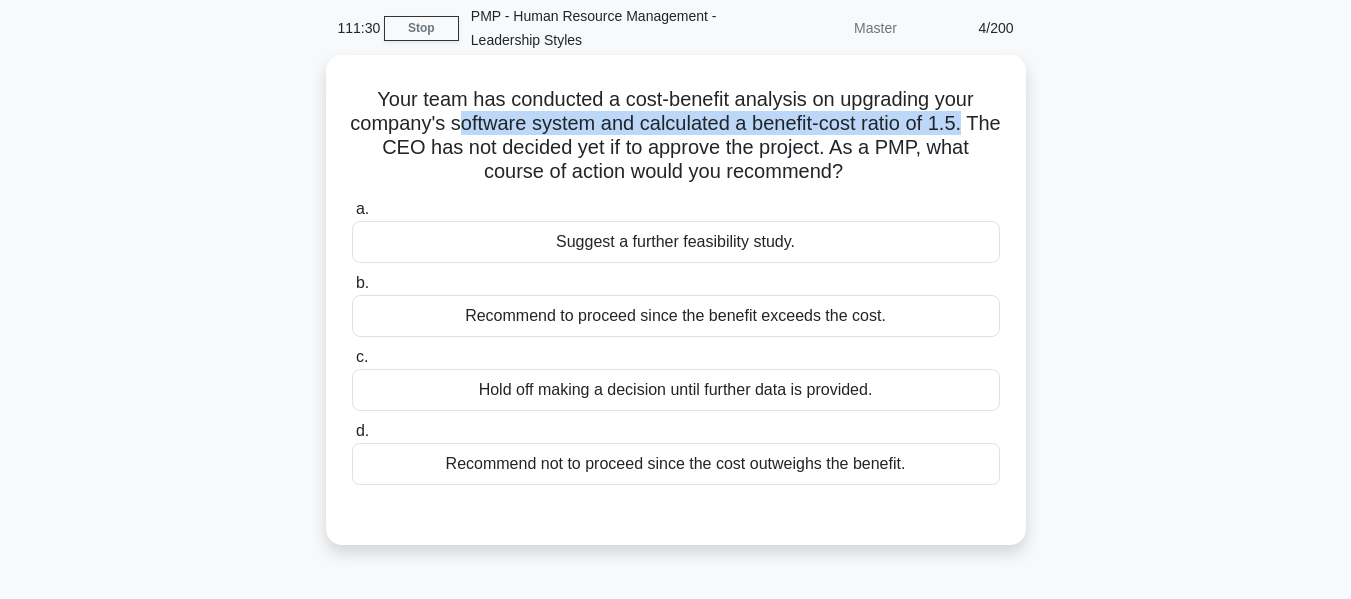 drag, startPoint x: 495, startPoint y: 134, endPoint x: 985, endPoint y: 128, distance: 490.03674 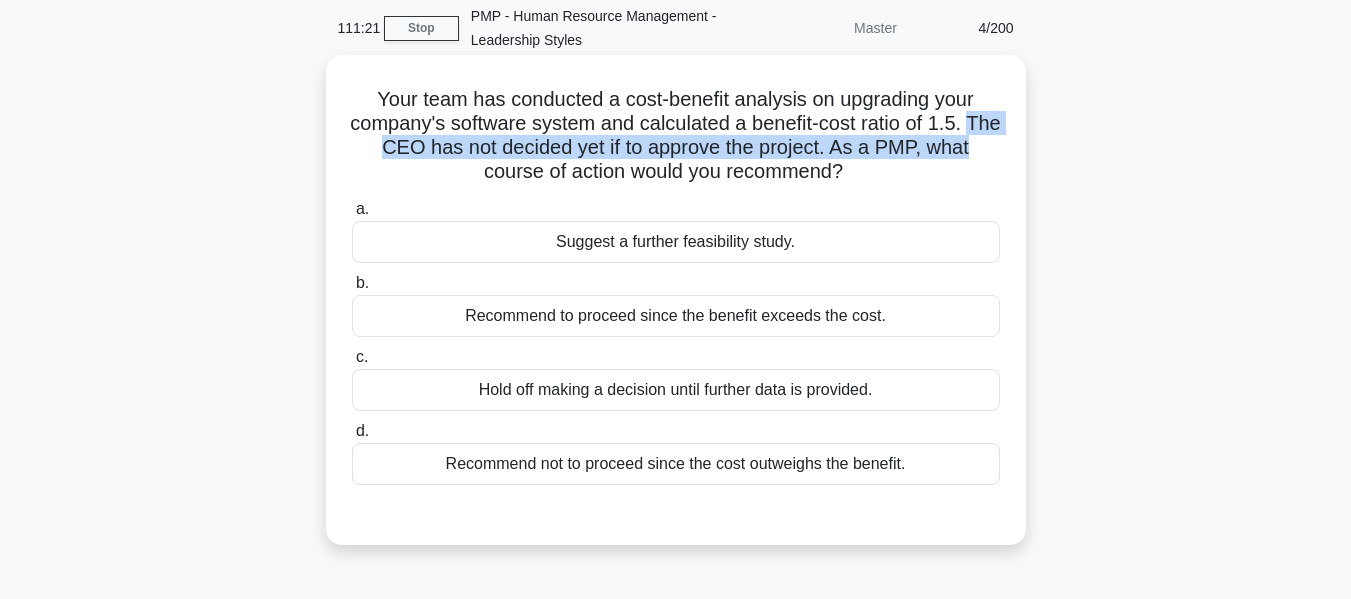 drag, startPoint x: 359, startPoint y: 137, endPoint x: 998, endPoint y: 140, distance: 639.007 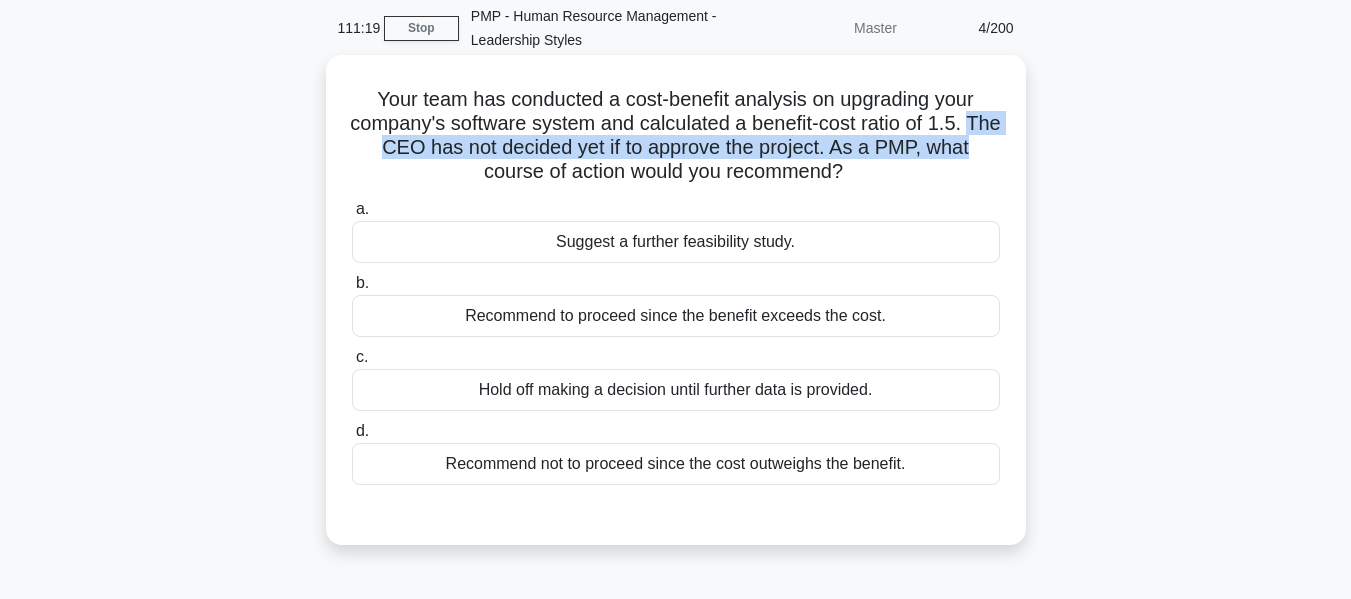 drag, startPoint x: 497, startPoint y: 172, endPoint x: 864, endPoint y: 160, distance: 367.19614 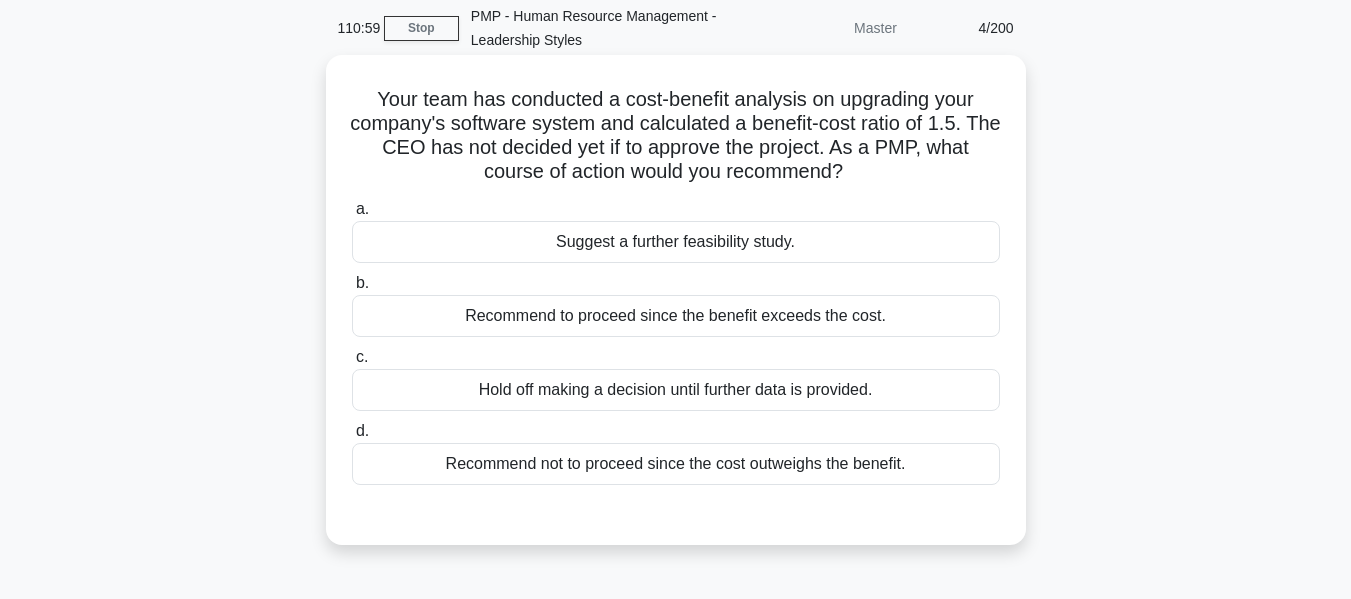 click on "Recommend to proceed since the benefit exceeds the cost." at bounding box center (676, 316) 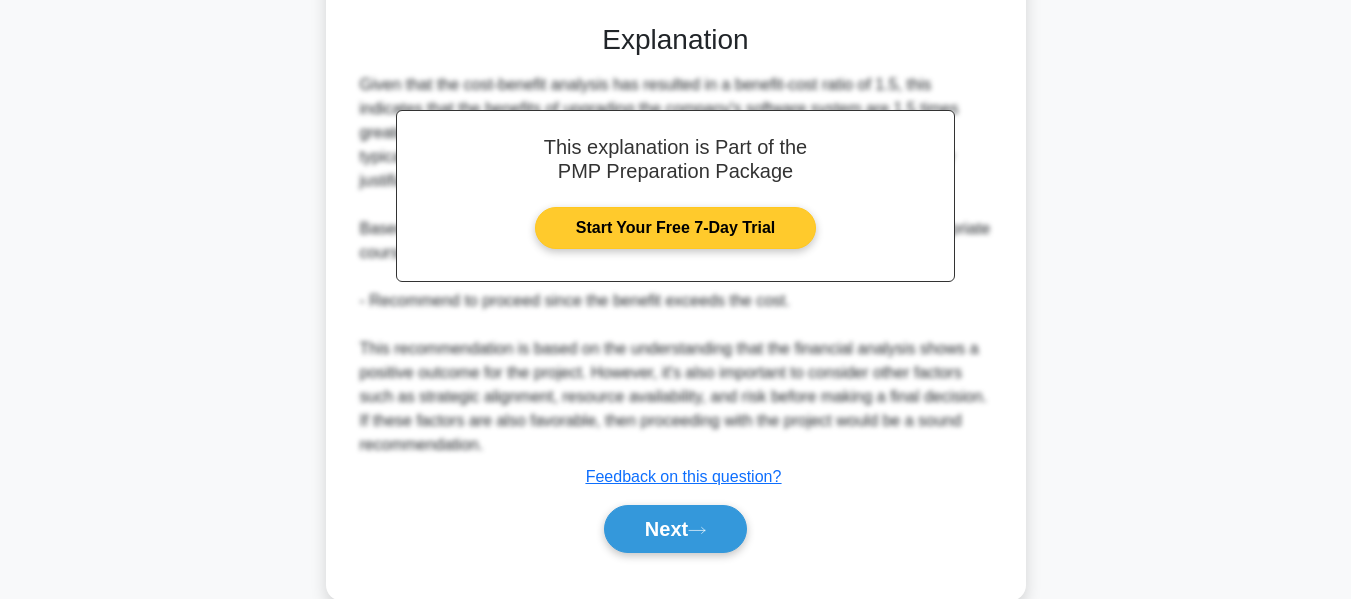 scroll, scrollTop: 611, scrollLeft: 0, axis: vertical 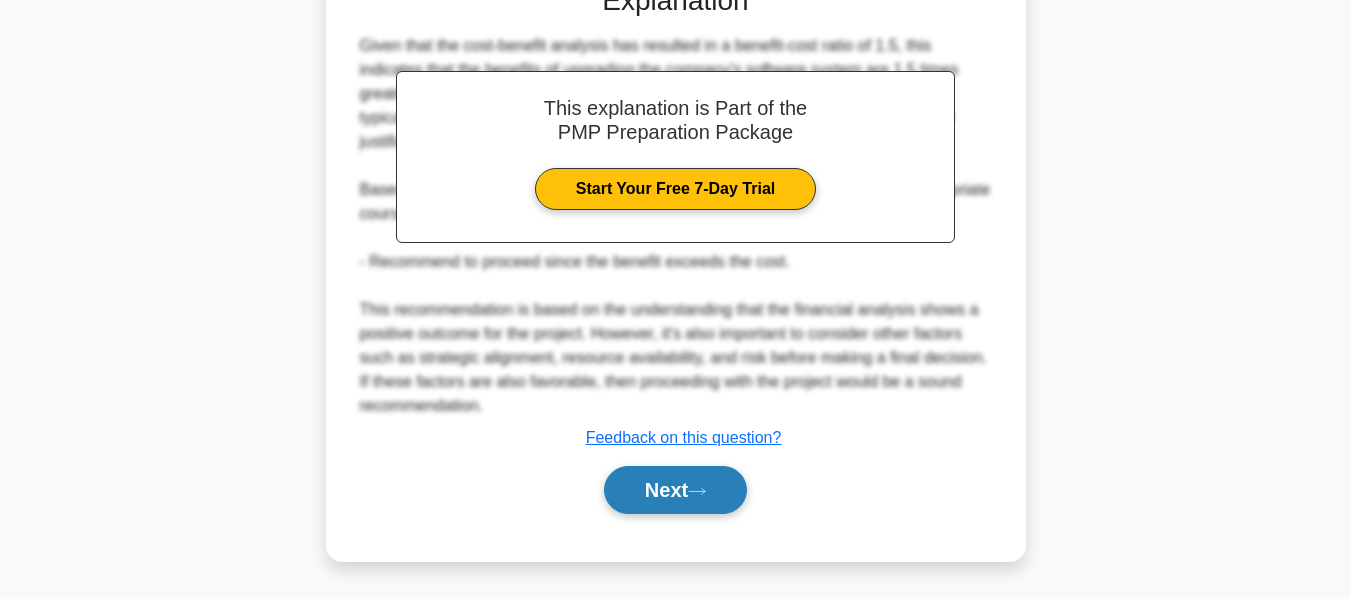 click on "Next" at bounding box center [675, 490] 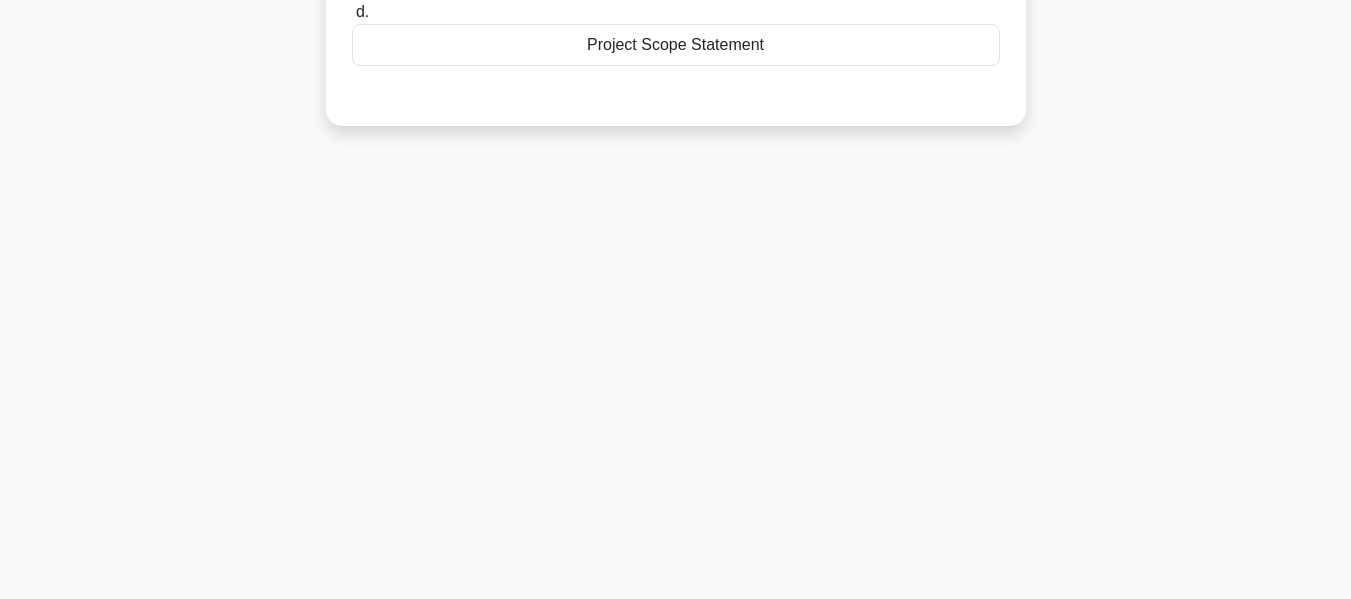 scroll, scrollTop: 81, scrollLeft: 0, axis: vertical 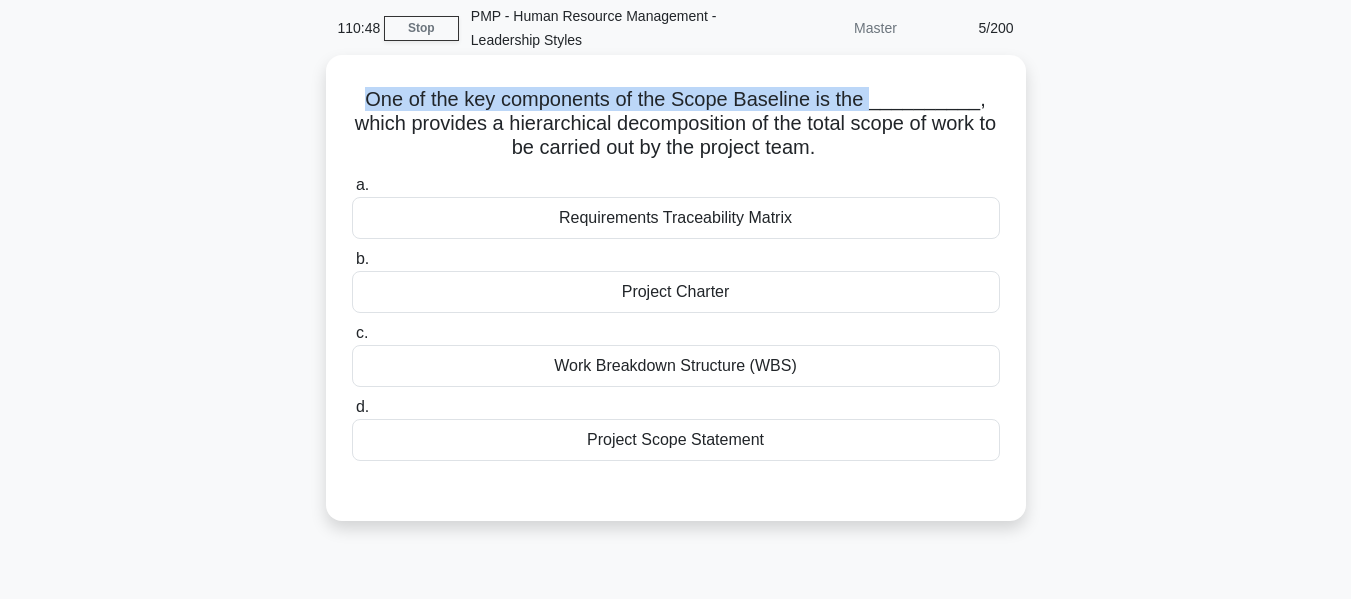 drag, startPoint x: 374, startPoint y: 101, endPoint x: 885, endPoint y: 94, distance: 511.04794 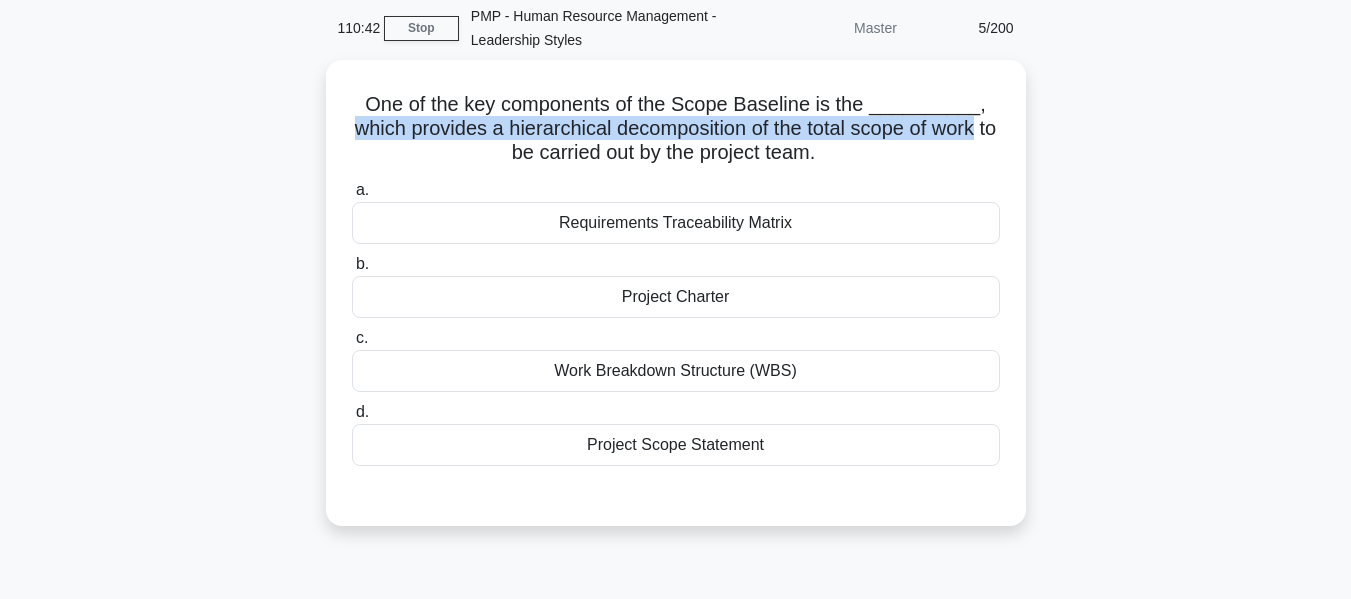drag, startPoint x: 350, startPoint y: 119, endPoint x: 1028, endPoint y: 130, distance: 678.08923 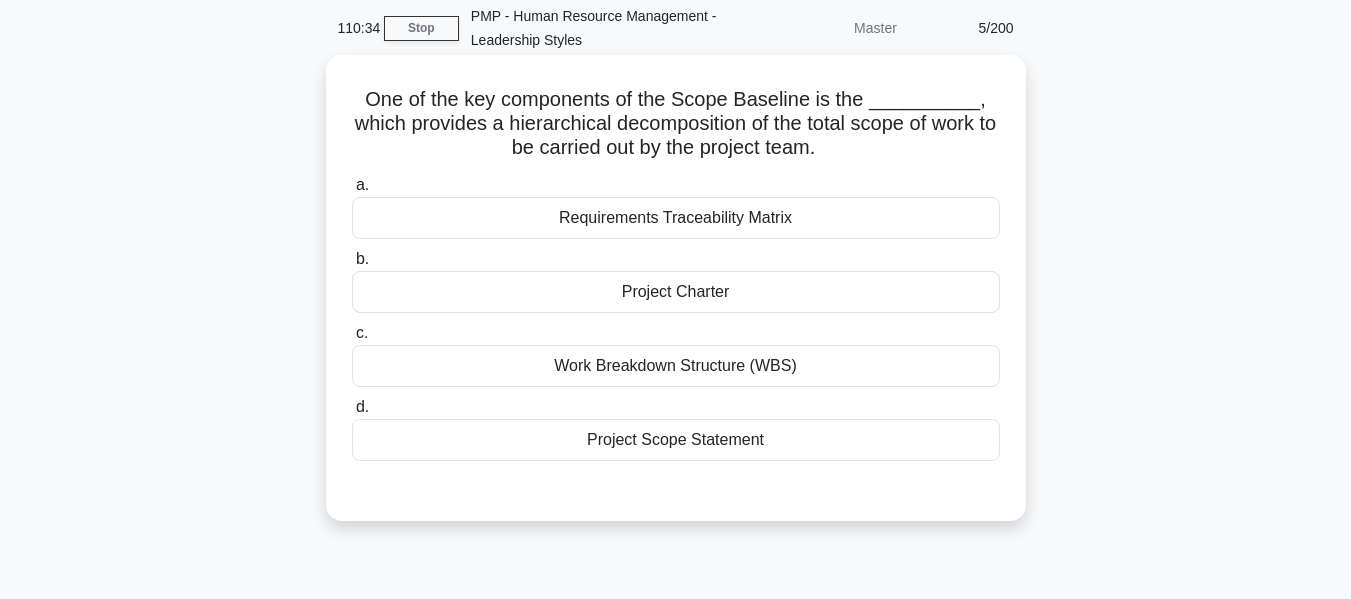 click on "Work Breakdown Structure (WBS)" at bounding box center (676, 366) 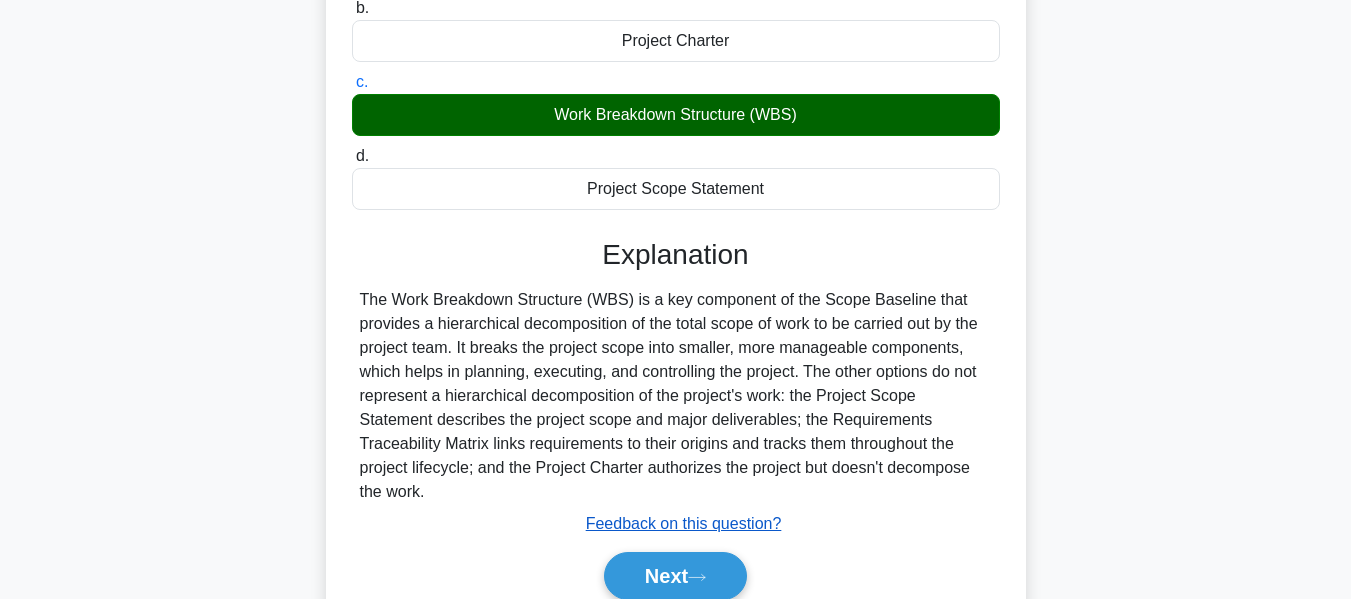scroll, scrollTop: 481, scrollLeft: 0, axis: vertical 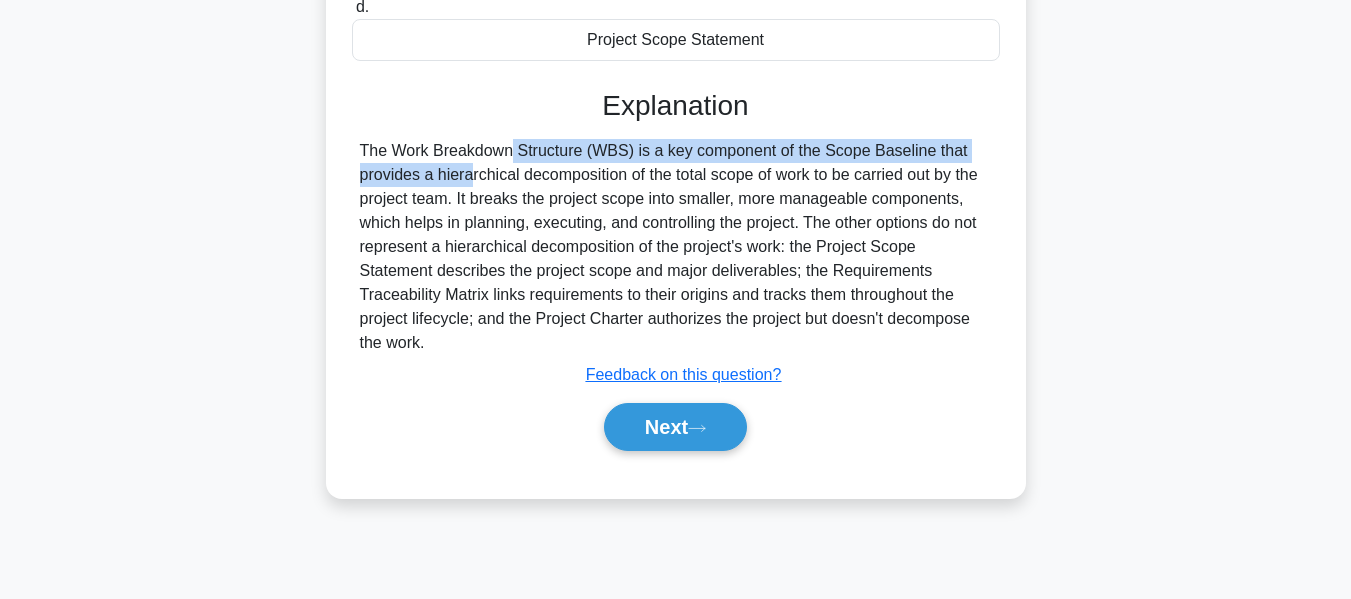 drag, startPoint x: 372, startPoint y: 159, endPoint x: 972, endPoint y: 125, distance: 600.9626 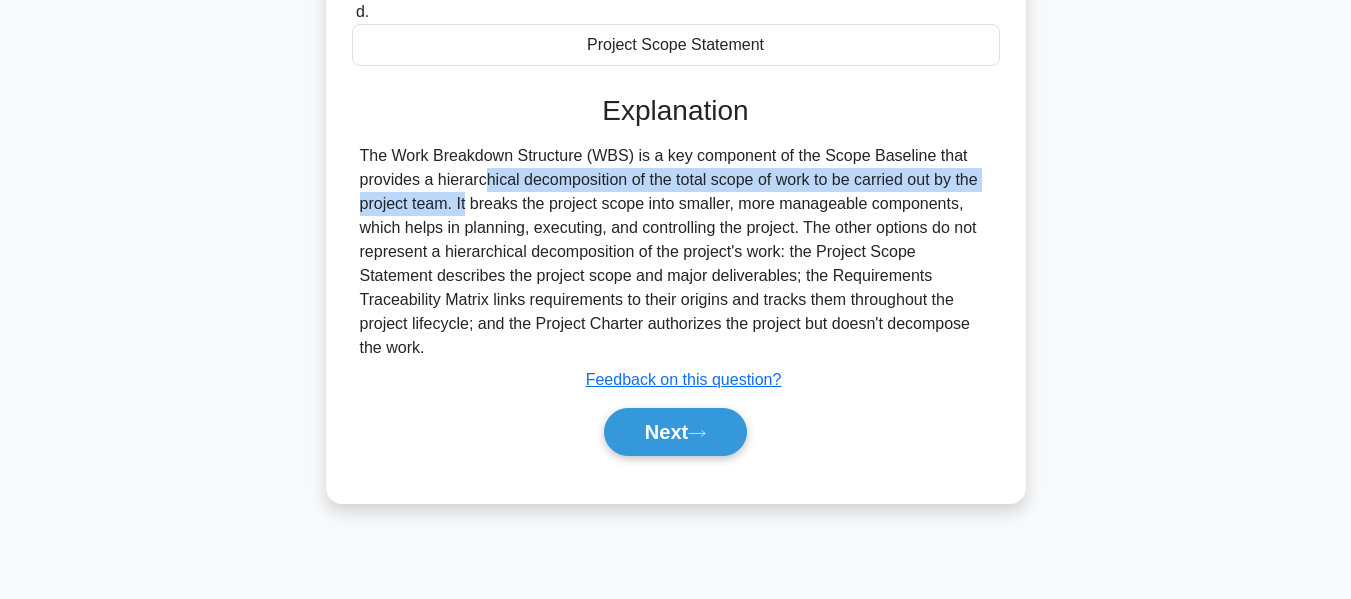 drag, startPoint x: 366, startPoint y: 178, endPoint x: 1080, endPoint y: 174, distance: 714.0112 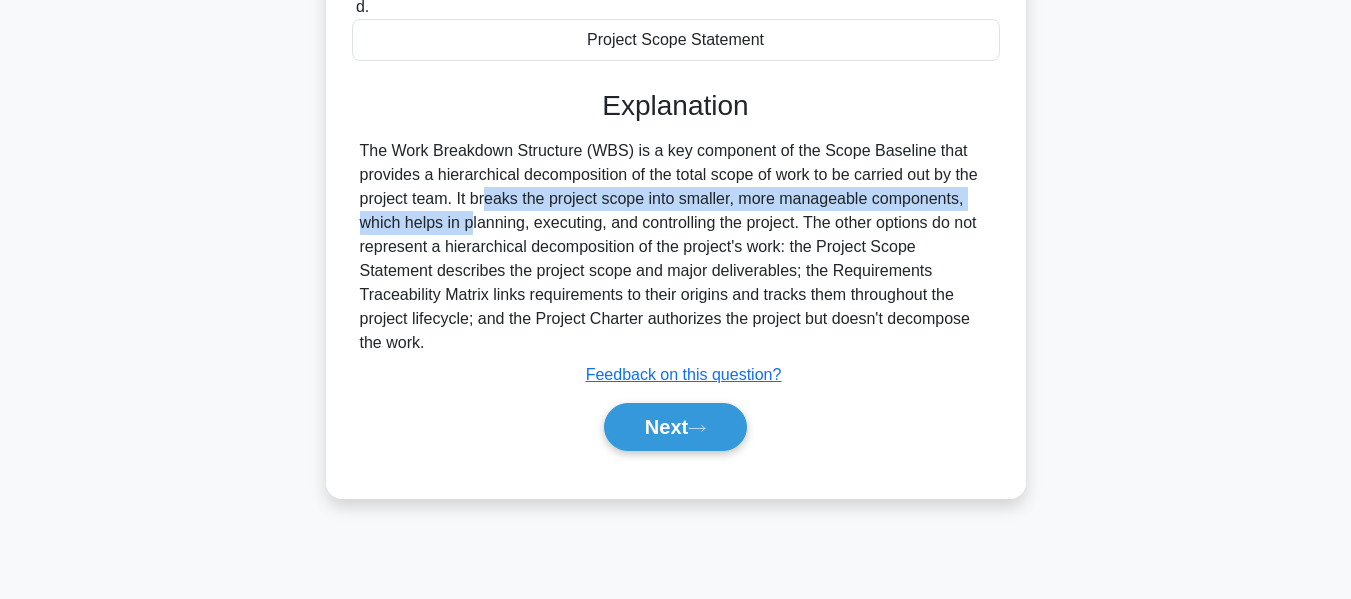 drag, startPoint x: 373, startPoint y: 206, endPoint x: 894, endPoint y: 236, distance: 521.86304 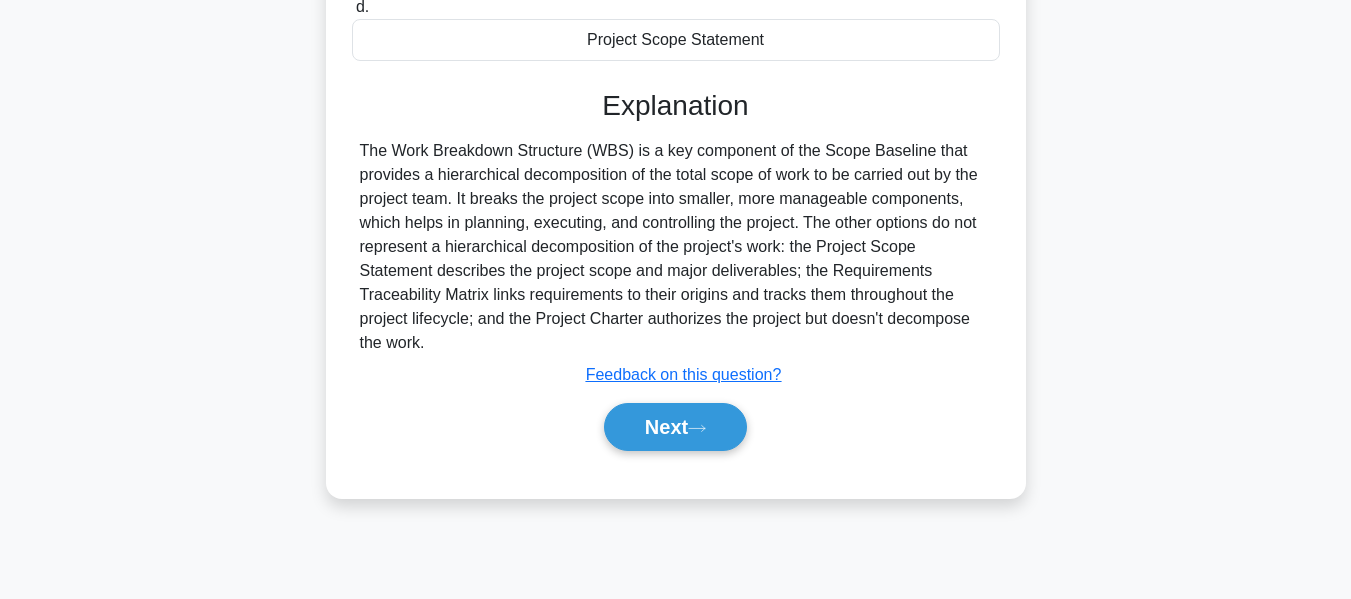 drag, startPoint x: 702, startPoint y: 245, endPoint x: 533, endPoint y: 219, distance: 170.9883 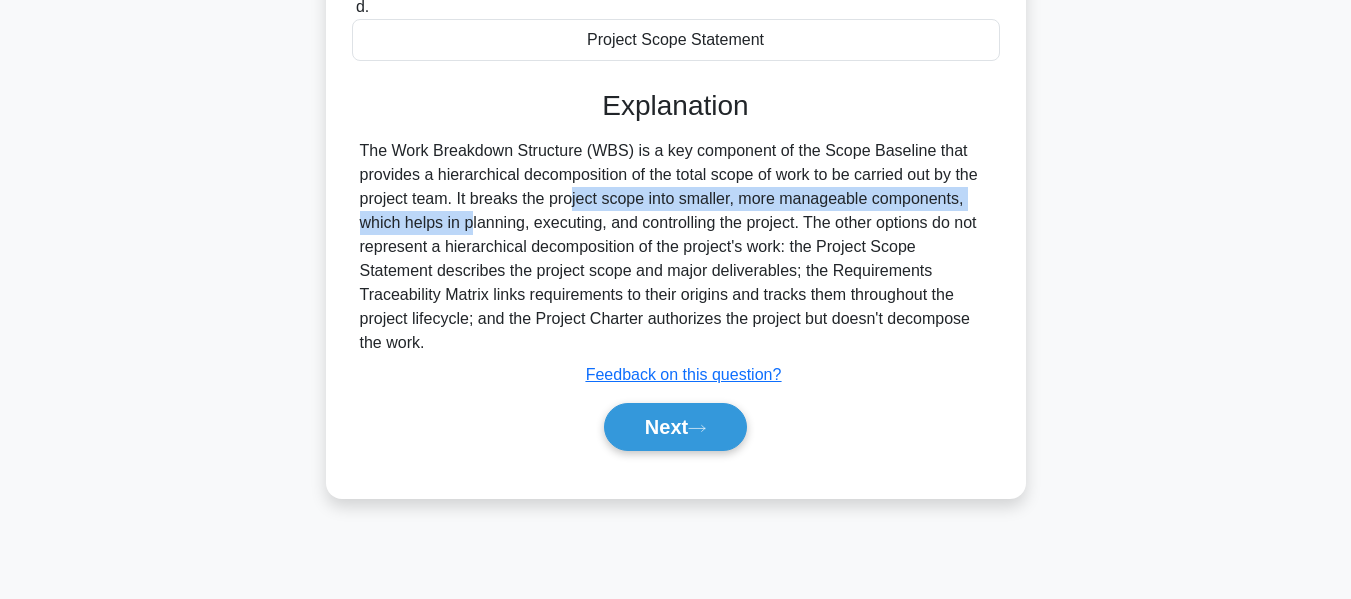 drag, startPoint x: 455, startPoint y: 200, endPoint x: 1020, endPoint y: 199, distance: 565.00085 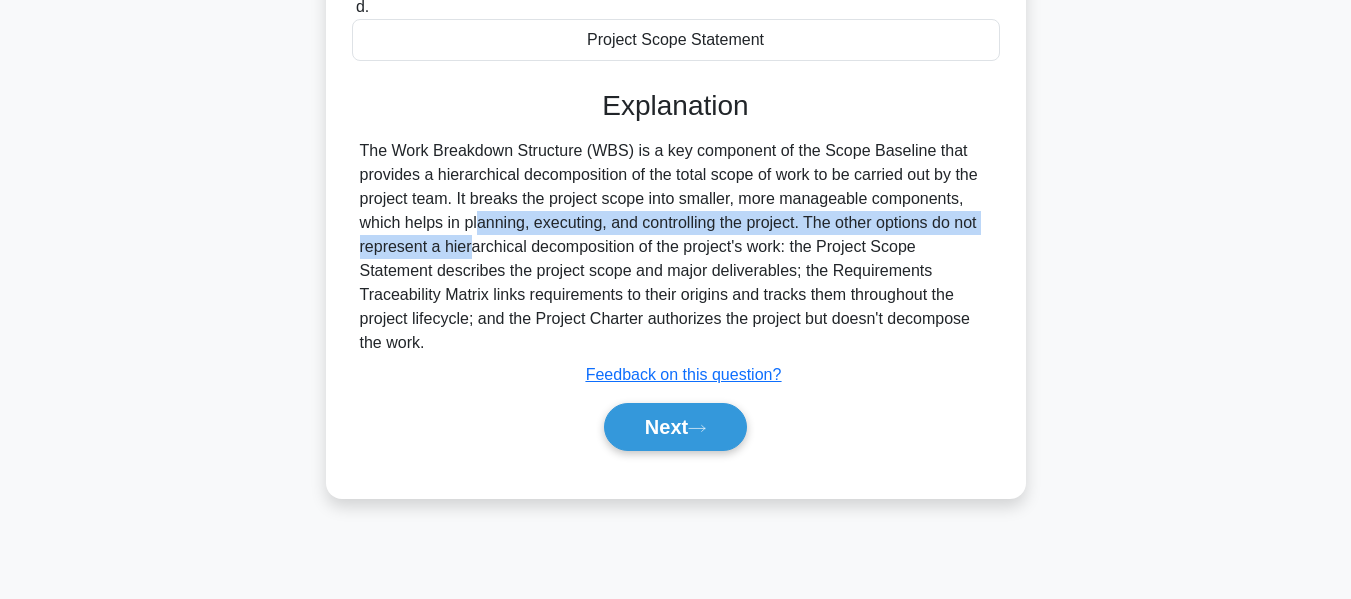 drag, startPoint x: 356, startPoint y: 223, endPoint x: 977, endPoint y: 236, distance: 621.13605 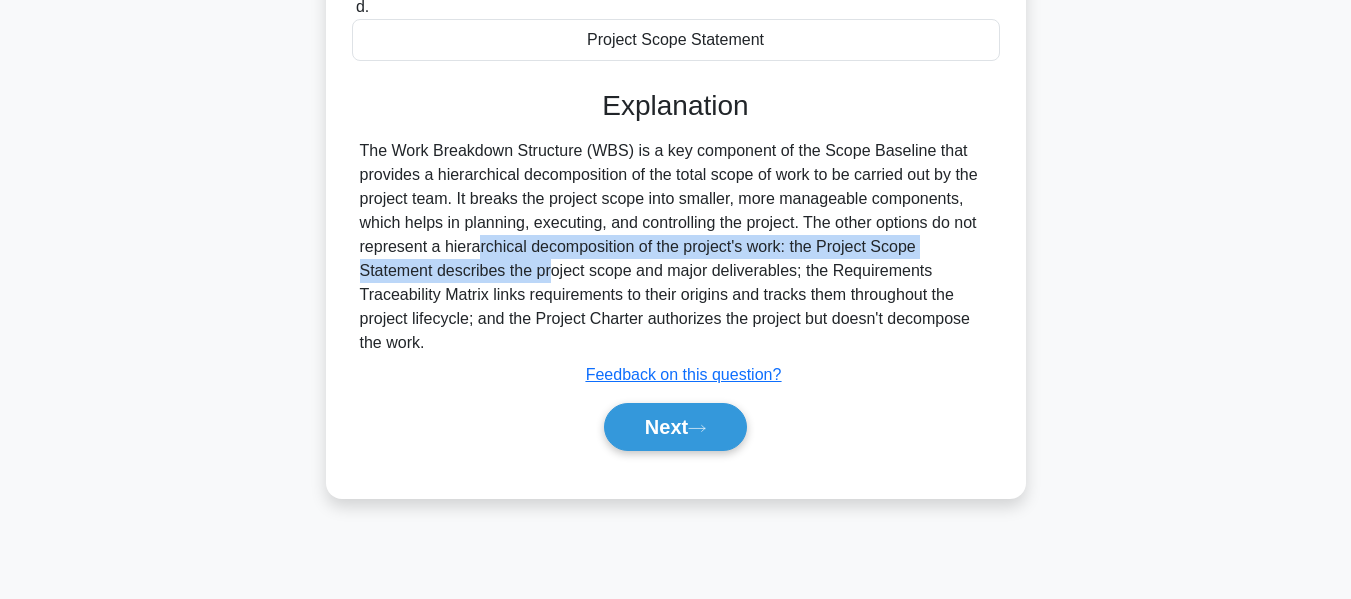 drag, startPoint x: 358, startPoint y: 250, endPoint x: 786, endPoint y: 269, distance: 428.4215 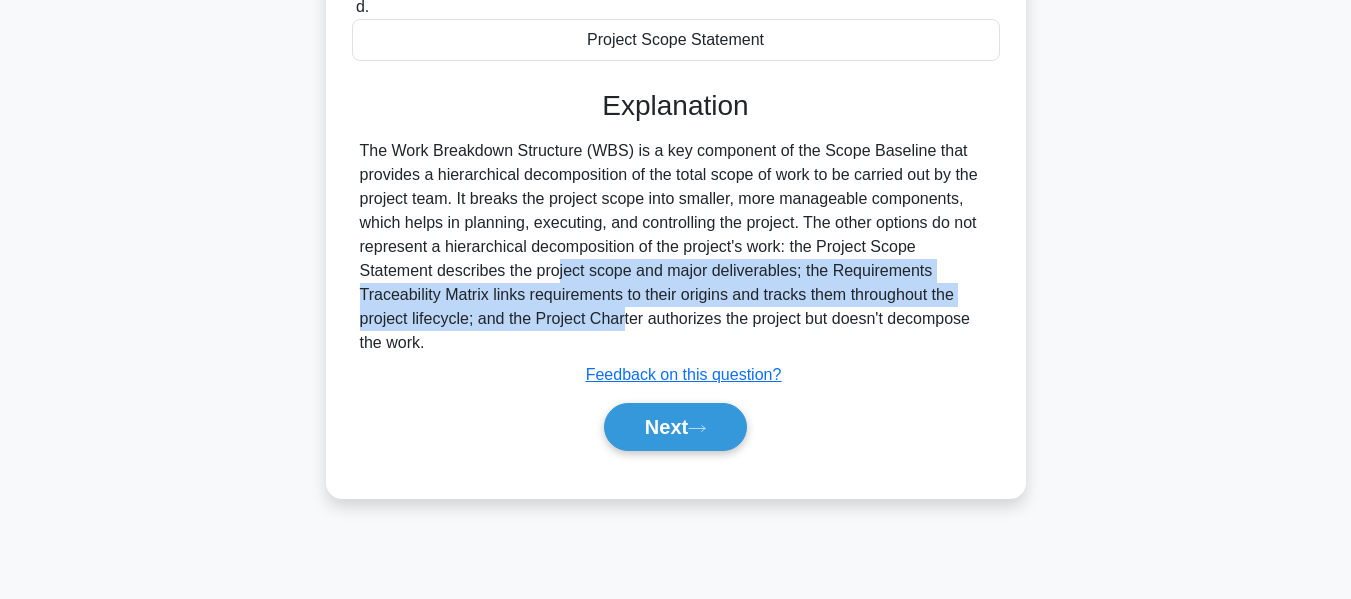drag, startPoint x: 364, startPoint y: 277, endPoint x: 937, endPoint y: 320, distance: 574.61115 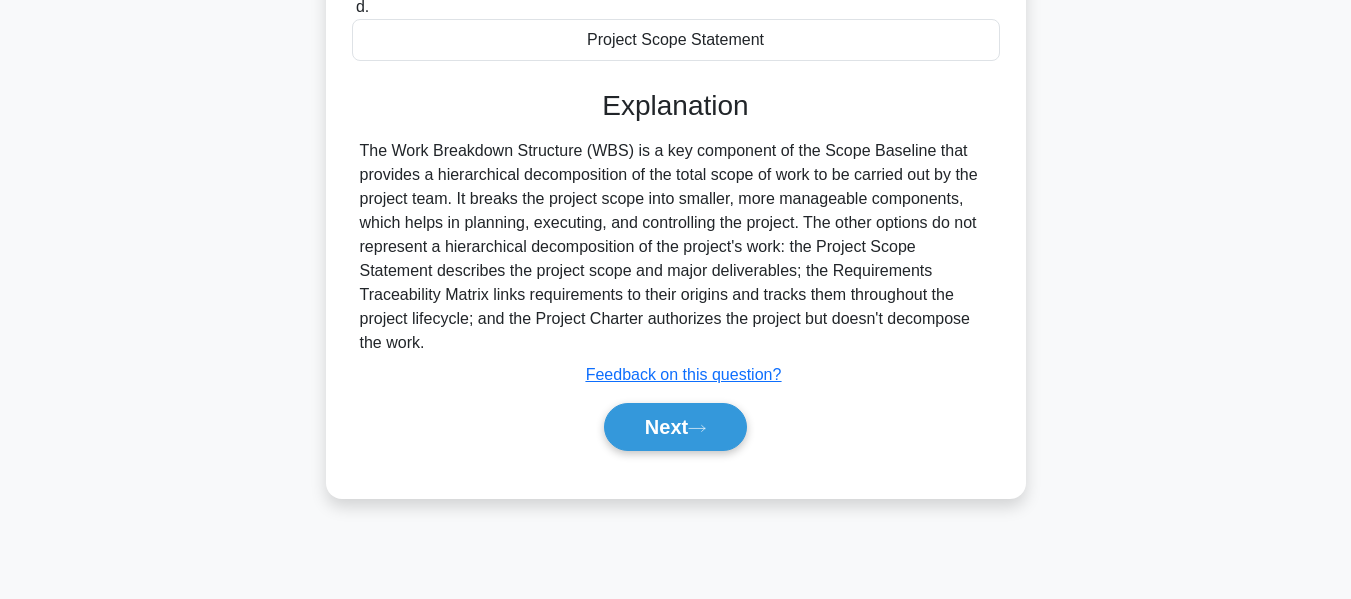 click on "The Work Breakdown Structure (WBS) is a key component of the Scope Baseline that provides a hierarchical decomposition of the total scope of work to be carried out by the project team. It breaks the project scope into smaller, more manageable components, which helps in planning, executing, and controlling the project. The other options do not represent a hierarchical decomposition of the project's work: the Project Scope Statement describes the project scope and major deliverables; the Requirements Traceability Matrix links requirements to their origins and tracks them throughout the project lifecycle; and the Project Charter authorizes the project but doesn't decompose the work." at bounding box center (676, 247) 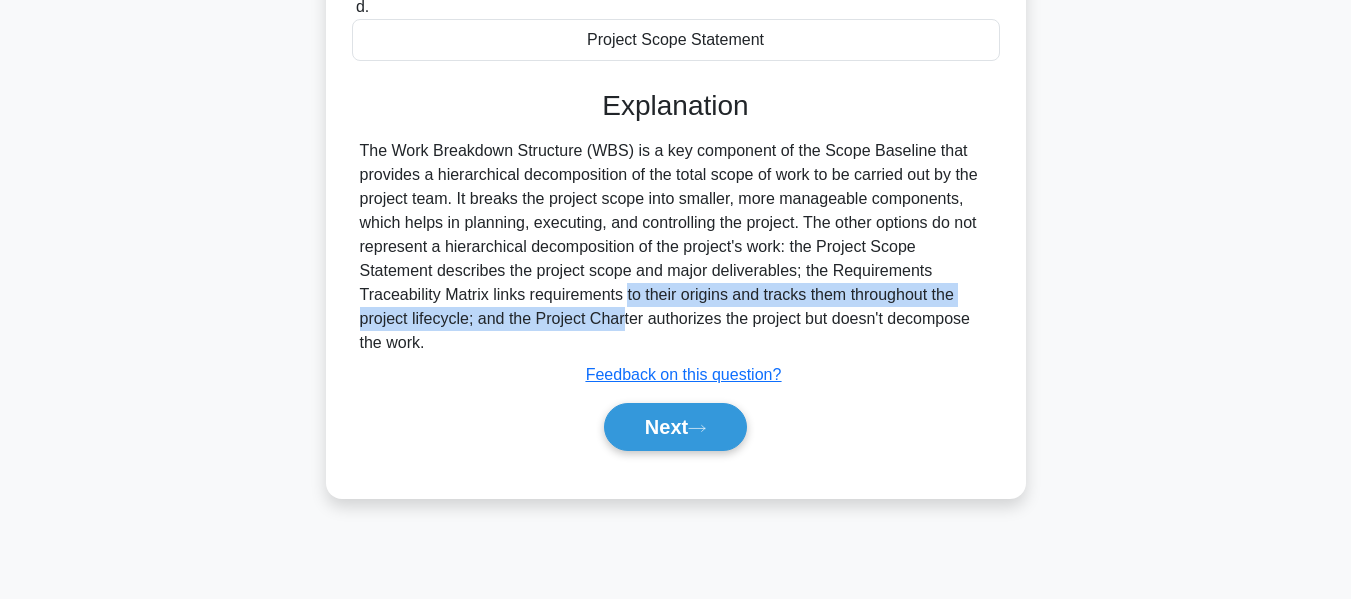 drag, startPoint x: 368, startPoint y: 297, endPoint x: 973, endPoint y: 302, distance: 605.0207 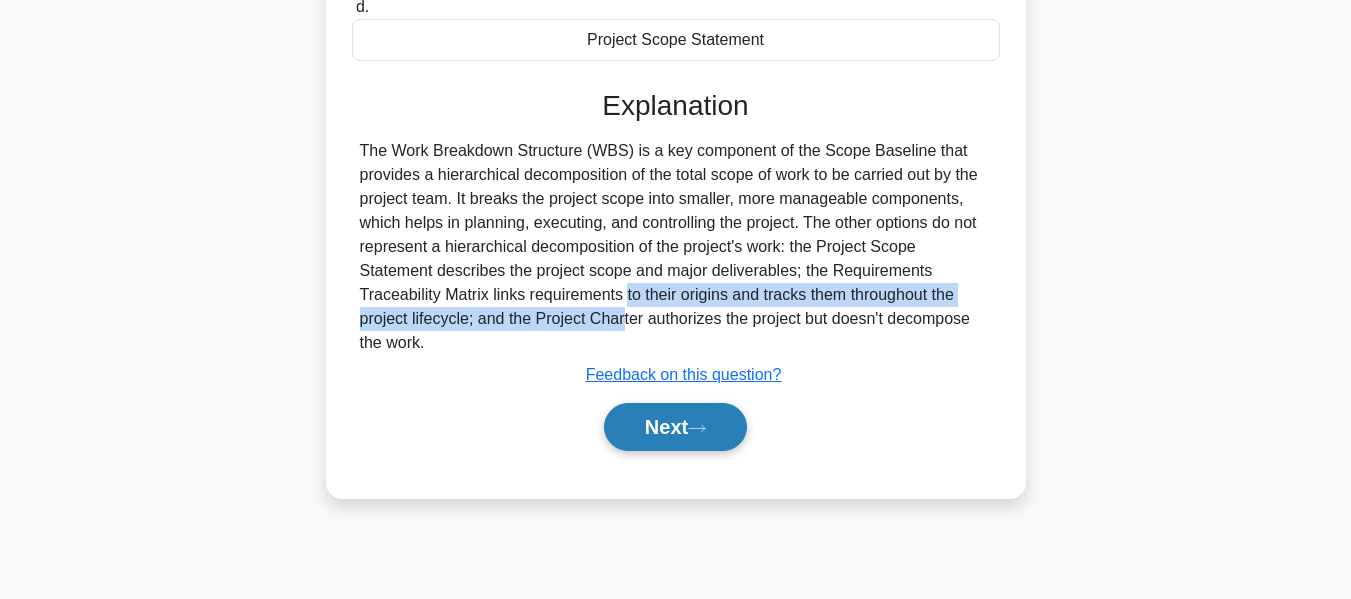 click on "Next" at bounding box center (675, 427) 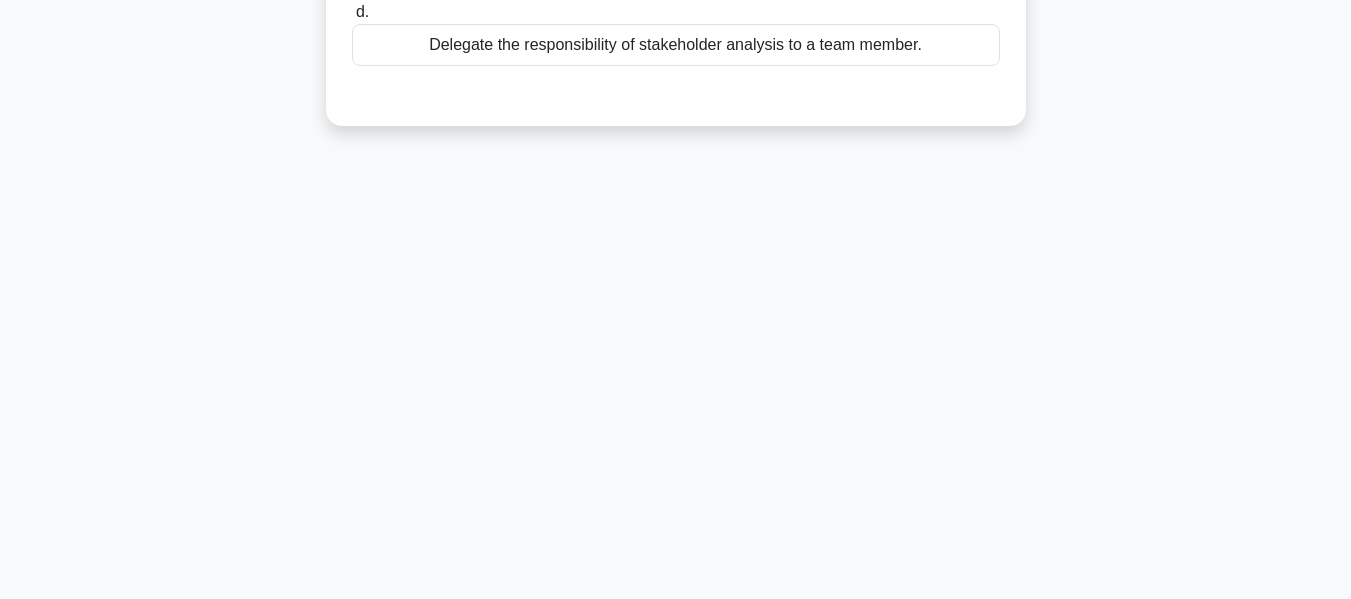 scroll, scrollTop: 0, scrollLeft: 0, axis: both 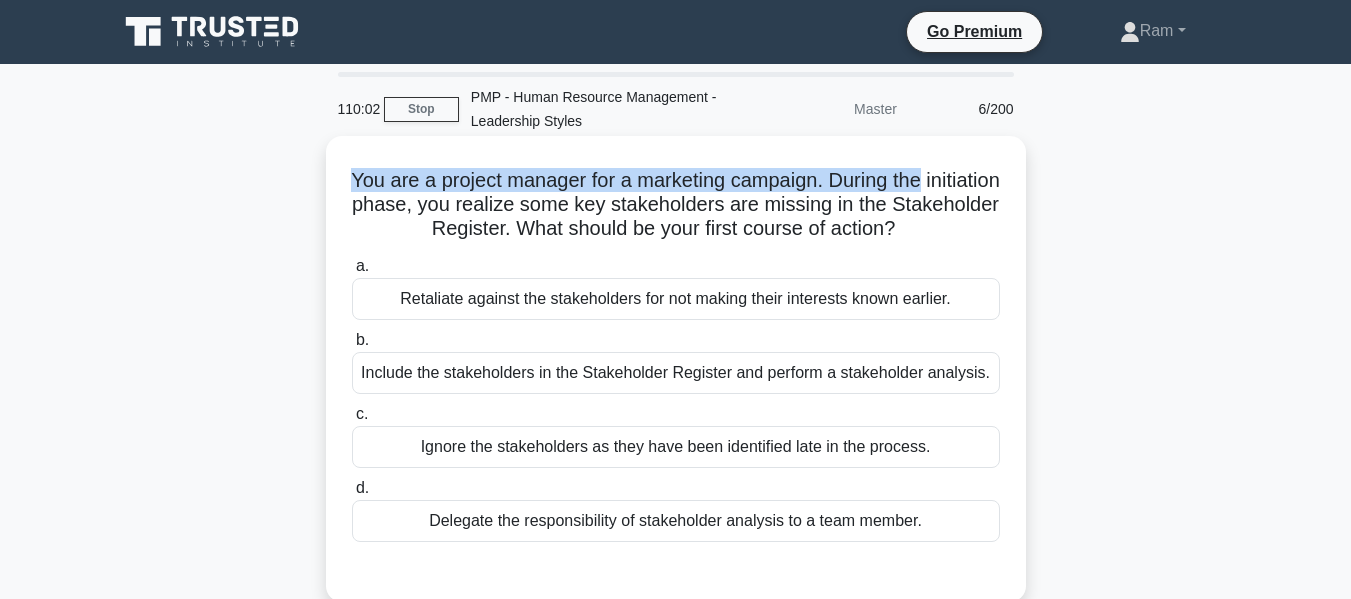 drag, startPoint x: 383, startPoint y: 175, endPoint x: 688, endPoint y: 312, distance: 334.3561 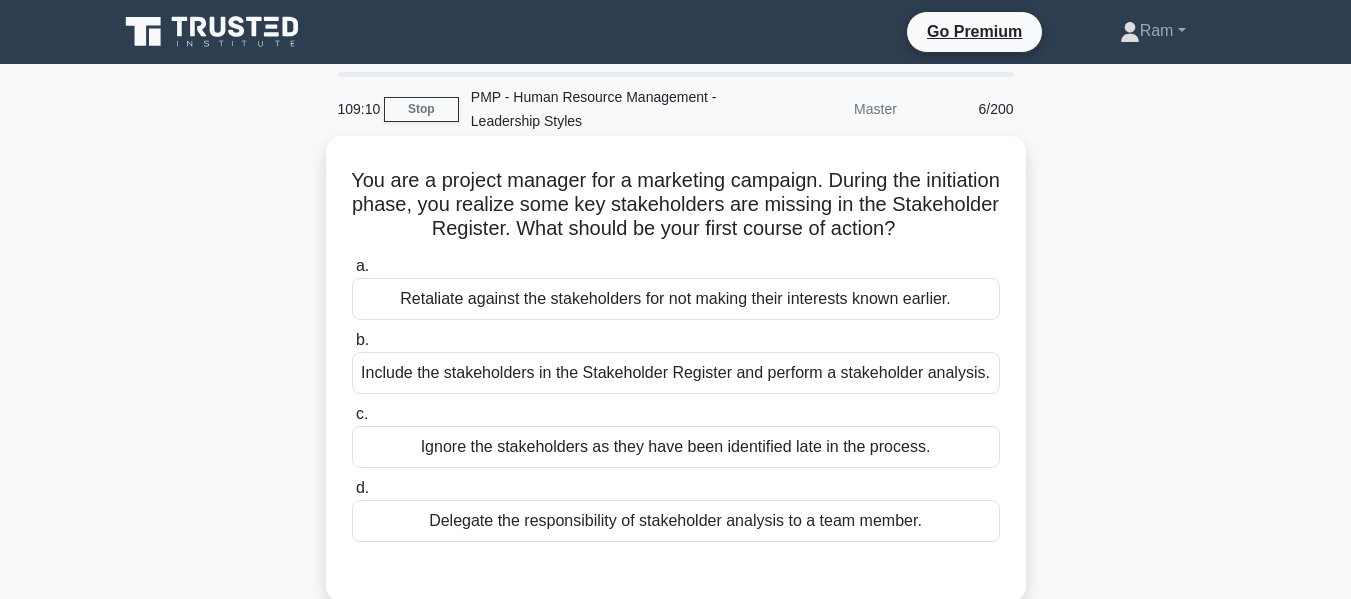 drag, startPoint x: 548, startPoint y: 241, endPoint x: 528, endPoint y: 233, distance: 21.540659 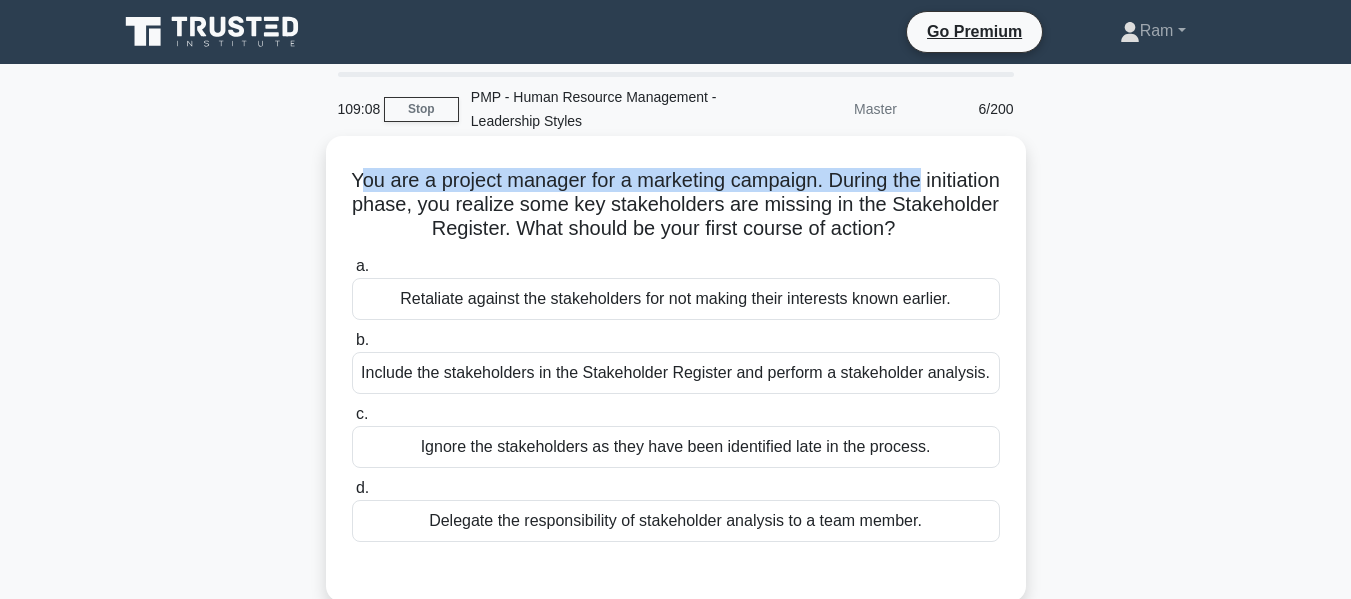 drag, startPoint x: 393, startPoint y: 187, endPoint x: 995, endPoint y: 166, distance: 602.36615 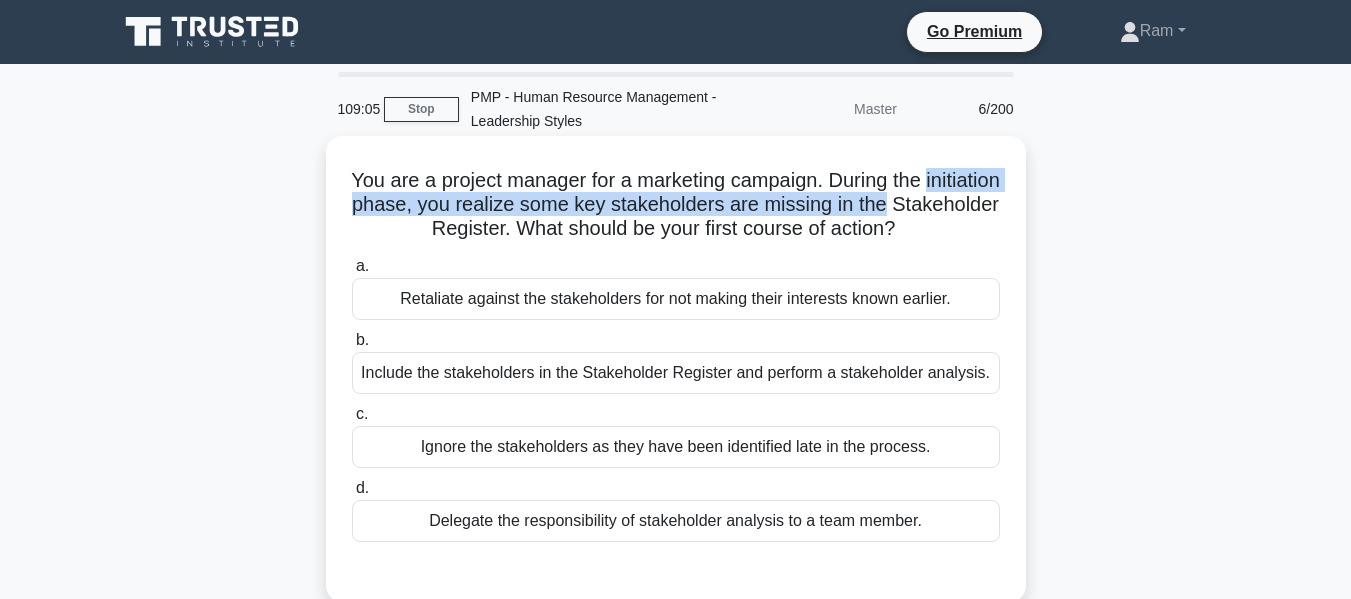 drag, startPoint x: 360, startPoint y: 209, endPoint x: 1001, endPoint y: 196, distance: 641.13184 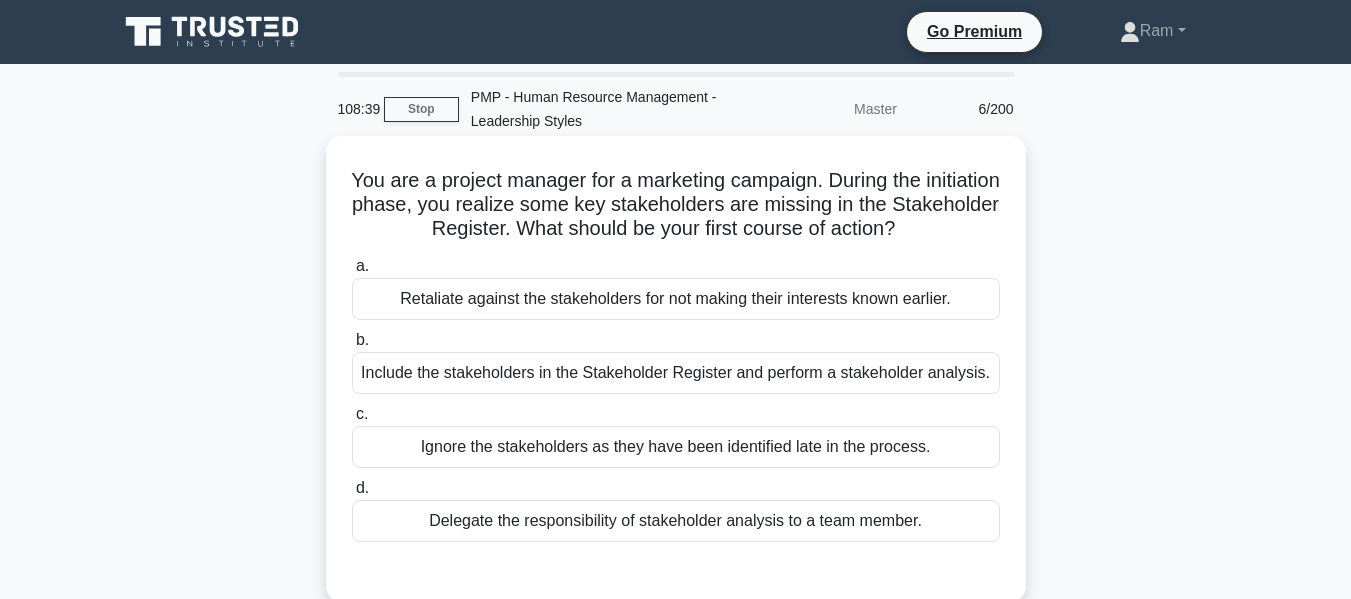 click on "Include the stakeholders in the Stakeholder Register and perform a stakeholder analysis." at bounding box center (676, 373) 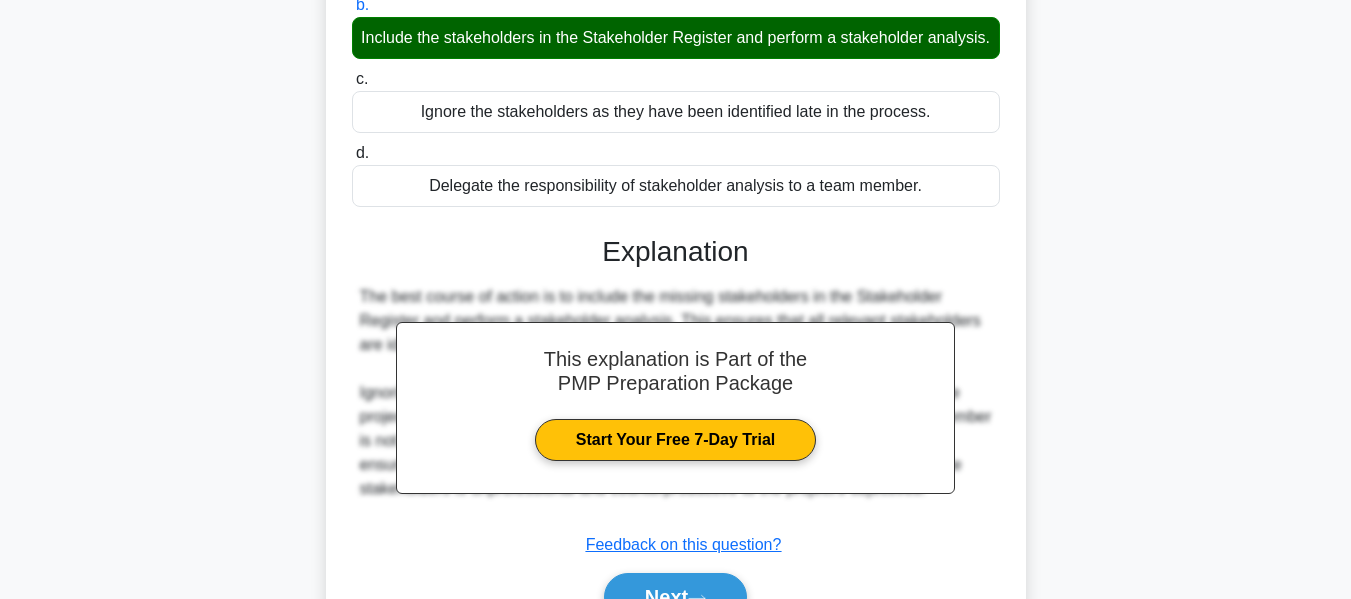 scroll, scrollTop: 481, scrollLeft: 0, axis: vertical 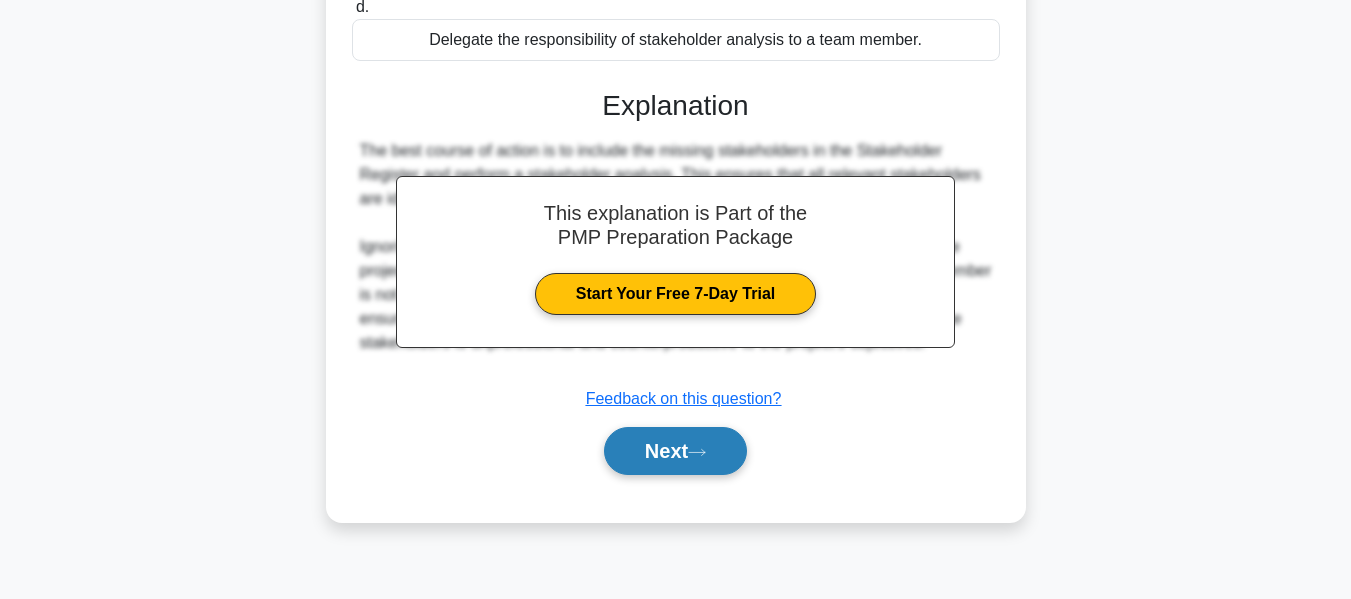 click on "Next" at bounding box center [675, 451] 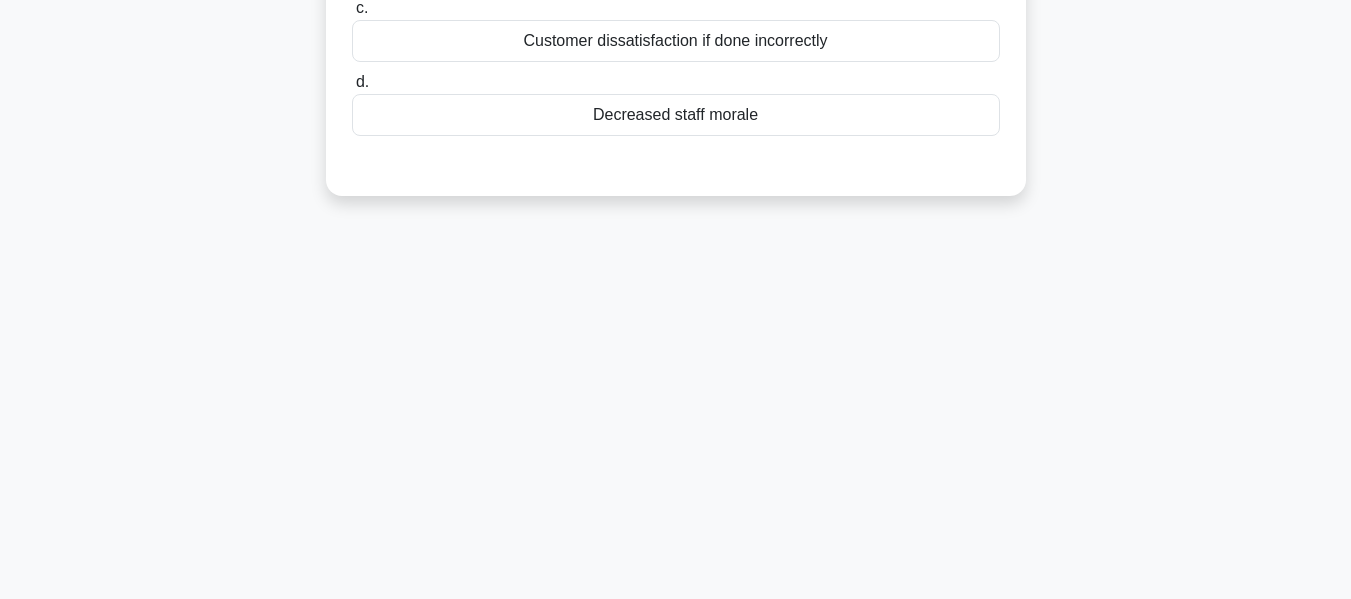 scroll, scrollTop: 0, scrollLeft: 0, axis: both 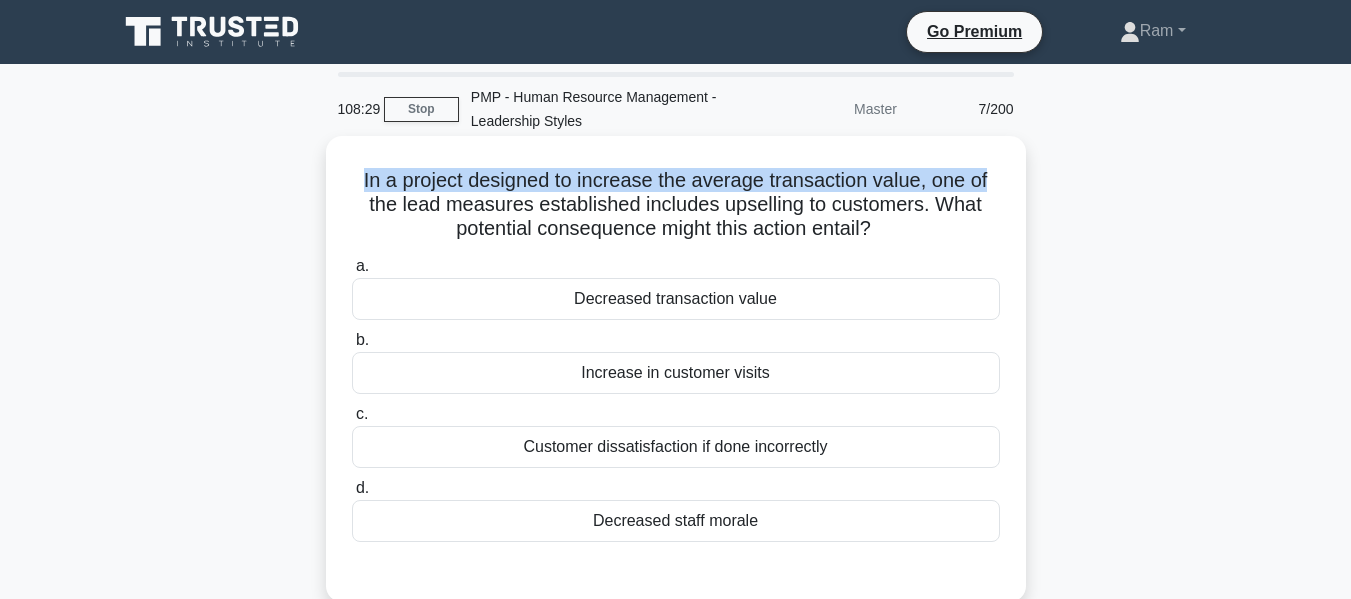 drag, startPoint x: 360, startPoint y: 186, endPoint x: 1000, endPoint y: 165, distance: 640.3444 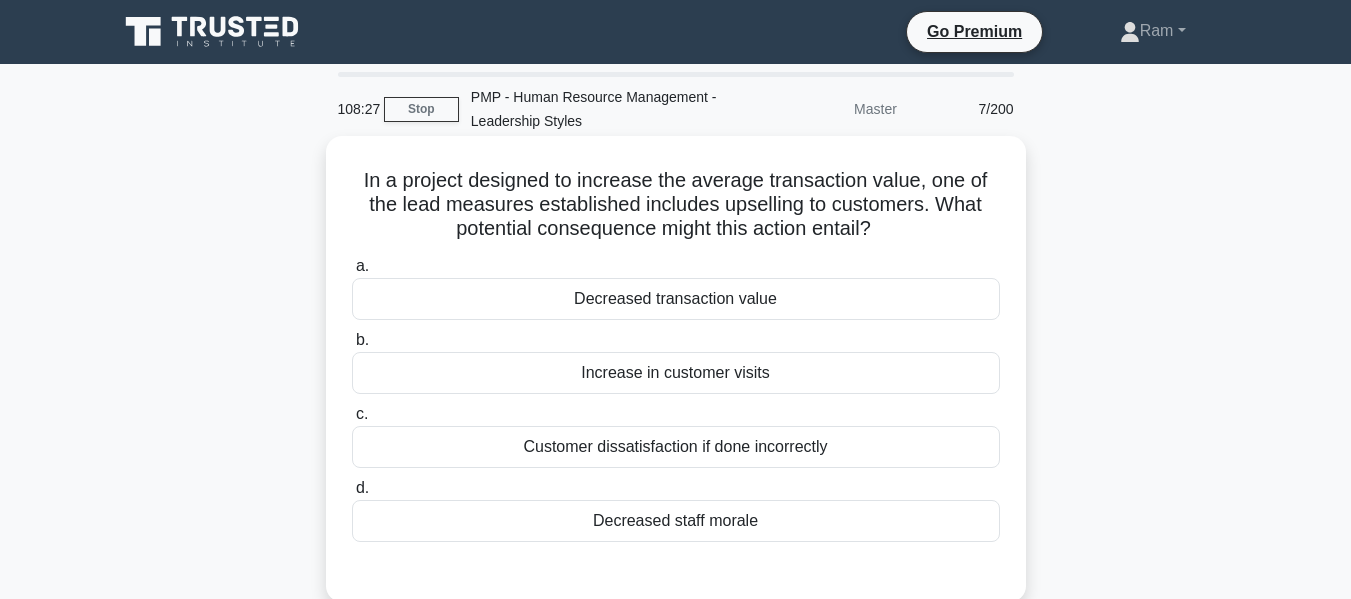 click on "In a project designed to increase the average transaction value, one of the lead measures established includes upselling to customers. What potential consequence might this action entail?" at bounding box center [676, 205] 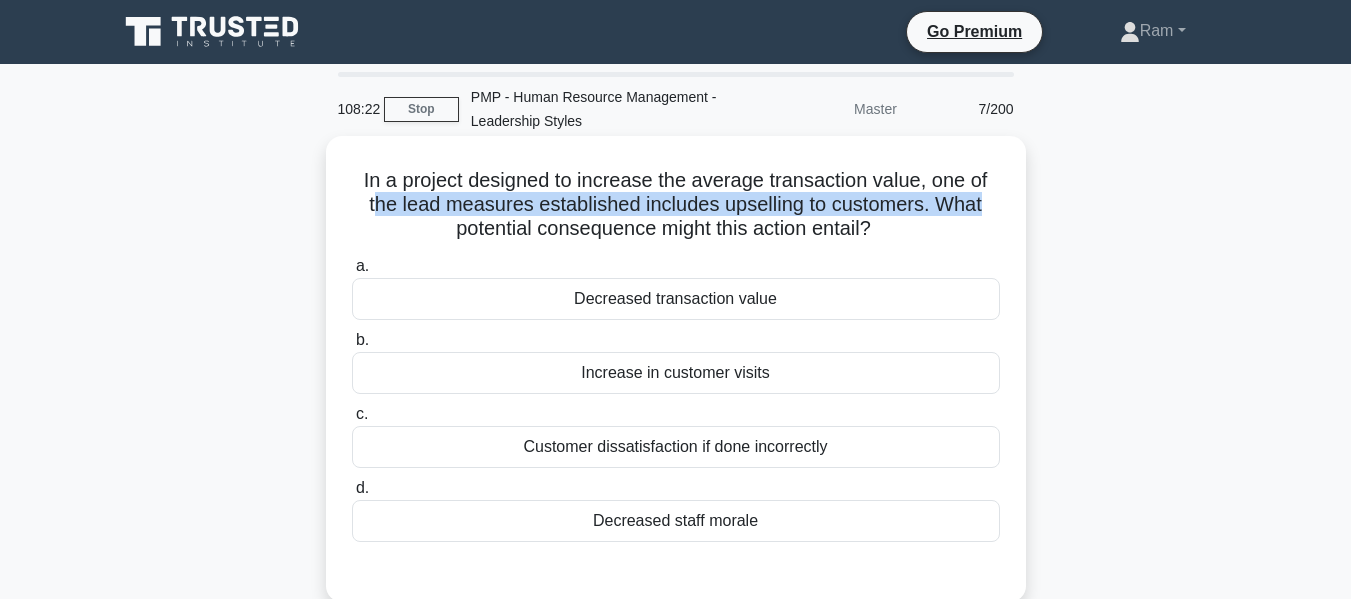 drag, startPoint x: 368, startPoint y: 209, endPoint x: 982, endPoint y: 212, distance: 614.0073 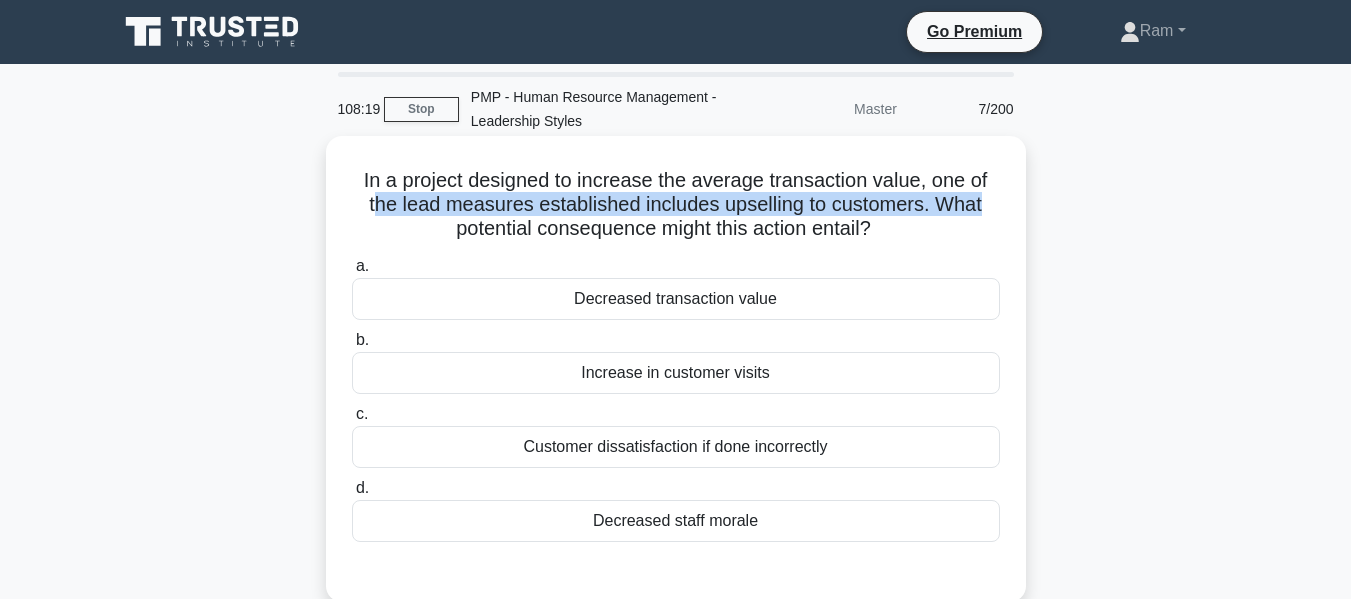 drag, startPoint x: 454, startPoint y: 225, endPoint x: 910, endPoint y: 228, distance: 456.00986 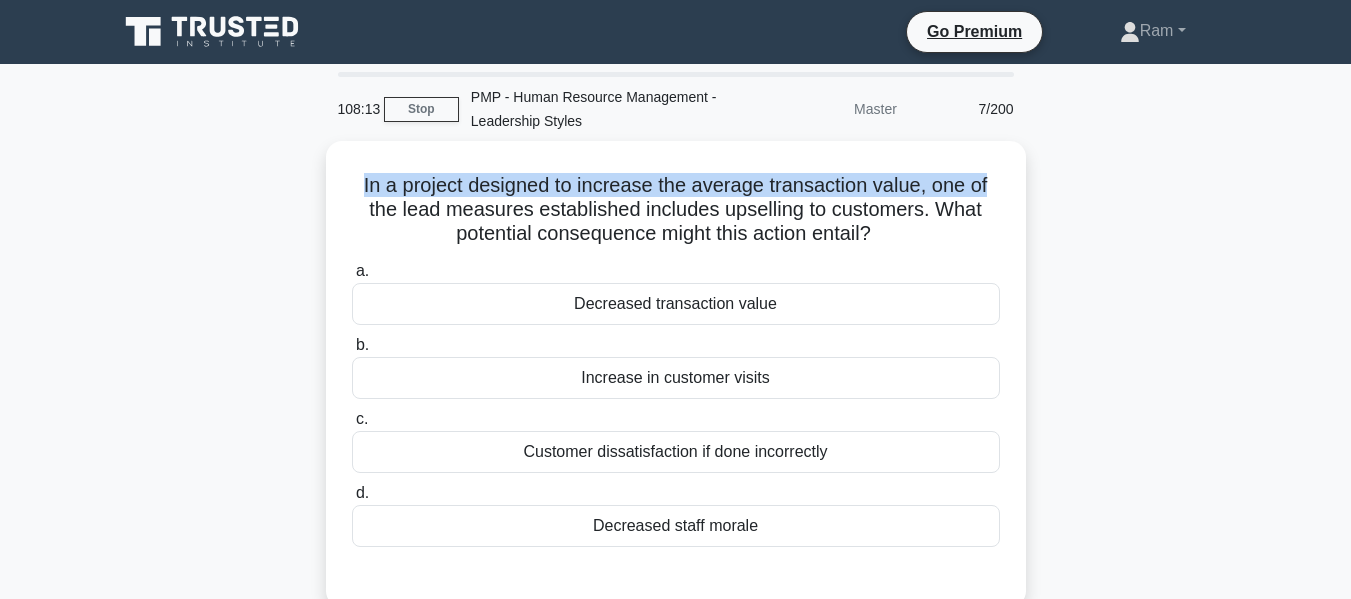 drag, startPoint x: 346, startPoint y: 177, endPoint x: 1038, endPoint y: 171, distance: 692.026 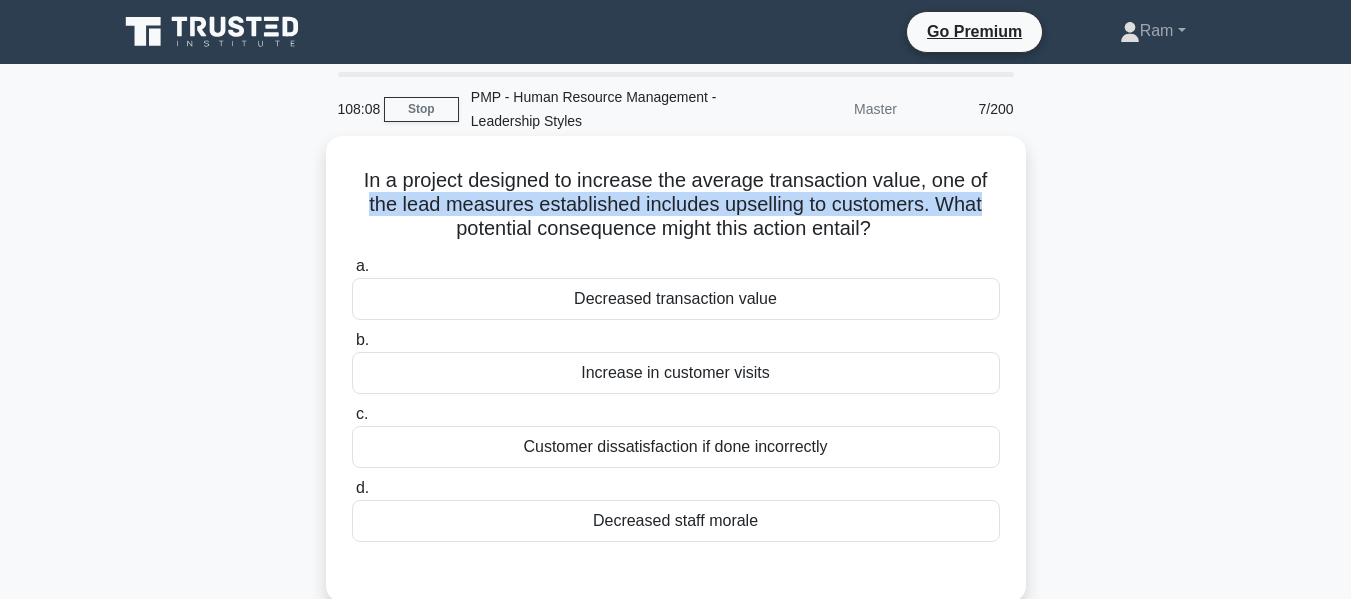 drag, startPoint x: 361, startPoint y: 208, endPoint x: 1012, endPoint y: 202, distance: 651.02765 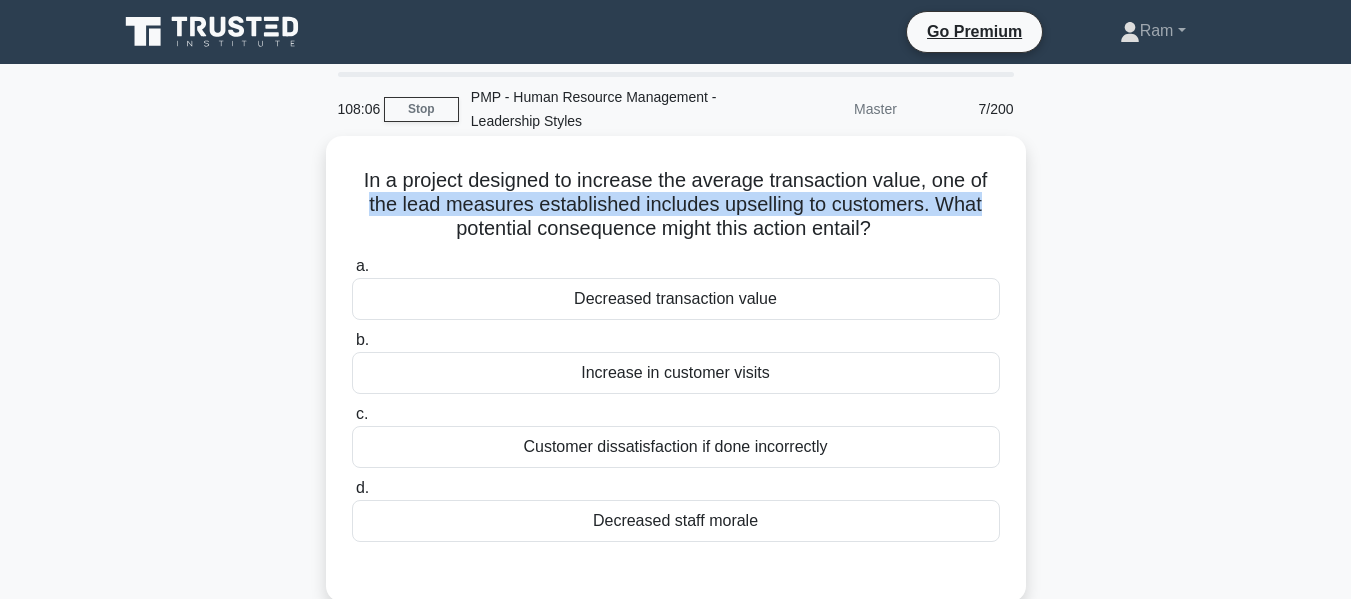 drag, startPoint x: 456, startPoint y: 231, endPoint x: 887, endPoint y: 239, distance: 431.07425 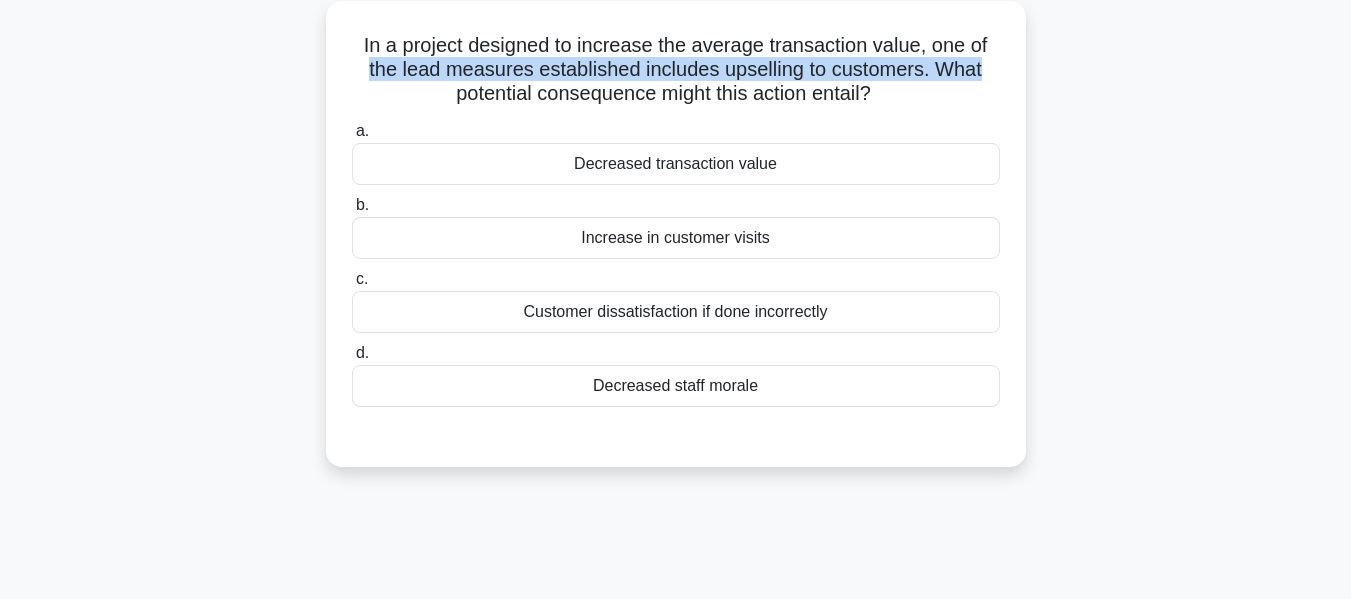 scroll, scrollTop: 100, scrollLeft: 0, axis: vertical 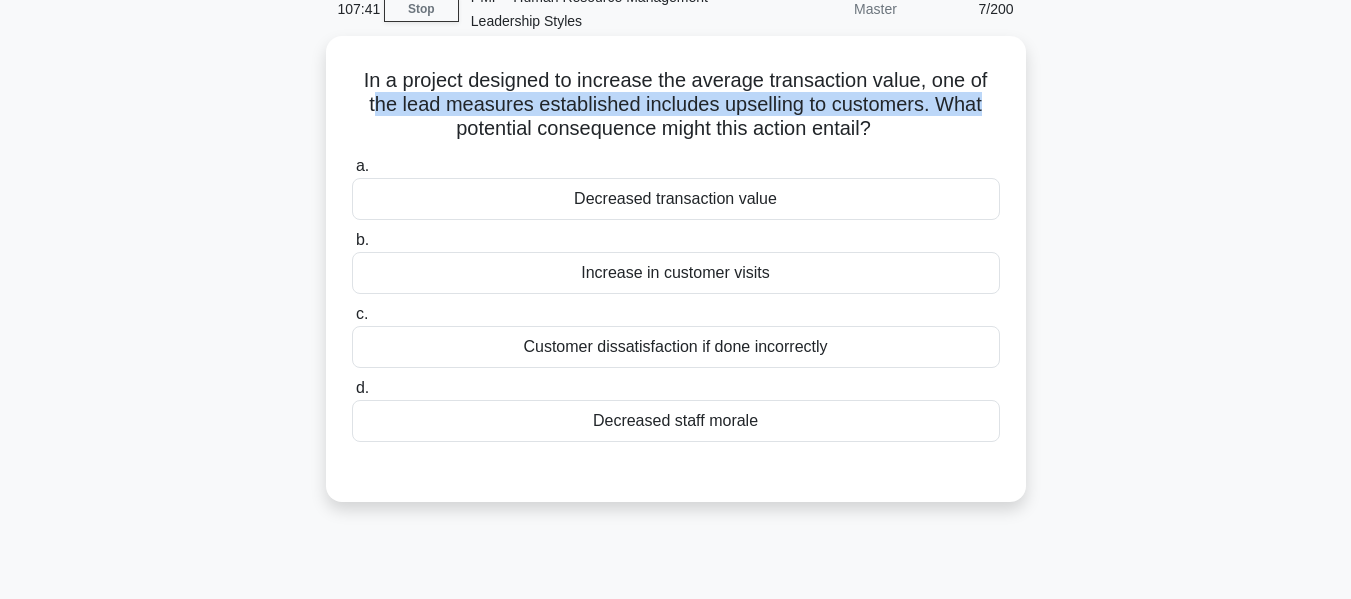 drag, startPoint x: 370, startPoint y: 109, endPoint x: 1011, endPoint y: 98, distance: 641.09436 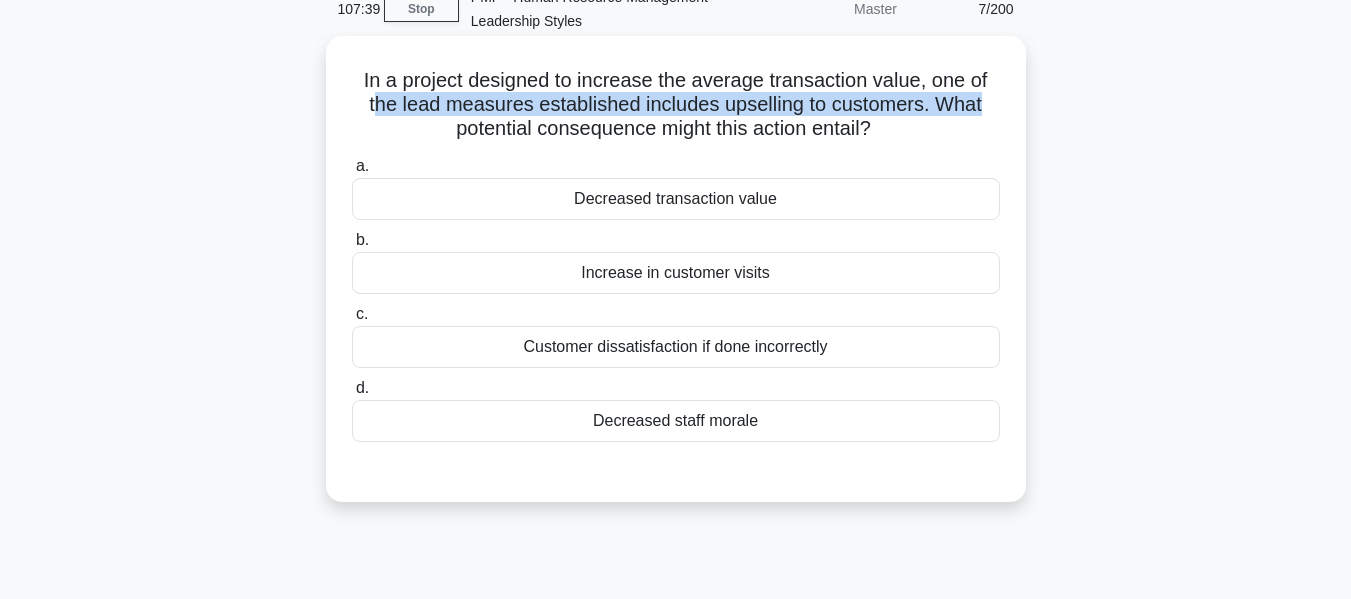 drag, startPoint x: 458, startPoint y: 133, endPoint x: 919, endPoint y: 127, distance: 461.03903 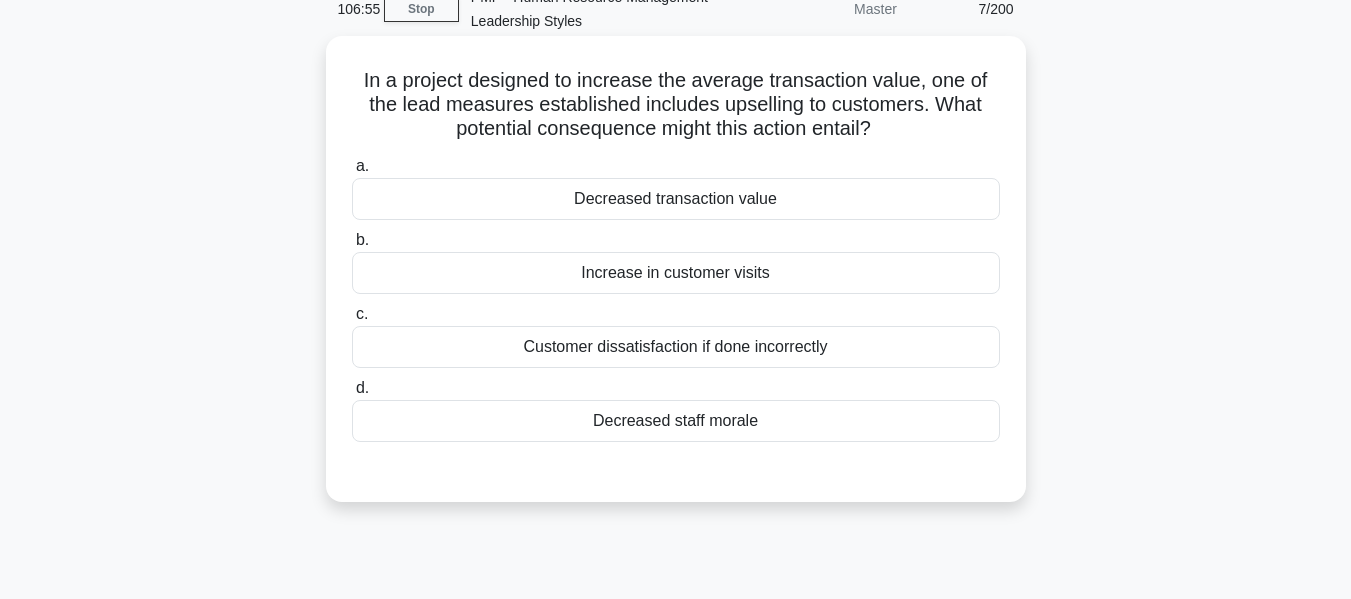 click on "Decreased transaction value" at bounding box center (676, 199) 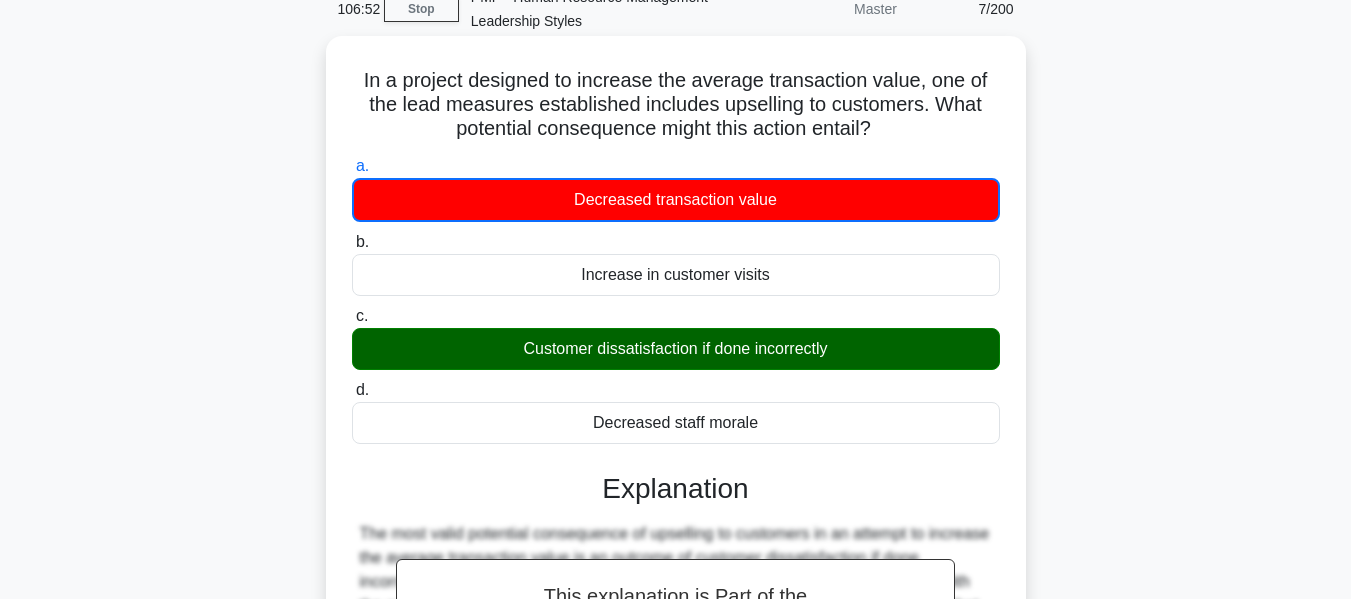 drag, startPoint x: 522, startPoint y: 349, endPoint x: 885, endPoint y: 366, distance: 363.39786 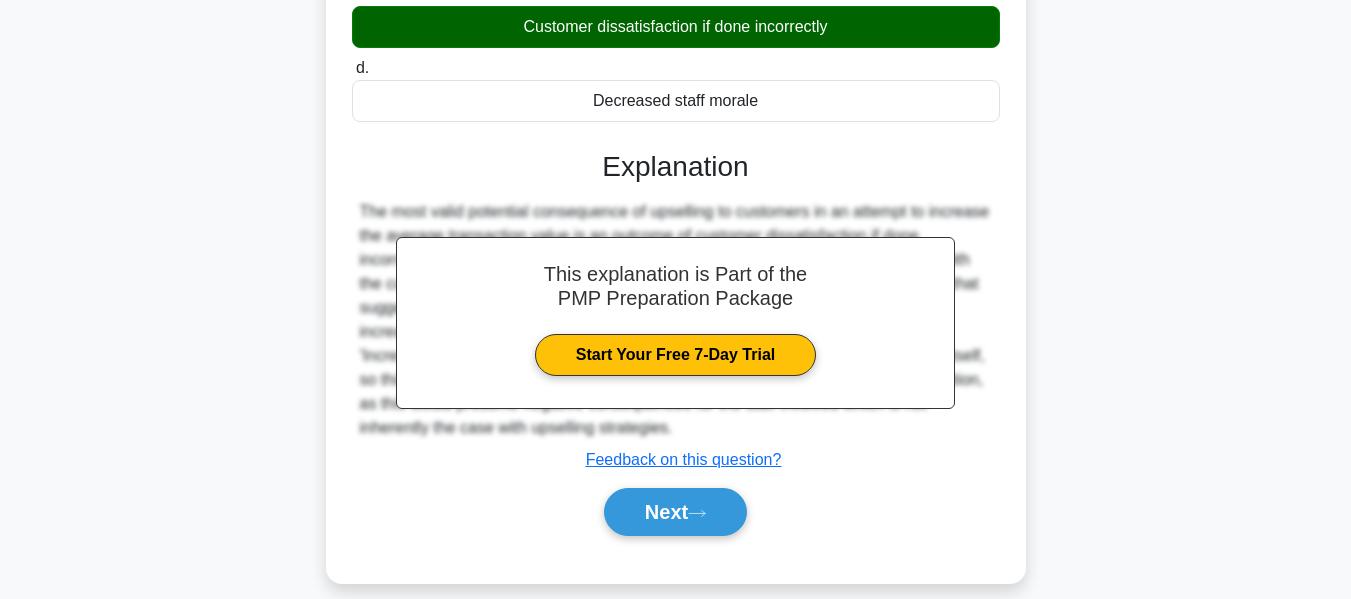 scroll, scrollTop: 481, scrollLeft: 0, axis: vertical 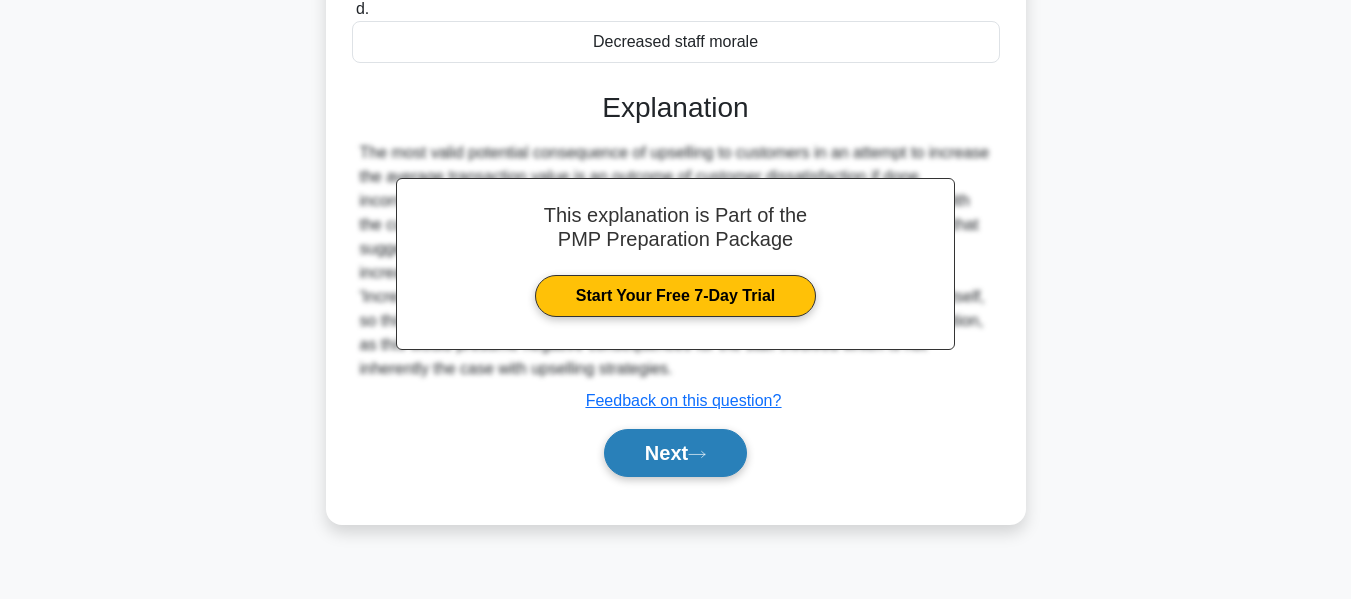 click 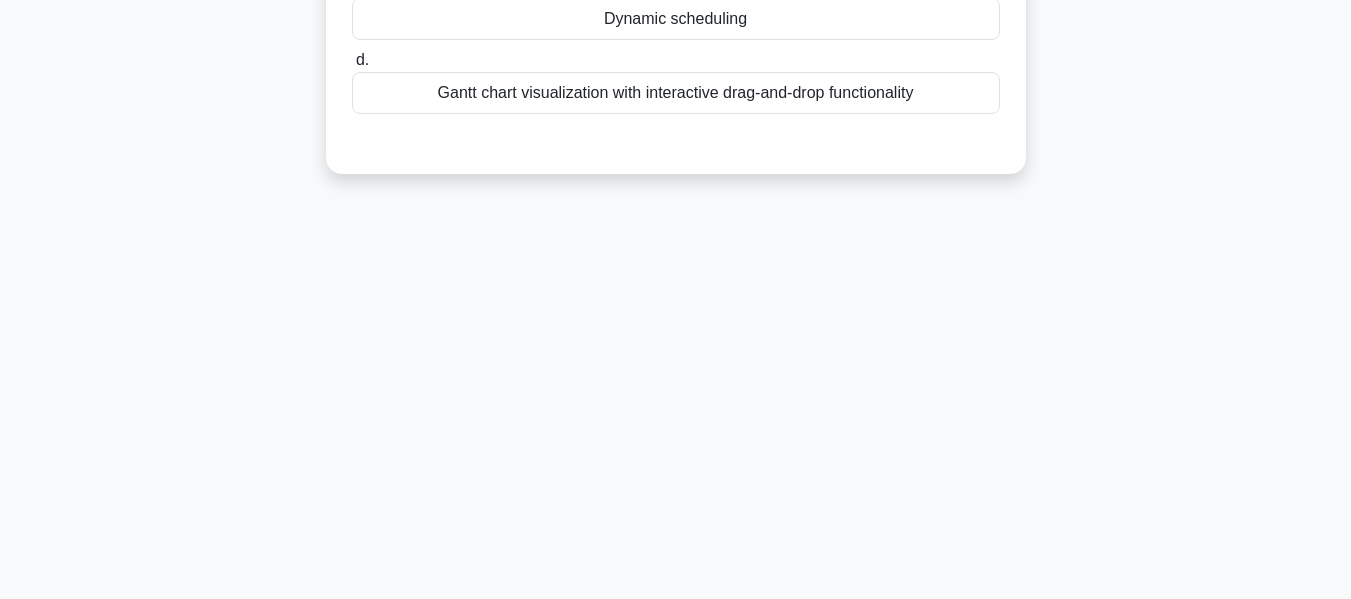 scroll, scrollTop: 81, scrollLeft: 0, axis: vertical 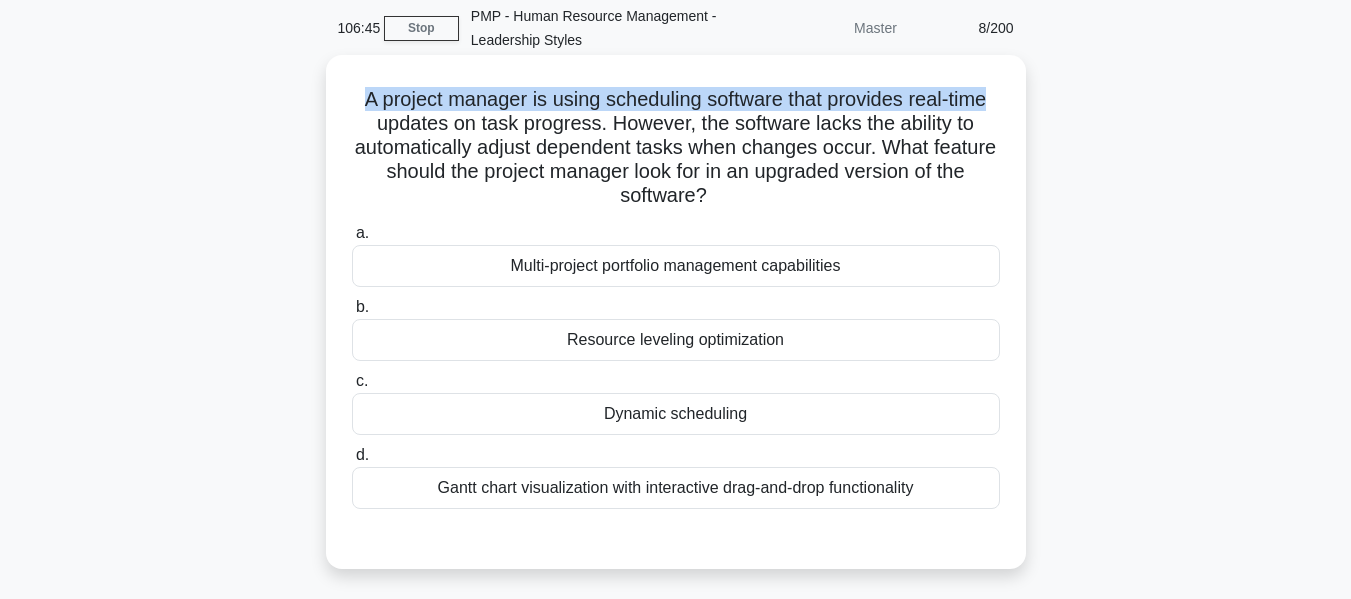 drag, startPoint x: 356, startPoint y: 106, endPoint x: 994, endPoint y: 99, distance: 638.0384 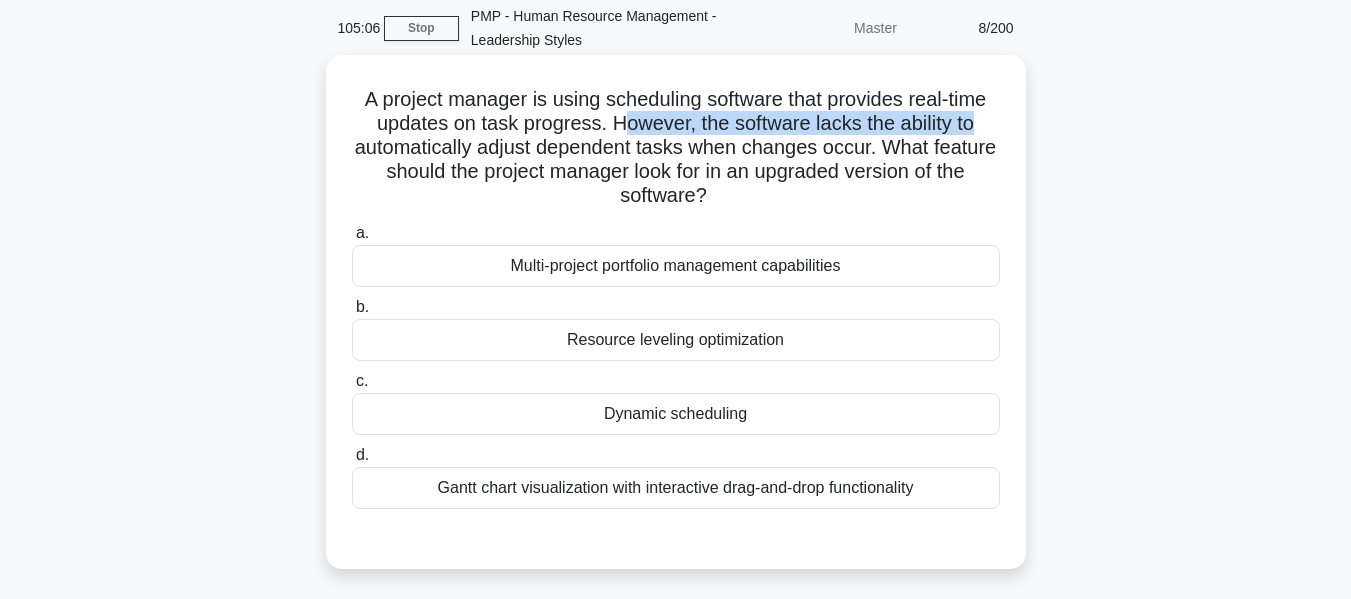 drag, startPoint x: 617, startPoint y: 129, endPoint x: 993, endPoint y: 123, distance: 376.04788 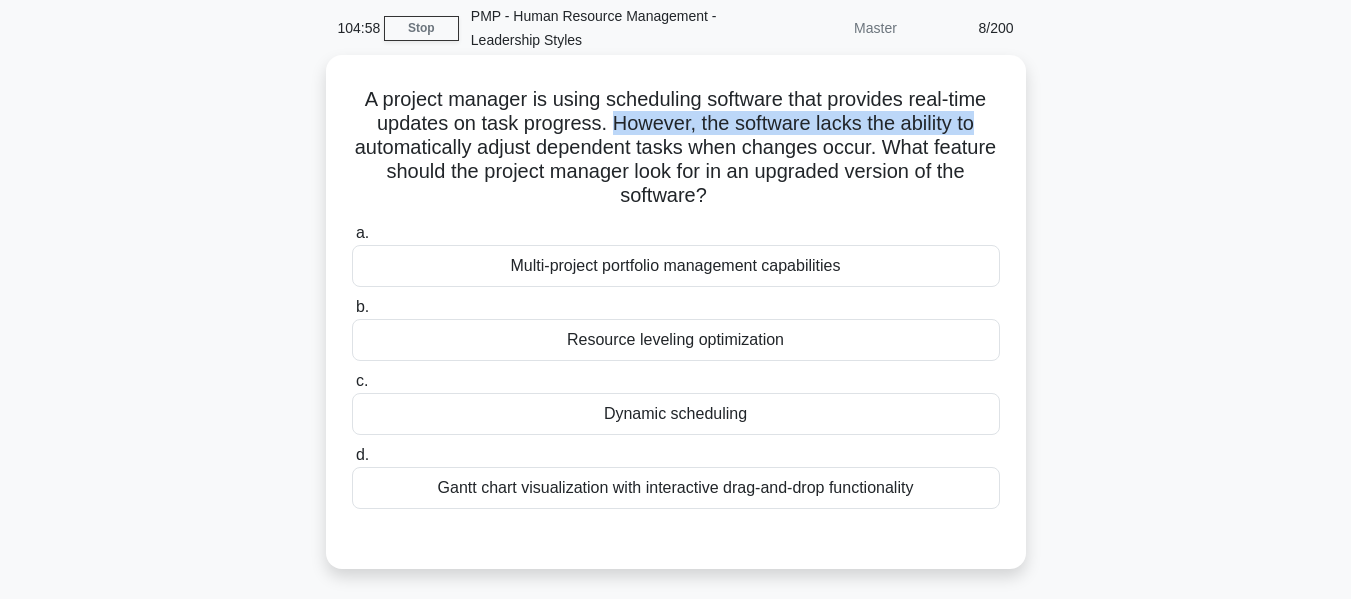 drag, startPoint x: 613, startPoint y: 126, endPoint x: 992, endPoint y: 124, distance: 379.00528 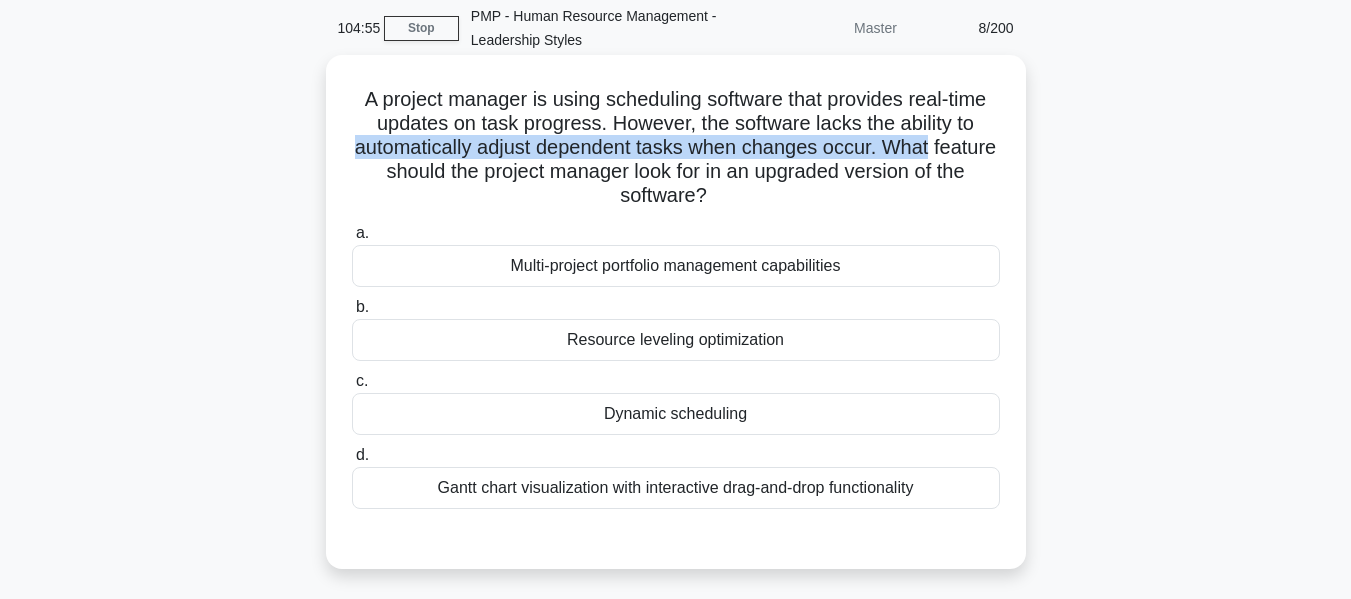 drag, startPoint x: 385, startPoint y: 139, endPoint x: 990, endPoint y: 144, distance: 605.0207 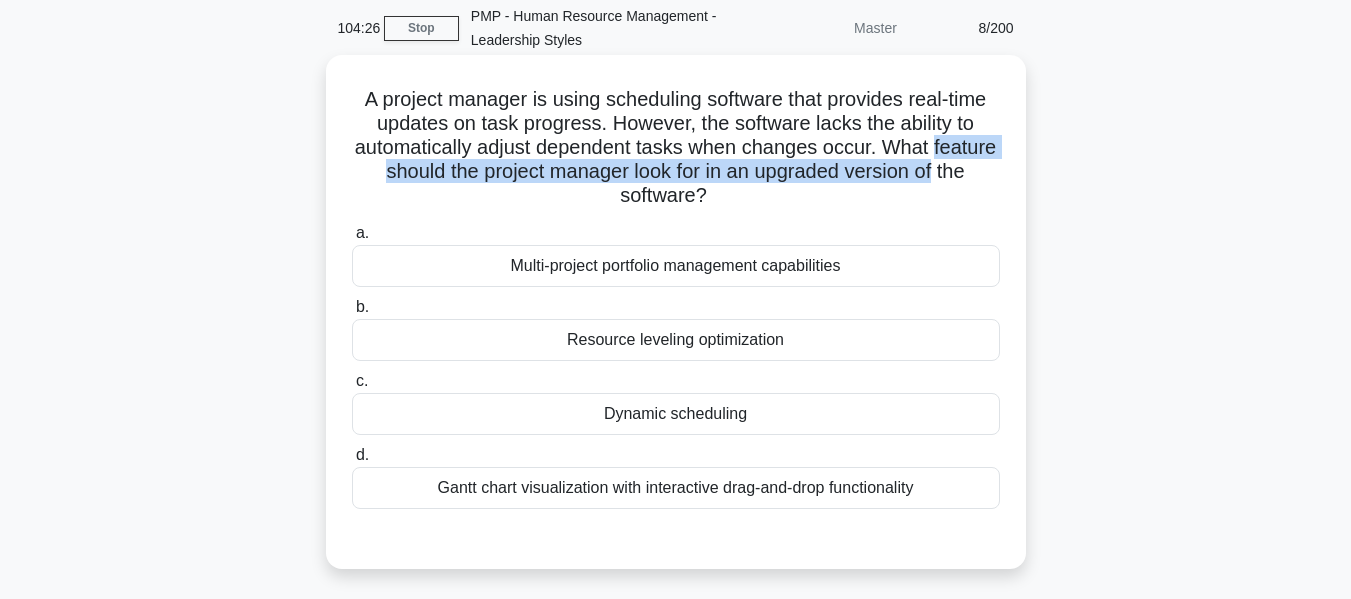drag, startPoint x: 359, startPoint y: 164, endPoint x: 1001, endPoint y: 176, distance: 642.1121 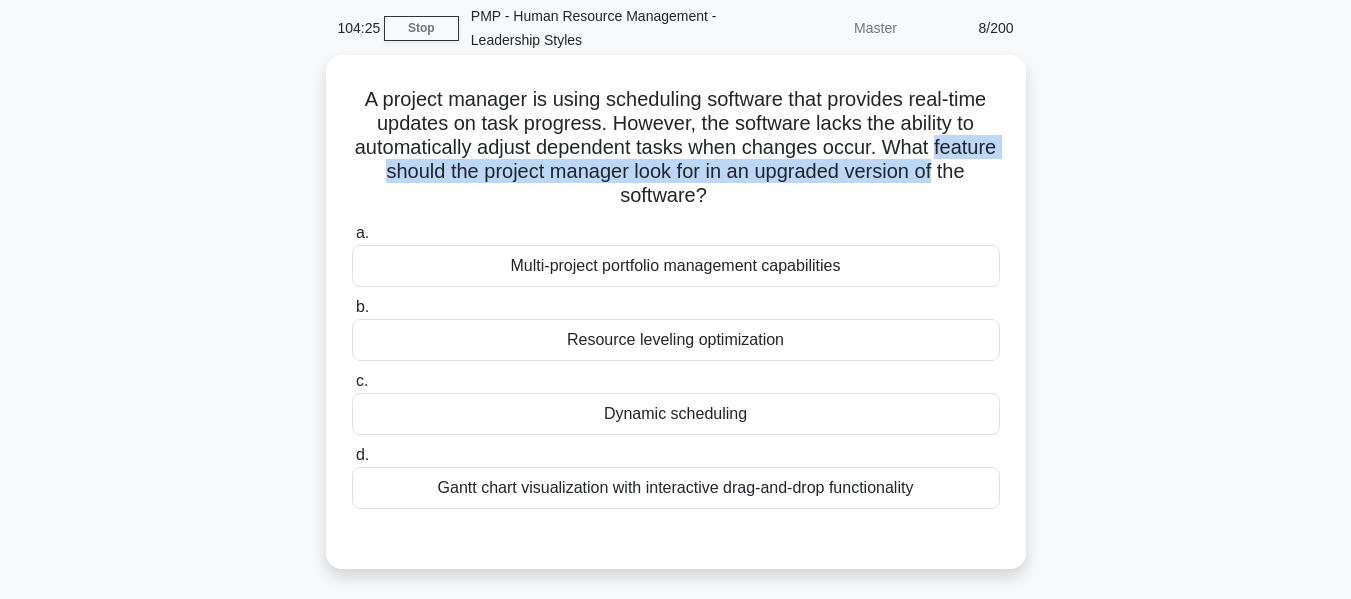 drag, startPoint x: 594, startPoint y: 192, endPoint x: 849, endPoint y: 193, distance: 255.00197 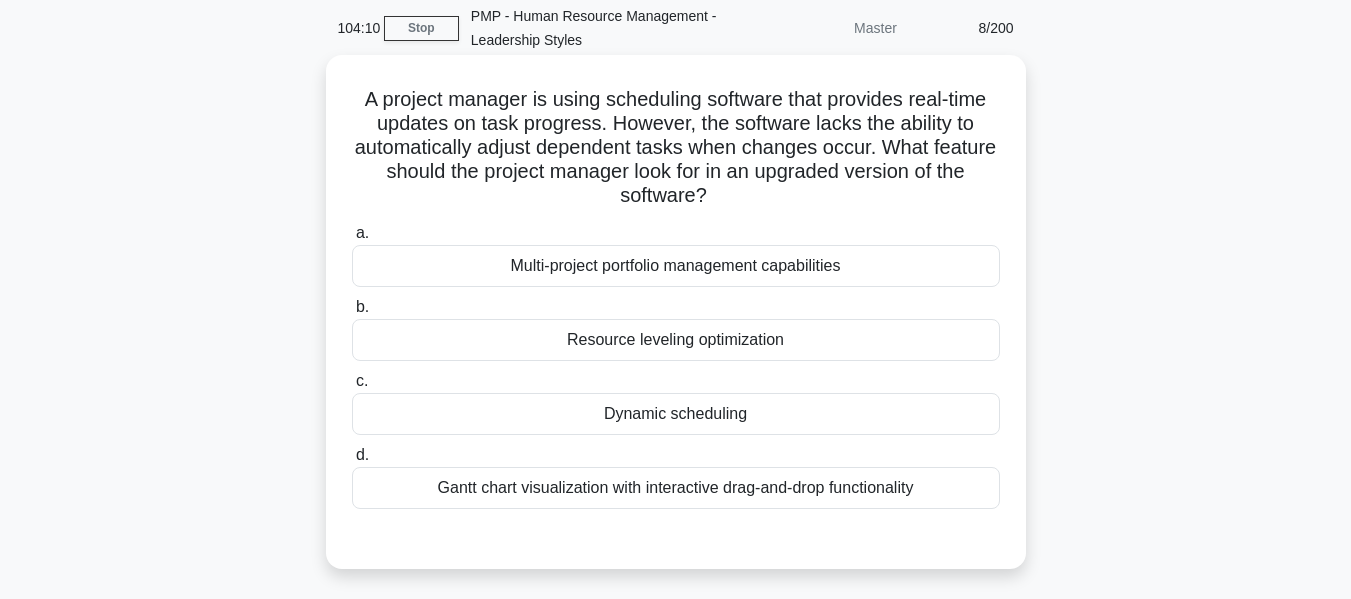 click on "Multi-project portfolio management capabilities" at bounding box center (676, 266) 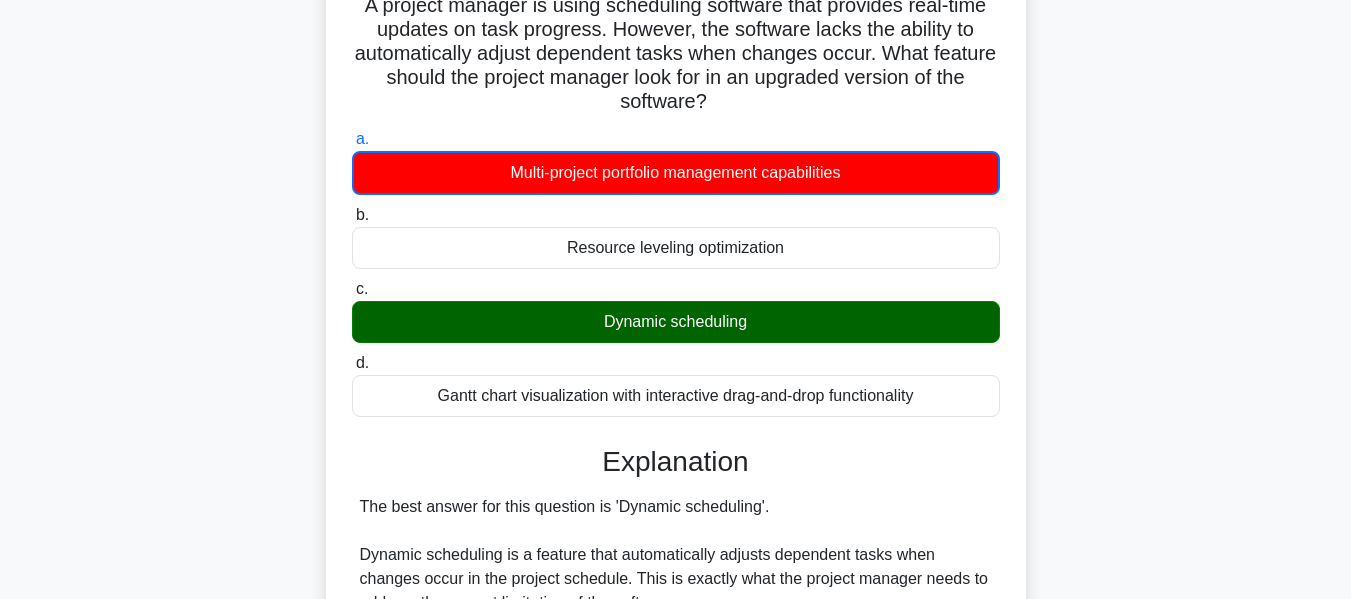 scroll, scrollTop: 381, scrollLeft: 0, axis: vertical 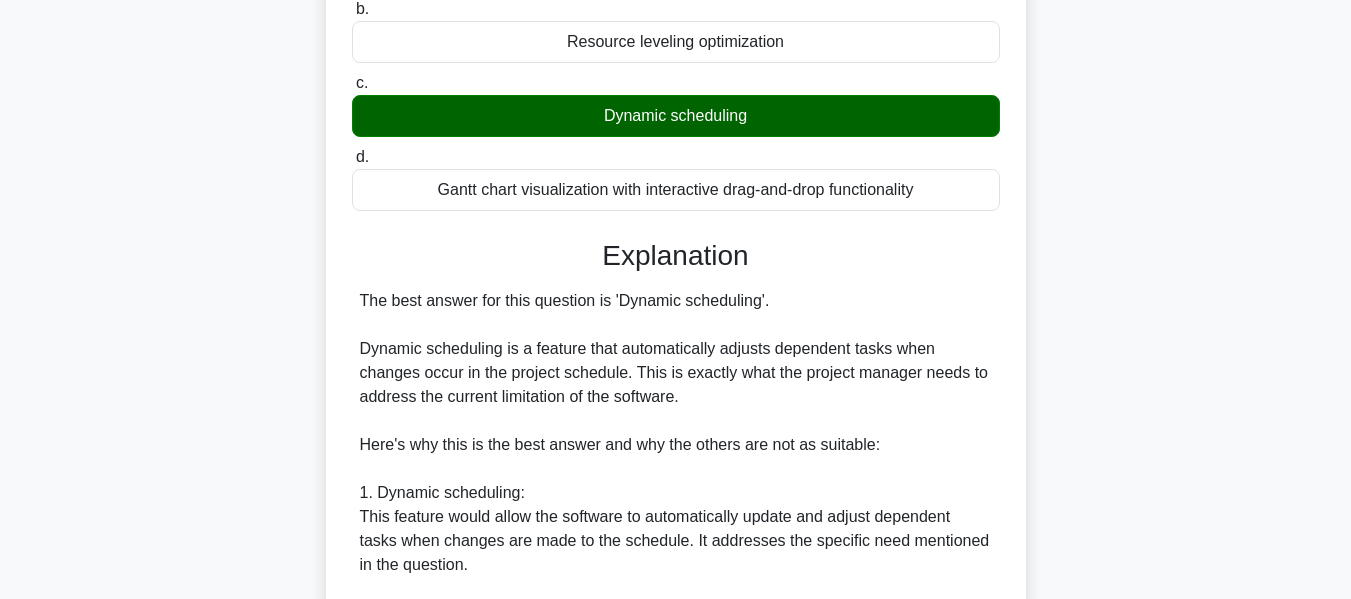 drag, startPoint x: 361, startPoint y: 304, endPoint x: 495, endPoint y: 344, distance: 139.84277 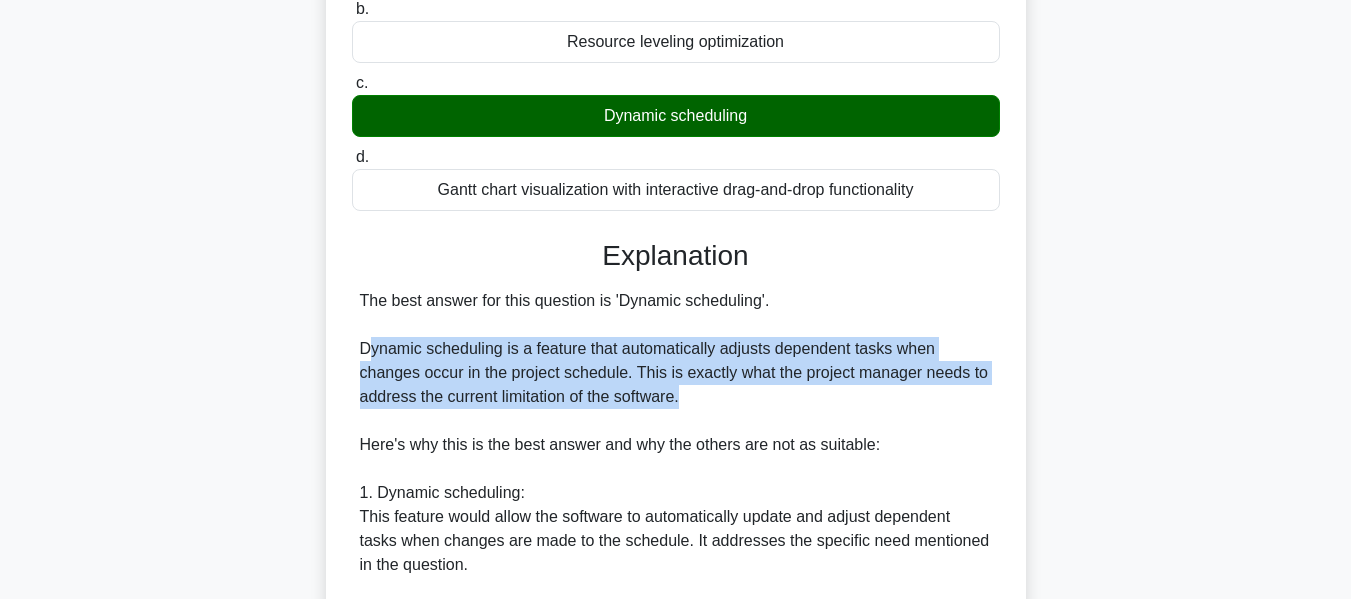 drag, startPoint x: 373, startPoint y: 353, endPoint x: 778, endPoint y: 401, distance: 407.83453 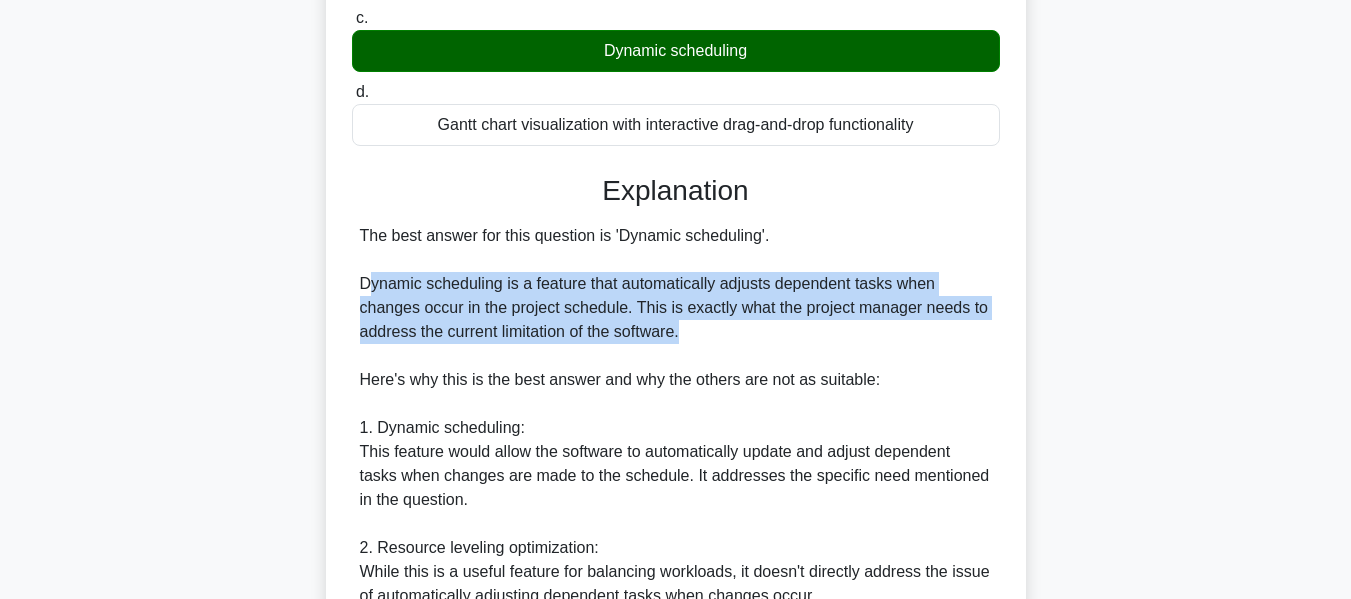 scroll, scrollTop: 481, scrollLeft: 0, axis: vertical 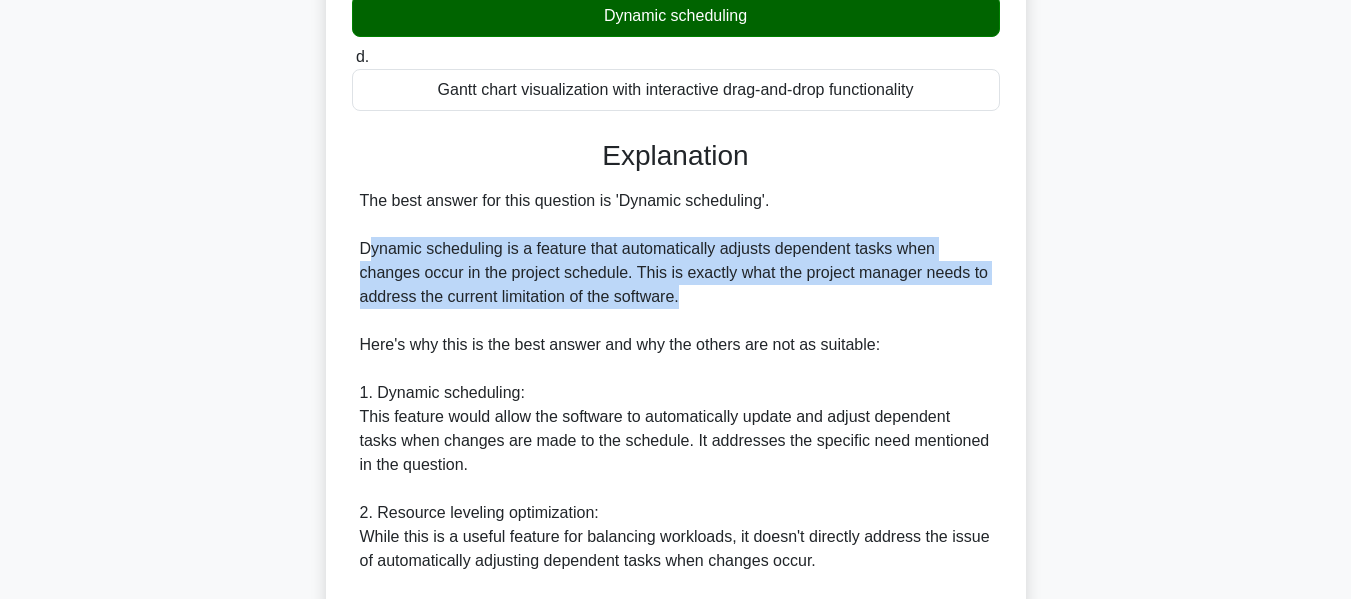 click on "The best answer for this question is 'Dynamic scheduling'. Dynamic scheduling is a feature that automatically adjusts dependent tasks when changes occur in the project schedule. This is exactly what the project manager needs to address the current limitation of the software. Here's why this is the best answer and why the others are not as suitable: 1. Dynamic scheduling: This feature would allow the software to automatically update and adjust dependent tasks when changes are made to the schedule. It addresses the specific need mentioned in the question. 2. Resource leveling optimization: While this is a useful feature for balancing workloads, it doesn't directly address the issue of automatically adjusting dependent tasks when changes occur. 3. Gantt chart visualization with interactive drag-and-drop functionality: 4. Multi-project portfolio management capabilities:" at bounding box center (676, 561) 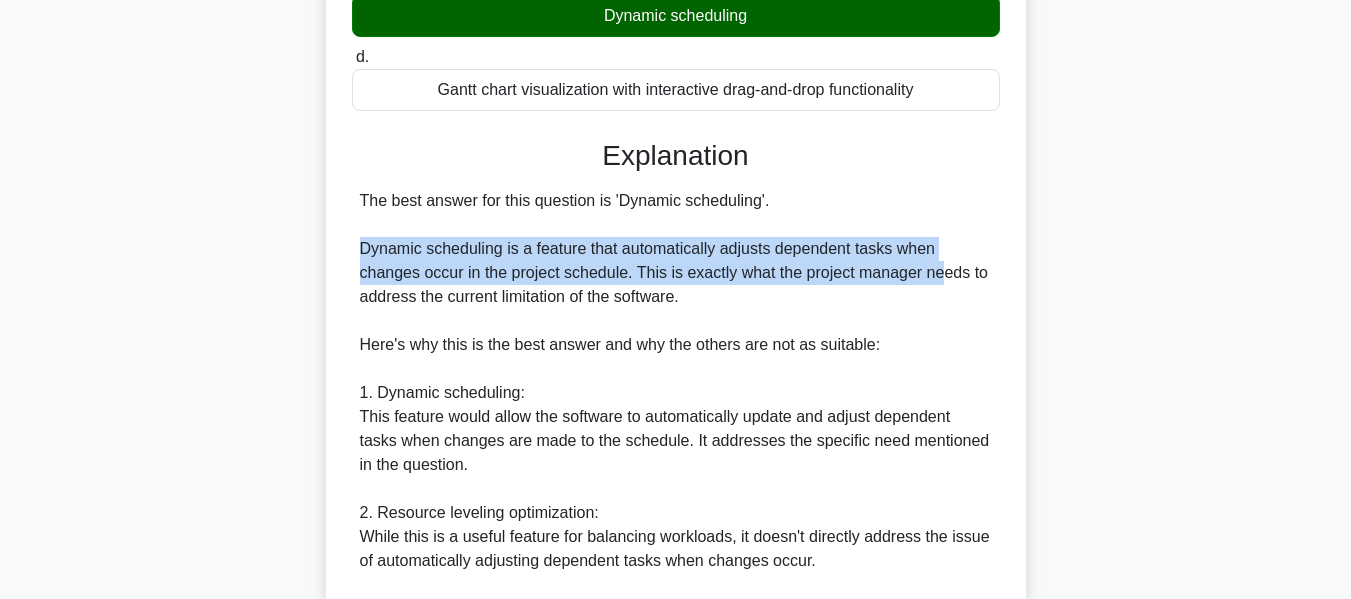 drag, startPoint x: 364, startPoint y: 257, endPoint x: 939, endPoint y: 270, distance: 575.1469 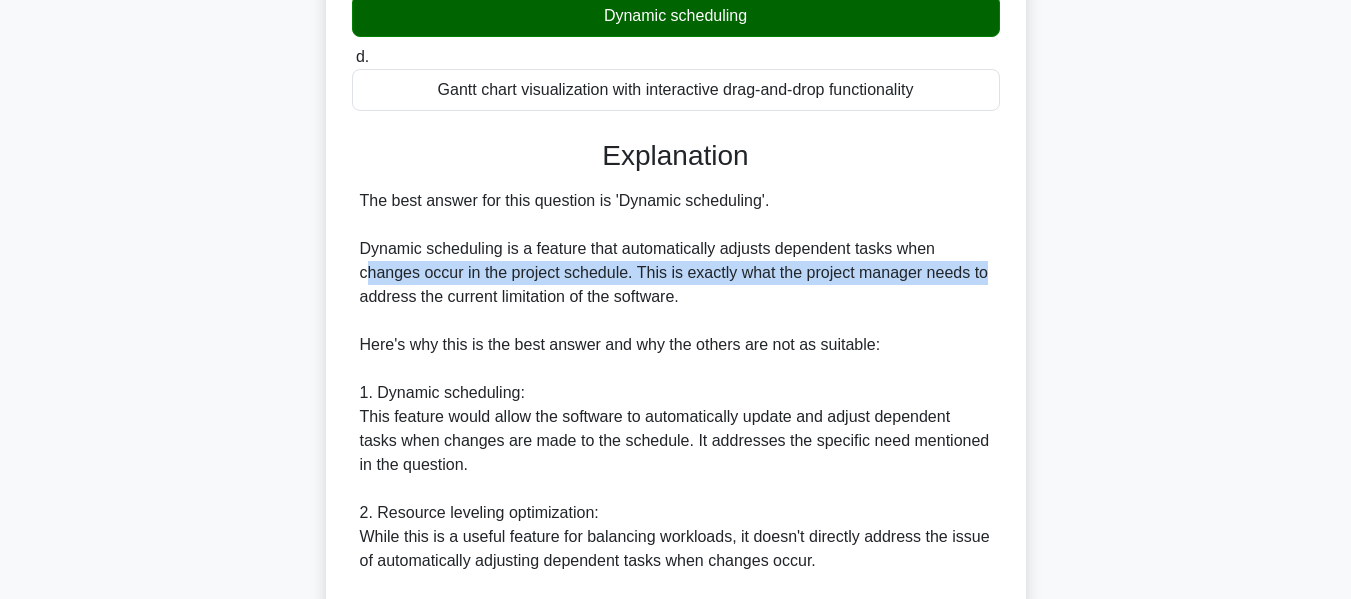 drag, startPoint x: 367, startPoint y: 277, endPoint x: 929, endPoint y: 294, distance: 562.2571 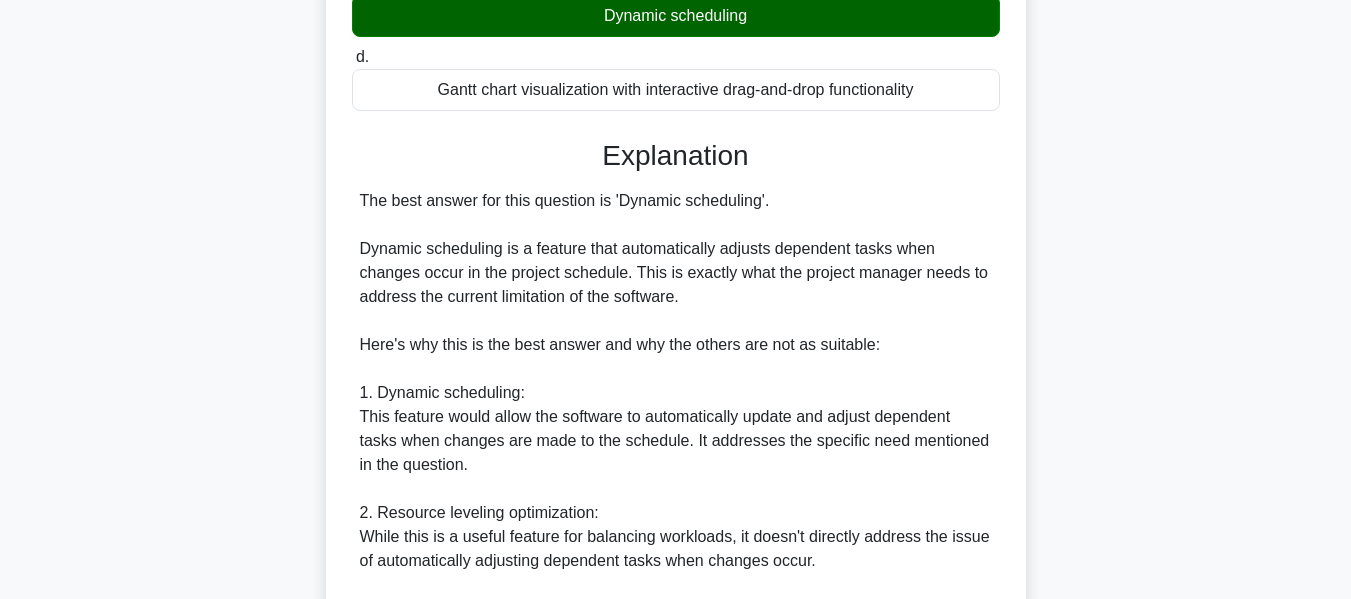click on "The best answer for this question is 'Dynamic scheduling'. Dynamic scheduling is a feature that automatically adjusts dependent tasks when changes occur in the project schedule. This is exactly what the project manager needs to address the current limitation of the software. Here's why this is the best answer and why the others are not as suitable: 1. Dynamic scheduling: This feature would allow the software to automatically update and adjust dependent tasks when changes are made to the schedule. It addresses the specific need mentioned in the question. 2. Resource leveling optimization: While this is a useful feature for balancing workloads, it doesn't directly address the issue of automatically adjusting dependent tasks when changes occur. 3. Gantt chart visualization with interactive drag-and-drop functionality: 4. Multi-project portfolio management capabilities:" at bounding box center [676, 561] 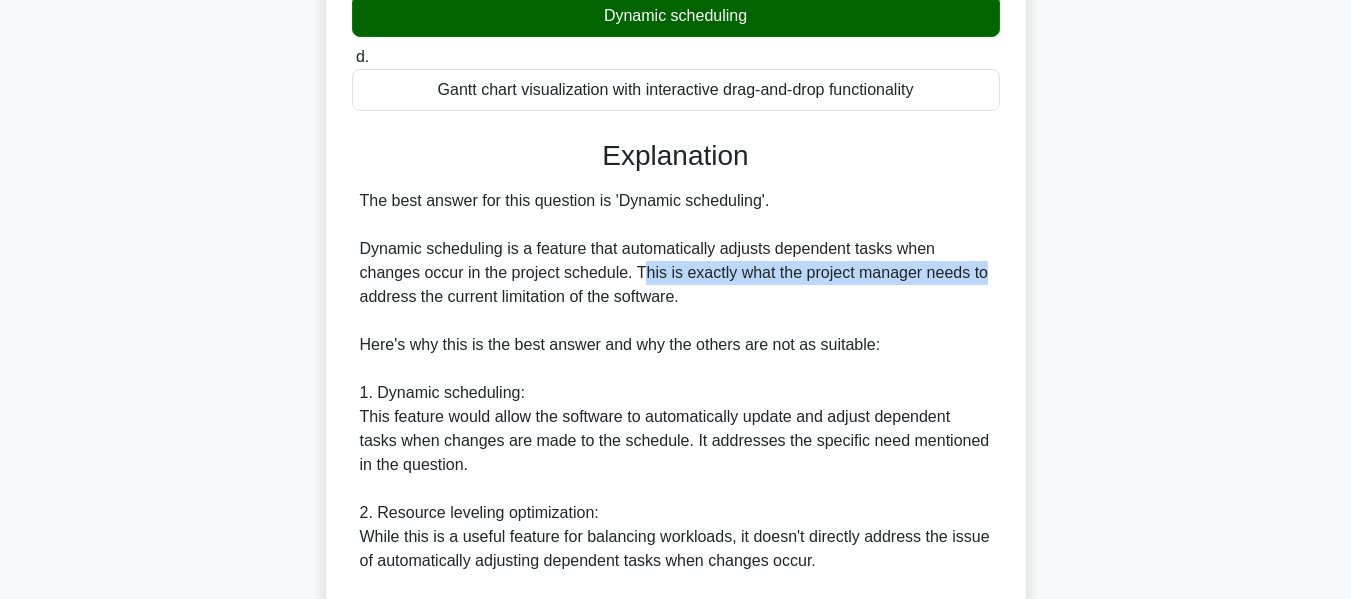 drag, startPoint x: 638, startPoint y: 273, endPoint x: 1007, endPoint y: 284, distance: 369.1639 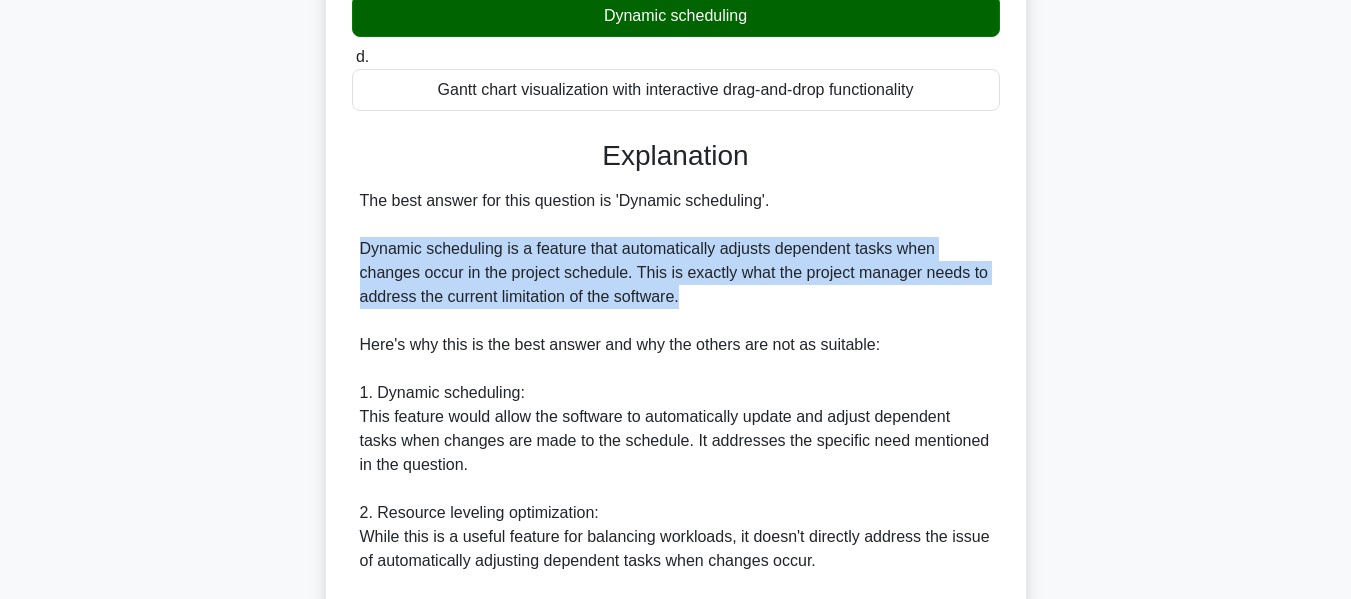 drag, startPoint x: 363, startPoint y: 255, endPoint x: 760, endPoint y: 307, distance: 400.39105 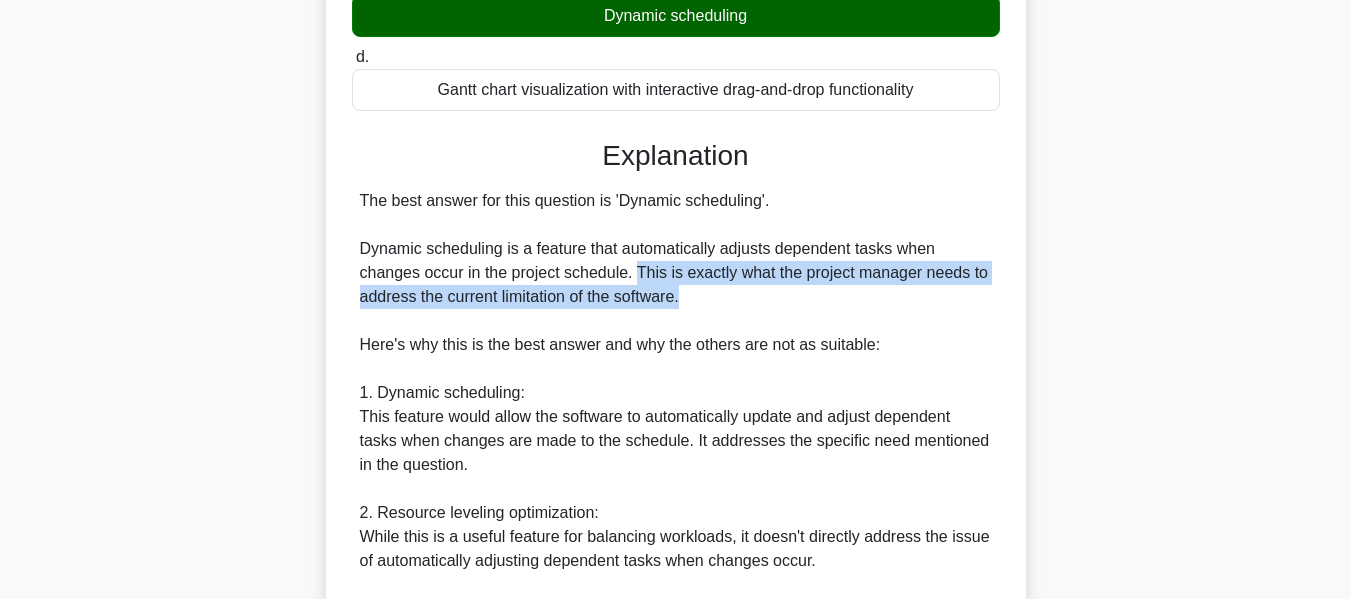 drag, startPoint x: 637, startPoint y: 274, endPoint x: 806, endPoint y: 295, distance: 170.29973 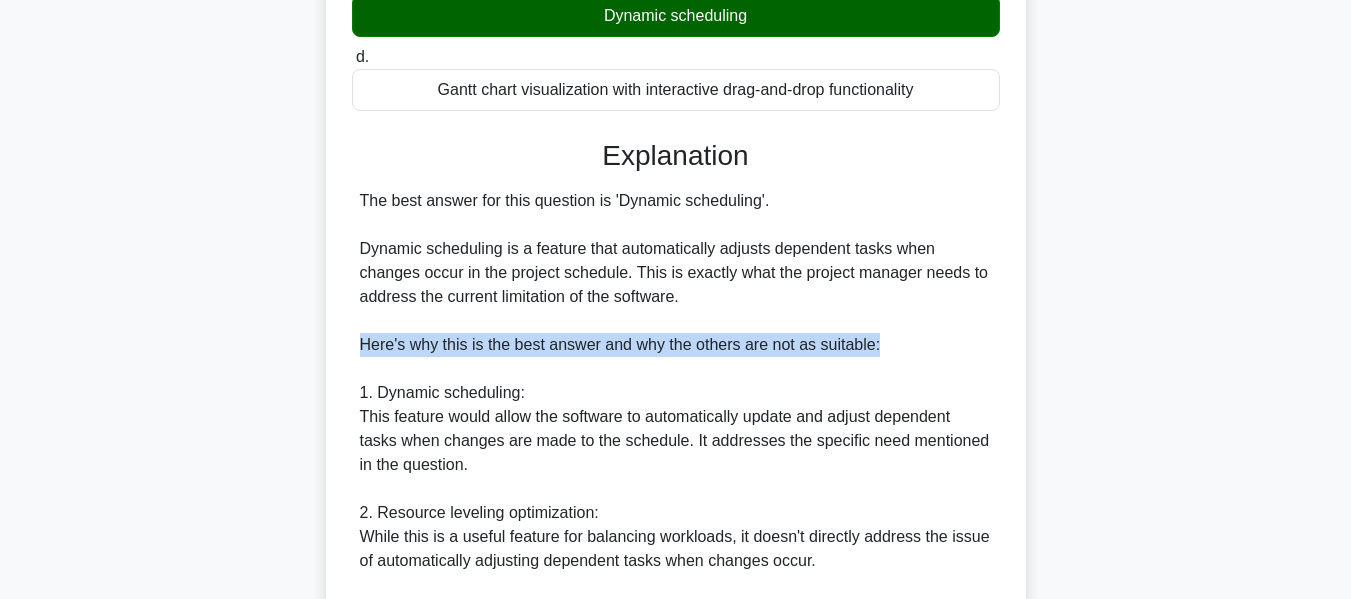 drag, startPoint x: 353, startPoint y: 348, endPoint x: 921, endPoint y: 342, distance: 568.0317 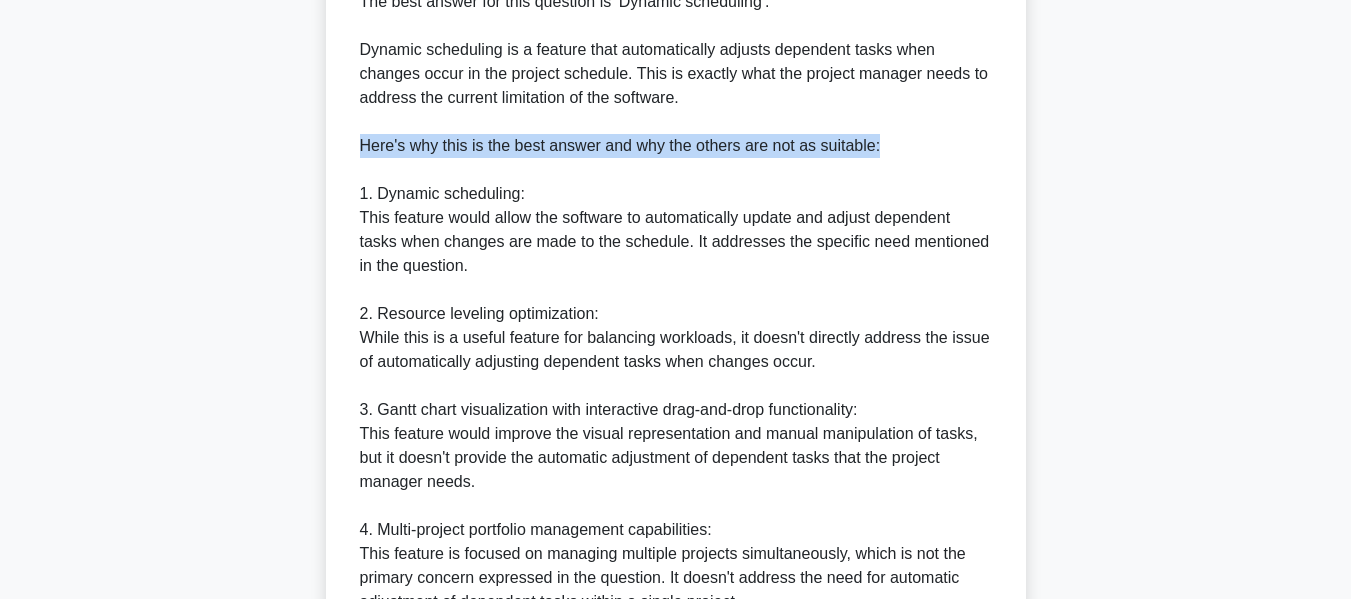 scroll, scrollTop: 681, scrollLeft: 0, axis: vertical 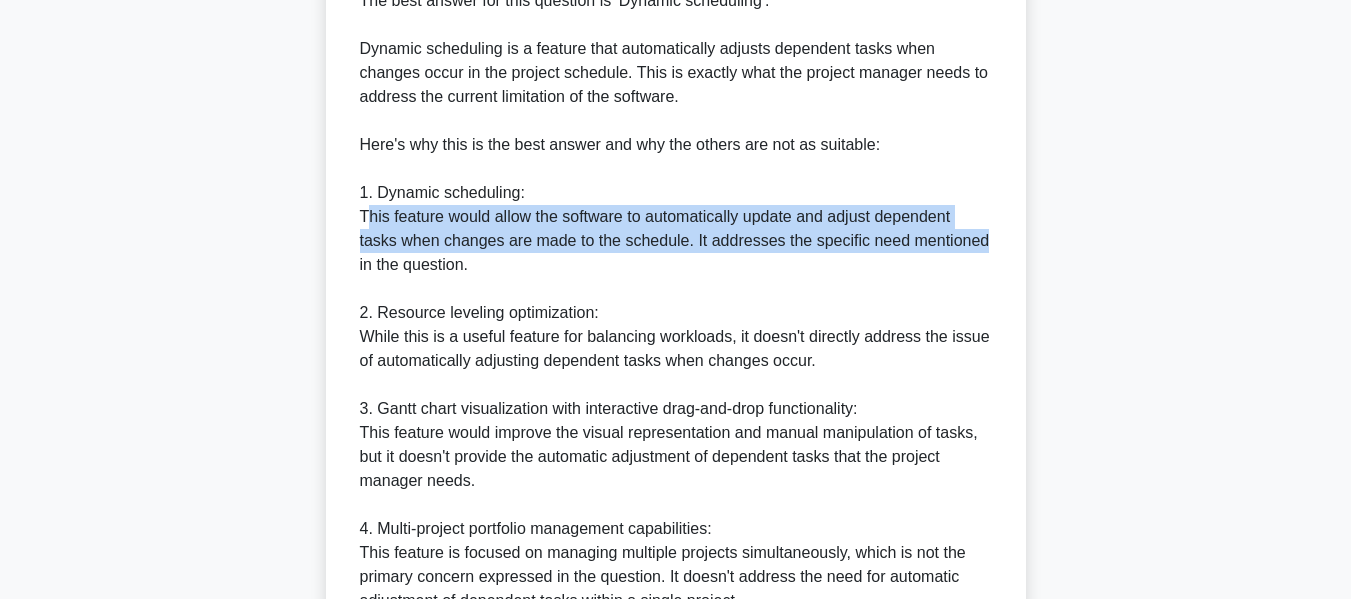 drag, startPoint x: 364, startPoint y: 220, endPoint x: 949, endPoint y: 241, distance: 585.37683 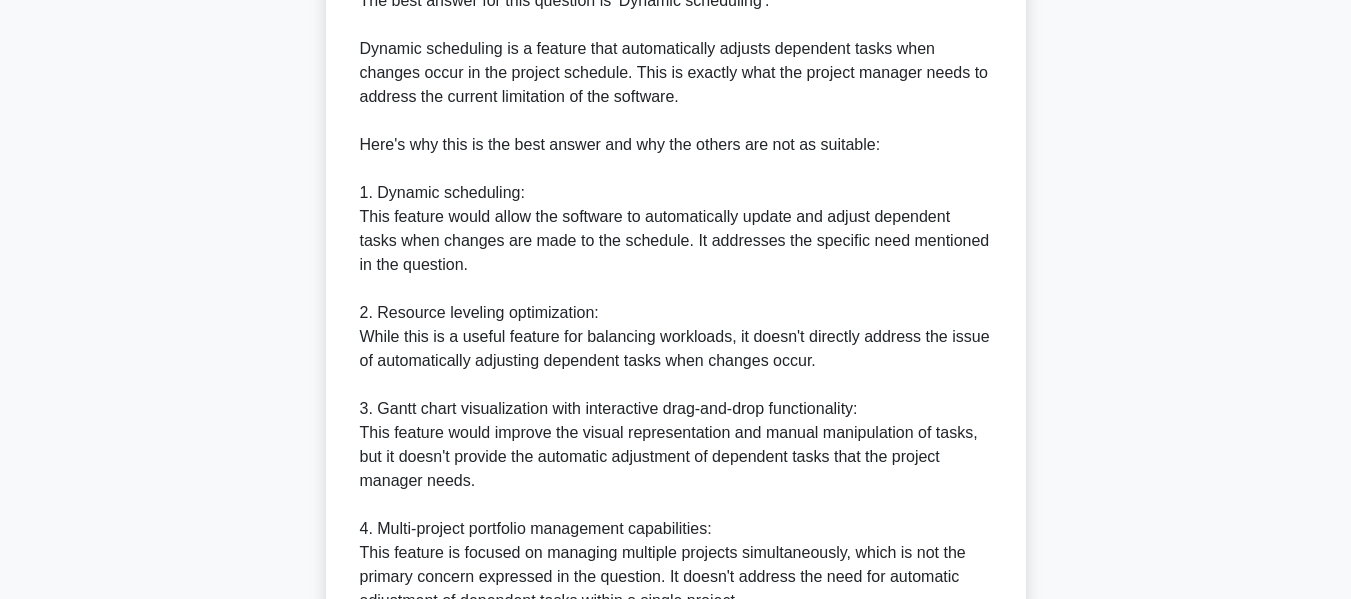 click on "The best answer for this question is 'Dynamic scheduling'. Dynamic scheduling is a feature that automatically adjusts dependent tasks when changes occur in the project schedule. This is exactly what the project manager needs to address the current limitation of the software. Here's why this is the best answer and why the others are not as suitable: 1. Dynamic scheduling: This feature would allow the software to automatically update and adjust dependent tasks when changes are made to the schedule. It addresses the specific need mentioned in the question. 2. Resource leveling optimization: While this is a useful feature for balancing workloads, it doesn't directly address the issue of automatically adjusting dependent tasks when changes occur. 3. Gantt chart visualization with interactive drag-and-drop functionality: 4. Multi-project portfolio management capabilities:" at bounding box center (676, 361) 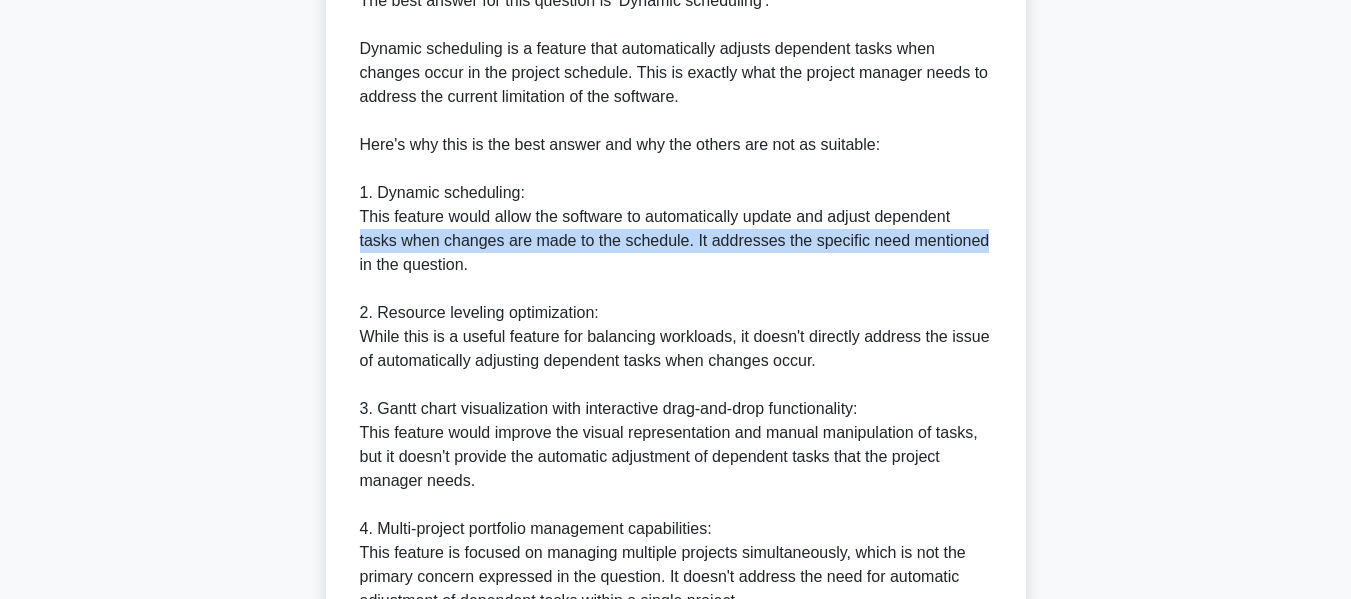 drag, startPoint x: 358, startPoint y: 245, endPoint x: 991, endPoint y: 251, distance: 633.02844 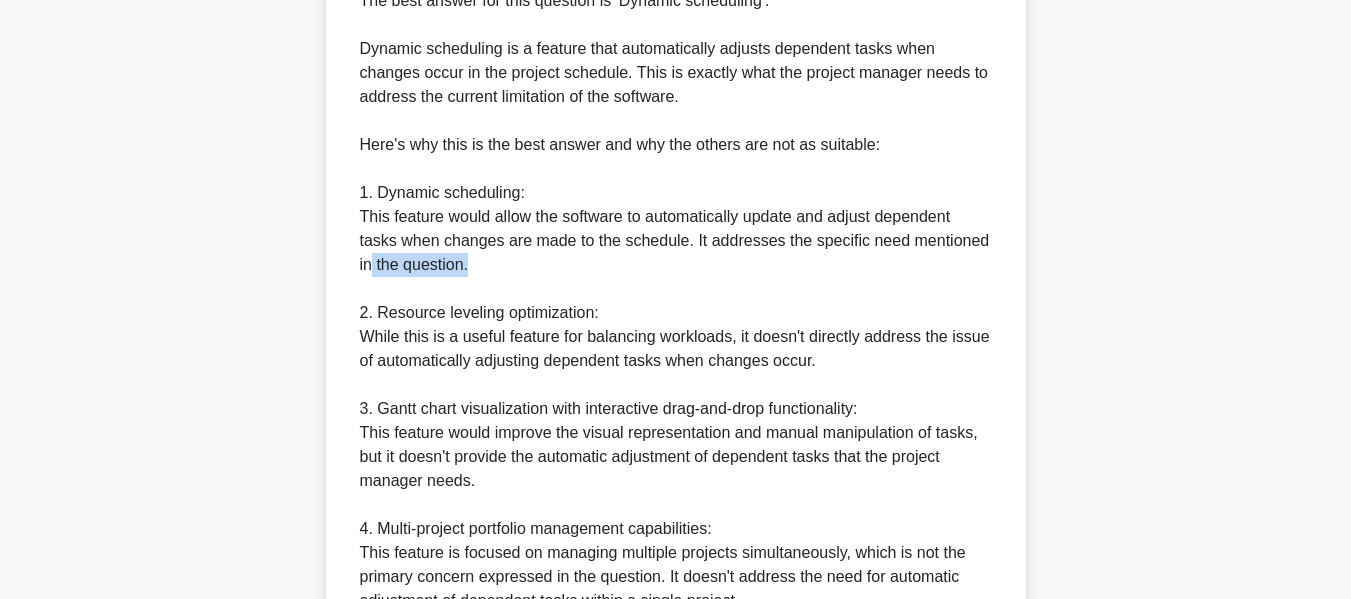 drag, startPoint x: 370, startPoint y: 268, endPoint x: 494, endPoint y: 267, distance: 124.004036 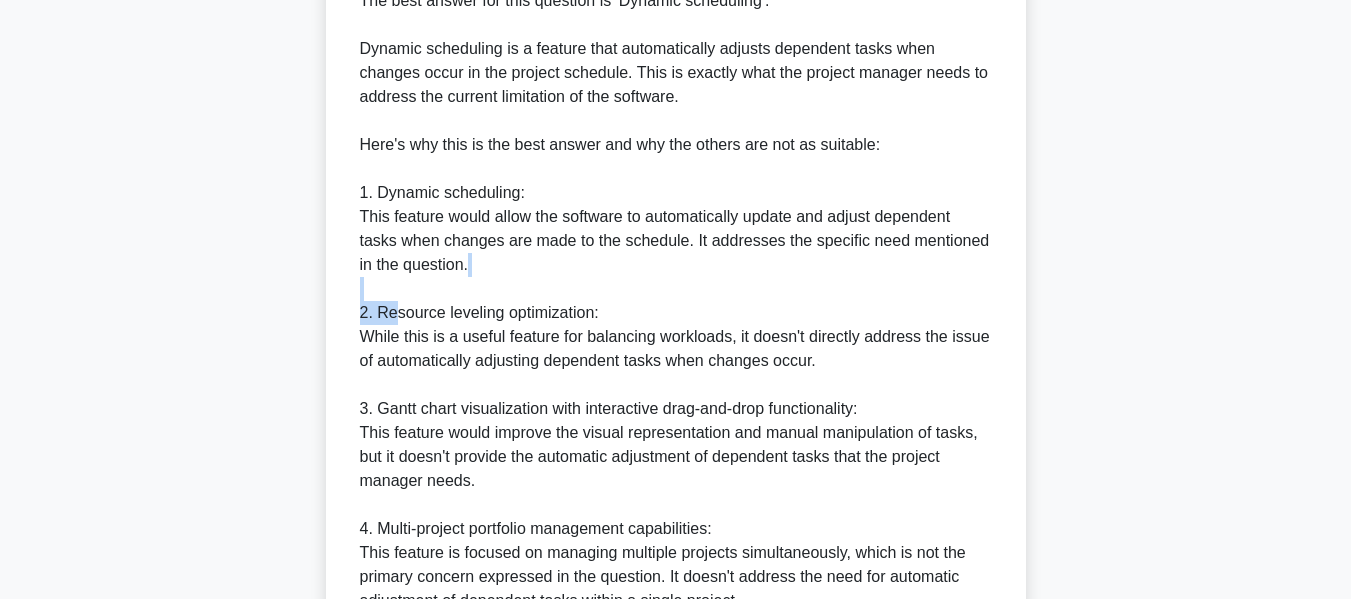 drag, startPoint x: 392, startPoint y: 314, endPoint x: 594, endPoint y: 305, distance: 202.2004 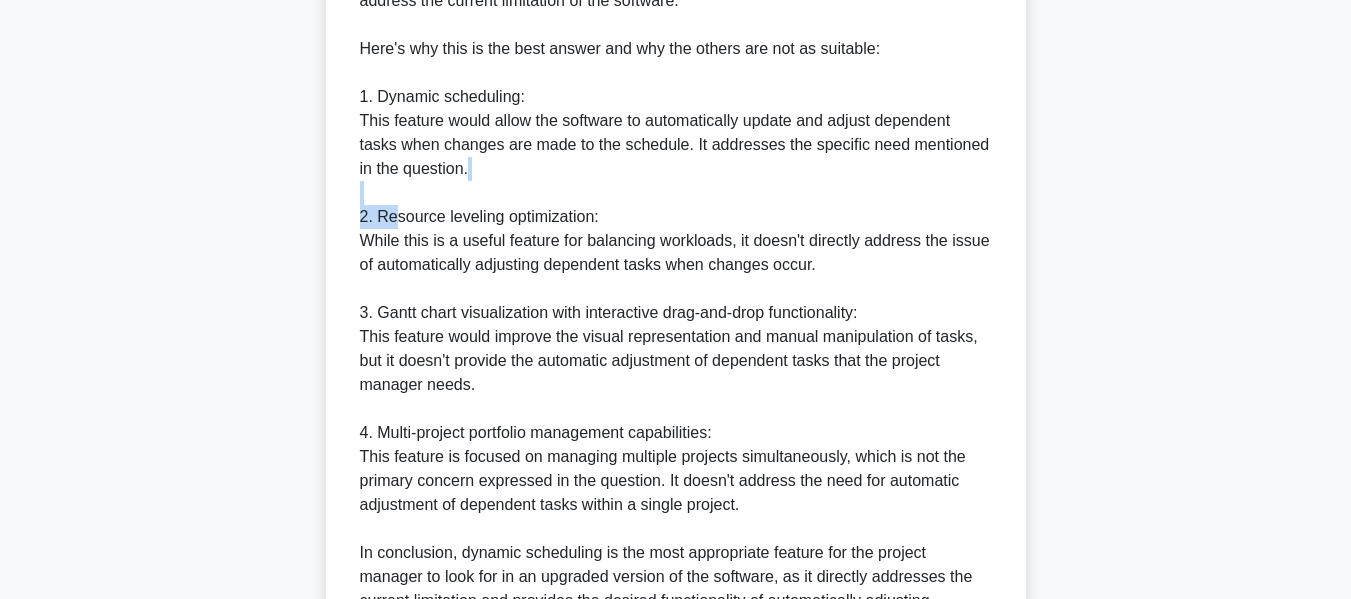scroll, scrollTop: 881, scrollLeft: 0, axis: vertical 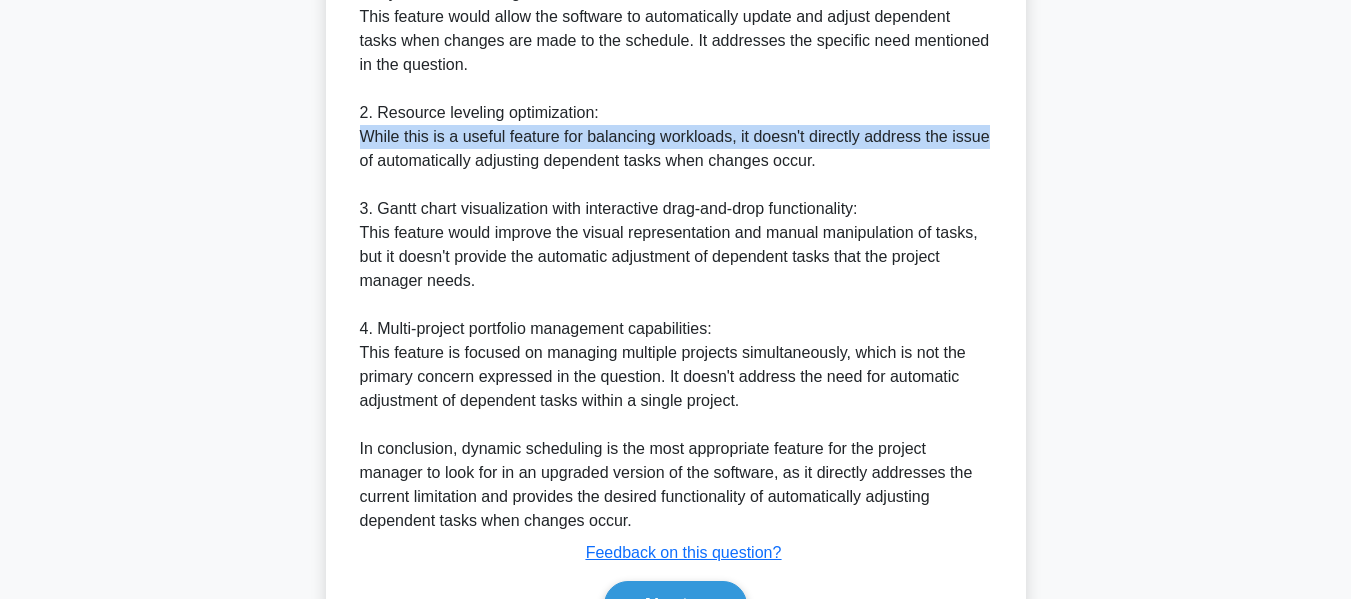 drag, startPoint x: 361, startPoint y: 135, endPoint x: 980, endPoint y: 151, distance: 619.2067 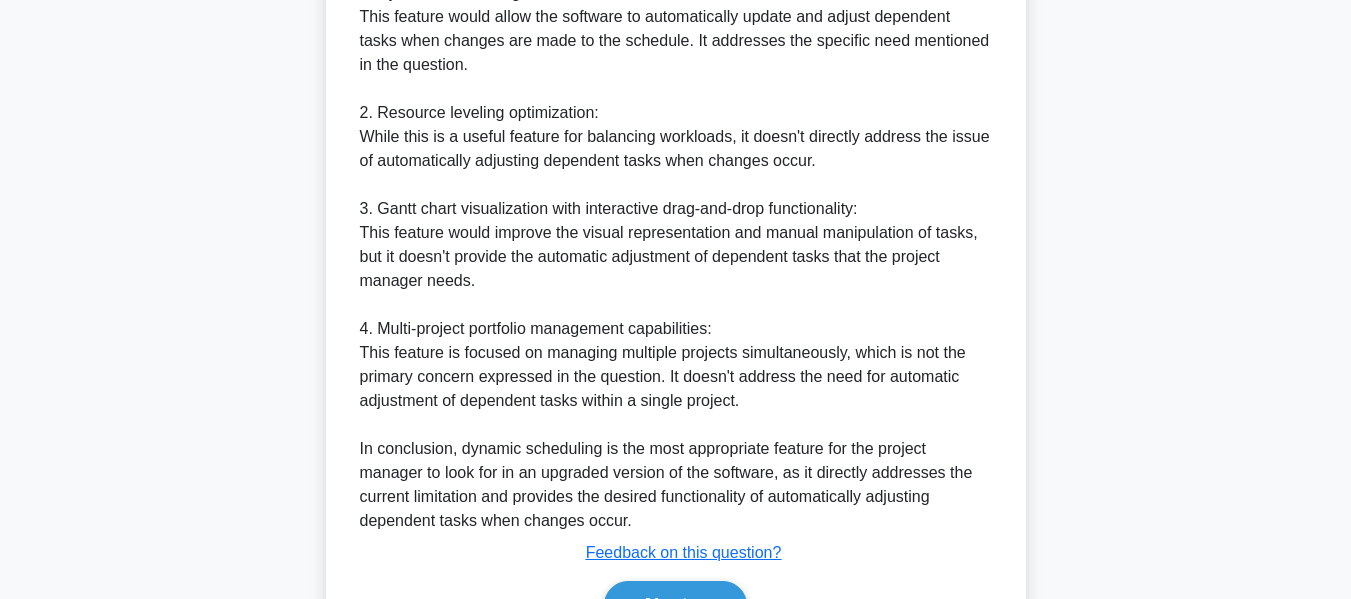 click on "The best answer for this question is 'Dynamic scheduling'. Dynamic scheduling is a feature that automatically adjusts dependent tasks when changes occur in the project schedule. This is exactly what the project manager needs to address the current limitation of the software. Here's why this is the best answer and why the others are not as suitable: 1. Dynamic scheduling: This feature would allow the software to automatically update and adjust dependent tasks when changes are made to the schedule. It addresses the specific need mentioned in the question. 2. Resource leveling optimization: While this is a useful feature for balancing workloads, it doesn't directly address the issue of automatically adjusting dependent tasks when changes occur. 3. Gantt chart visualization with interactive drag-and-drop functionality: 4. Multi-project portfolio management capabilities:" at bounding box center [676, 161] 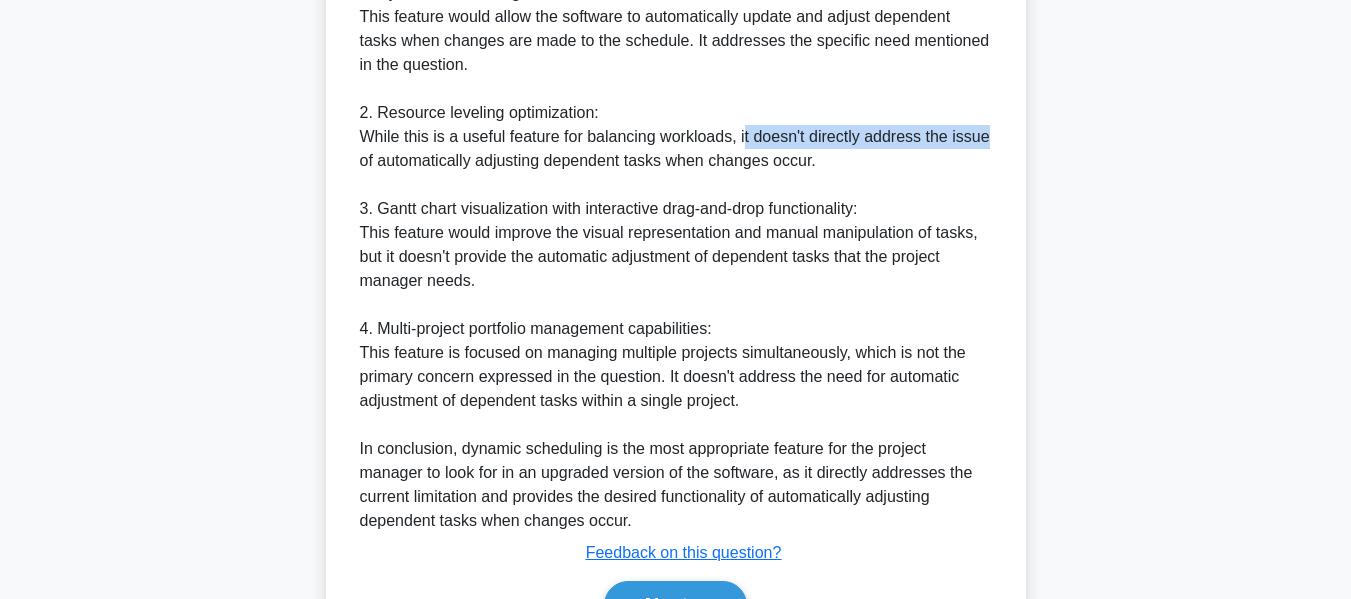 drag, startPoint x: 741, startPoint y: 134, endPoint x: 1001, endPoint y: 135, distance: 260.00192 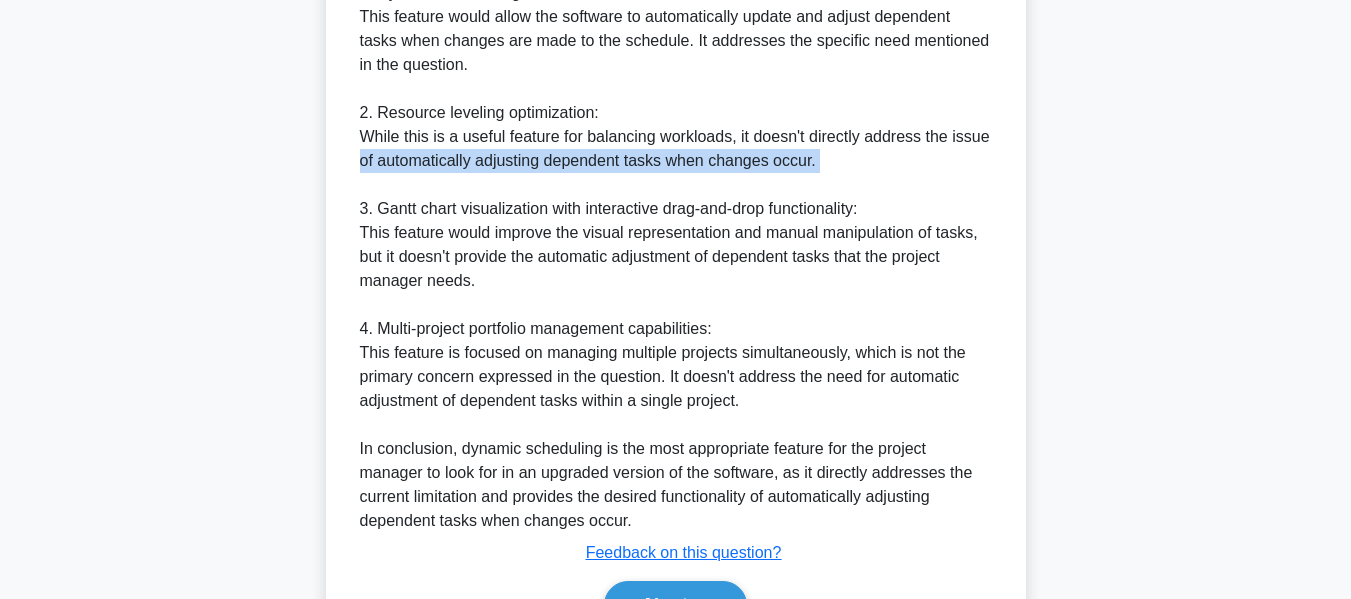 drag, startPoint x: 362, startPoint y: 167, endPoint x: 859, endPoint y: 175, distance: 497.0644 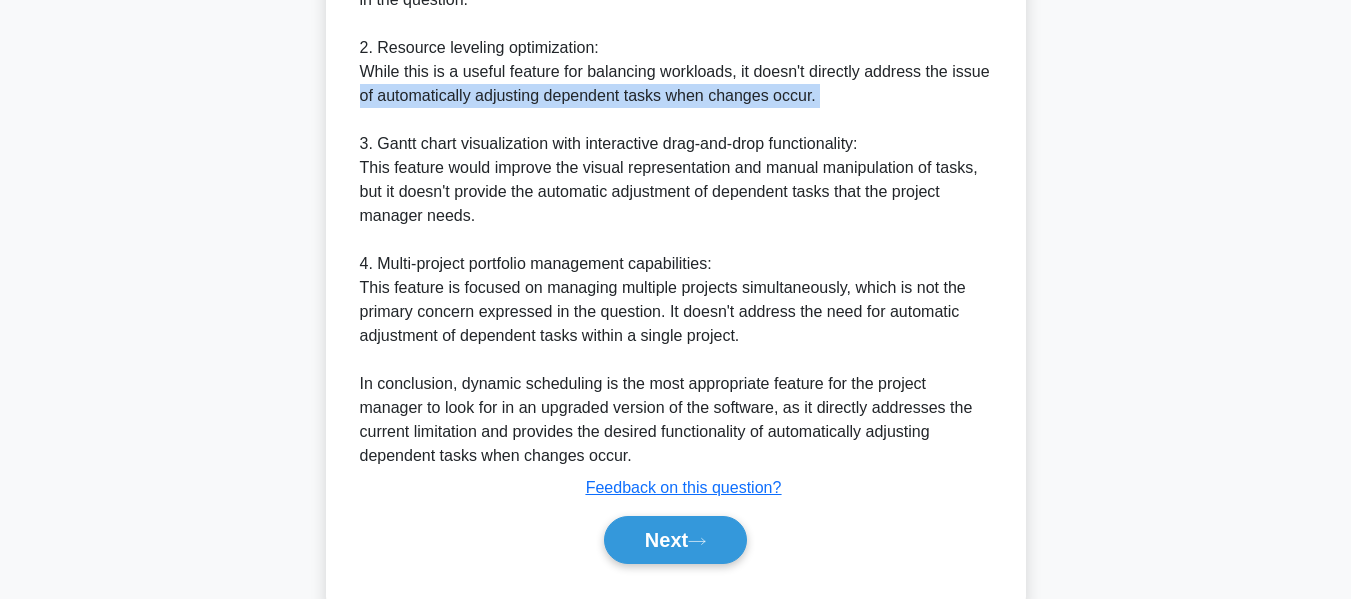 scroll, scrollTop: 981, scrollLeft: 0, axis: vertical 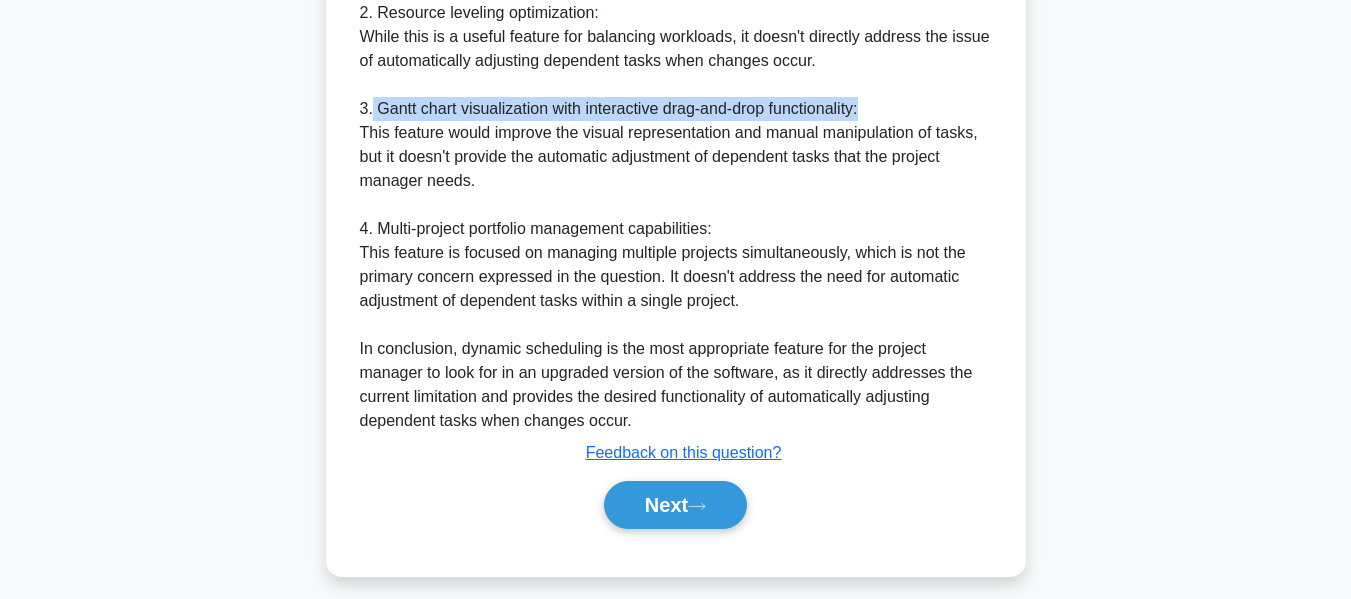drag, startPoint x: 371, startPoint y: 111, endPoint x: 894, endPoint y: 110, distance: 523.001 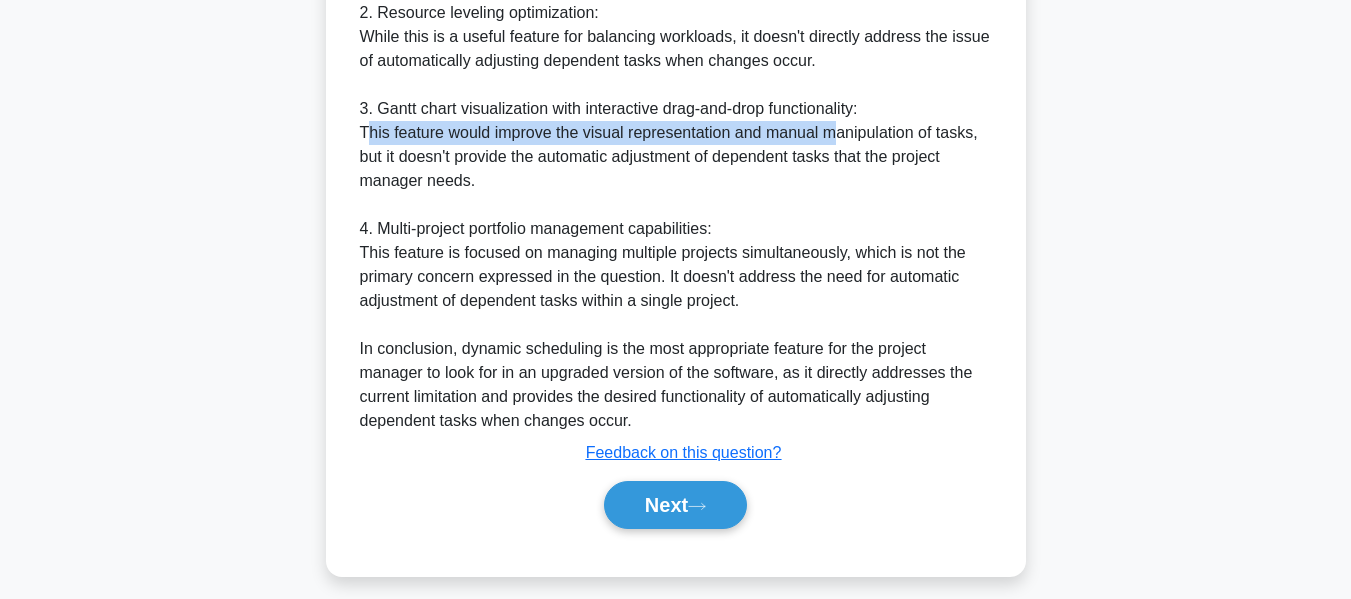drag, startPoint x: 370, startPoint y: 132, endPoint x: 799, endPoint y: 155, distance: 429.61612 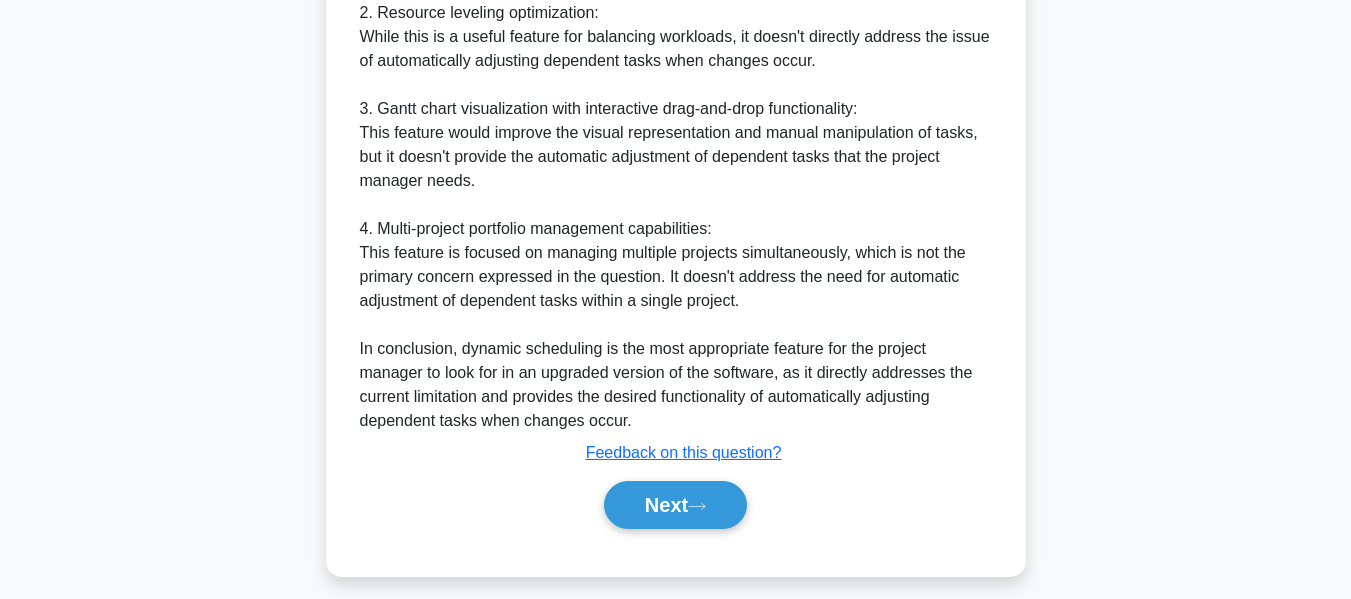 drag, startPoint x: 791, startPoint y: 158, endPoint x: 689, endPoint y: 153, distance: 102.122475 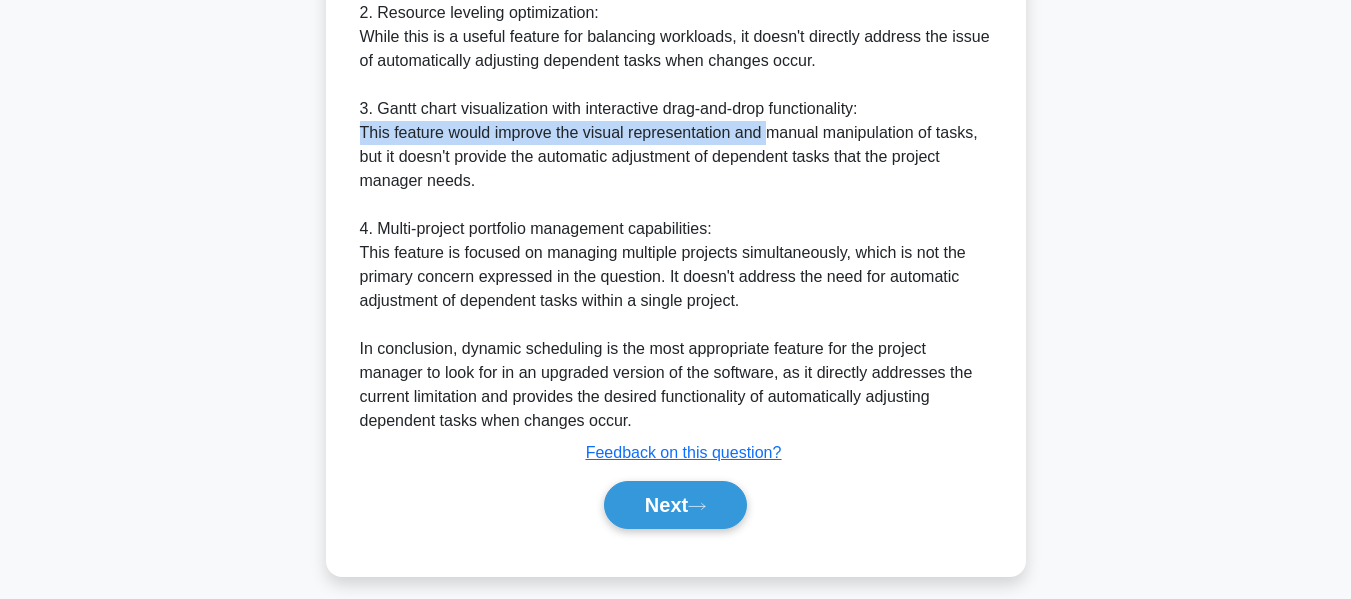 drag, startPoint x: 356, startPoint y: 138, endPoint x: 772, endPoint y: 143, distance: 416.03006 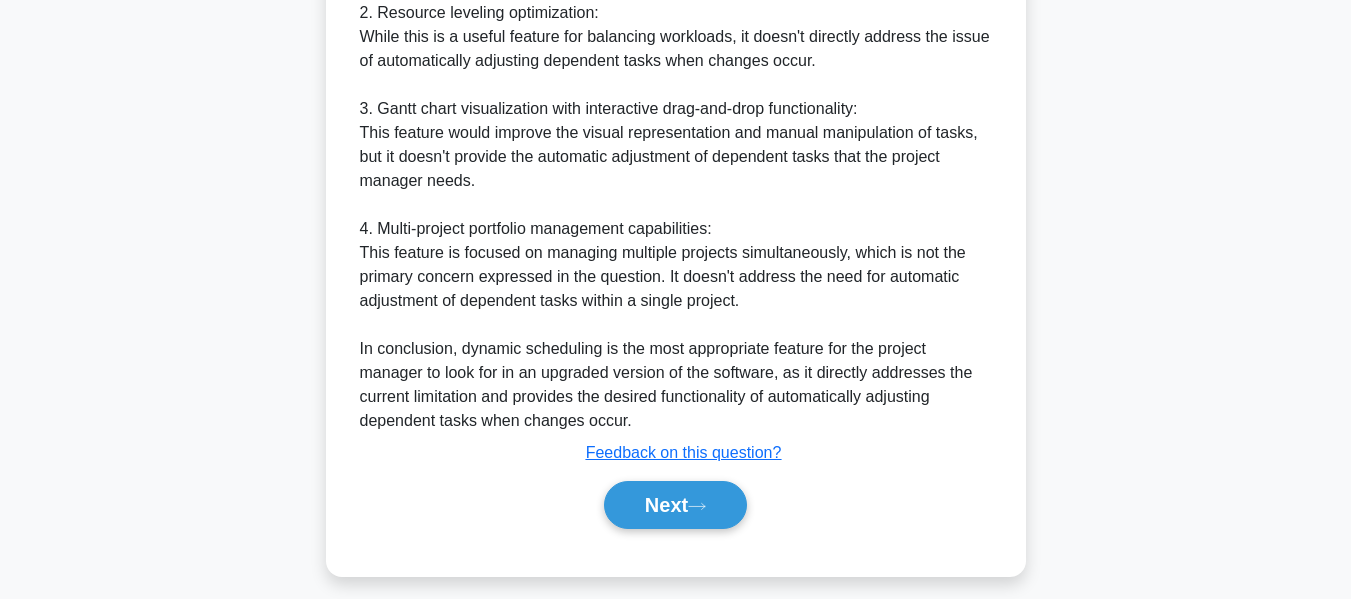 click on "The best answer for this question is 'Dynamic scheduling'. Dynamic scheduling is a feature that automatically adjusts dependent tasks when changes occur in the project schedule. This is exactly what the project manager needs to address the current limitation of the software. Here's why this is the best answer and why the others are not as suitable: 1. Dynamic scheduling: This feature would allow the software to automatically update and adjust dependent tasks when changes are made to the schedule. It addresses the specific need mentioned in the question. 2. Resource leveling optimization: While this is a useful feature for balancing workloads, it doesn't directly address the issue of automatically adjusting dependent tasks when changes occur. 3. Gantt chart visualization with interactive drag-and-drop functionality: 4. Multi-project portfolio management capabilities:" at bounding box center (676, 61) 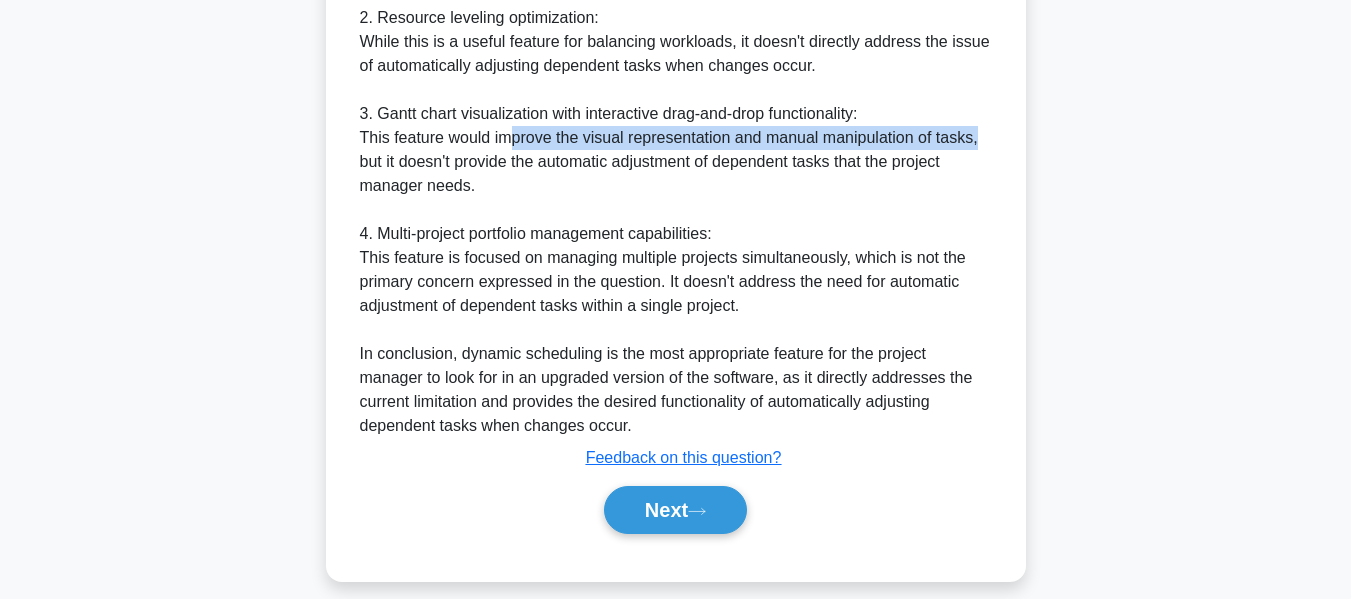 drag, startPoint x: 506, startPoint y: 136, endPoint x: 794, endPoint y: 180, distance: 291.34174 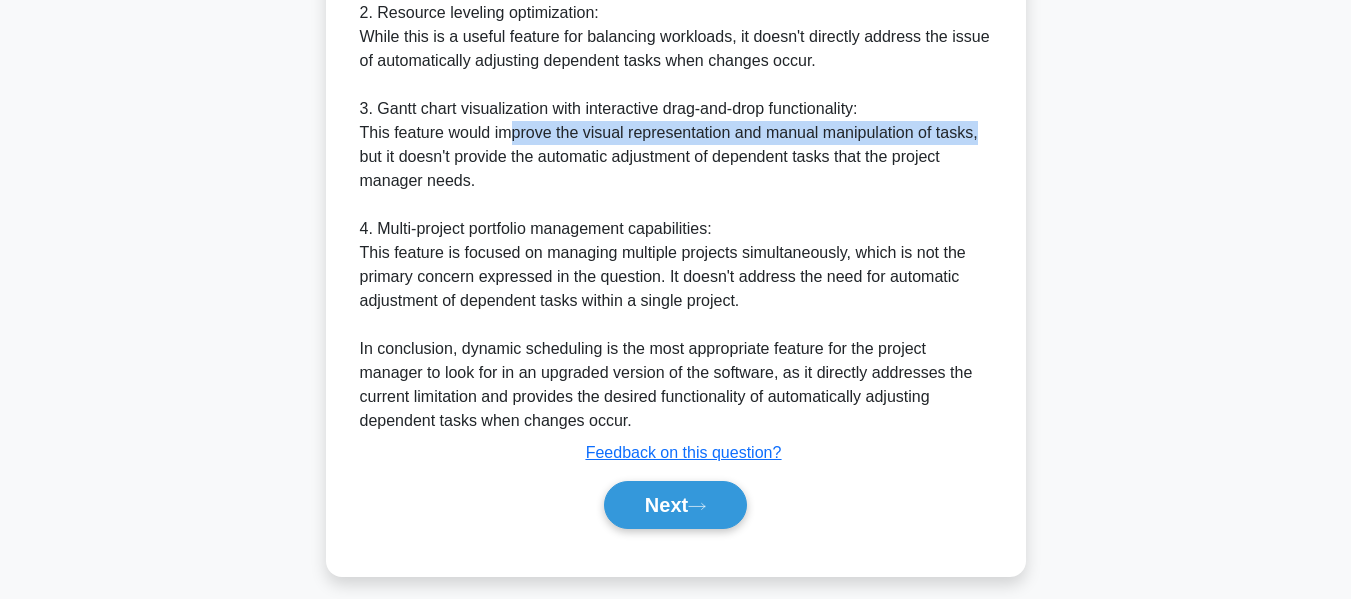 click on "A project manager is using scheduling software that provides real-time updates on task progress. However, the software lacks the ability to automatically adjust dependent tasks when changes occur. What feature should the project manager look for in an upgraded version of the software?
.spinner_0XTQ{transform-origin:center;animation:spinner_y6GP .75s linear infinite}@keyframes spinner_y6GP{100%{transform:rotate(360deg)}}
a.
b. c. d." at bounding box center [676, -118] 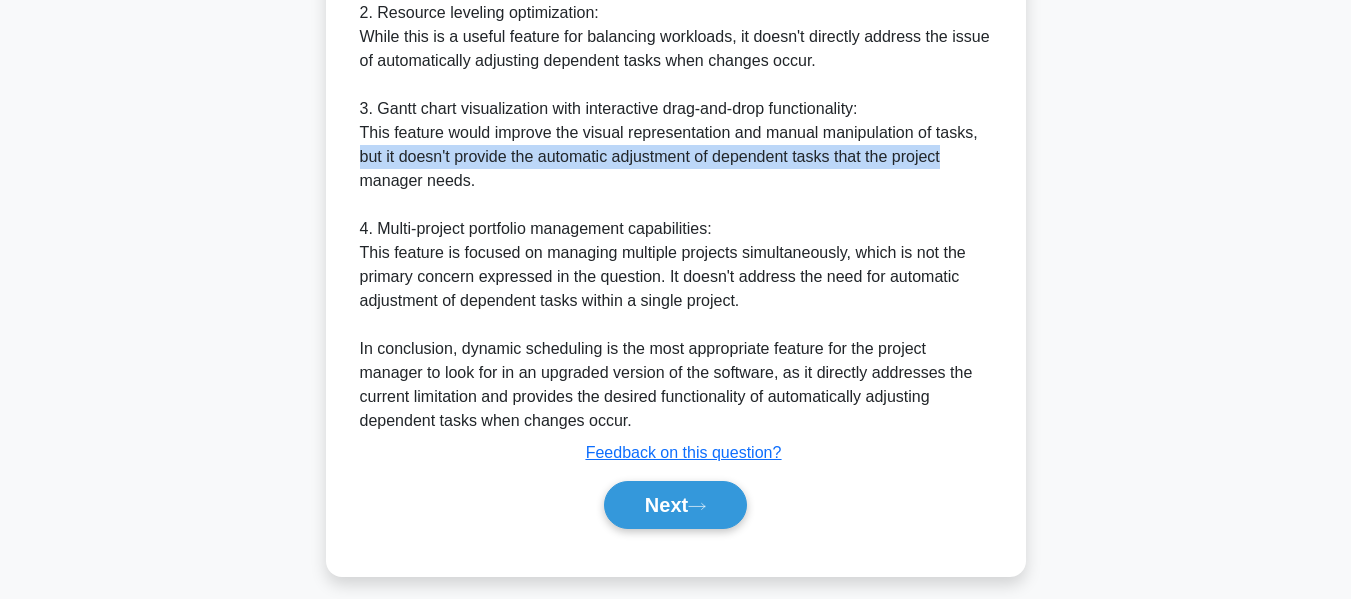drag, startPoint x: 361, startPoint y: 167, endPoint x: 991, endPoint y: 163, distance: 630.0127 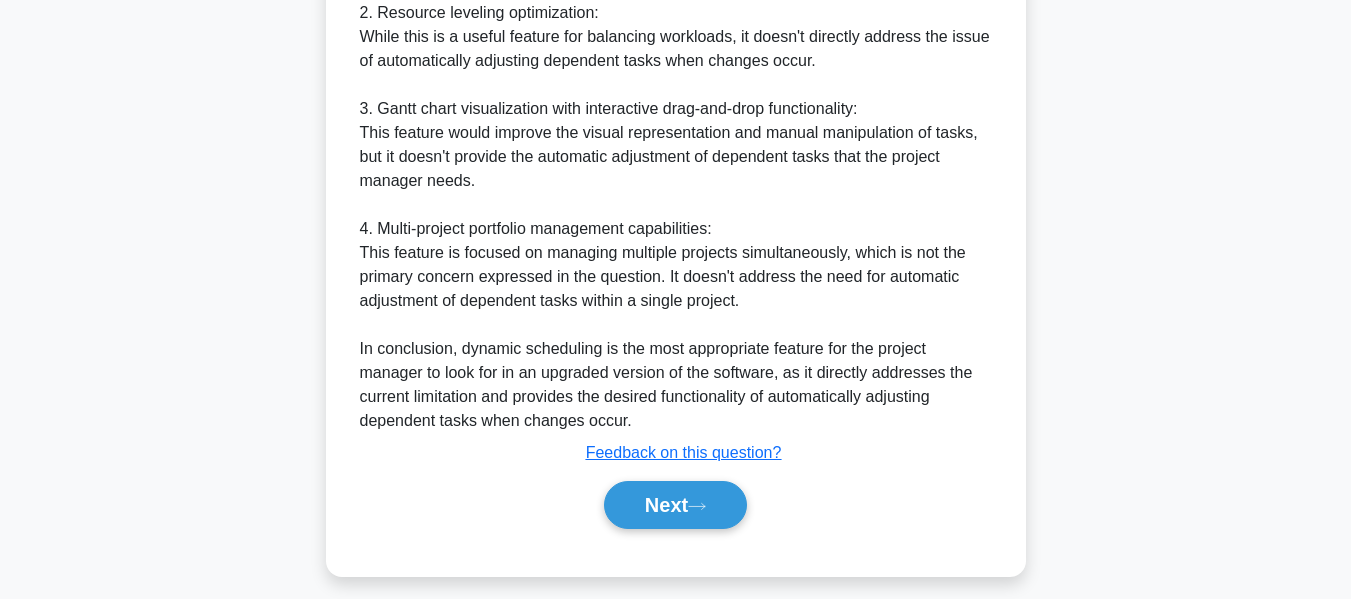 click on "The best answer for this question is 'Dynamic scheduling'. Dynamic scheduling is a feature that automatically adjusts dependent tasks when changes occur in the project schedule. This is exactly what the project manager needs to address the current limitation of the software. Here's why this is the best answer and why the others are not as suitable: 1. Dynamic scheduling: This feature would allow the software to automatically update and adjust dependent tasks when changes are made to the schedule. It addresses the specific need mentioned in the question. 2. Resource leveling optimization: While this is a useful feature for balancing workloads, it doesn't directly address the issue of automatically adjusting dependent tasks when changes occur. 3. Gantt chart visualization with interactive drag-and-drop functionality: 4. Multi-project portfolio management capabilities:" at bounding box center (676, 61) 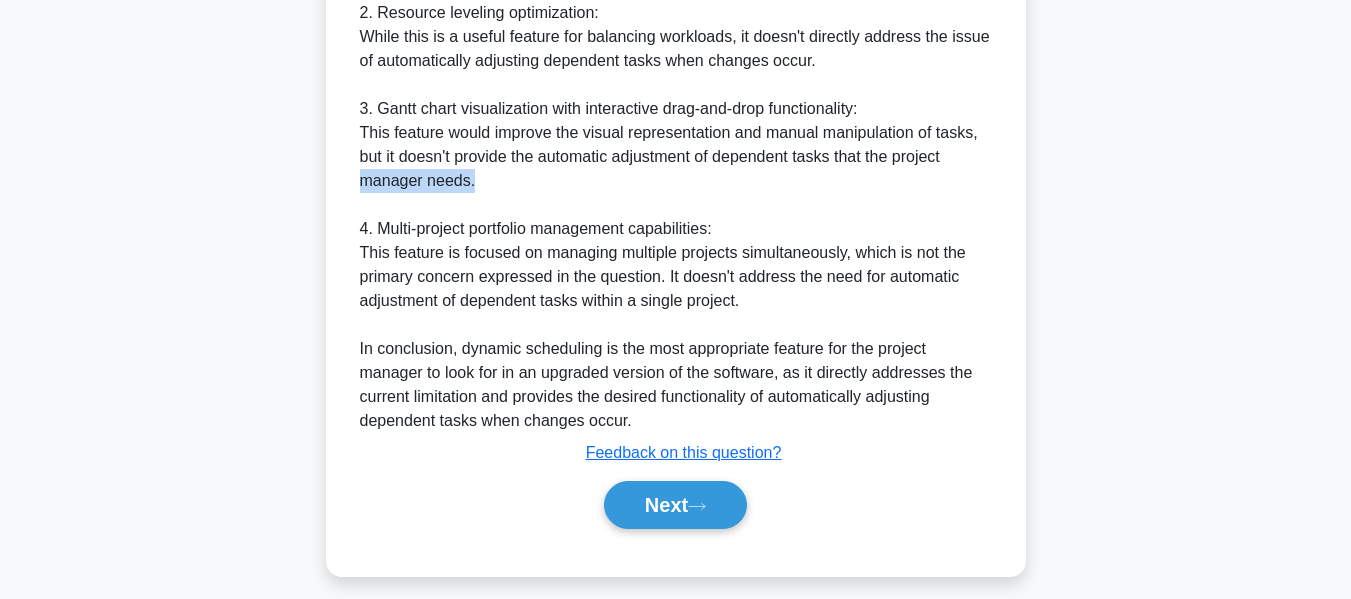 drag, startPoint x: 366, startPoint y: 178, endPoint x: 541, endPoint y: 179, distance: 175.00285 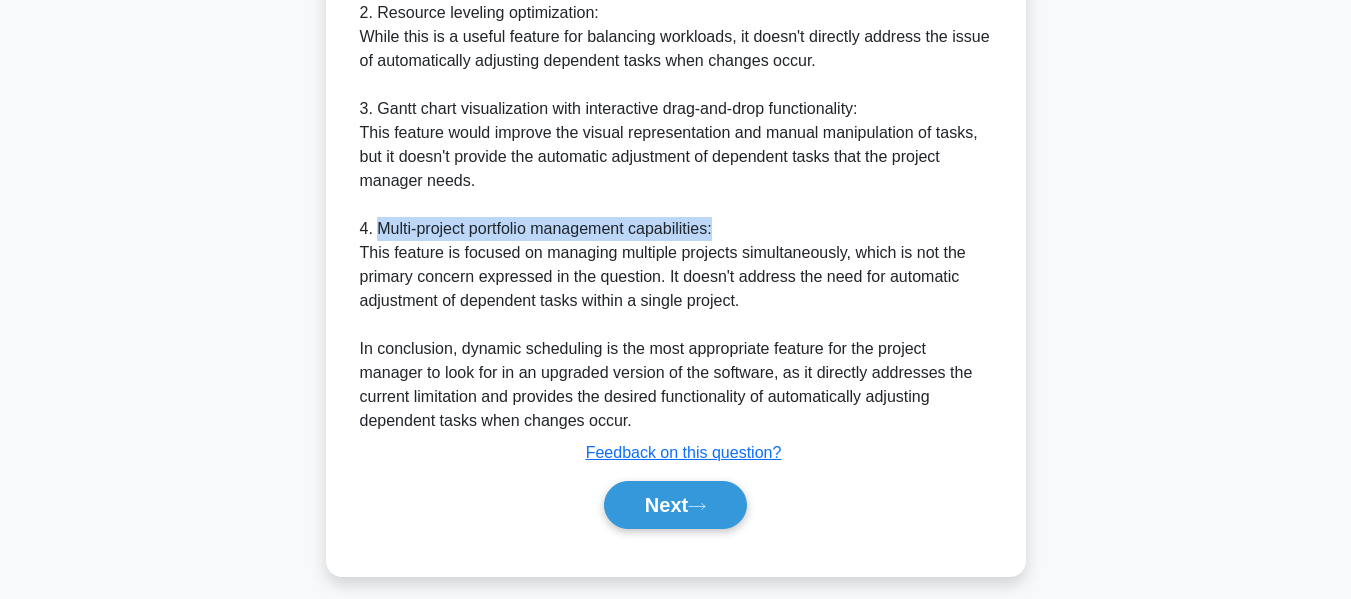 drag, startPoint x: 379, startPoint y: 237, endPoint x: 749, endPoint y: 231, distance: 370.04865 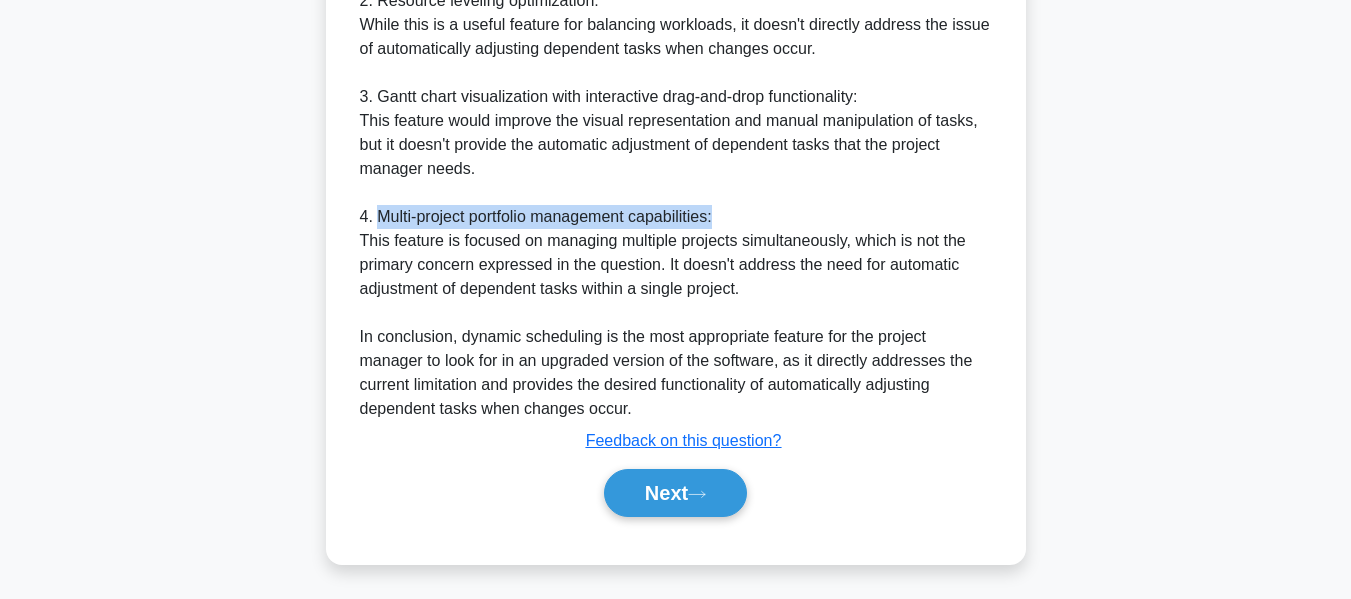scroll, scrollTop: 997, scrollLeft: 0, axis: vertical 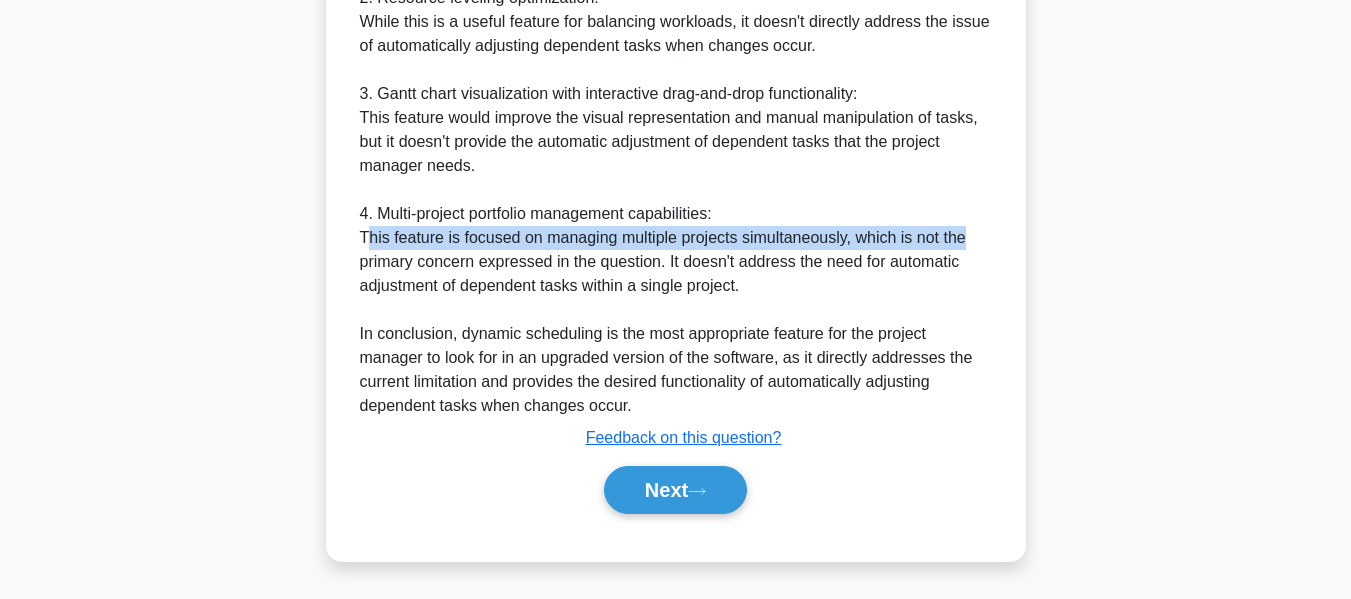 drag, startPoint x: 369, startPoint y: 246, endPoint x: 1006, endPoint y: 227, distance: 637.2833 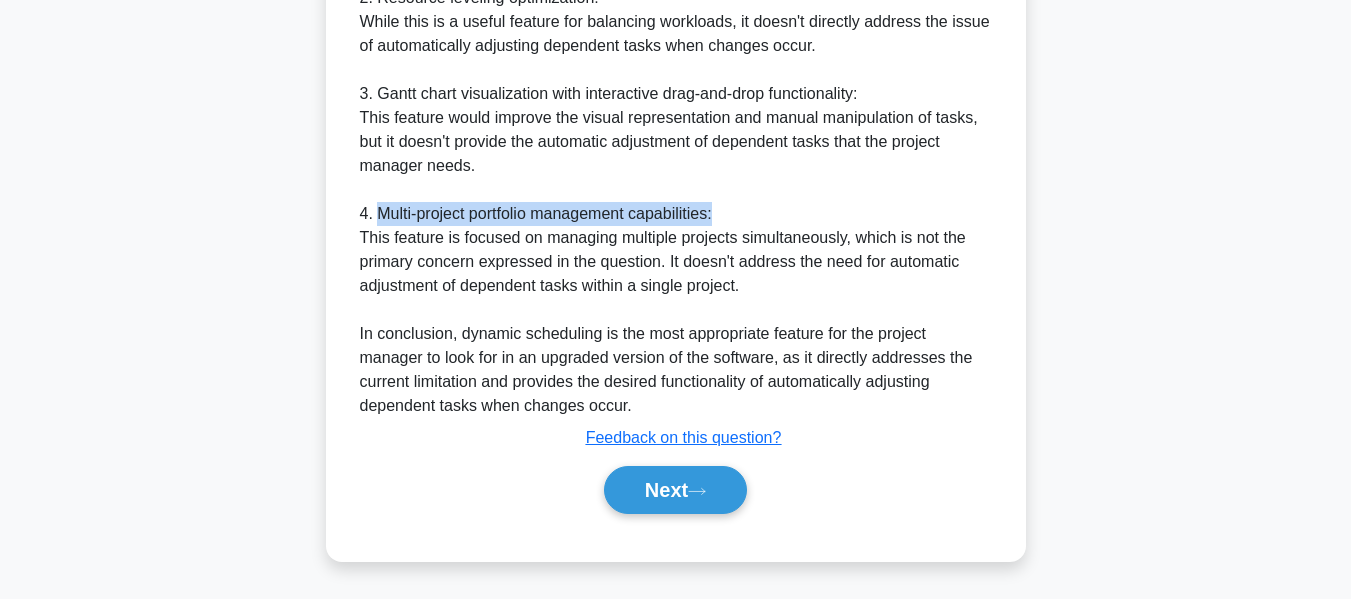 drag, startPoint x: 376, startPoint y: 219, endPoint x: 743, endPoint y: 213, distance: 367.04904 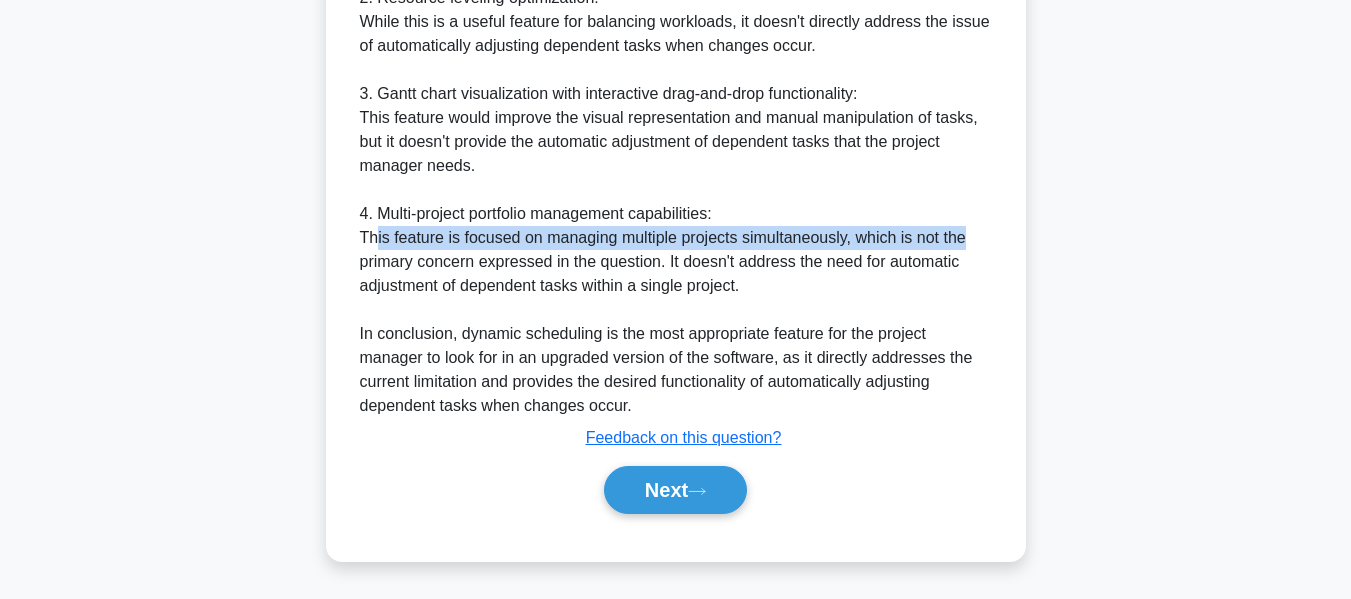 drag, startPoint x: 376, startPoint y: 237, endPoint x: 972, endPoint y: 243, distance: 596.0302 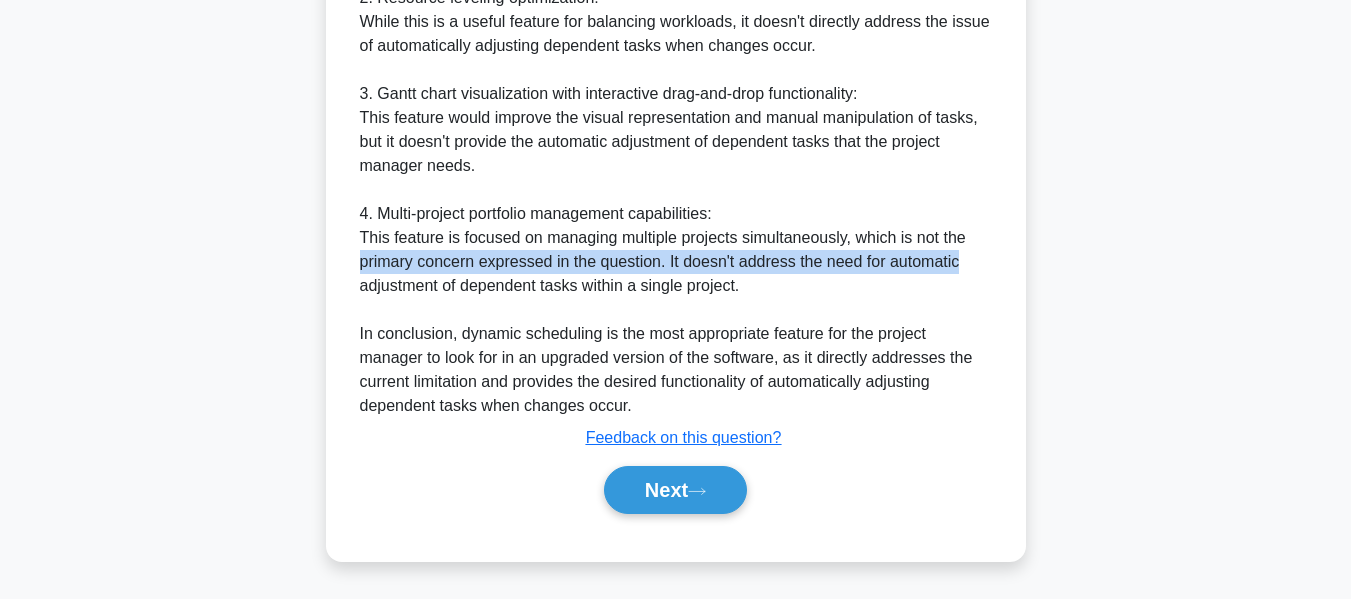 drag, startPoint x: 354, startPoint y: 271, endPoint x: 896, endPoint y: 292, distance: 542.4067 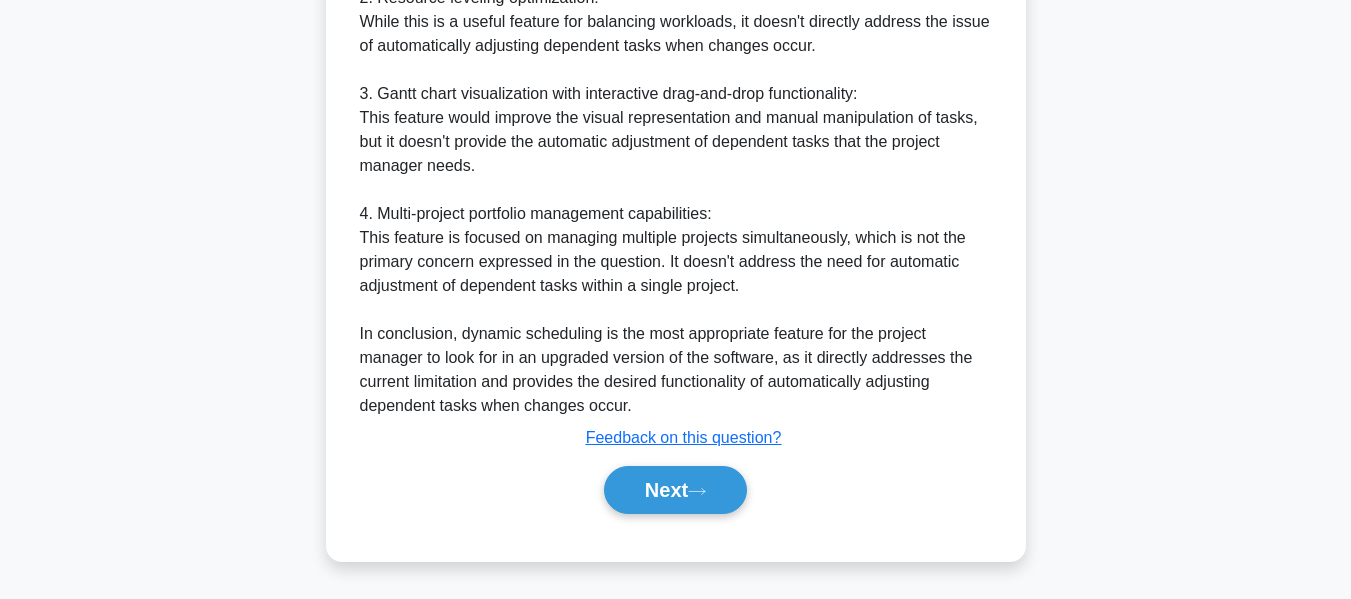 click on "The best answer for this question is 'Dynamic scheduling'. Dynamic scheduling is a feature that automatically adjusts dependent tasks when changes occur in the project schedule. This is exactly what the project manager needs to address the current limitation of the software. Here's why this is the best answer and why the others are not as suitable: 1. Dynamic scheduling: This feature would allow the software to automatically update and adjust dependent tasks when changes are made to the schedule. It addresses the specific need mentioned in the question. 2. Resource leveling optimization: While this is a useful feature for balancing workloads, it doesn't directly address the issue of automatically adjusting dependent tasks when changes occur. 3. Gantt chart visualization with interactive drag-and-drop functionality: 4. Multi-project portfolio management capabilities:" at bounding box center [676, 46] 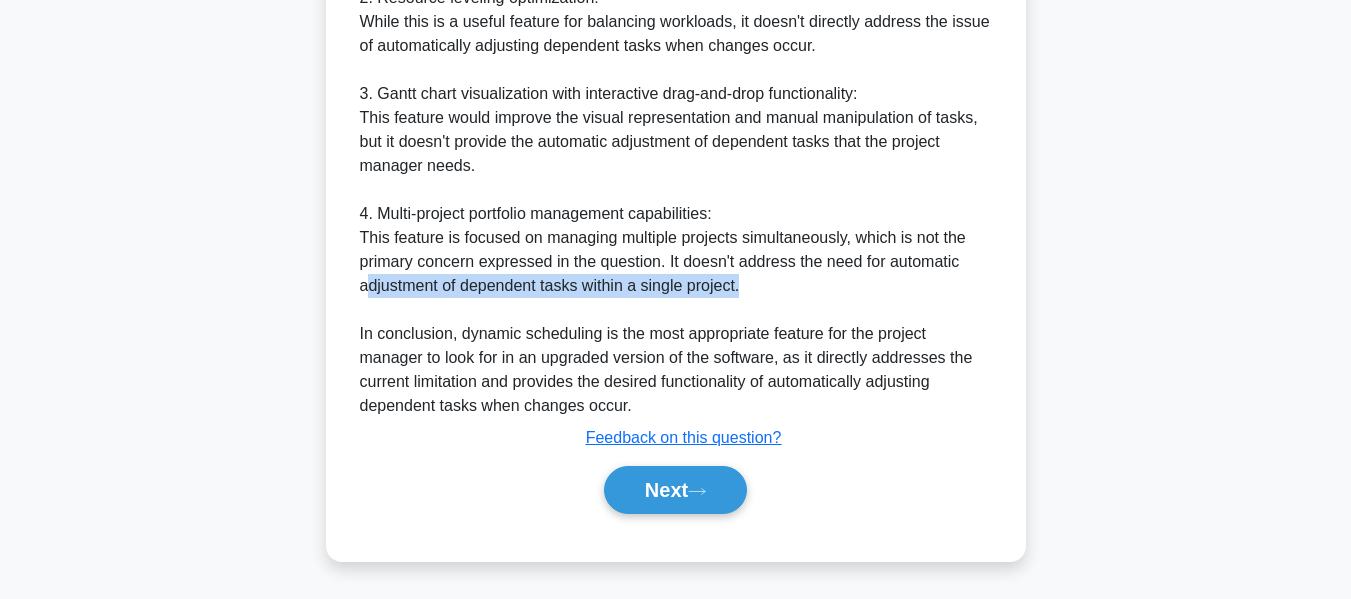 drag, startPoint x: 371, startPoint y: 288, endPoint x: 797, endPoint y: 285, distance: 426.01056 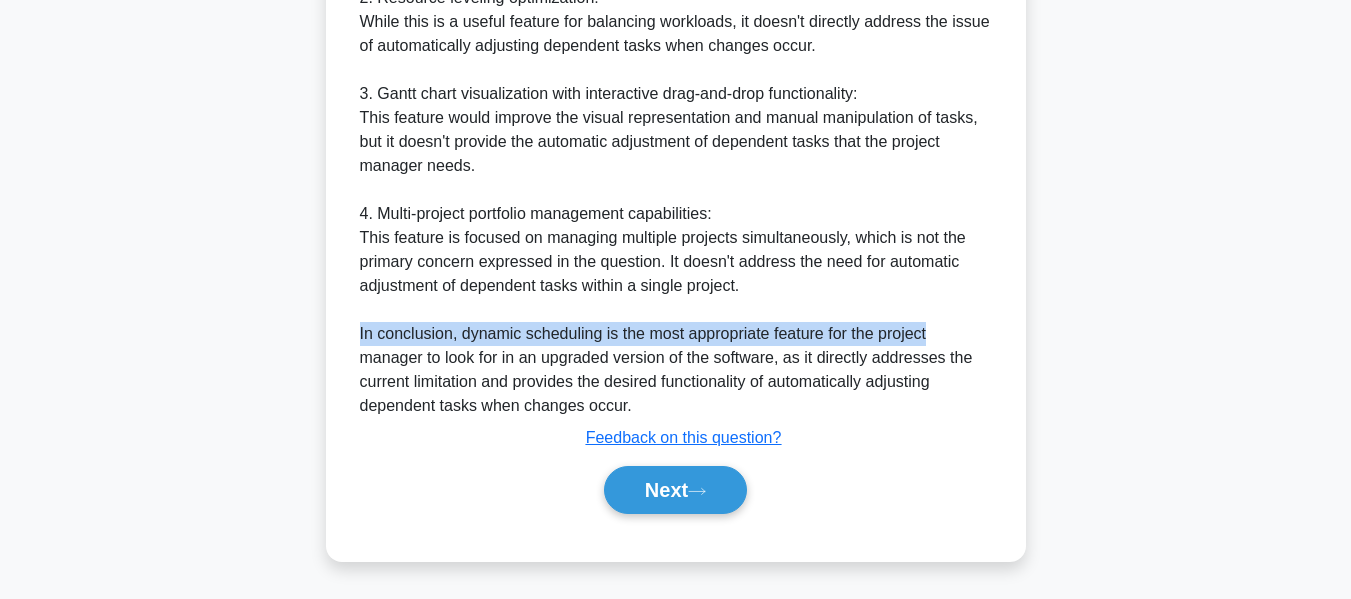 drag, startPoint x: 356, startPoint y: 333, endPoint x: 869, endPoint y: 296, distance: 514.3326 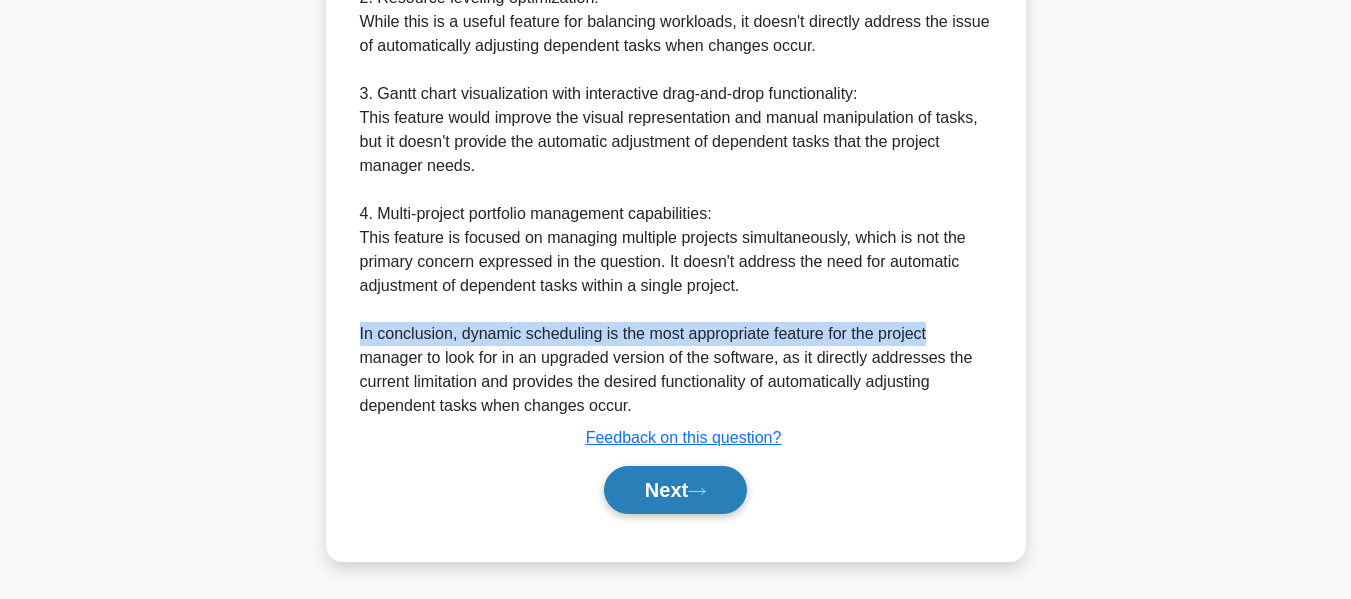 click on "Next" at bounding box center (675, 490) 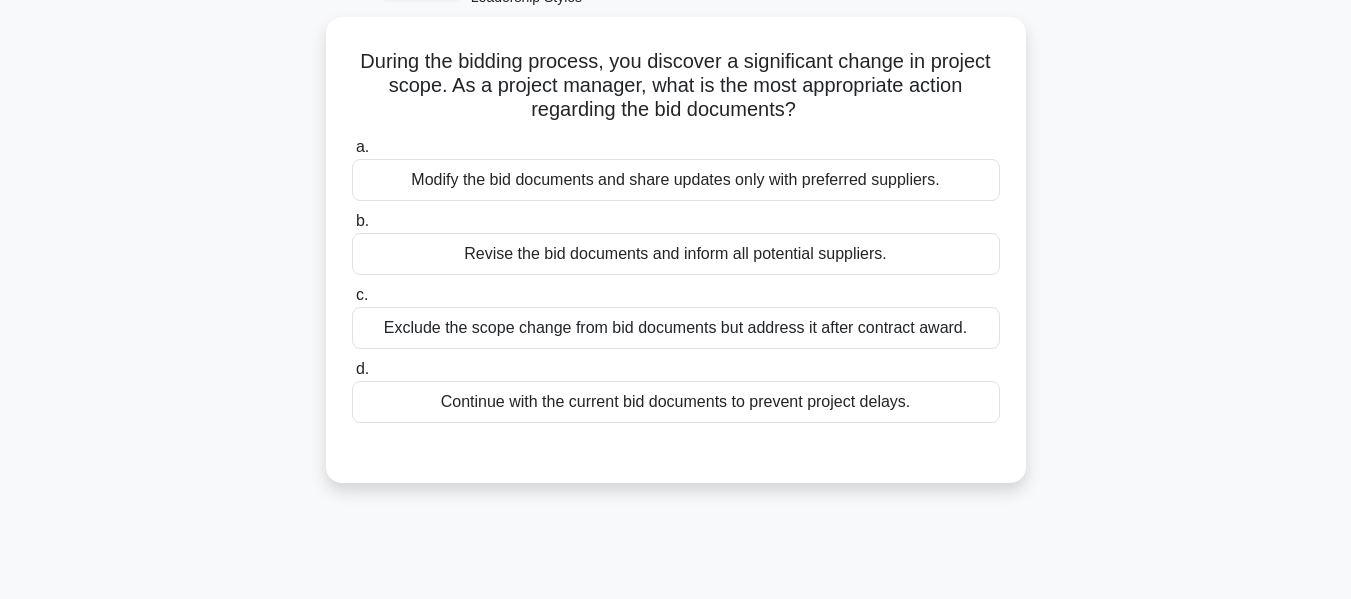 scroll, scrollTop: 0, scrollLeft: 0, axis: both 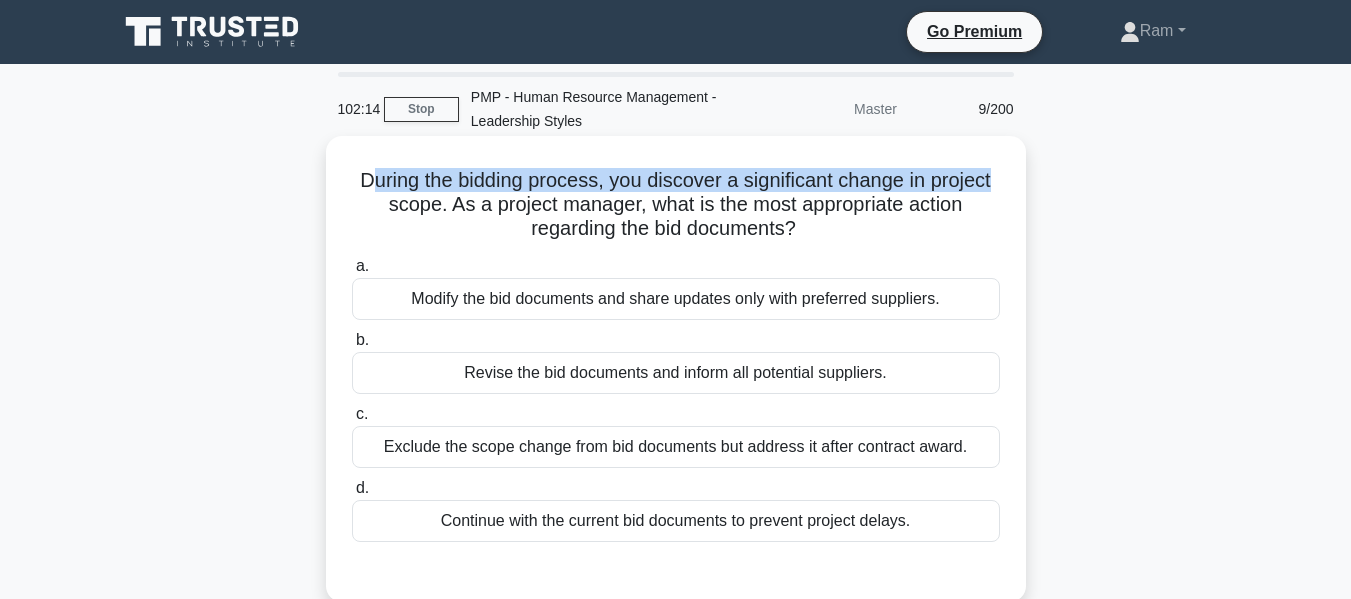 drag, startPoint x: 364, startPoint y: 174, endPoint x: 546, endPoint y: 212, distance: 185.92471 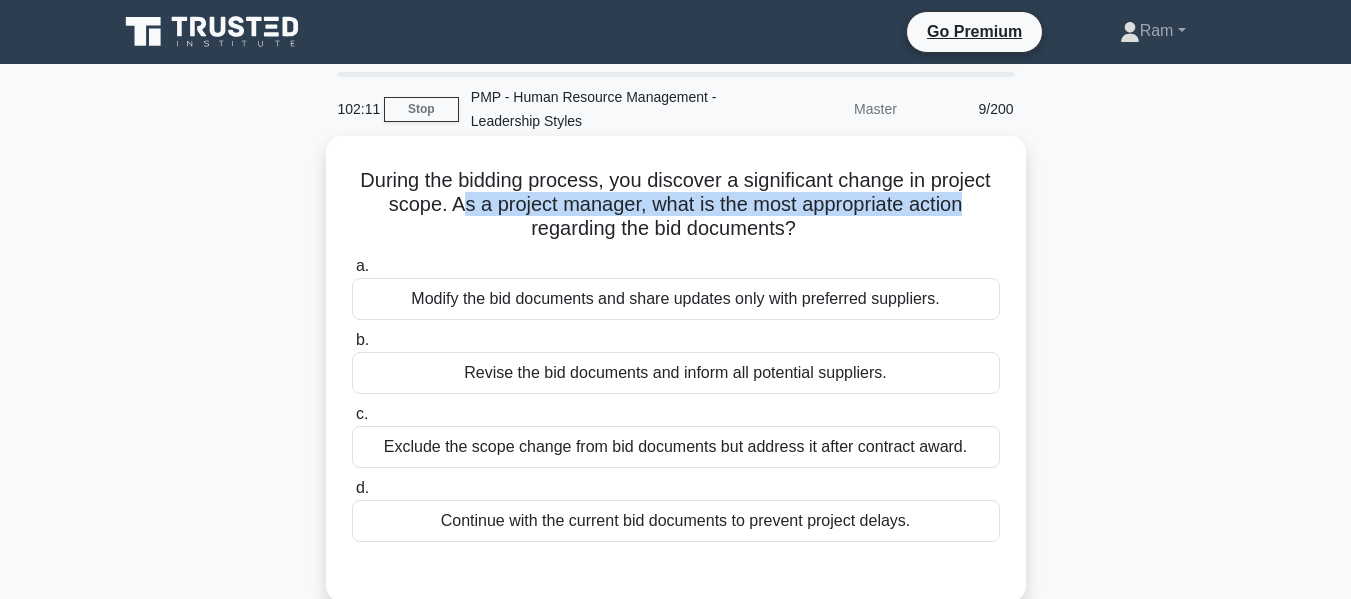 drag, startPoint x: 452, startPoint y: 205, endPoint x: 1006, endPoint y: 215, distance: 554.0903 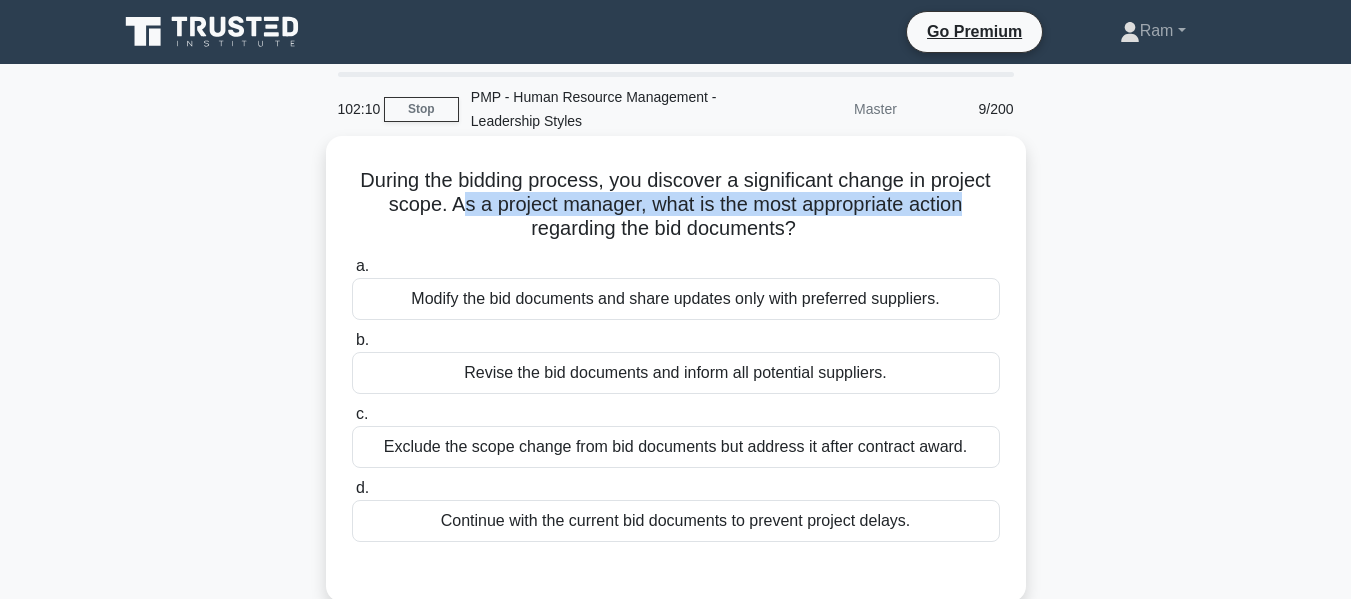 drag, startPoint x: 539, startPoint y: 232, endPoint x: 868, endPoint y: 241, distance: 329.12308 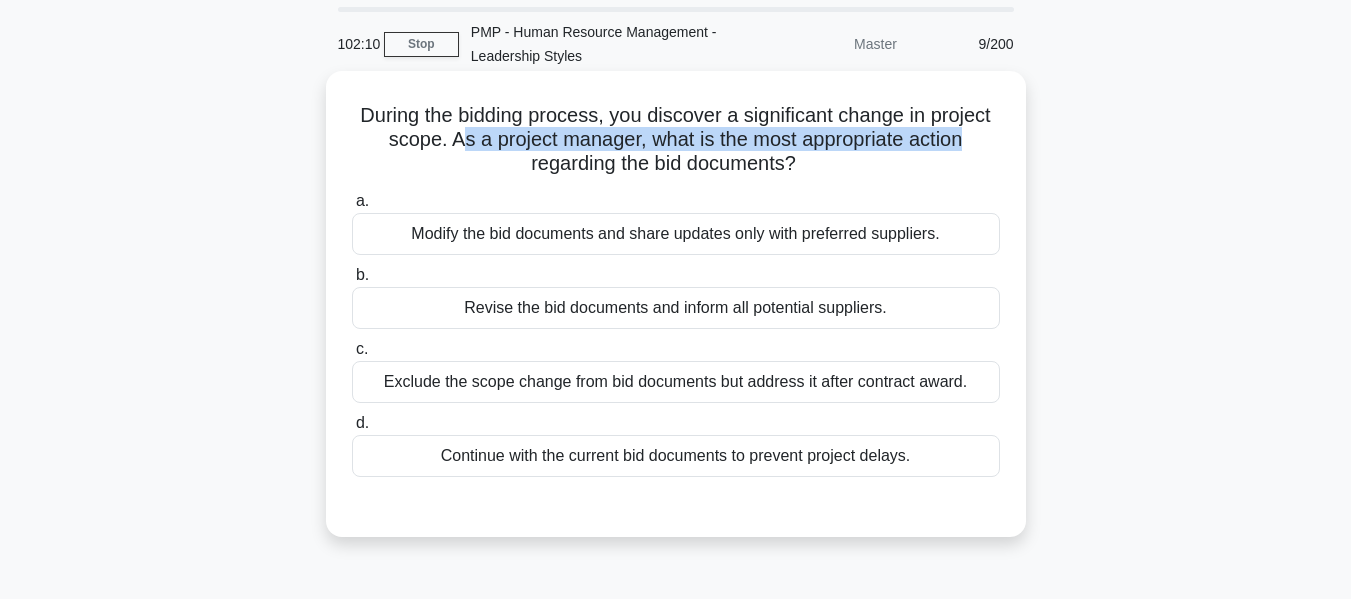 scroll, scrollTop: 100, scrollLeft: 0, axis: vertical 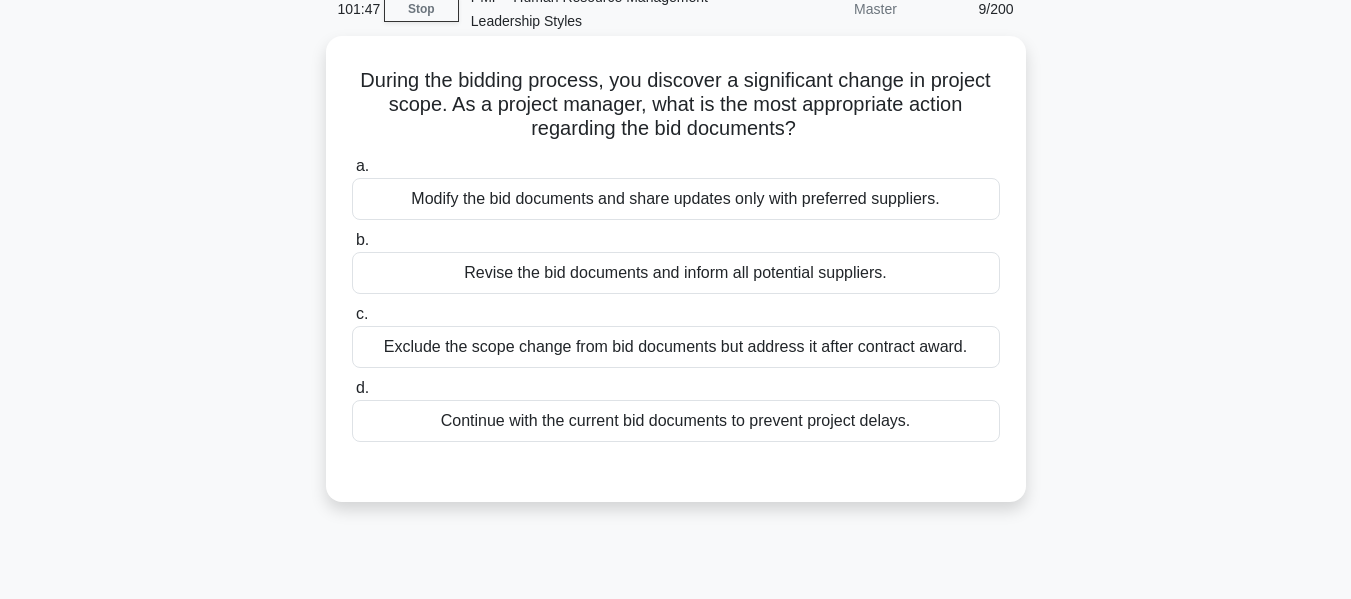 click on "Revise the bid documents and inform all potential suppliers." at bounding box center [676, 273] 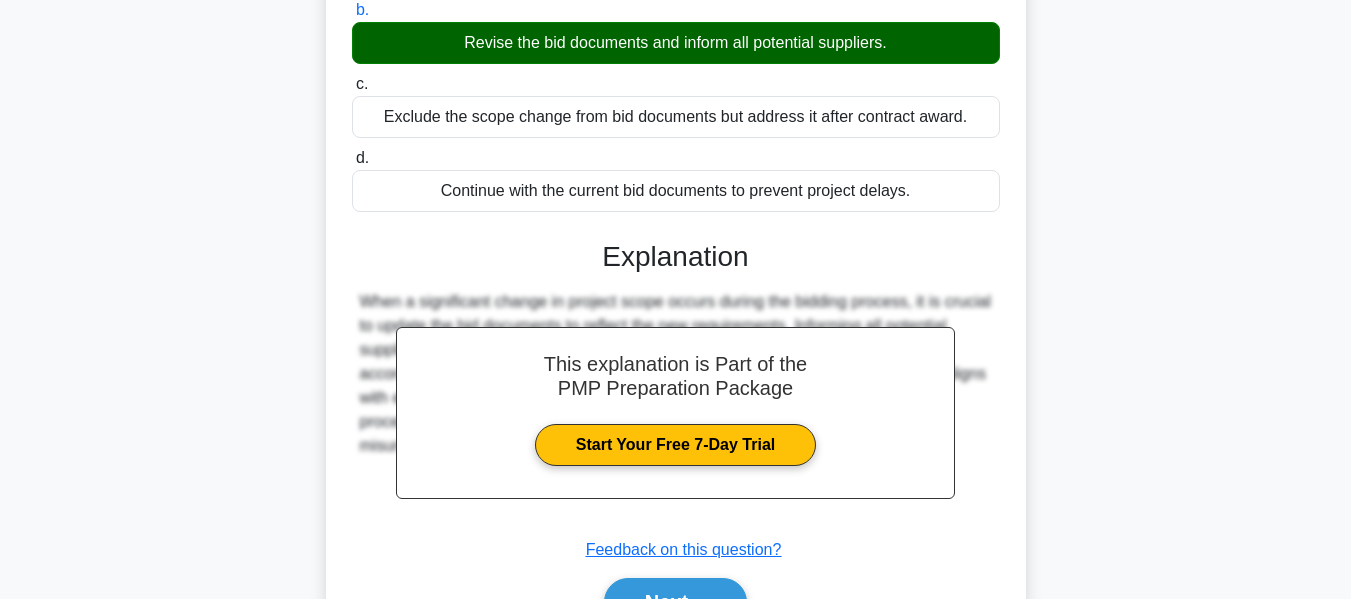 scroll, scrollTop: 481, scrollLeft: 0, axis: vertical 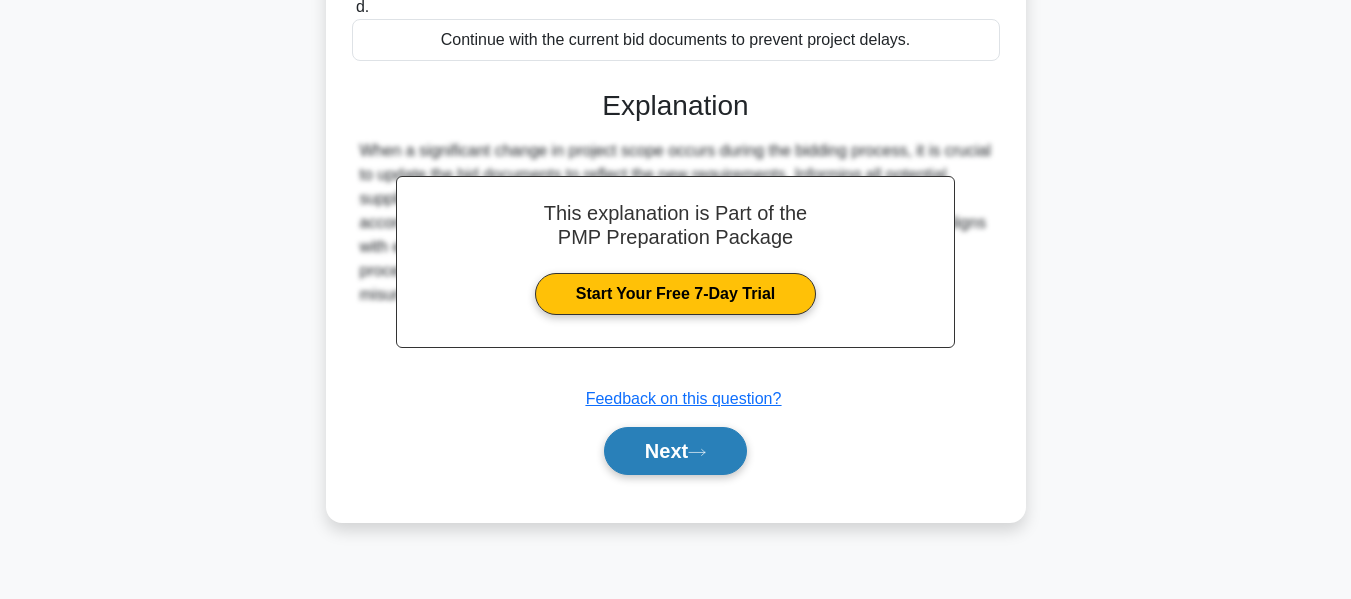 click on "Next" at bounding box center [675, 451] 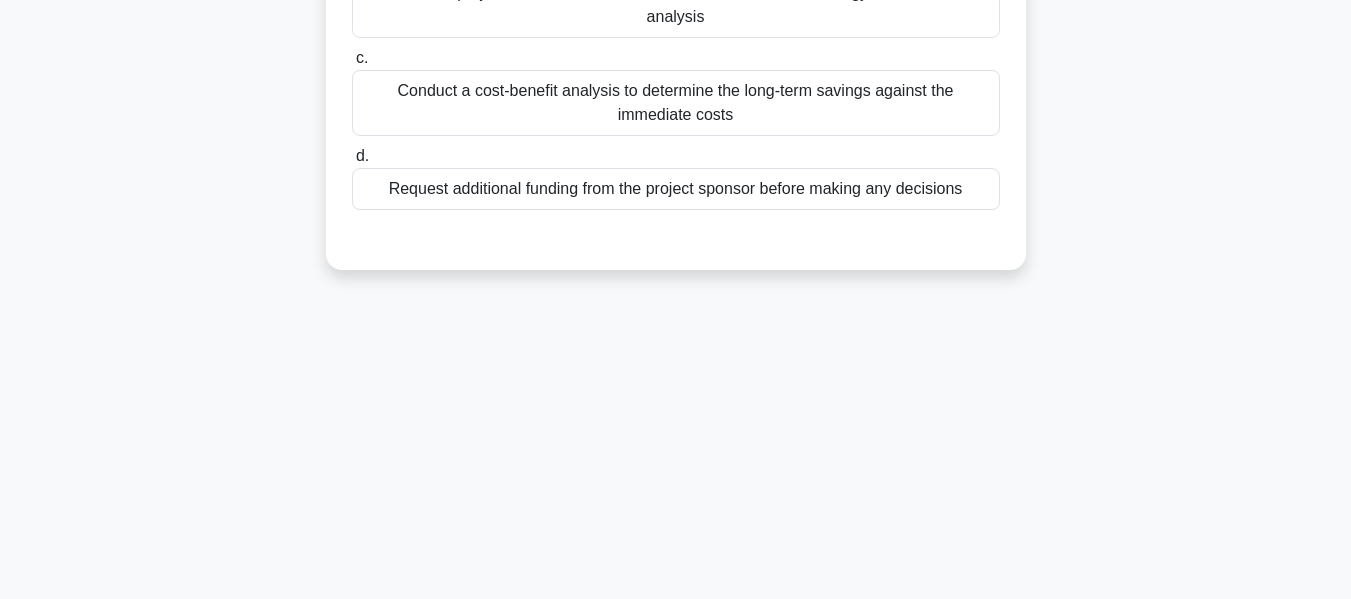 scroll, scrollTop: 0, scrollLeft: 0, axis: both 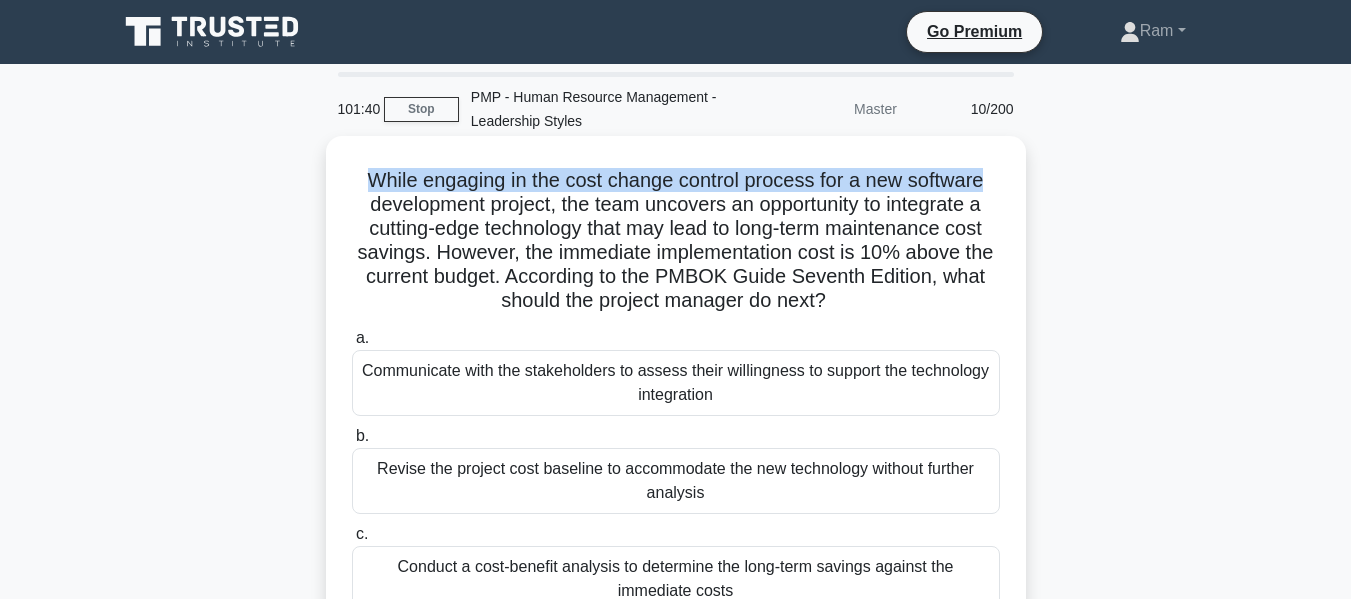 drag, startPoint x: 360, startPoint y: 183, endPoint x: 1010, endPoint y: 162, distance: 650.3392 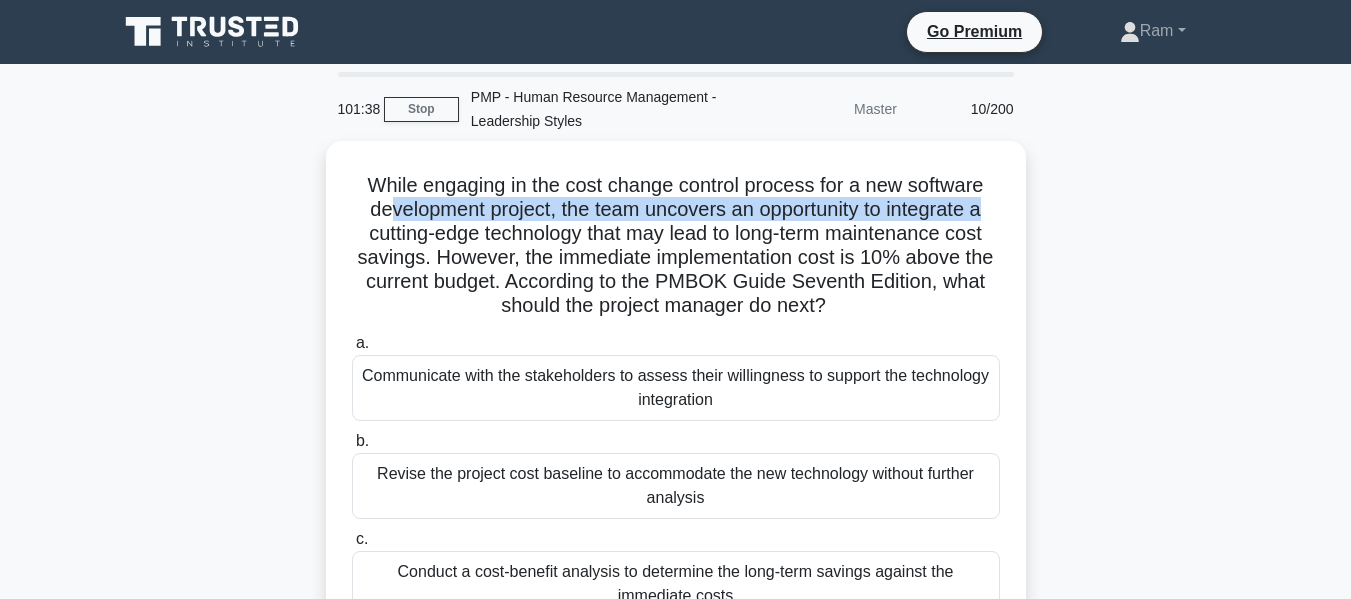 drag, startPoint x: 379, startPoint y: 208, endPoint x: 1047, endPoint y: 204, distance: 668.01196 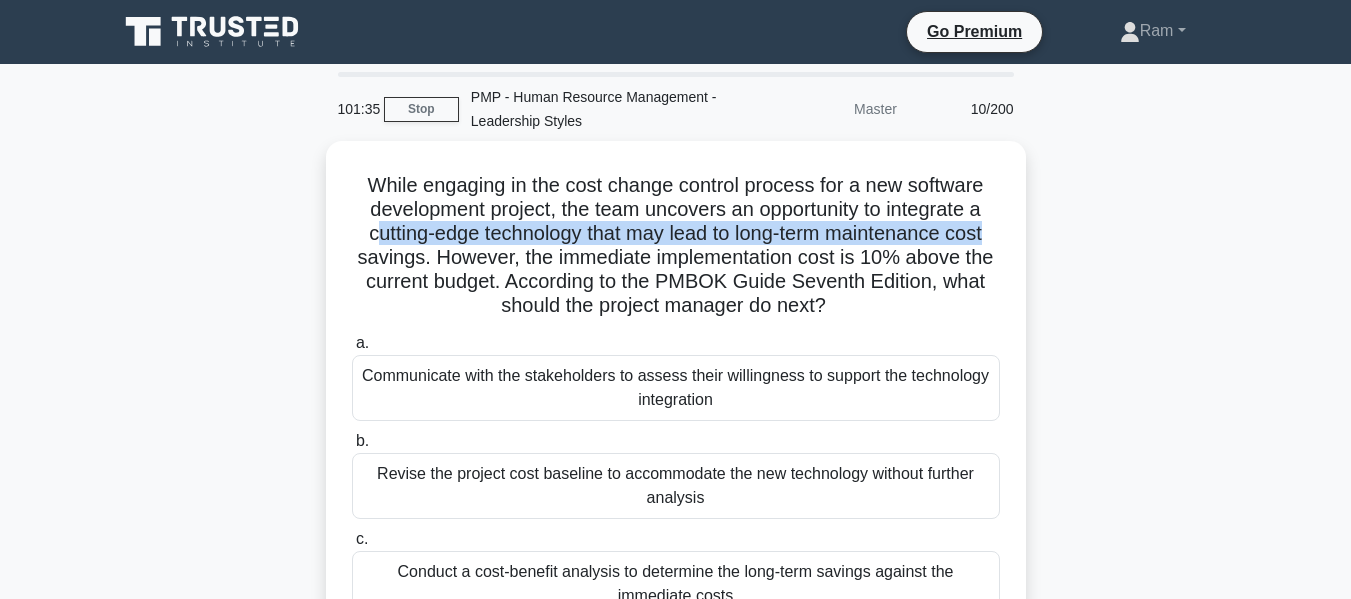 drag, startPoint x: 364, startPoint y: 233, endPoint x: 1030, endPoint y: 236, distance: 666.0068 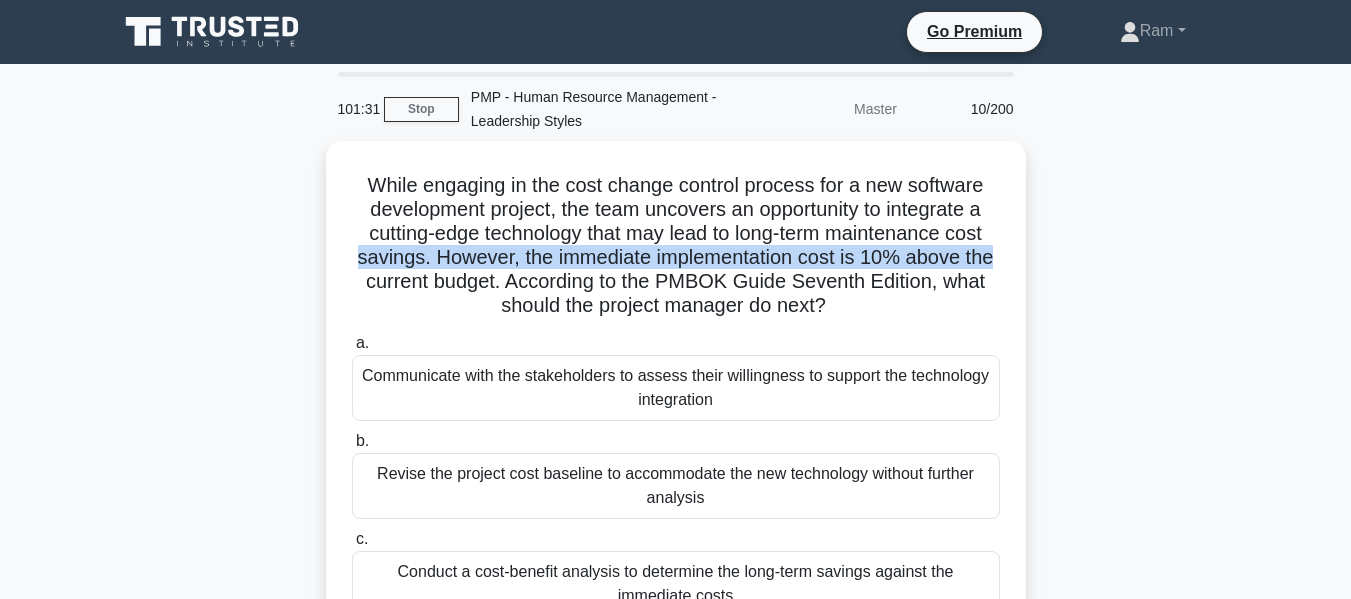 drag, startPoint x: 353, startPoint y: 259, endPoint x: 1029, endPoint y: 248, distance: 676.0895 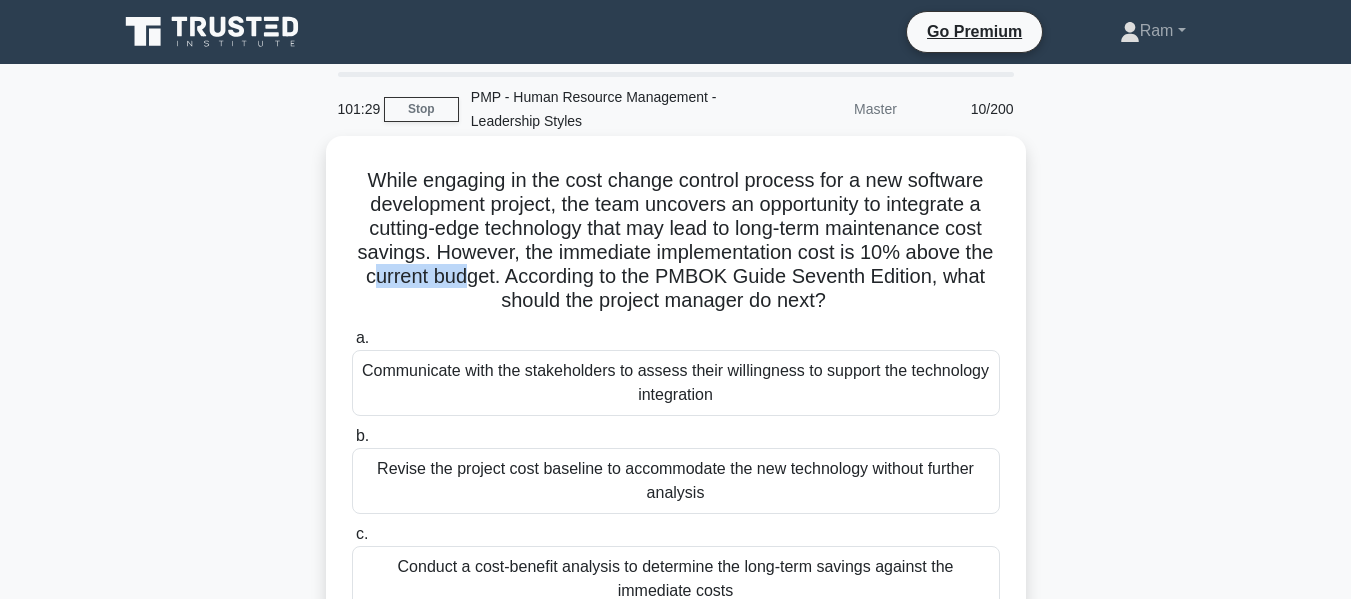 drag, startPoint x: 367, startPoint y: 281, endPoint x: 623, endPoint y: 291, distance: 256.19525 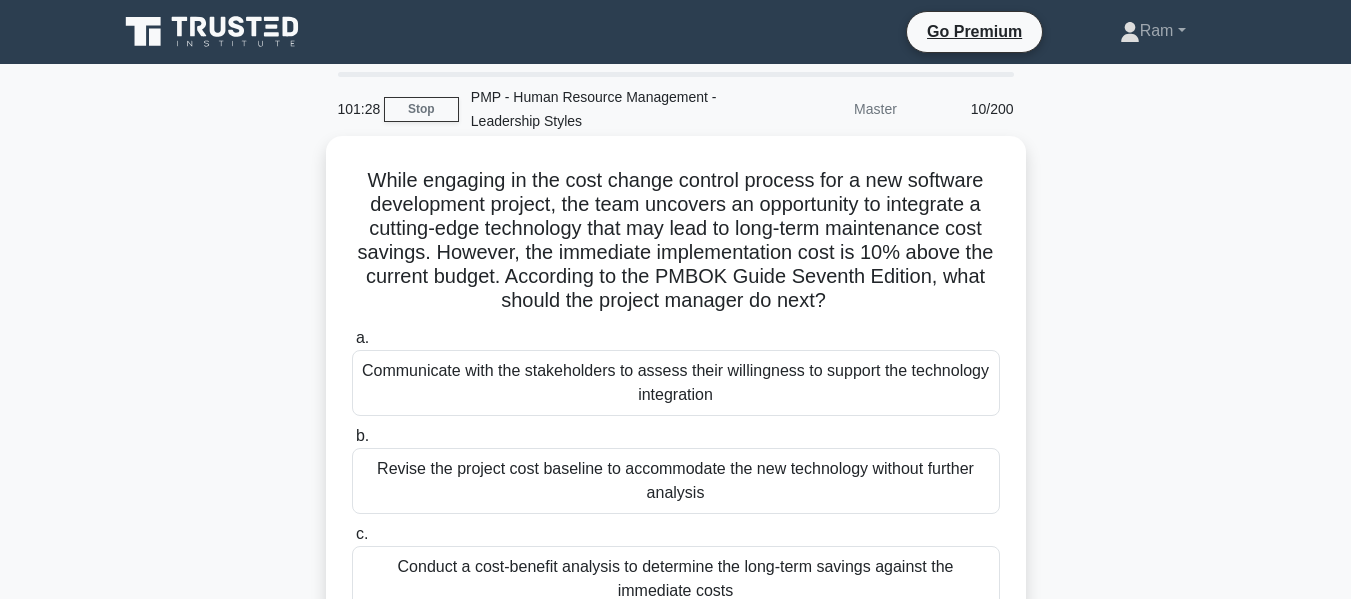 drag, startPoint x: 764, startPoint y: 274, endPoint x: 719, endPoint y: 289, distance: 47.434166 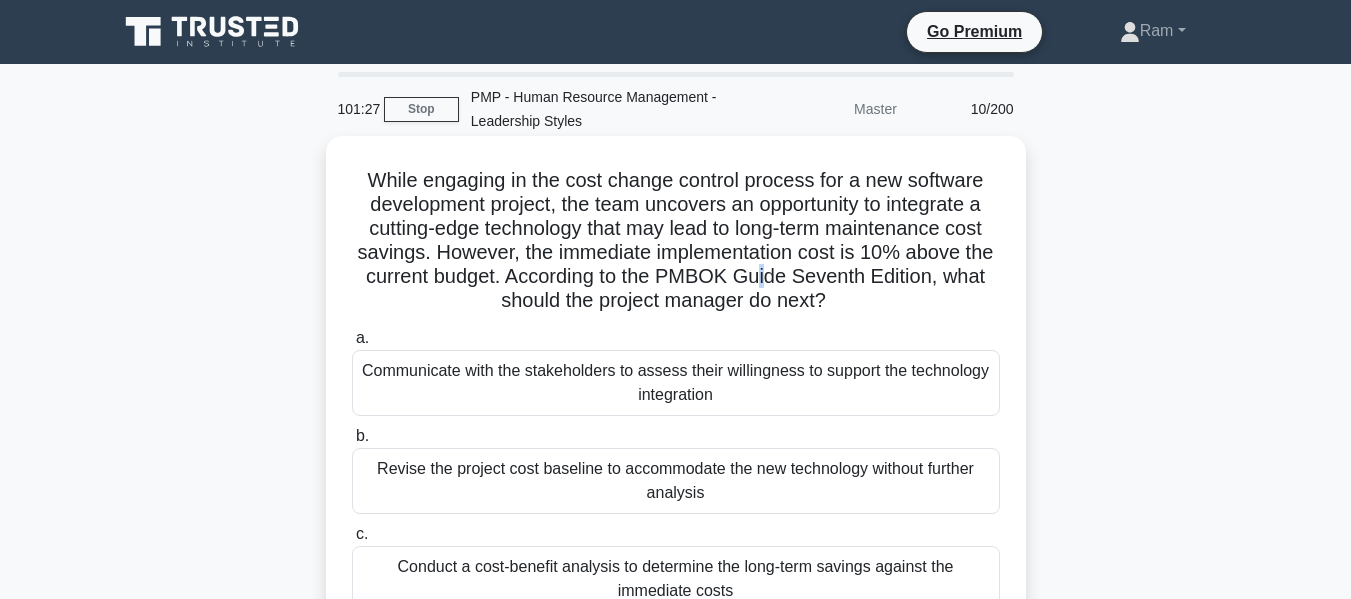 drag, startPoint x: 500, startPoint y: 308, endPoint x: 917, endPoint y: 303, distance: 417.02997 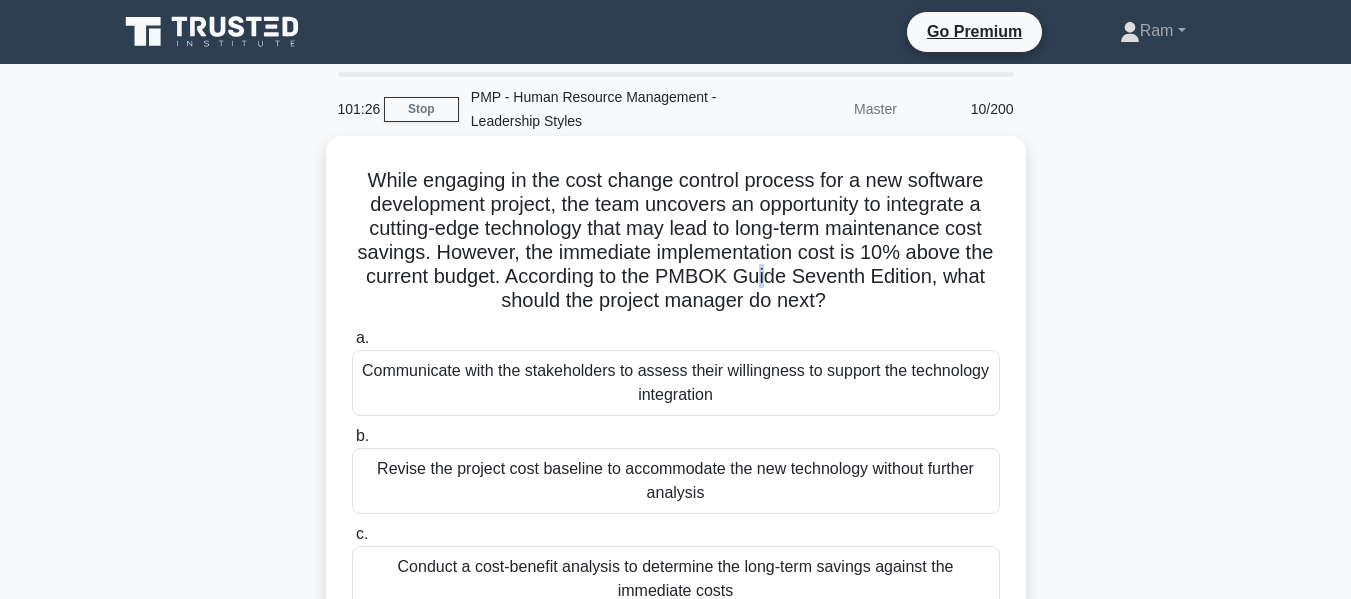 scroll, scrollTop: 200, scrollLeft: 0, axis: vertical 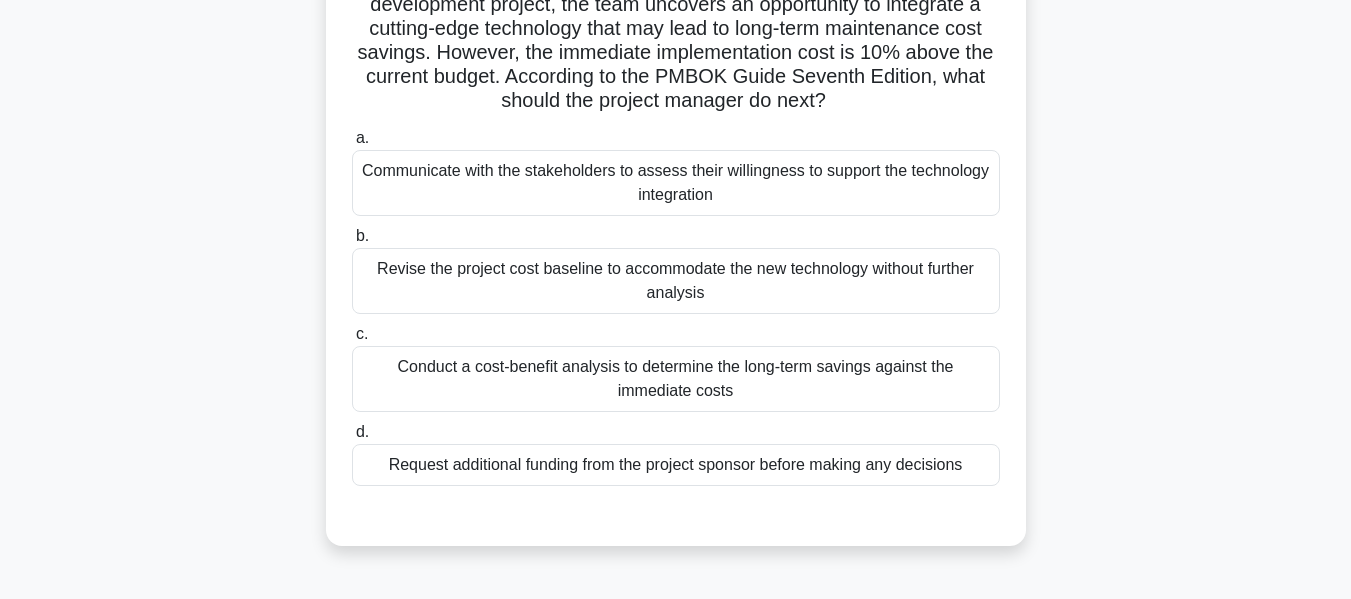 click on "Communicate with the stakeholders to assess their willingness to support the technology integration" at bounding box center (676, 183) 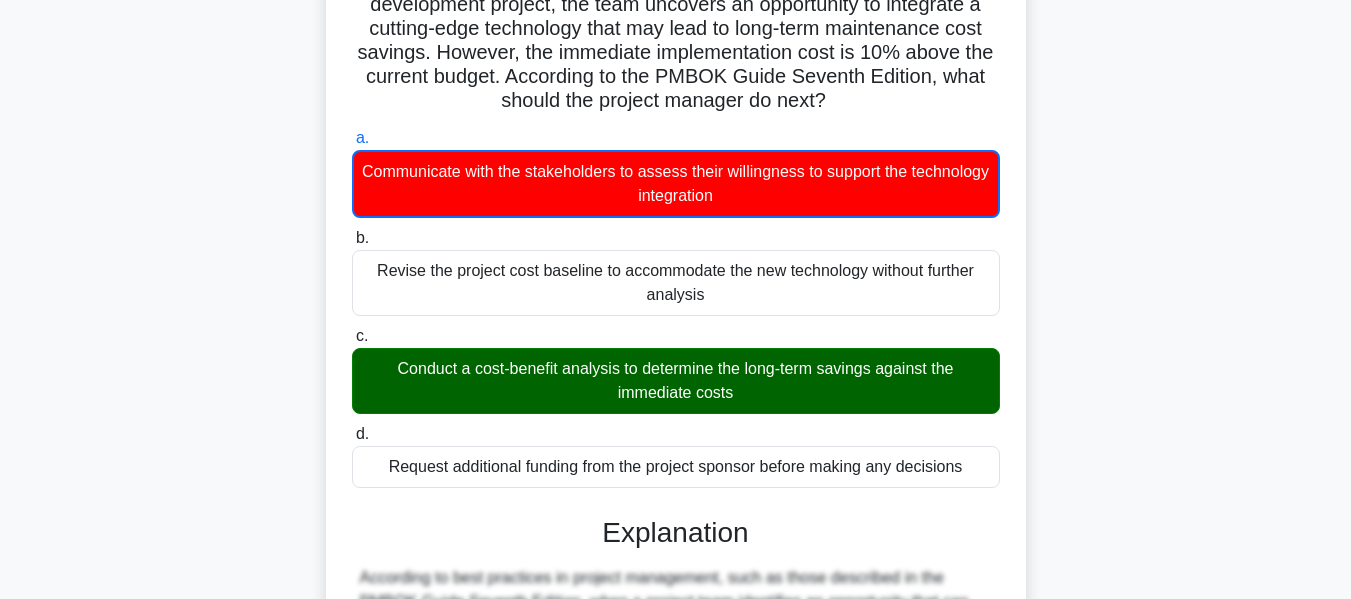 drag, startPoint x: 387, startPoint y: 367, endPoint x: 757, endPoint y: 405, distance: 371.94623 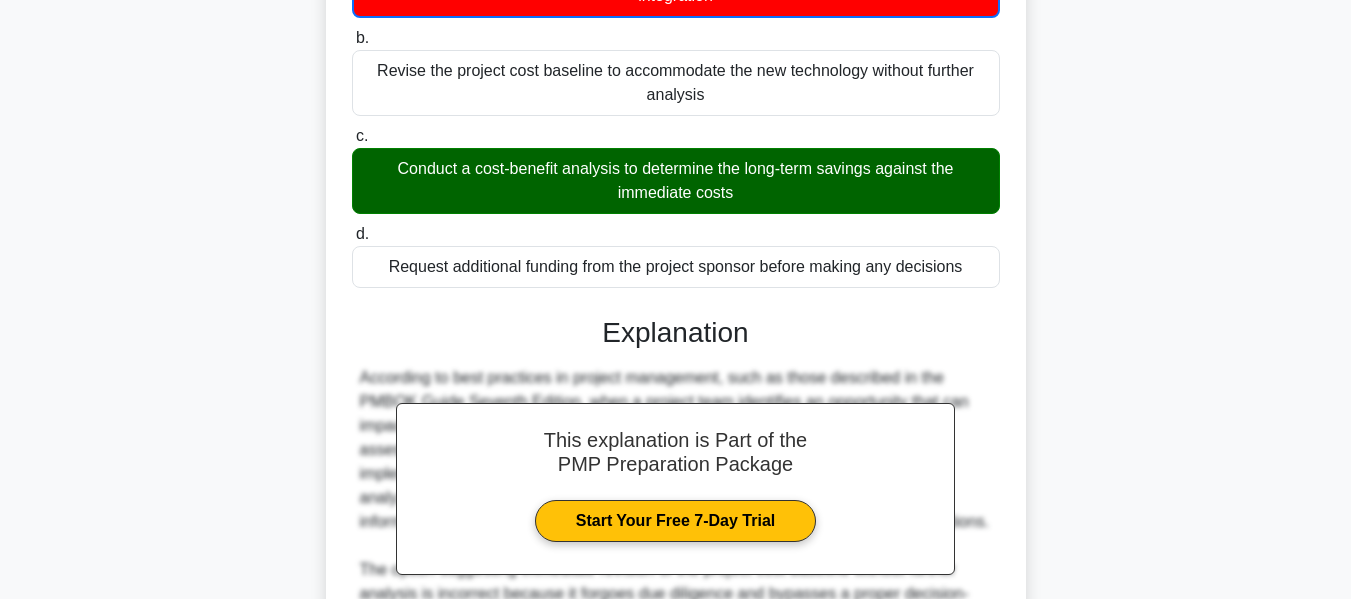 scroll, scrollTop: 300, scrollLeft: 0, axis: vertical 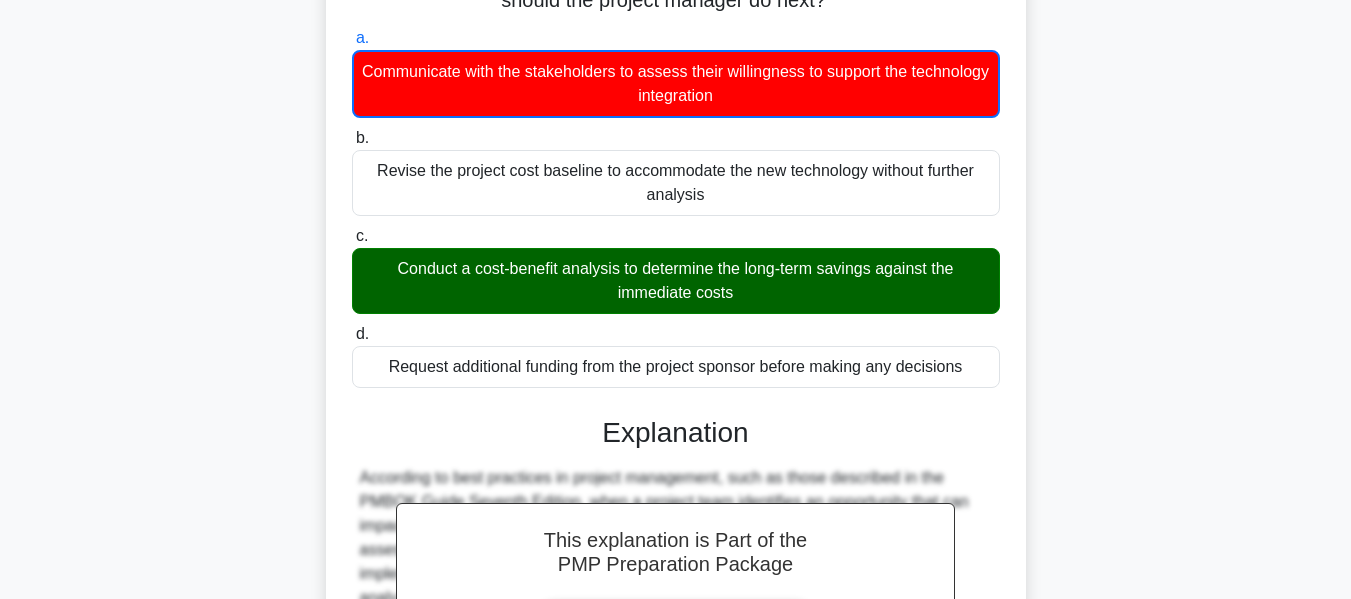 drag, startPoint x: 388, startPoint y: 76, endPoint x: 964, endPoint y: 70, distance: 576.03125 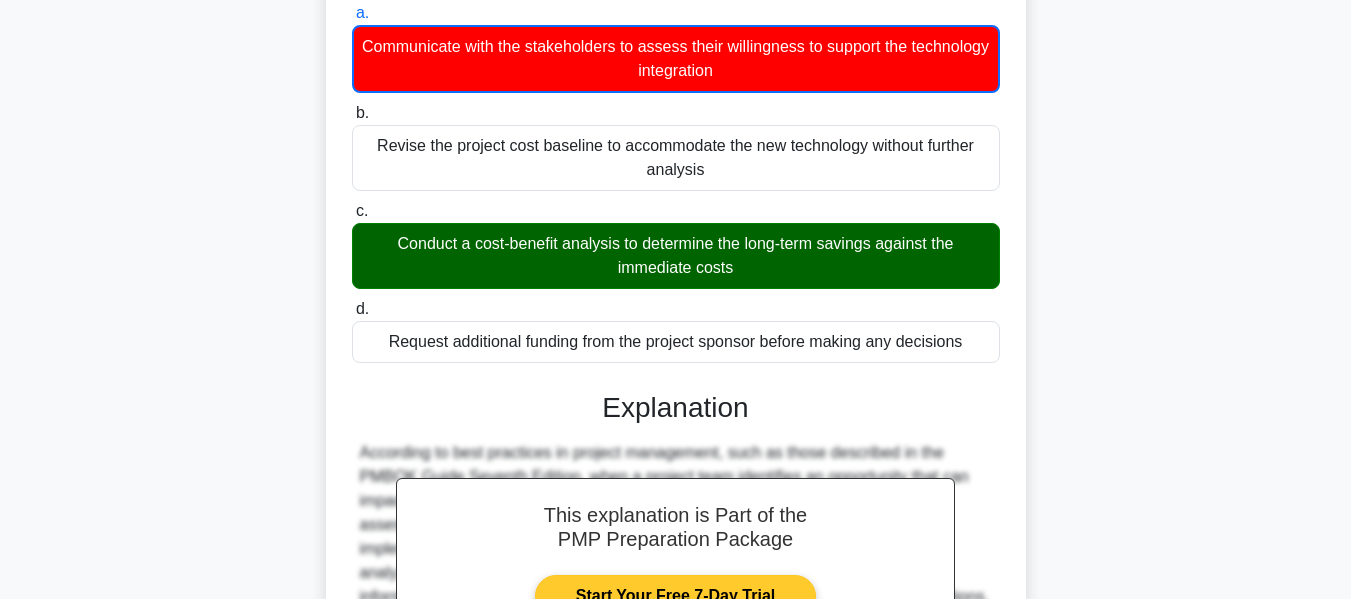scroll, scrollTop: 733, scrollLeft: 0, axis: vertical 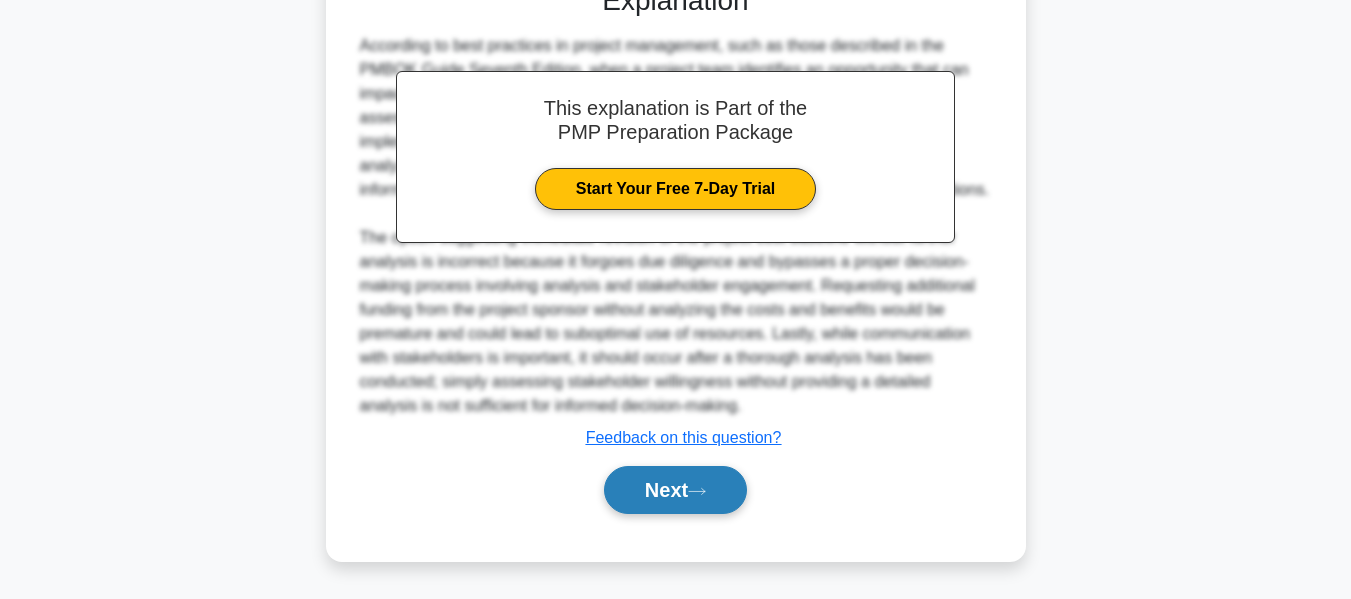 click on "Next" at bounding box center (675, 490) 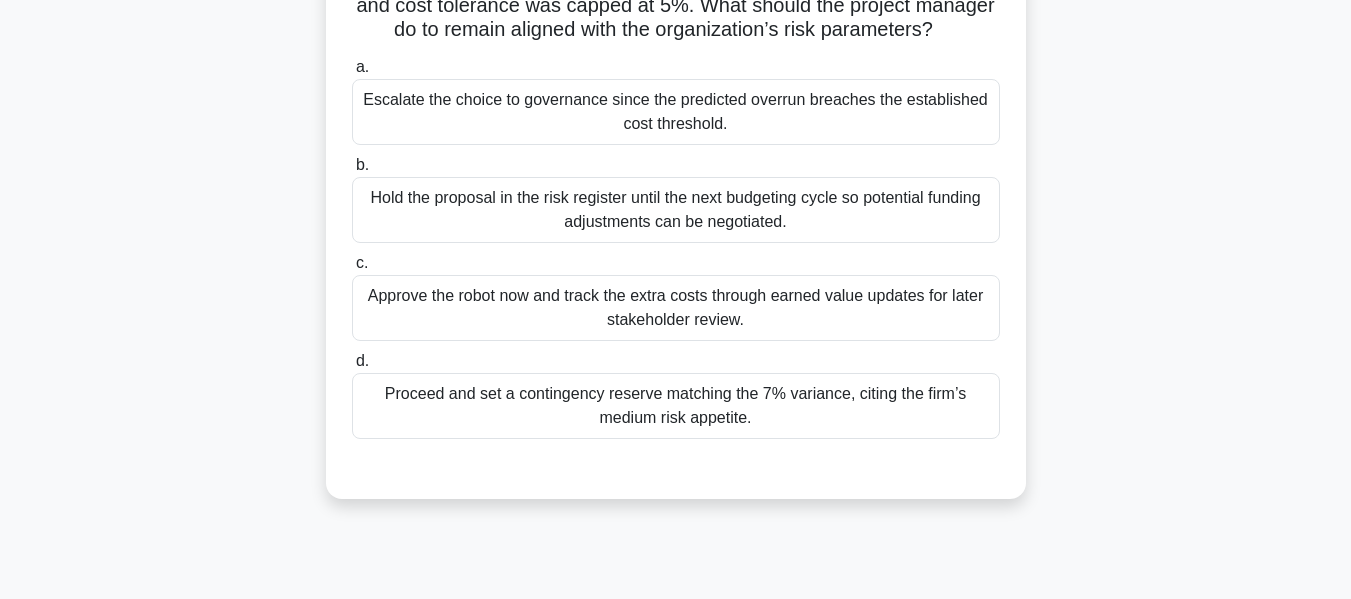 scroll, scrollTop: 81, scrollLeft: 0, axis: vertical 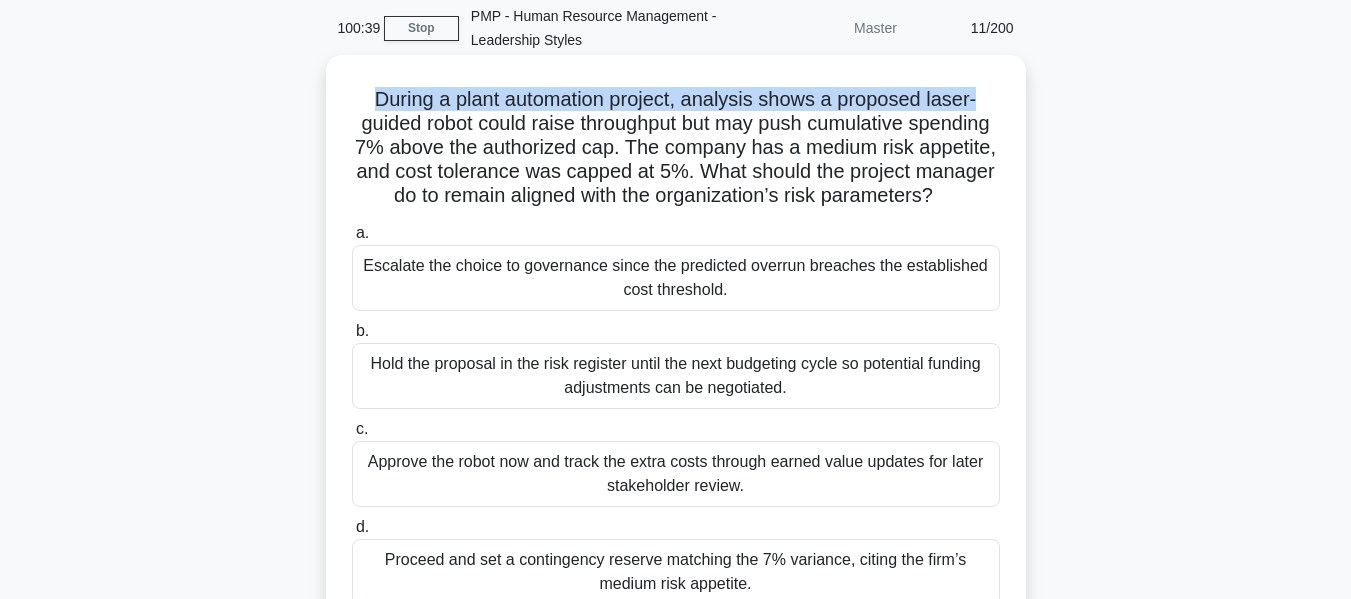 drag, startPoint x: 371, startPoint y: 96, endPoint x: 995, endPoint y: 75, distance: 624.3533 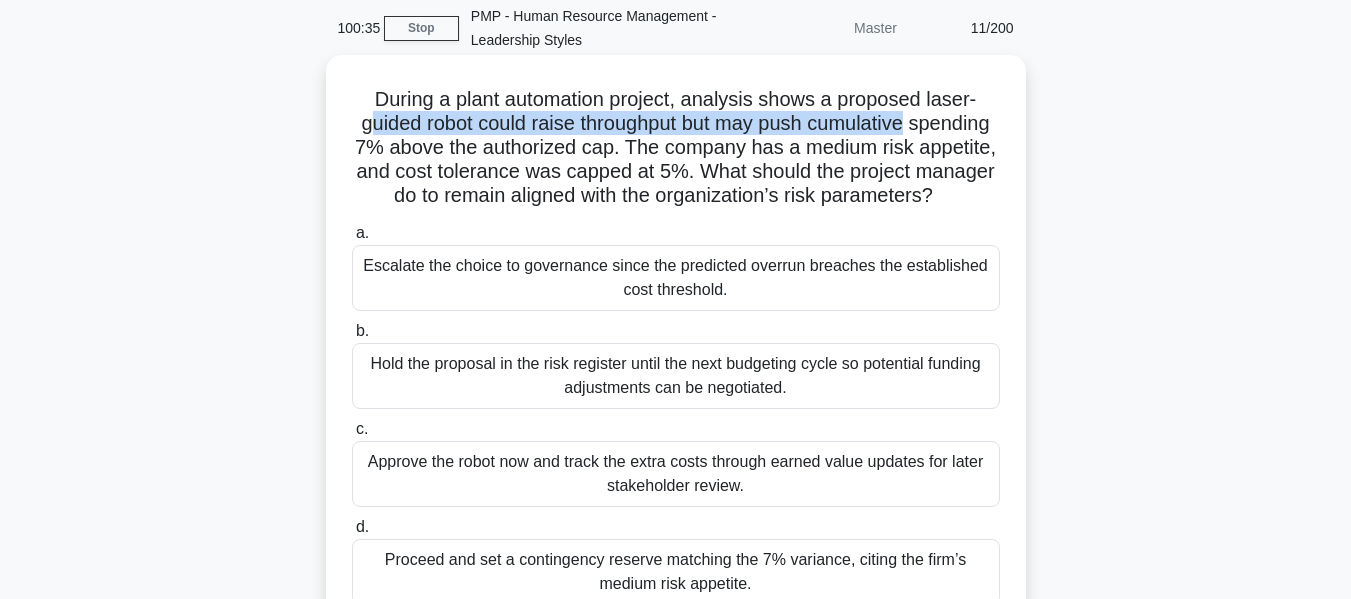 drag, startPoint x: 408, startPoint y: 123, endPoint x: 985, endPoint y: 122, distance: 577.00085 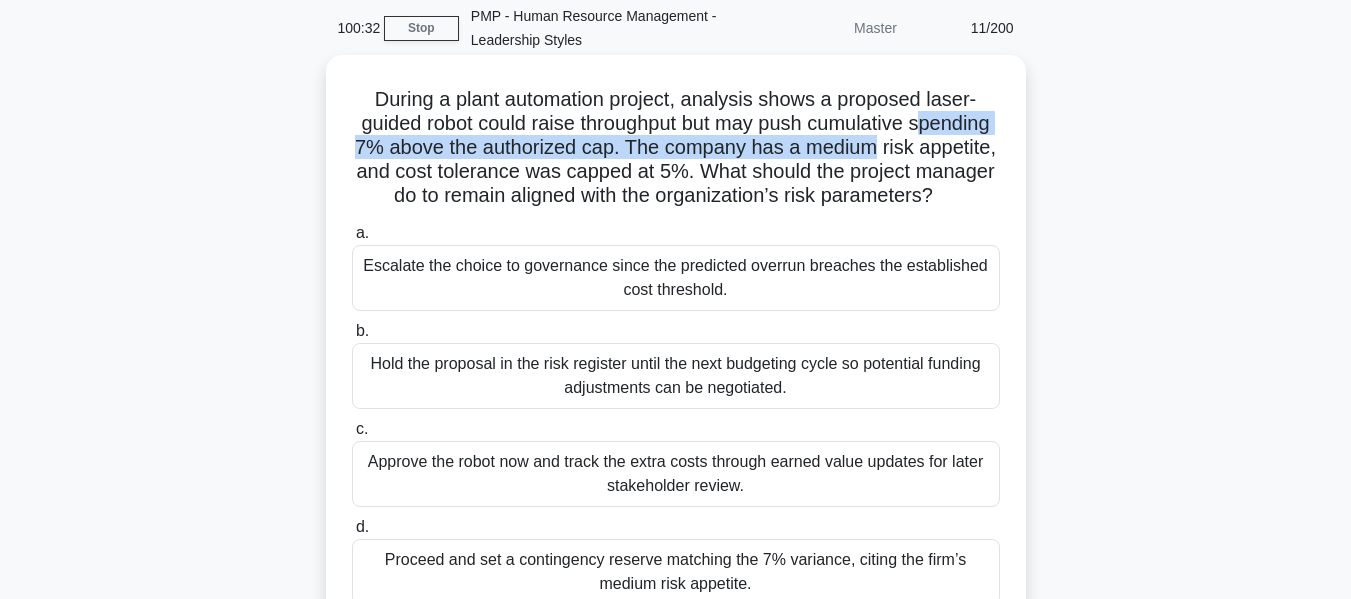 drag, startPoint x: 374, startPoint y: 147, endPoint x: 1005, endPoint y: 156, distance: 631.0642 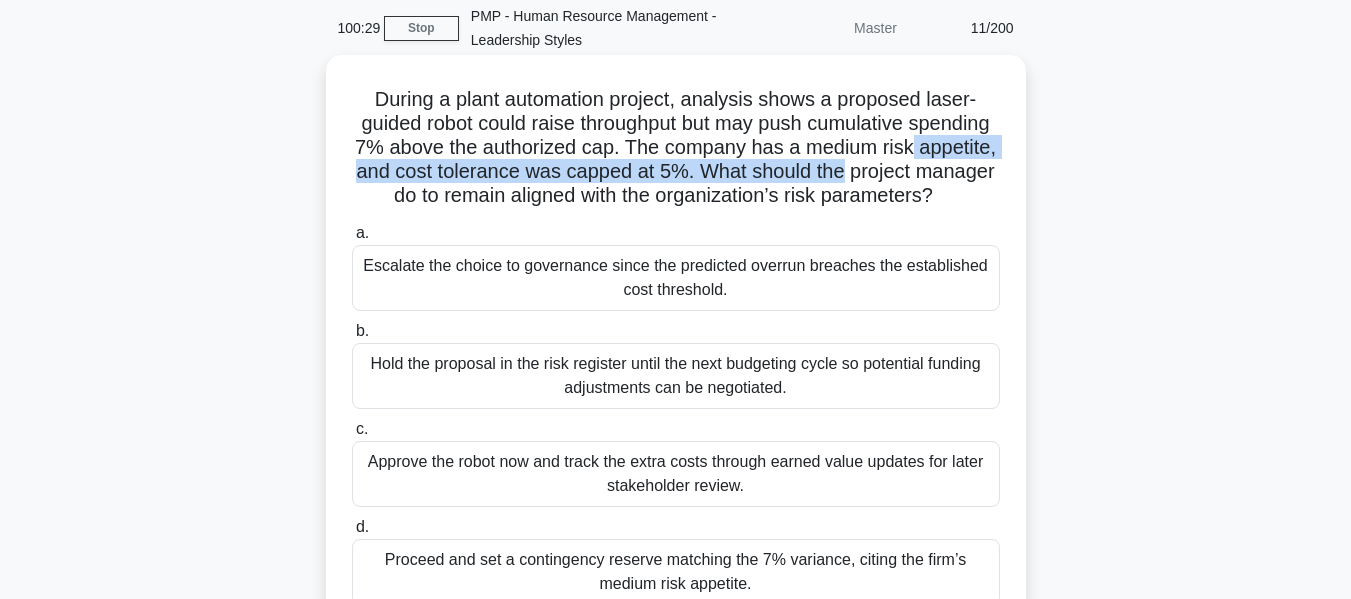 drag, startPoint x: 393, startPoint y: 182, endPoint x: 622, endPoint y: 207, distance: 230.36058 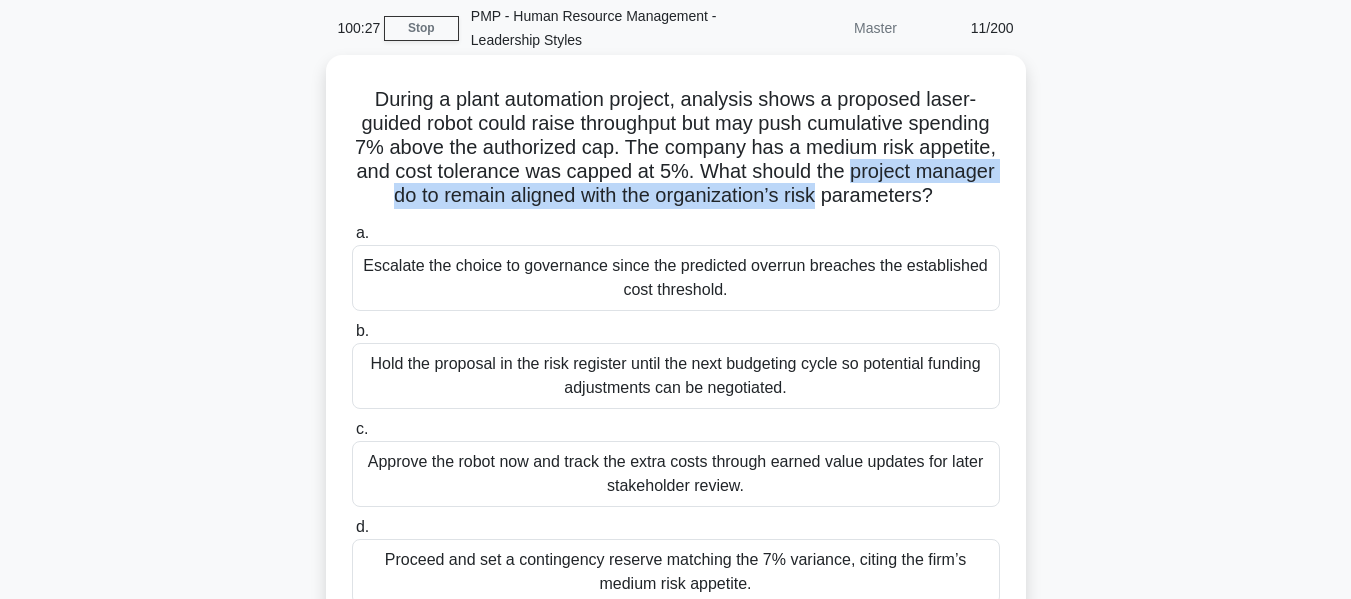 drag, startPoint x: 376, startPoint y: 205, endPoint x: 706, endPoint y: 235, distance: 331.36084 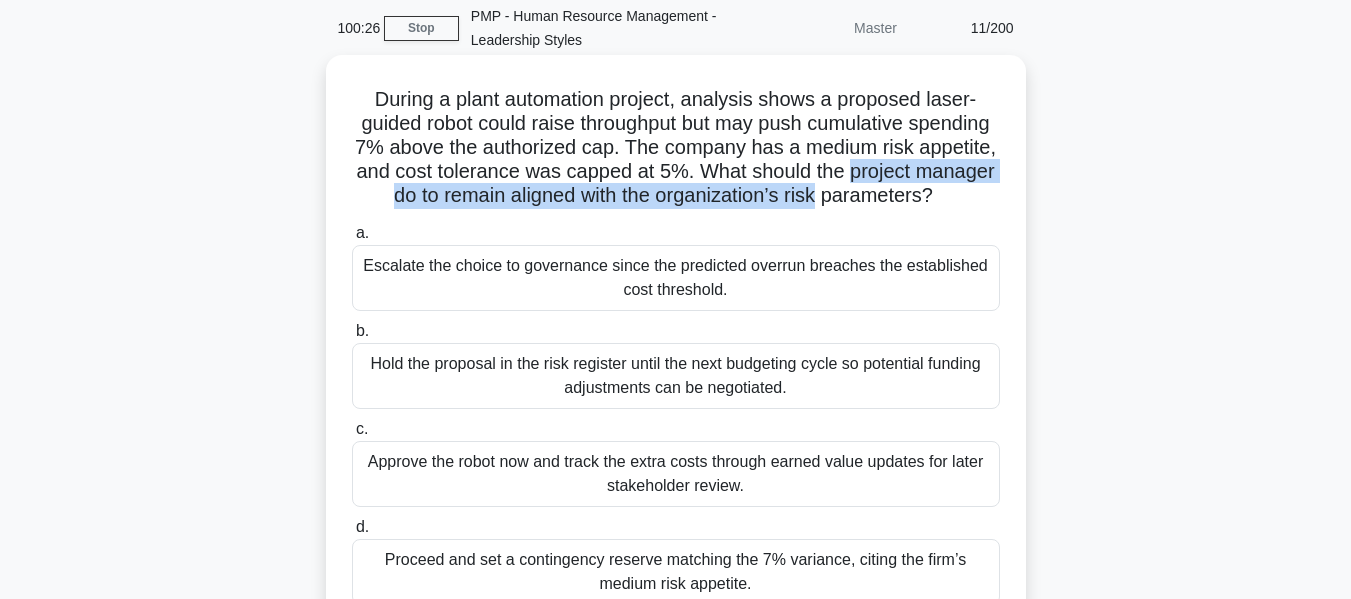 drag, startPoint x: 592, startPoint y: 224, endPoint x: 792, endPoint y: 220, distance: 200.04 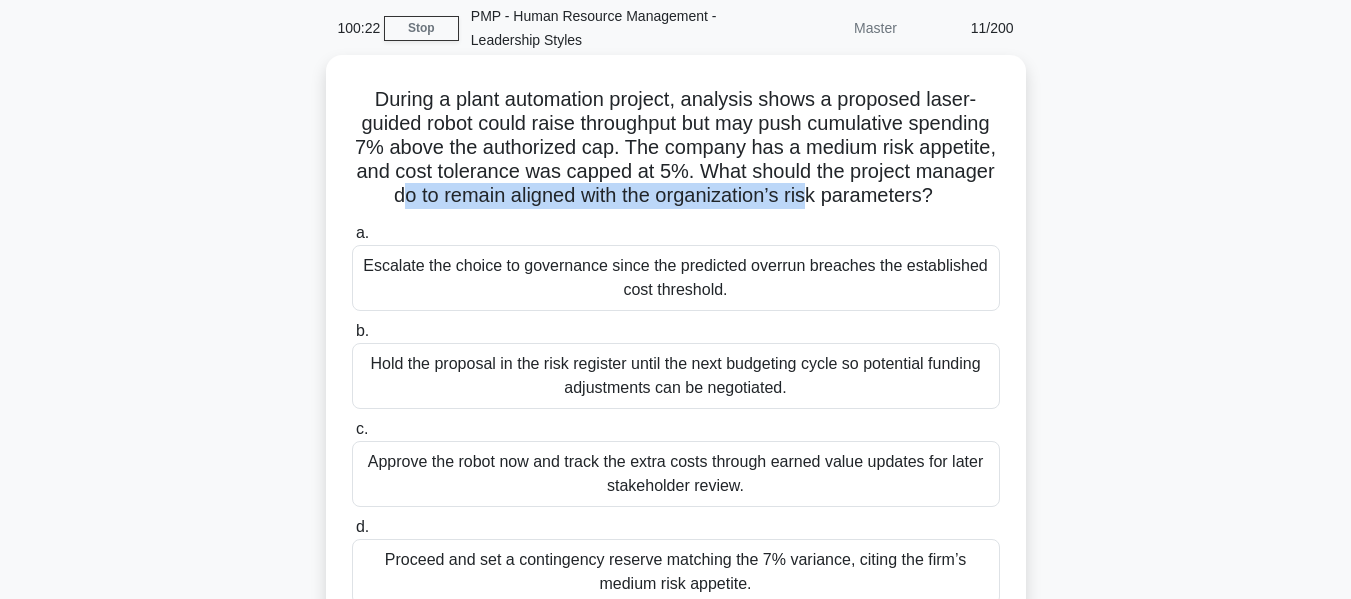 drag, startPoint x: 541, startPoint y: 193, endPoint x: 961, endPoint y: 200, distance: 420.05832 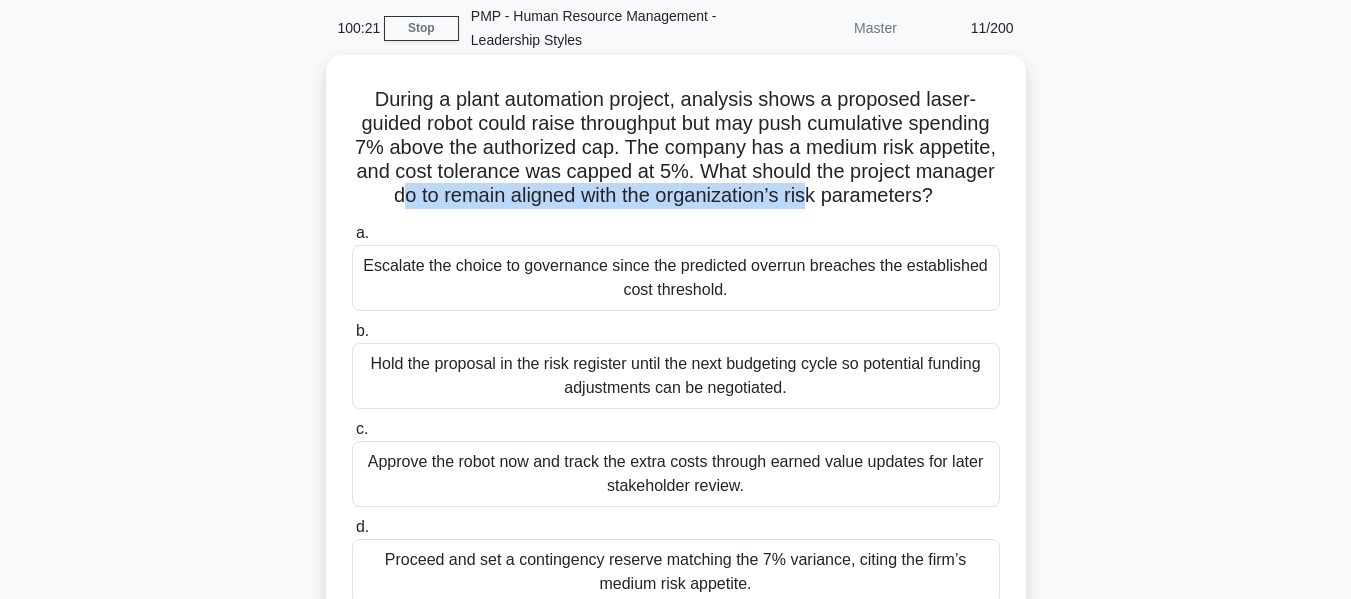 drag, startPoint x: 620, startPoint y: 218, endPoint x: 755, endPoint y: 215, distance: 135.03333 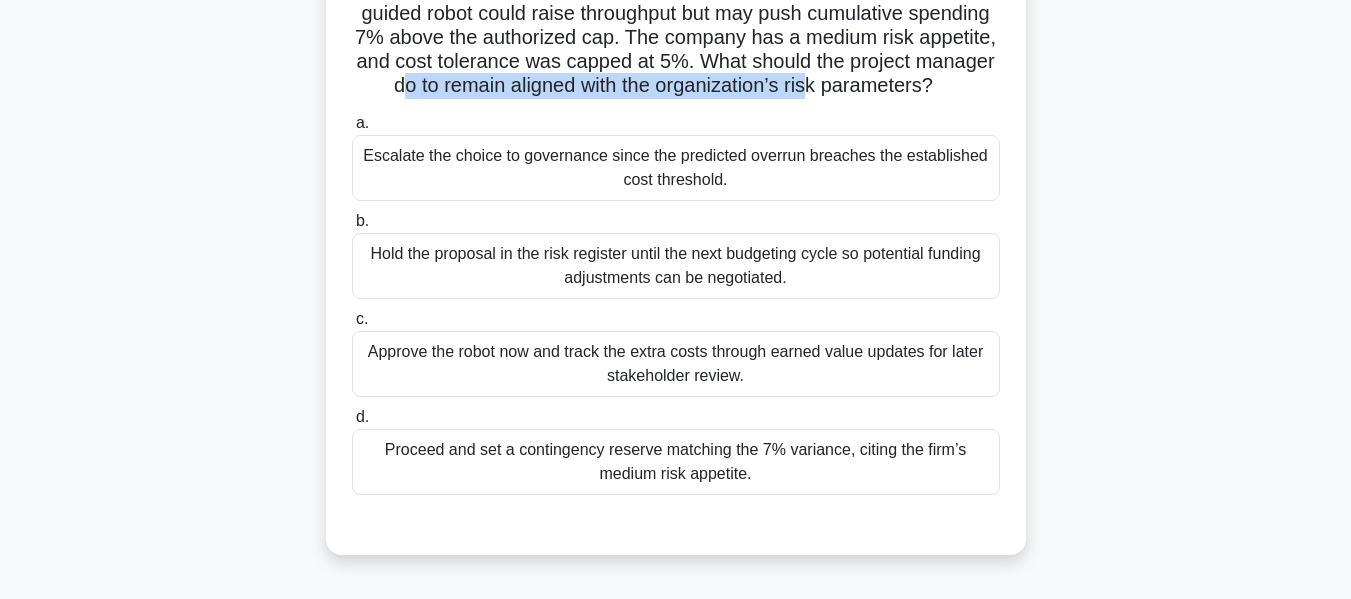 scroll, scrollTop: 0, scrollLeft: 0, axis: both 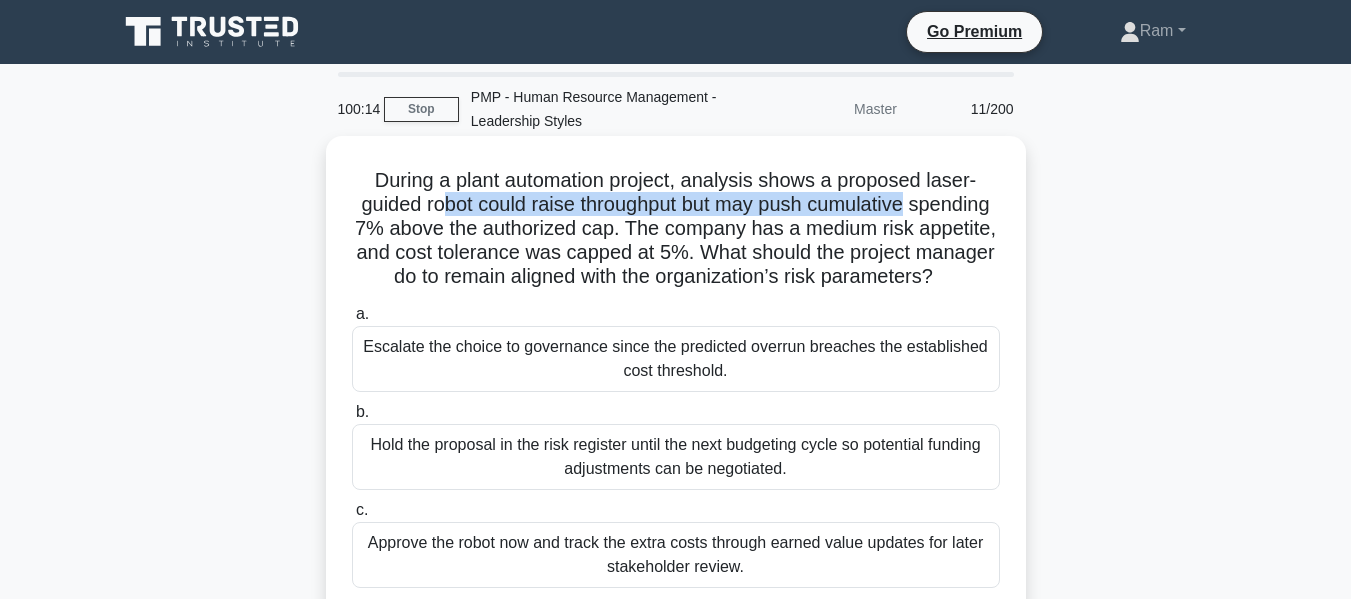 drag, startPoint x: 477, startPoint y: 201, endPoint x: 964, endPoint y: 200, distance: 487.00104 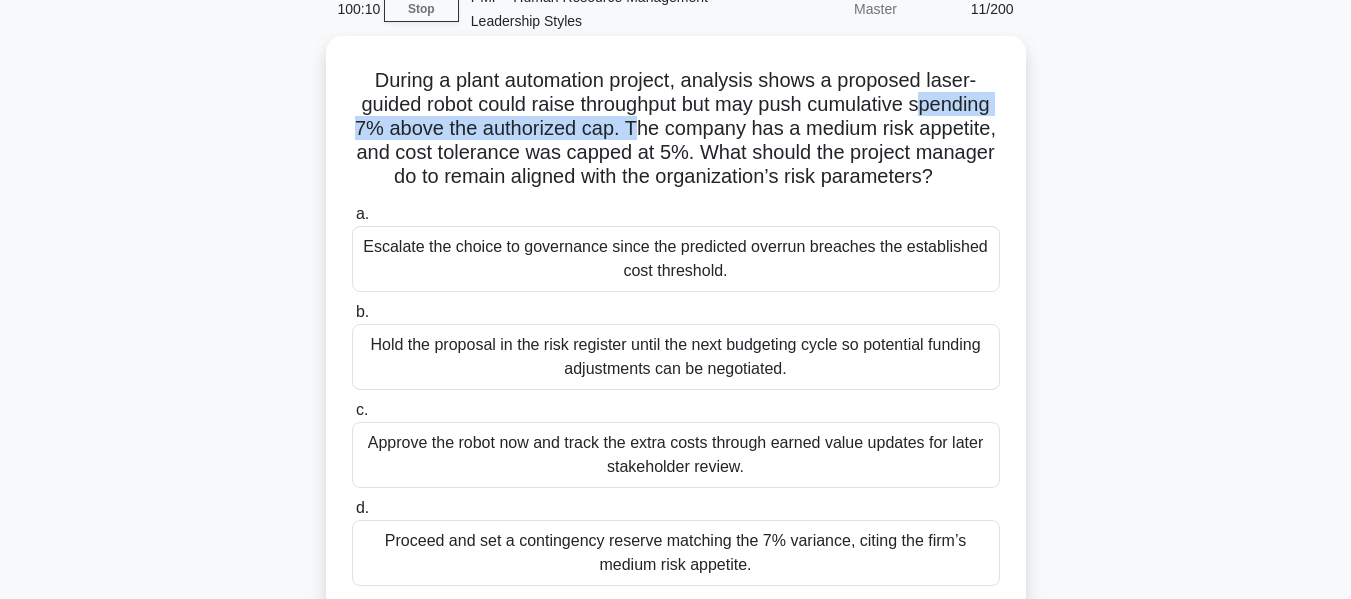 drag, startPoint x: 374, startPoint y: 140, endPoint x: 746, endPoint y: 134, distance: 372.04837 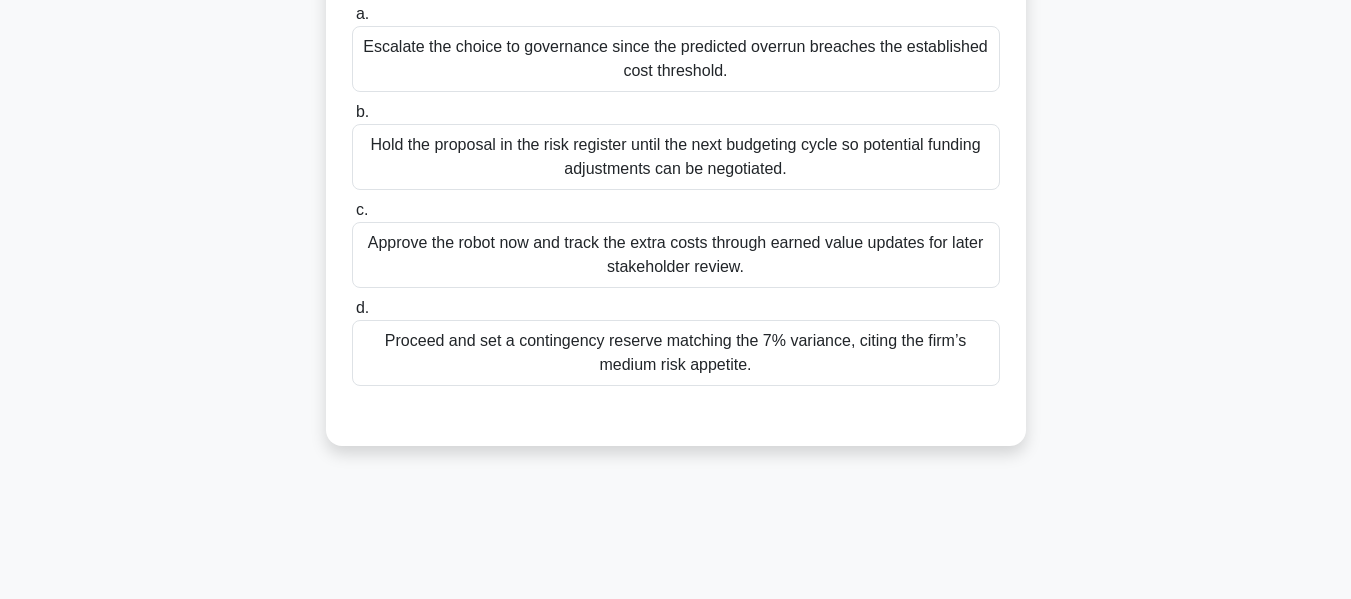 scroll, scrollTop: 200, scrollLeft: 0, axis: vertical 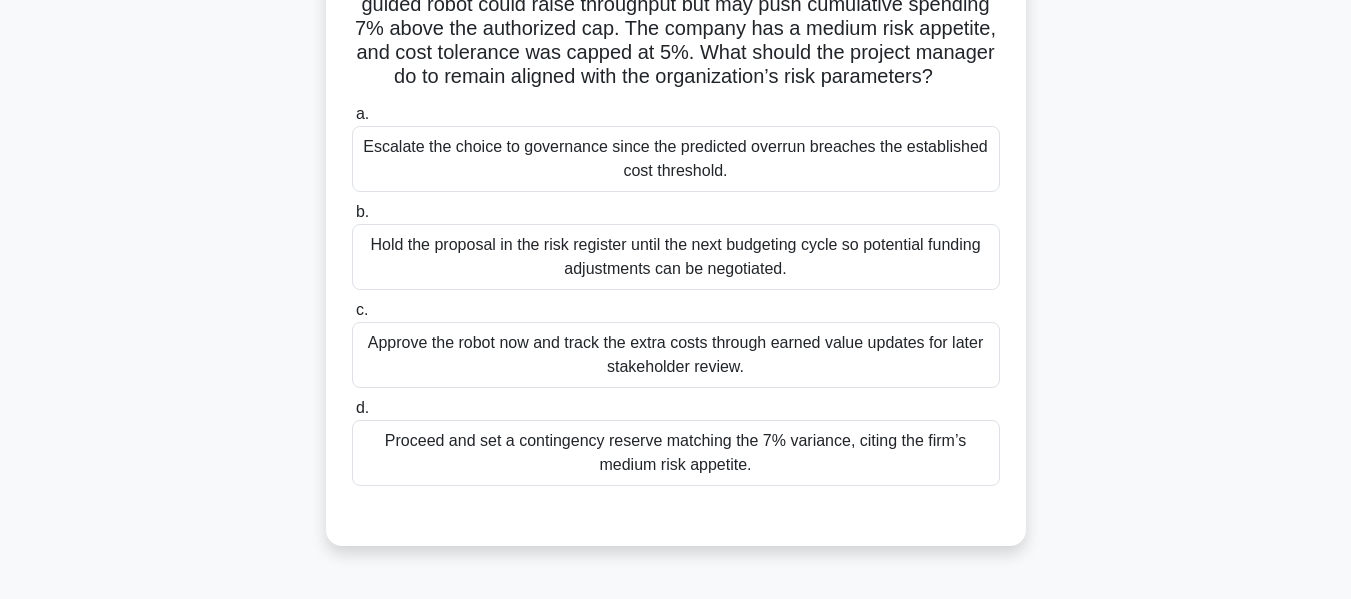 click on "Escalate the choice to governance since the predicted overrun breaches the established cost threshold." at bounding box center [676, 159] 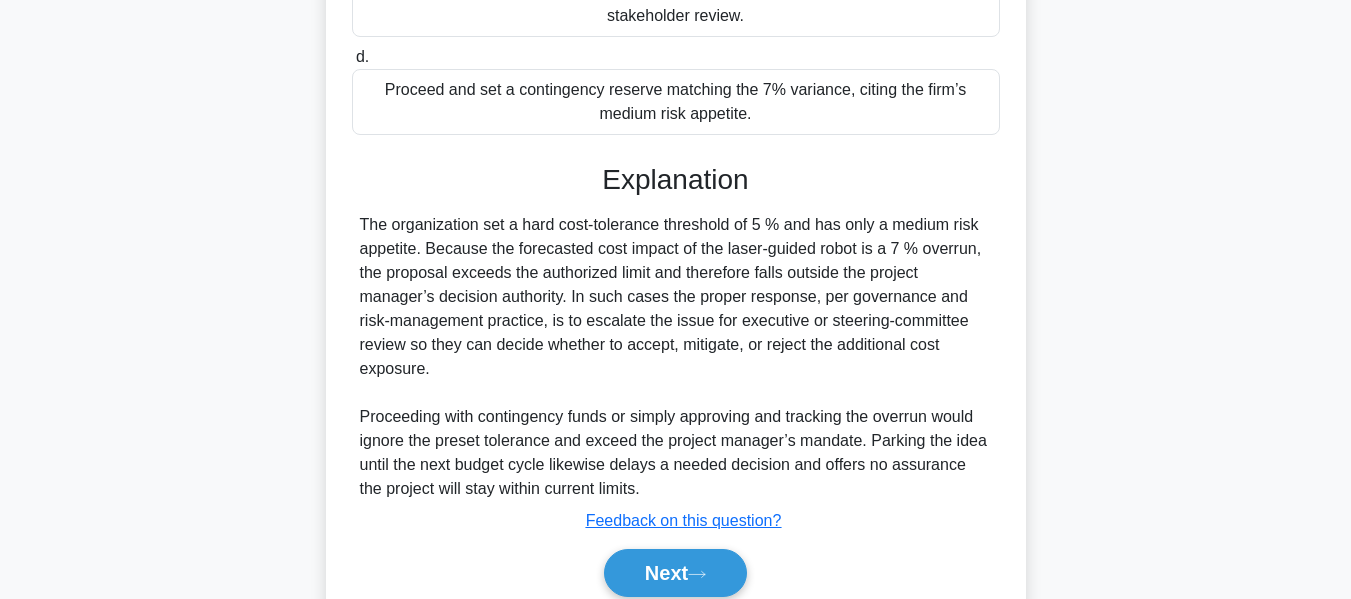 scroll, scrollTop: 600, scrollLeft: 0, axis: vertical 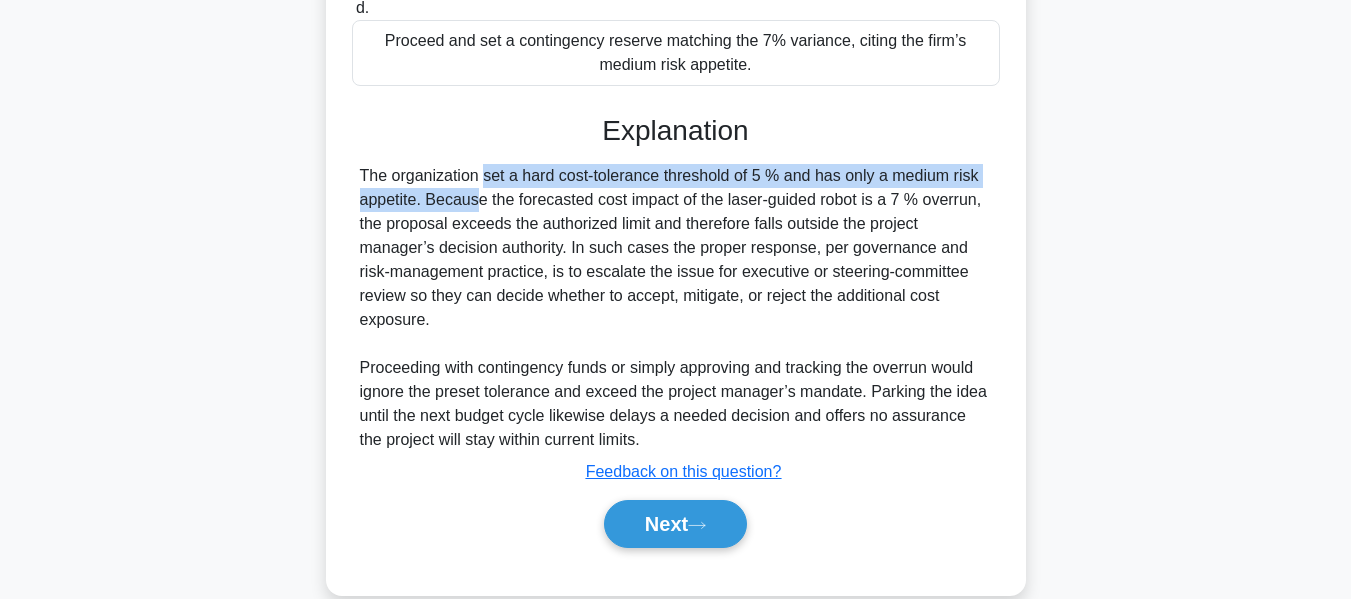 drag, startPoint x: 360, startPoint y: 203, endPoint x: 981, endPoint y: 193, distance: 621.0805 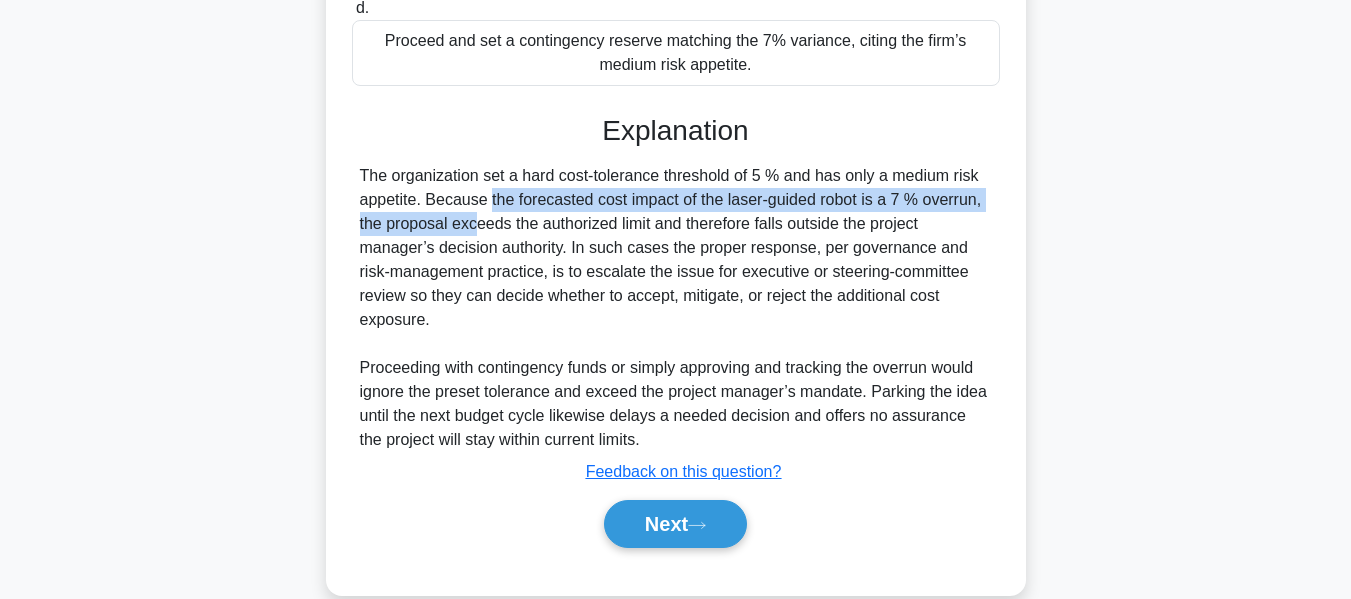 drag, startPoint x: 368, startPoint y: 225, endPoint x: 1000, endPoint y: 227, distance: 632.0032 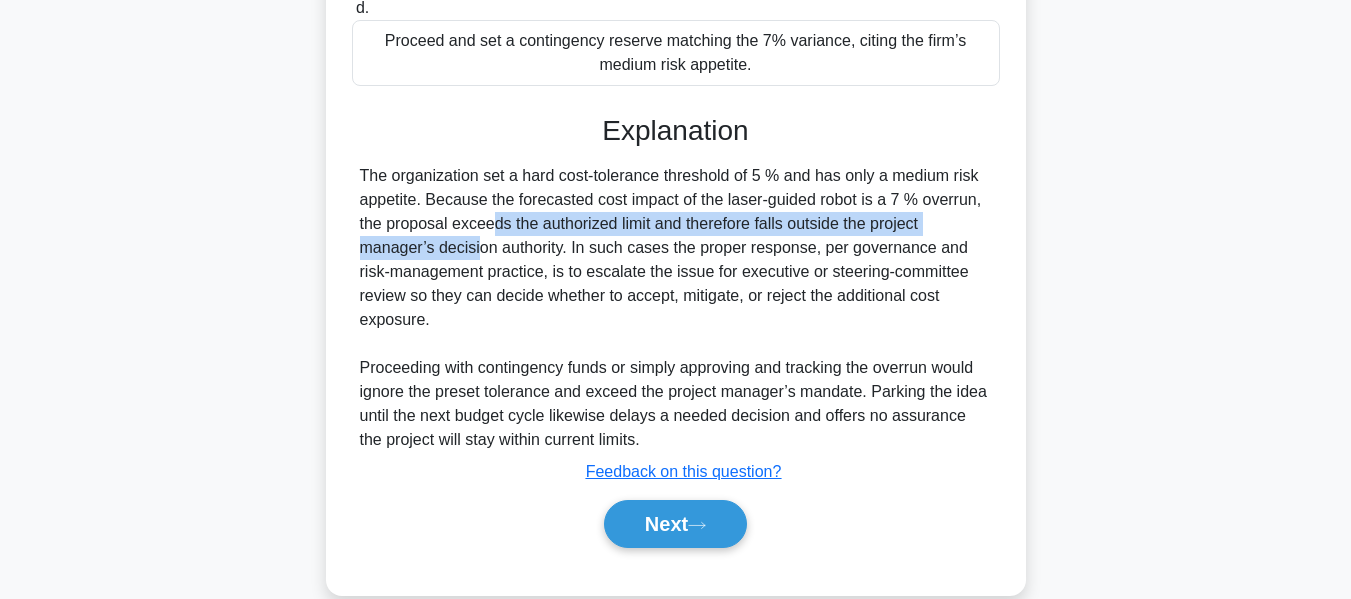 drag, startPoint x: 363, startPoint y: 256, endPoint x: 944, endPoint y: 256, distance: 581 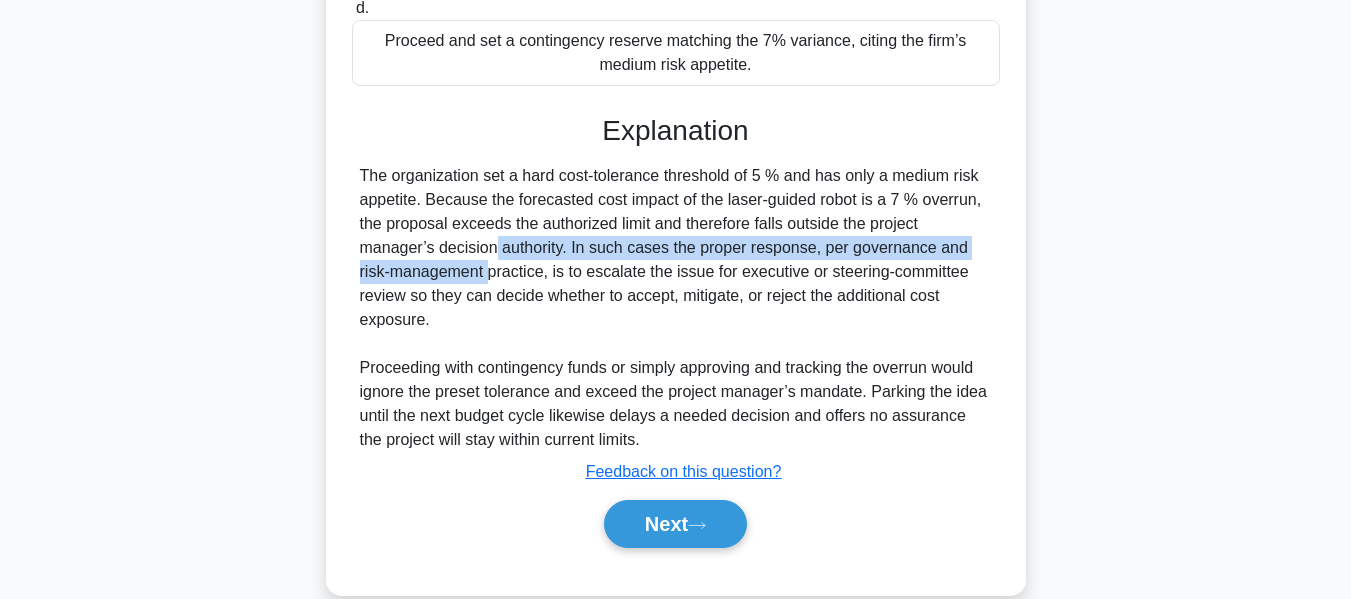 drag, startPoint x: 372, startPoint y: 272, endPoint x: 972, endPoint y: 266, distance: 600.03 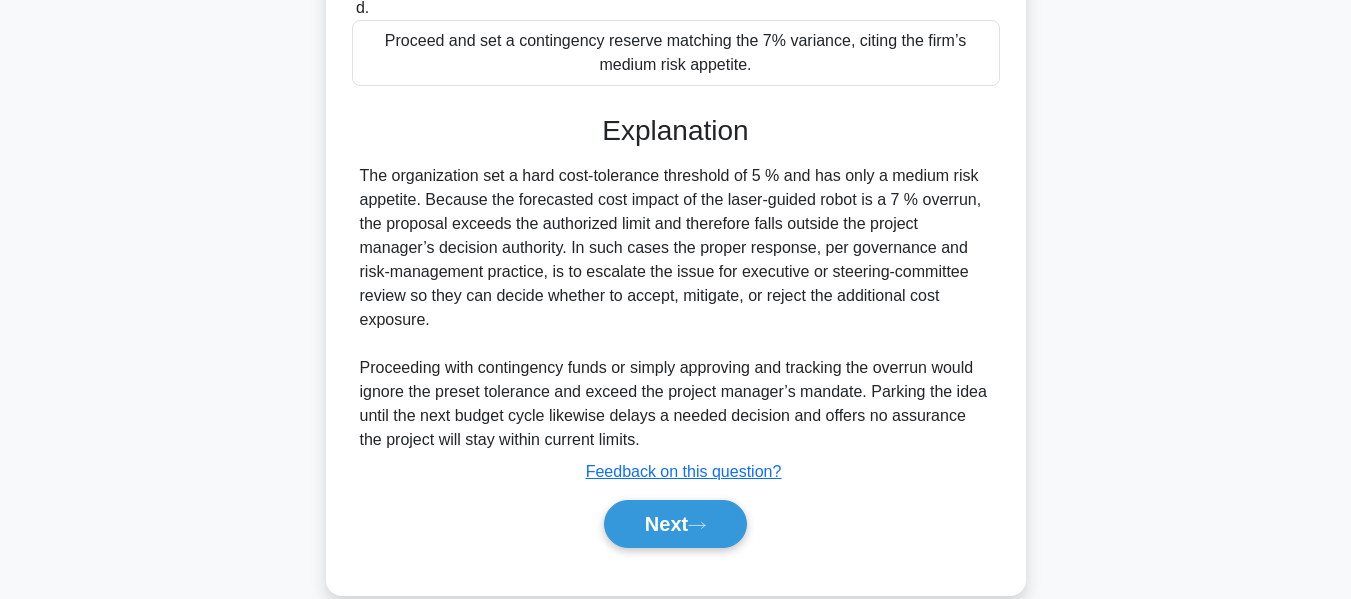 click on "The organization set a hard cost-tolerance threshold of 5 % and has only a medium risk appetite. Because the forecasted cost impact of the laser-guided robot is a 7 % overrun, the proposal exceeds the authorized limit and therefore falls outside the project manager’s decision authority. In such cases the proper response, per governance and risk-management practice, is to escalate the issue for executive or steering-committee review so they can decide whether to accept, mitigate, or reject the additional cost exposure. Proceeding with contingency funds or simply approving and tracking the overrun would ignore the preset tolerance and exceed the project manager’s mandate. Parking the idea until the next budget cycle likewise delays a needed decision and offers no assurance the project will stay within current limits." at bounding box center [676, 308] 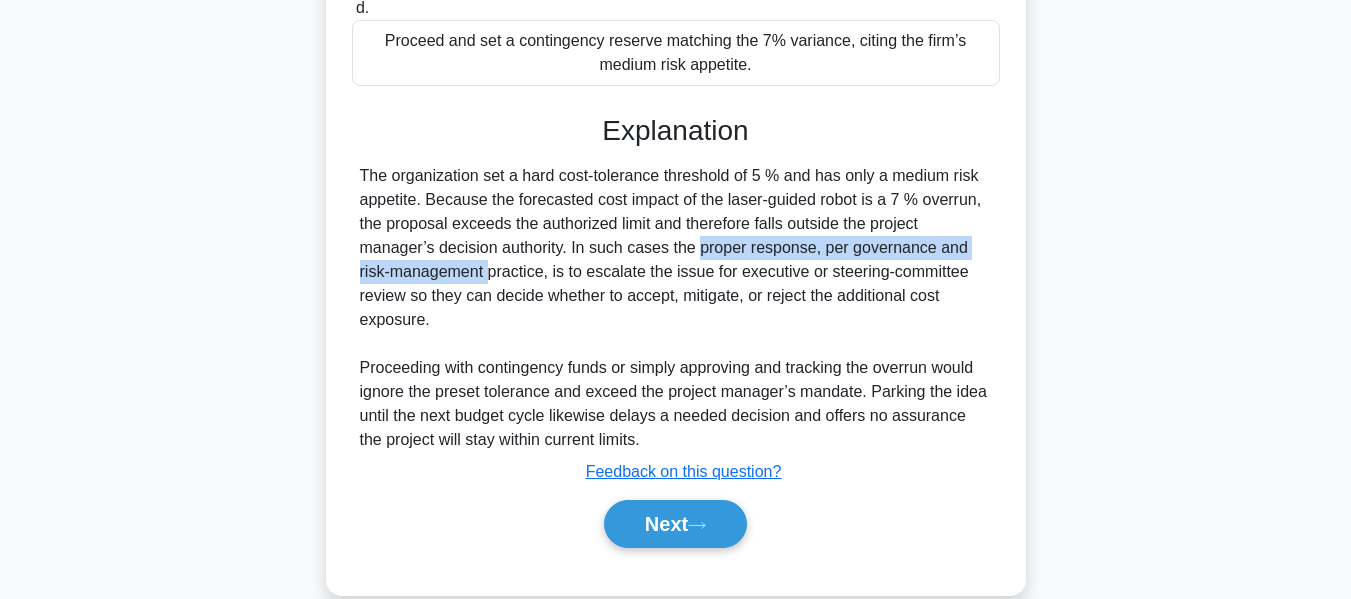 drag, startPoint x: 580, startPoint y: 280, endPoint x: 979, endPoint y: 262, distance: 399.40582 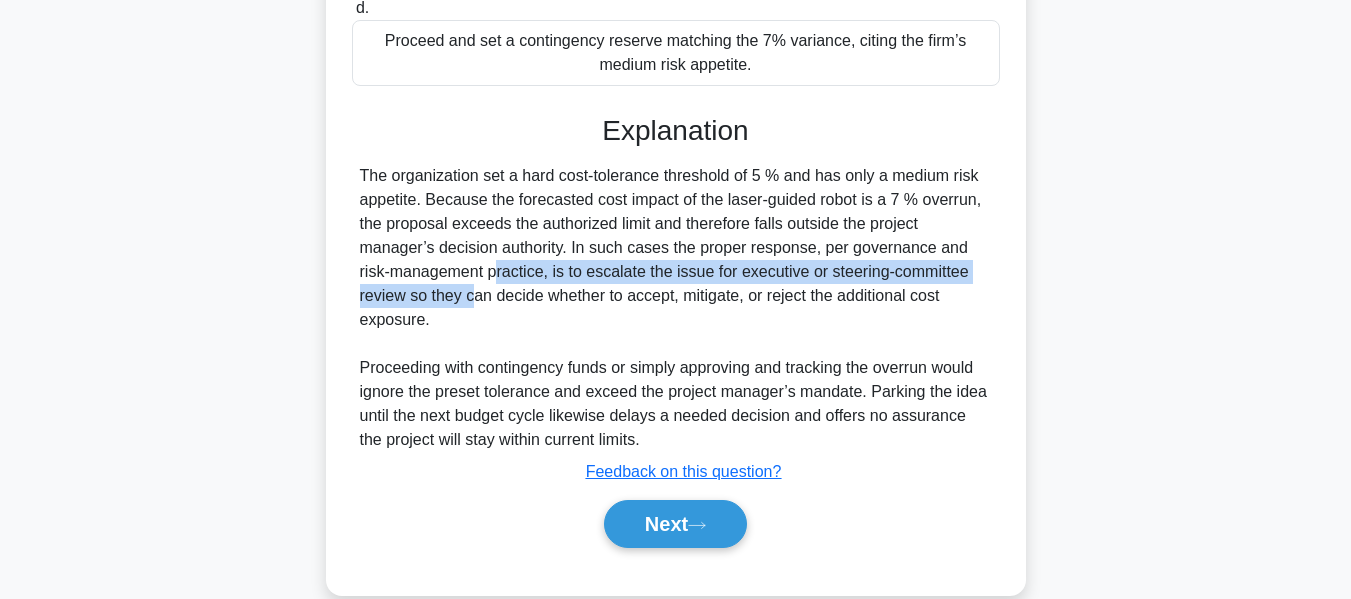 drag, startPoint x: 361, startPoint y: 293, endPoint x: 980, endPoint y: 289, distance: 619.01294 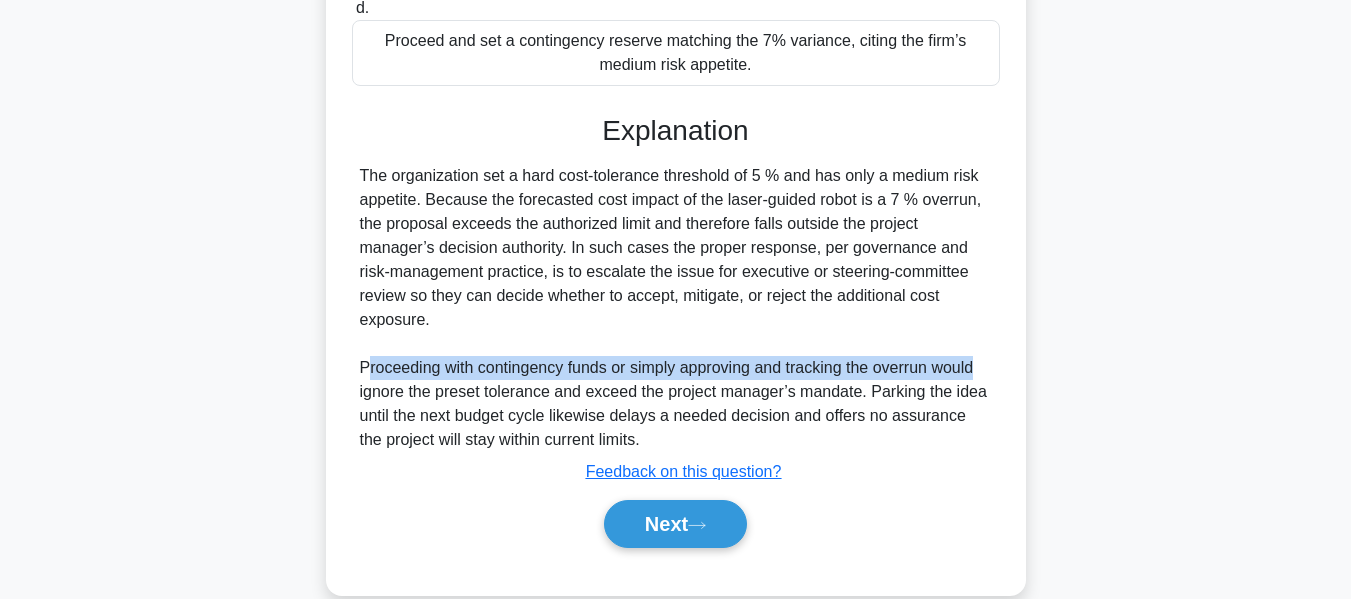 drag, startPoint x: 371, startPoint y: 389, endPoint x: 1010, endPoint y: 387, distance: 639.0031 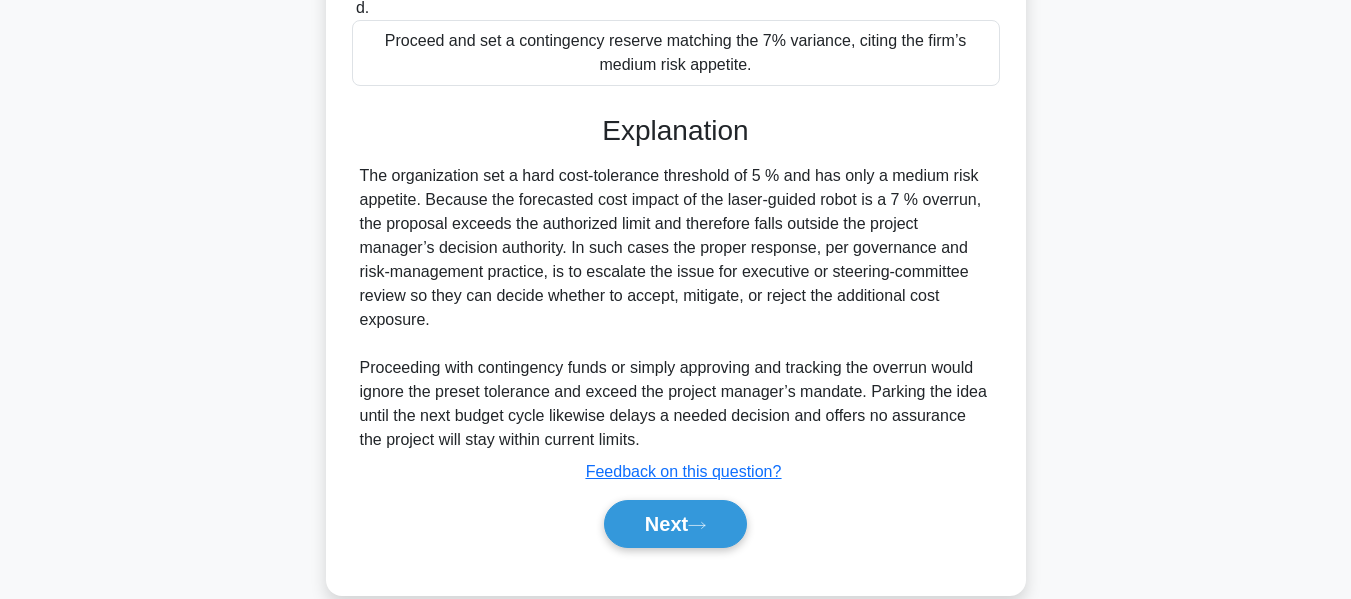 click on "The organization set a hard cost-tolerance threshold of 5 % and has only a medium risk appetite. Because the forecasted cost impact of the laser-guided robot is a 7 % overrun, the proposal exceeds the authorized limit and therefore falls outside the project manager’s decision authority. In such cases the proper response, per governance and risk-management practice, is to escalate the issue for executive or steering-committee review so they can decide whether to accept, mitigate, or reject the additional cost exposure. Proceeding with contingency funds or simply approving and tracking the overrun would ignore the preset tolerance and exceed the project manager’s mandate. Parking the idea until the next budget cycle likewise delays a needed decision and offers no assurance the project will stay within current limits." at bounding box center [676, 308] 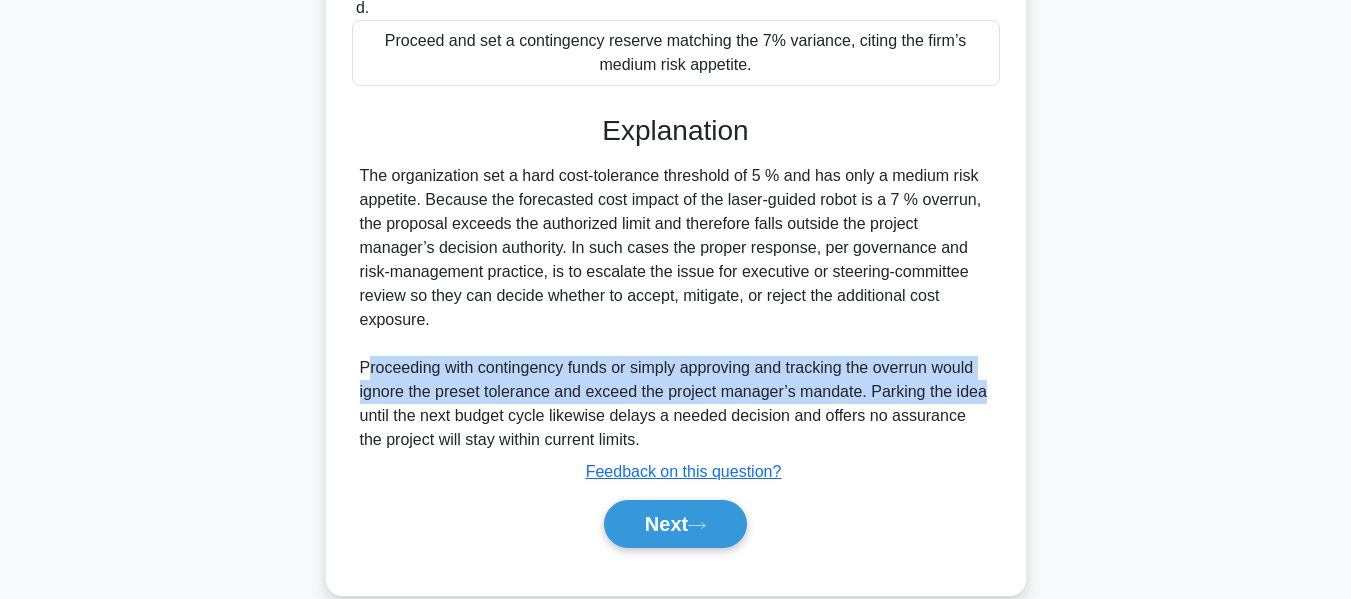drag, startPoint x: 364, startPoint y: 393, endPoint x: 993, endPoint y: 409, distance: 629.2035 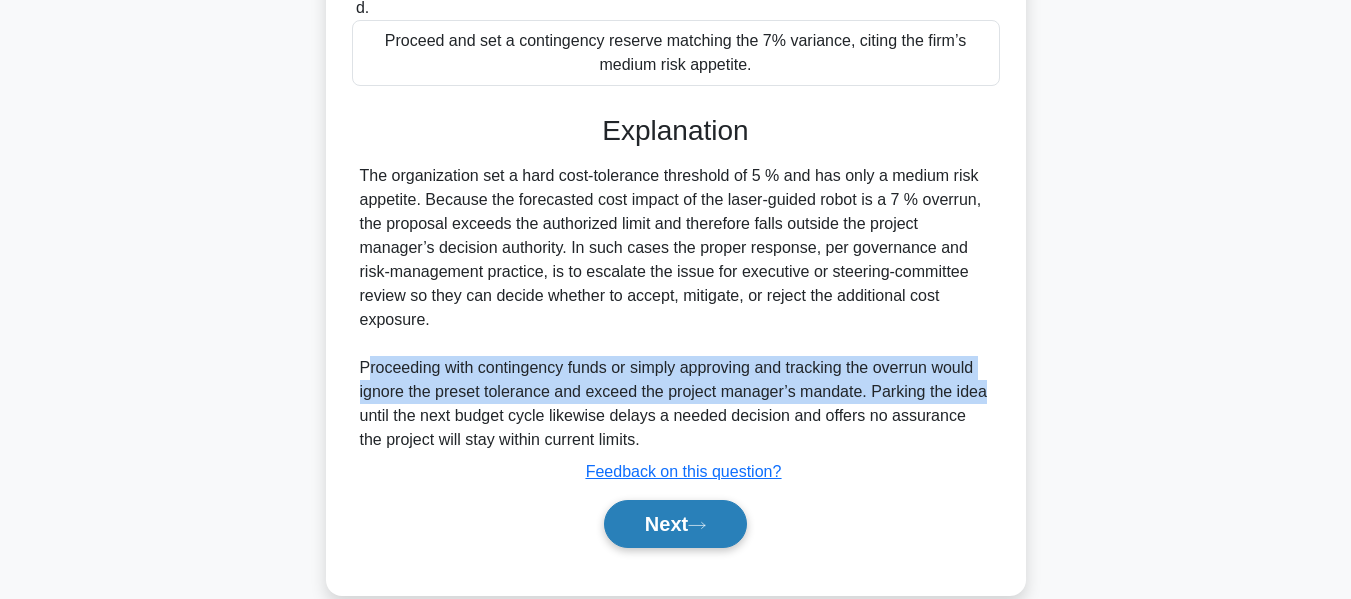 click on "Next" at bounding box center (675, 524) 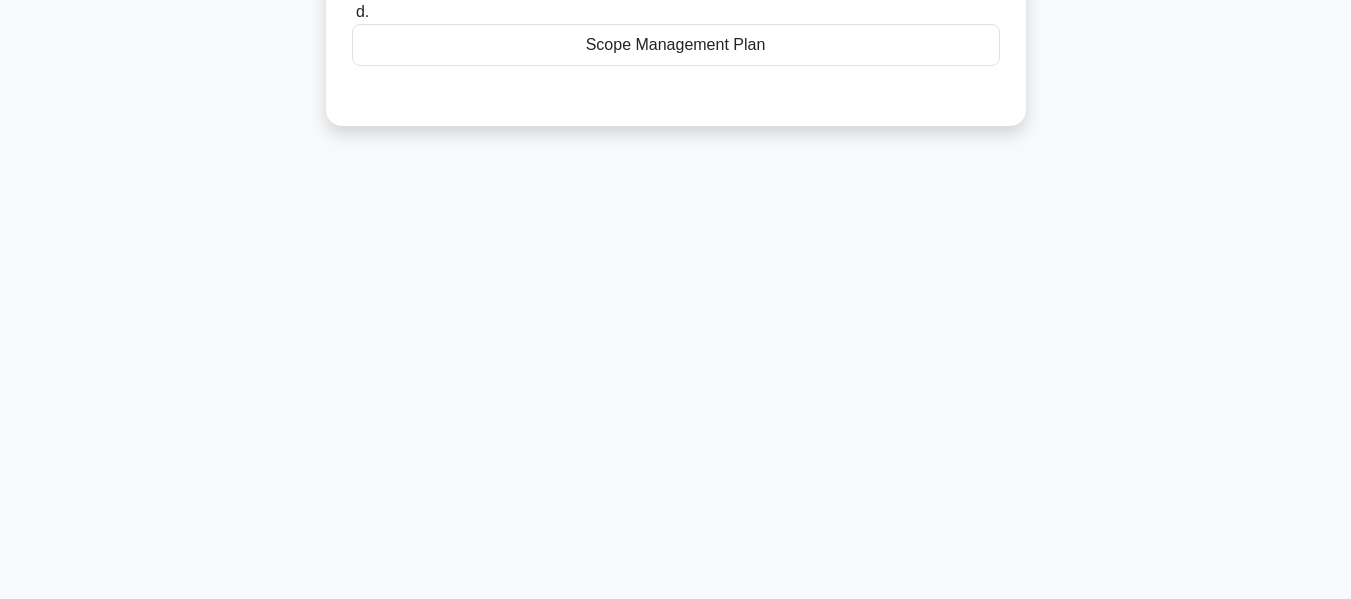 scroll, scrollTop: 0, scrollLeft: 0, axis: both 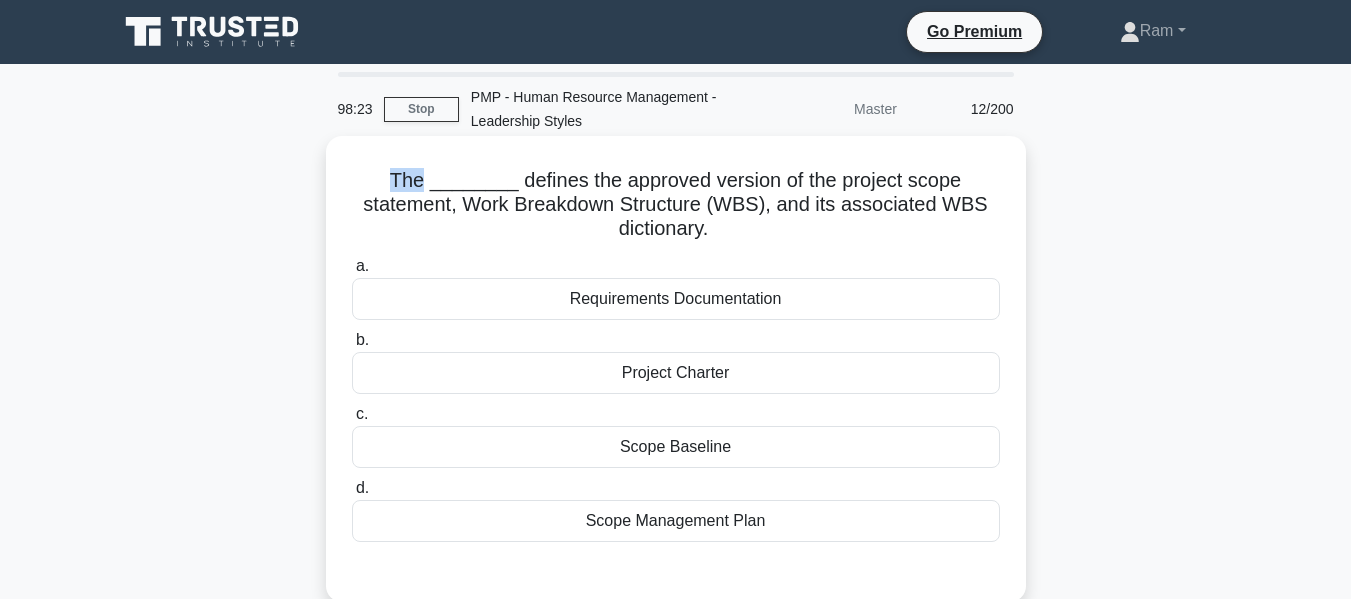 drag, startPoint x: 398, startPoint y: 189, endPoint x: 424, endPoint y: 189, distance: 26 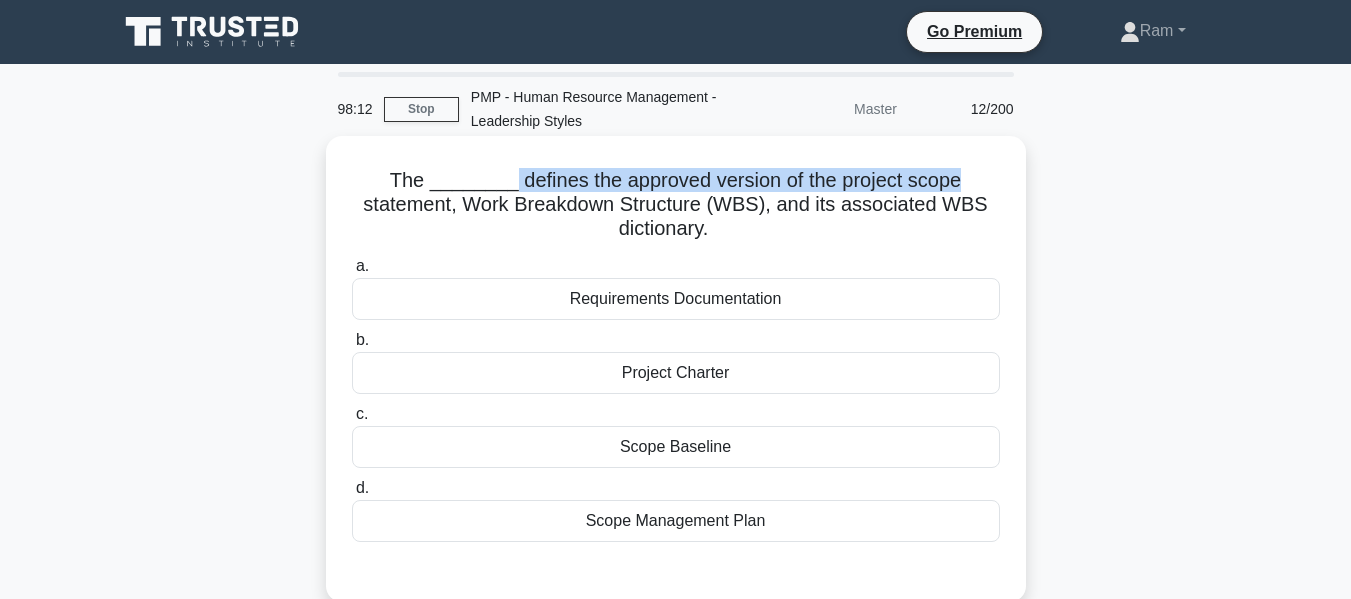 drag, startPoint x: 499, startPoint y: 181, endPoint x: 713, endPoint y: 220, distance: 217.5247 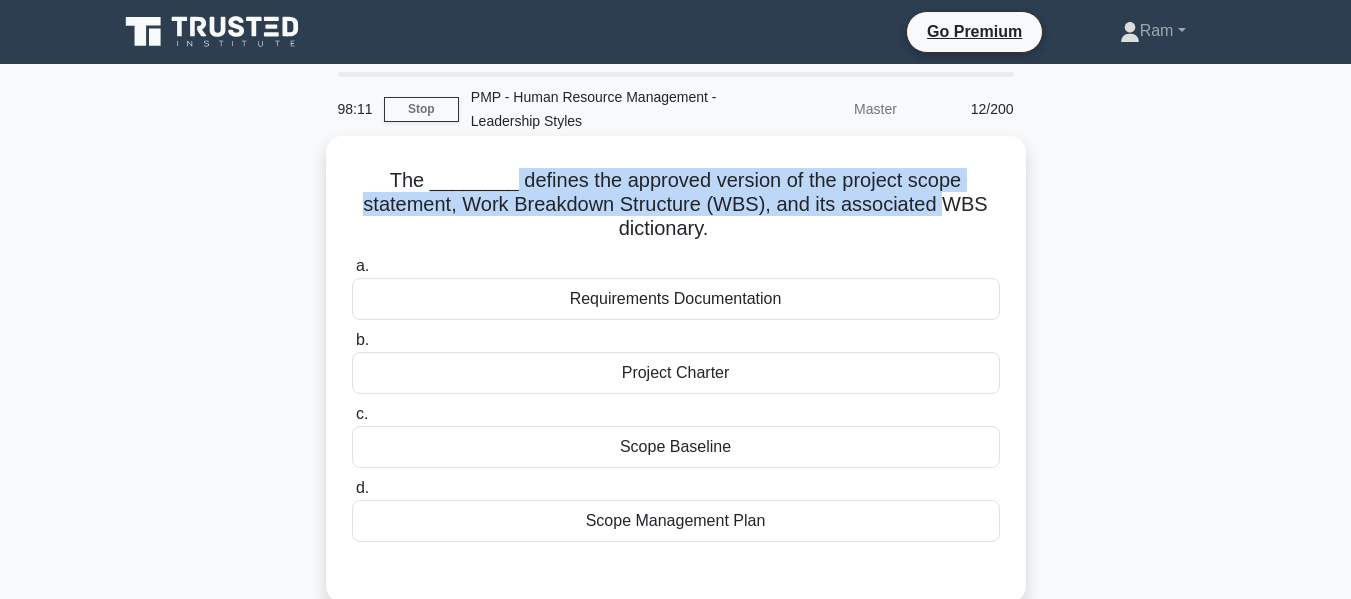 click on "The ________ defines the approved version of the project scope statement, Work Breakdown Structure (WBS), and its associated WBS dictionary." at bounding box center [676, 205] 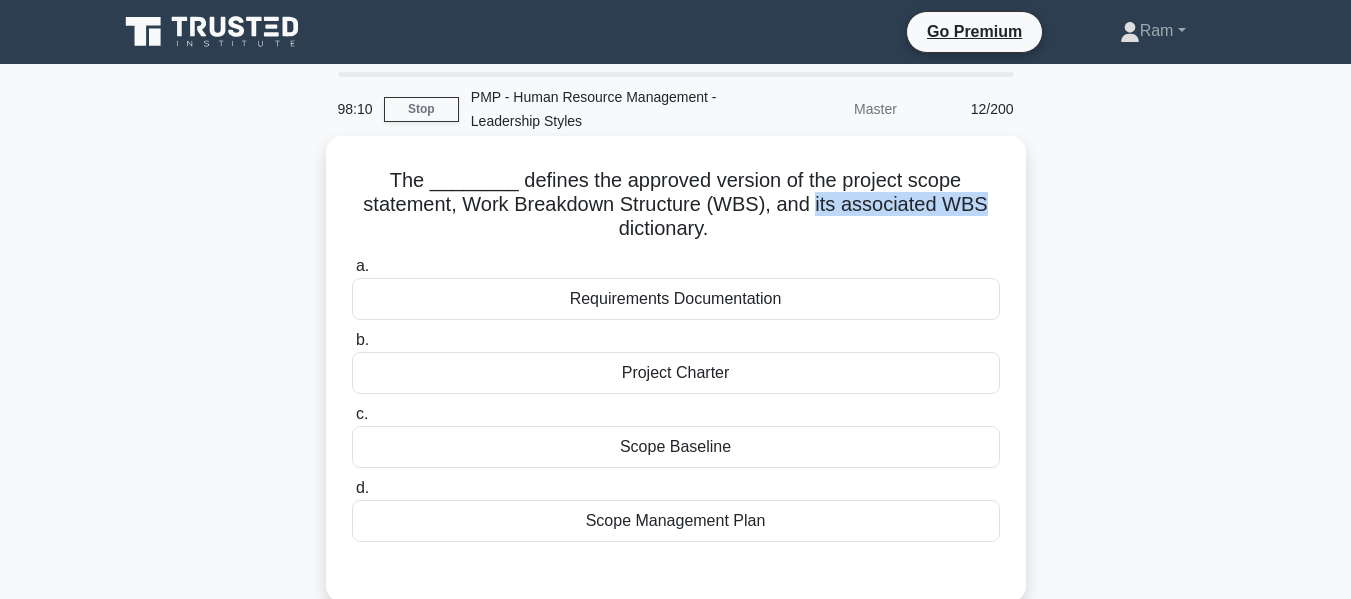 drag, startPoint x: 821, startPoint y: 209, endPoint x: 1004, endPoint y: 199, distance: 183.27303 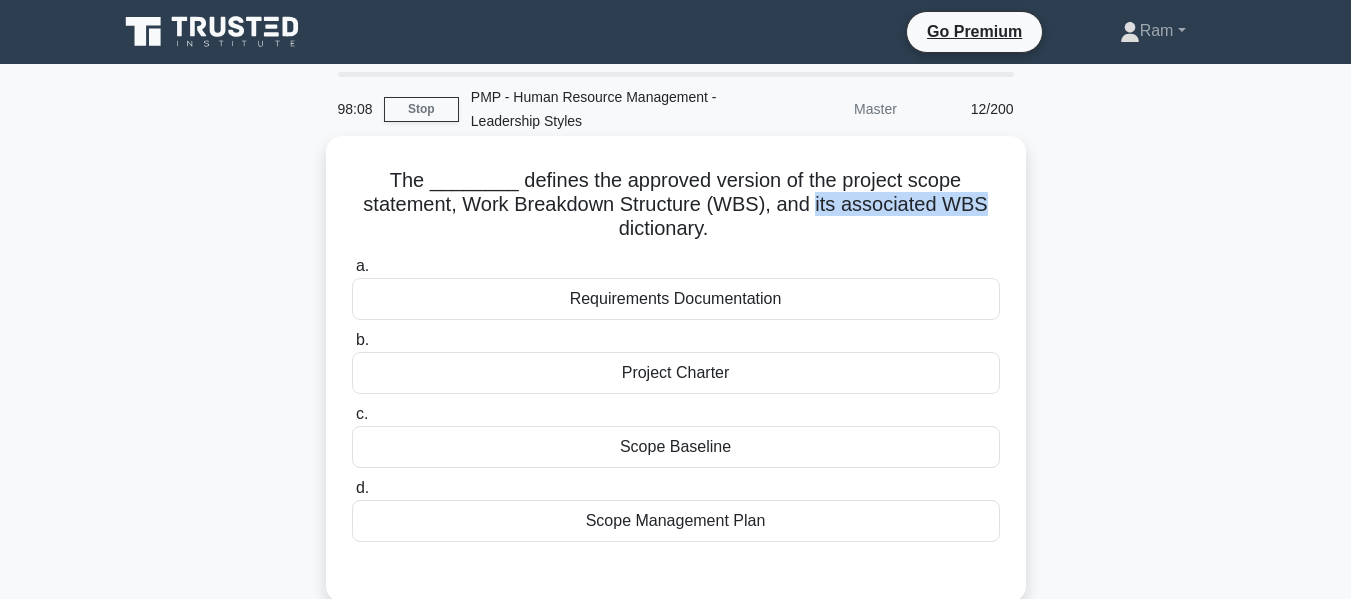 drag, startPoint x: 620, startPoint y: 228, endPoint x: 734, endPoint y: 226, distance: 114.01754 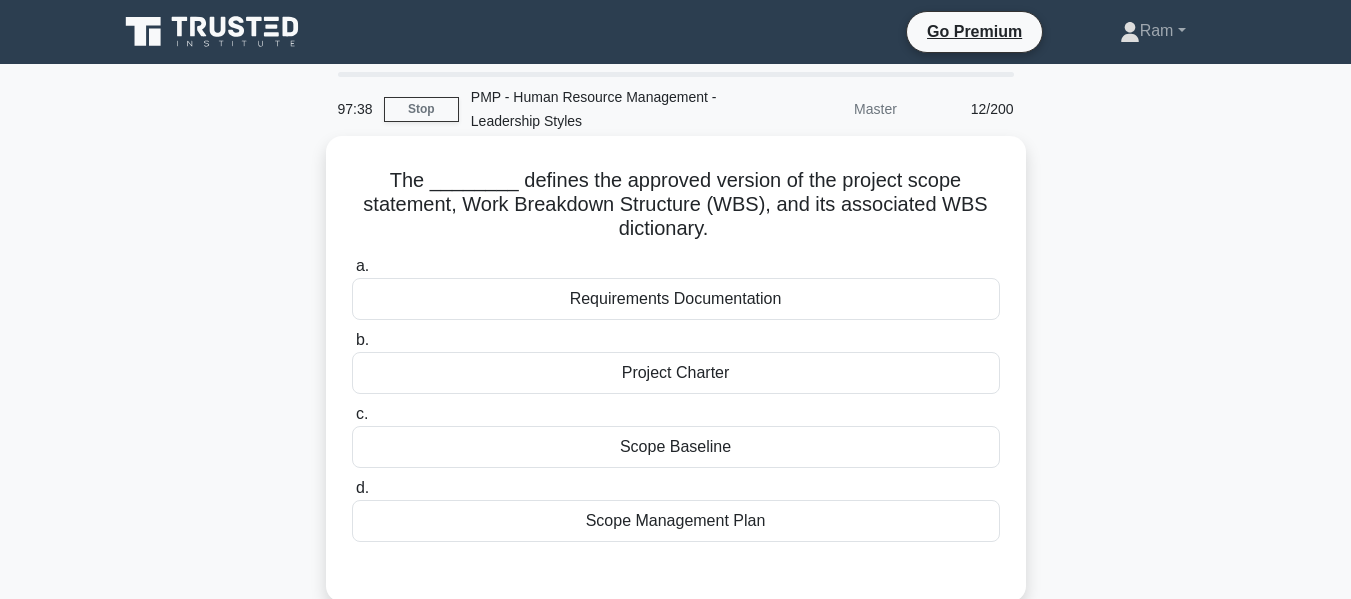 click on "Scope Management Plan" at bounding box center [676, 521] 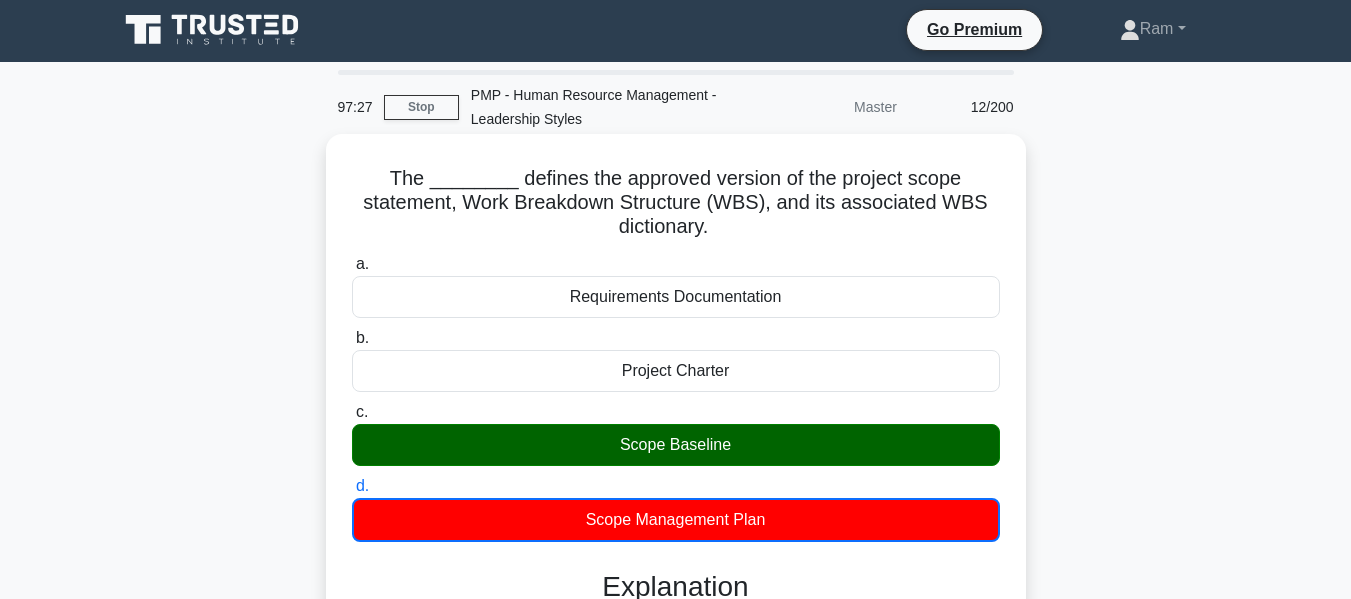 scroll, scrollTop: 0, scrollLeft: 0, axis: both 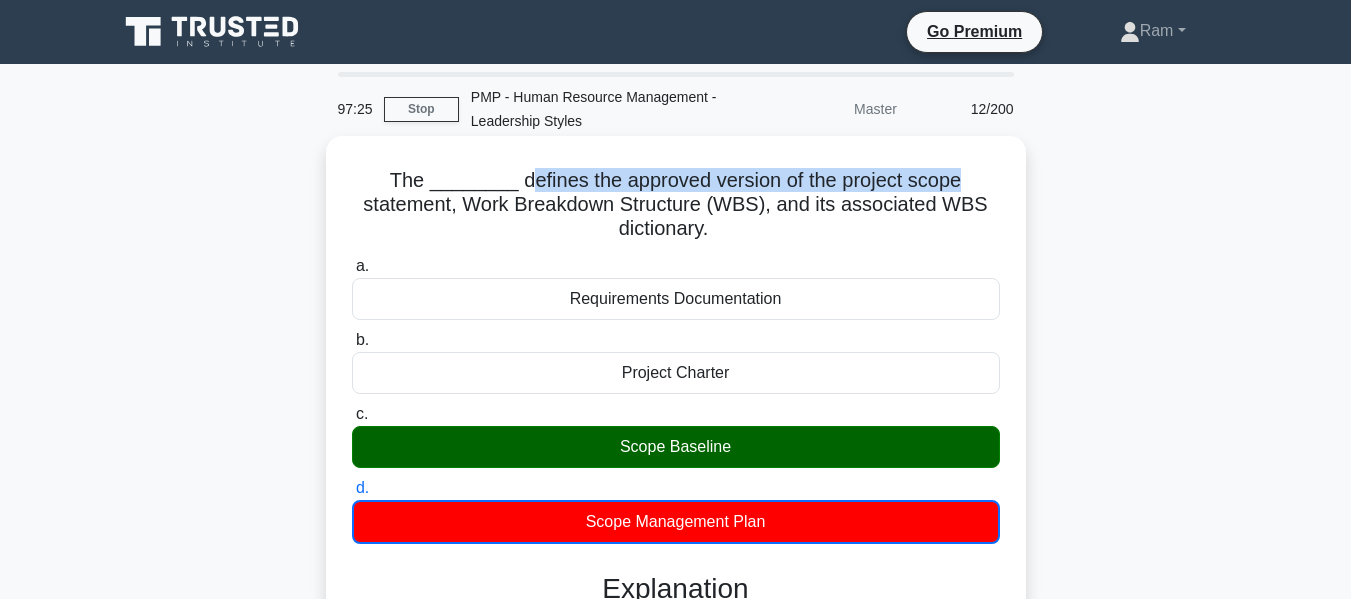 drag, startPoint x: 522, startPoint y: 187, endPoint x: 971, endPoint y: 168, distance: 449.40182 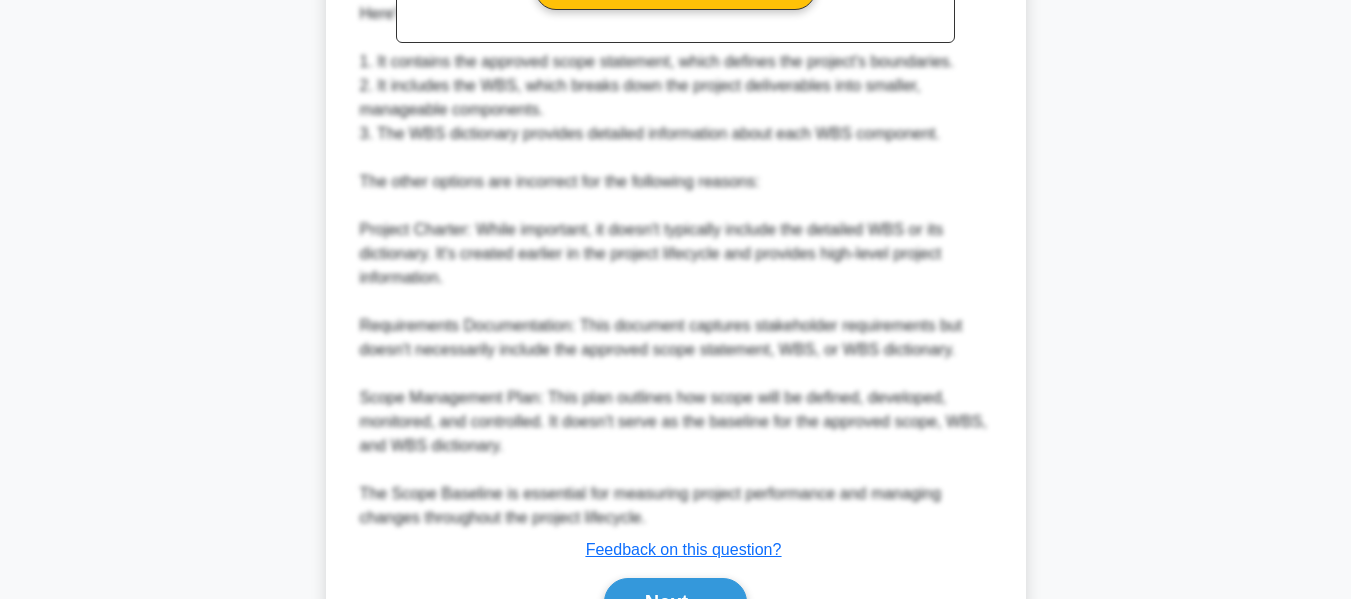 scroll, scrollTop: 901, scrollLeft: 0, axis: vertical 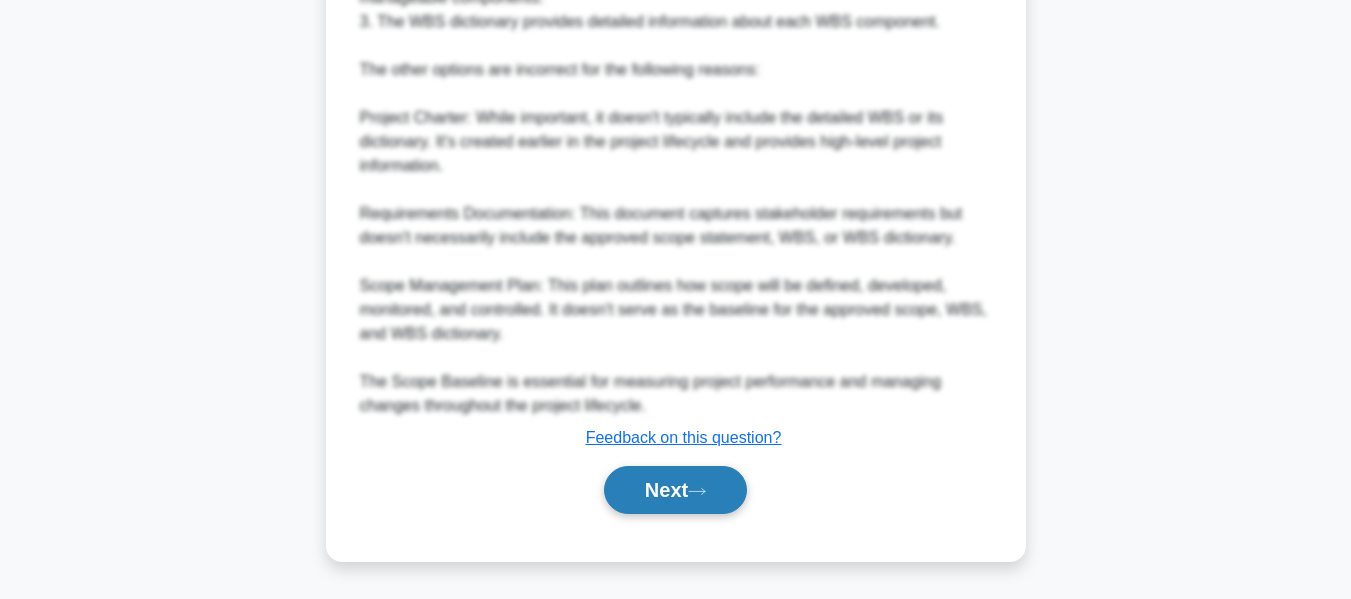 click on "Next" at bounding box center [675, 490] 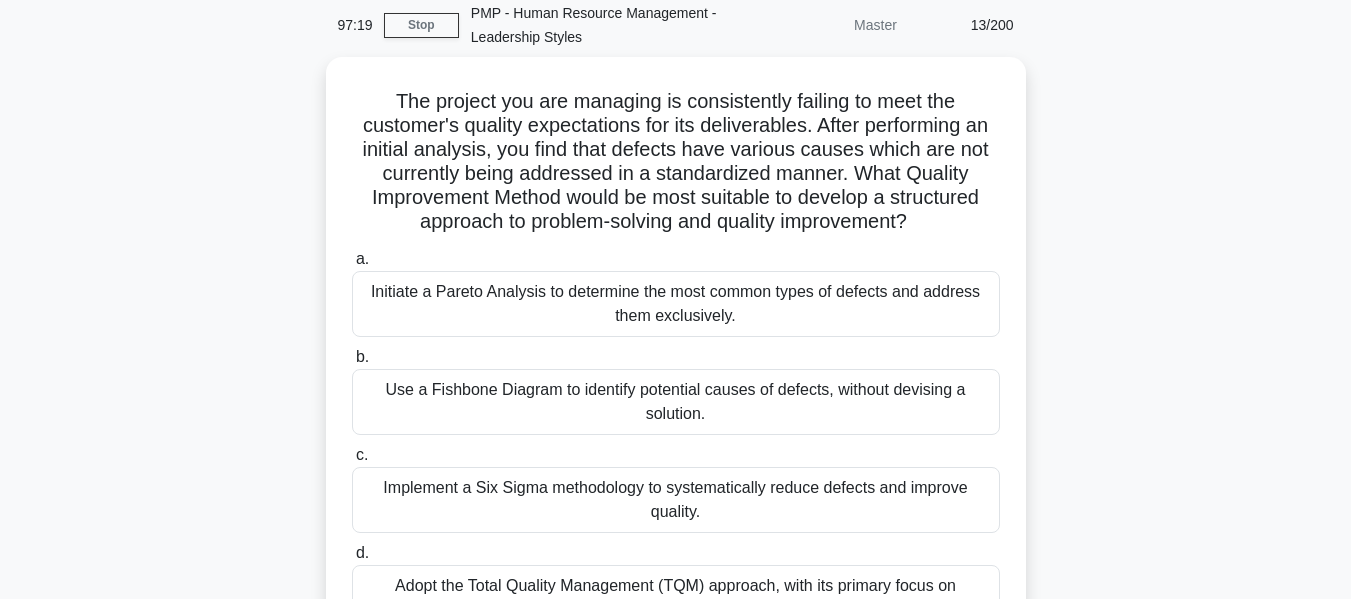 scroll, scrollTop: 81, scrollLeft: 0, axis: vertical 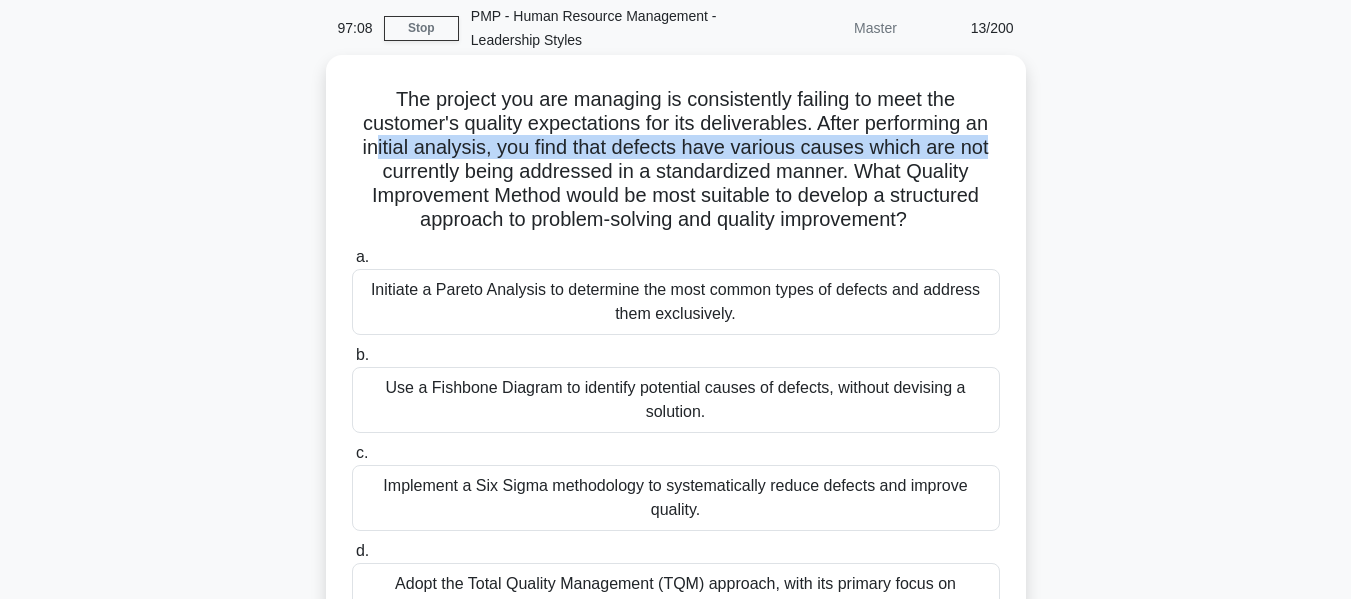 drag, startPoint x: 373, startPoint y: 149, endPoint x: 1023, endPoint y: 140, distance: 650.0623 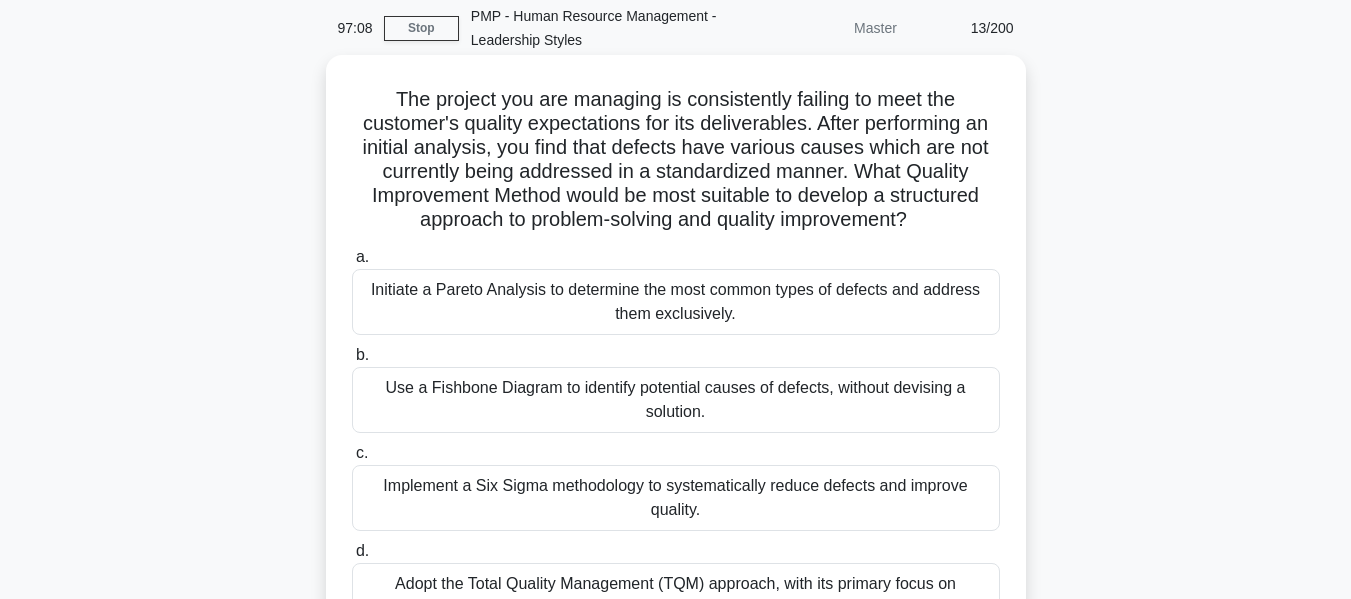 click on "The project you are managing is consistently failing to meet the customer's quality expectations for its deliverables. After performing an initial analysis, you find that defects have various causes which are not currently being addressed in a standardized manner. What Quality Improvement Method would be most suitable to develop a structured approach to problem-solving and quality improvement?
.spinner_0XTQ{transform-origin:center;animation:spinner_y6GP .75s linear infinite}@keyframes spinner_y6GP{100%{transform:rotate(360deg)}}" at bounding box center (676, 160) 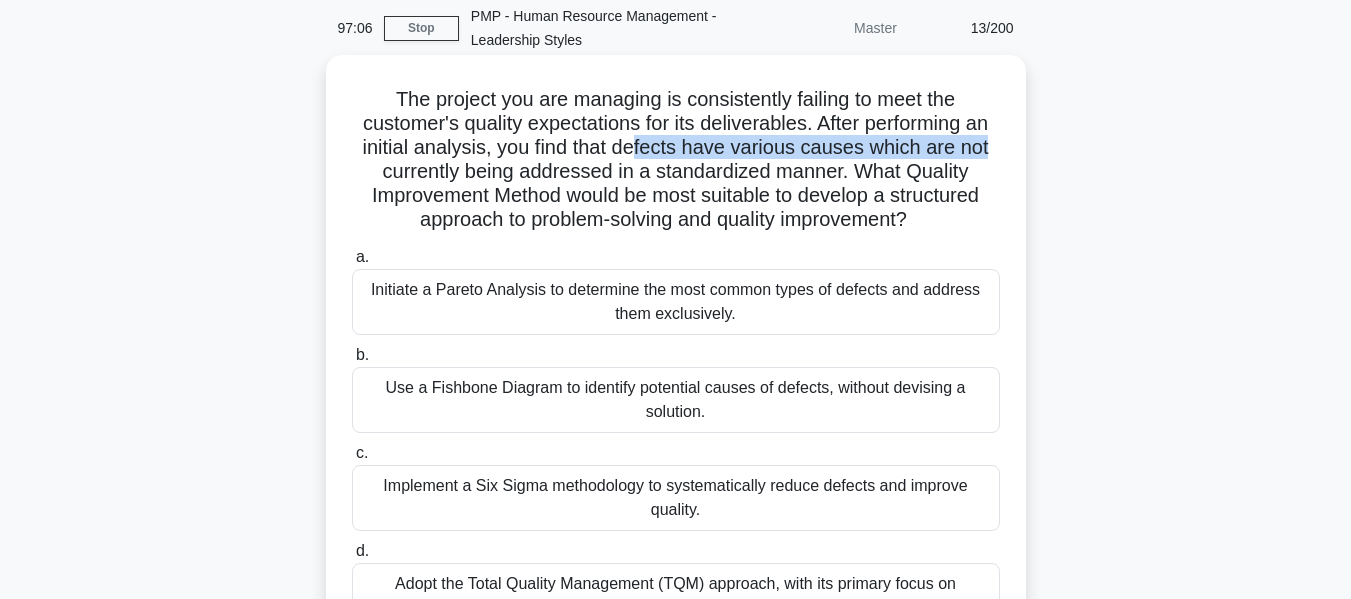 drag, startPoint x: 641, startPoint y: 149, endPoint x: 1011, endPoint y: 143, distance: 370.04865 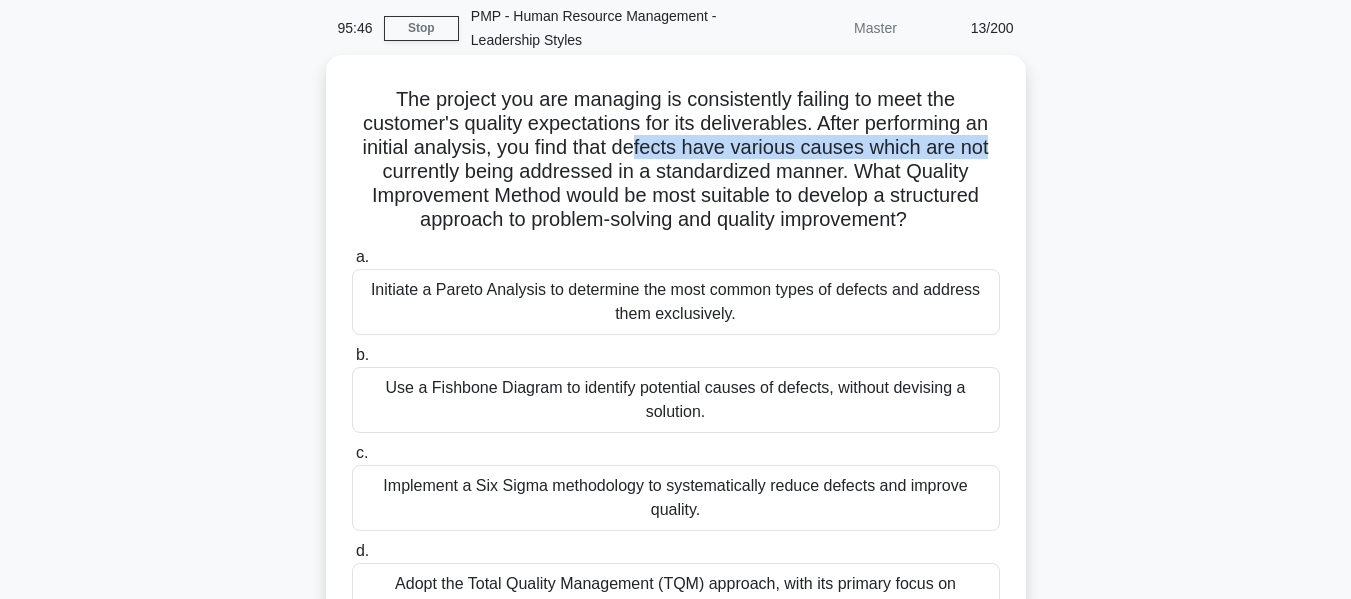 drag, startPoint x: 526, startPoint y: 220, endPoint x: 922, endPoint y: 221, distance: 396.00125 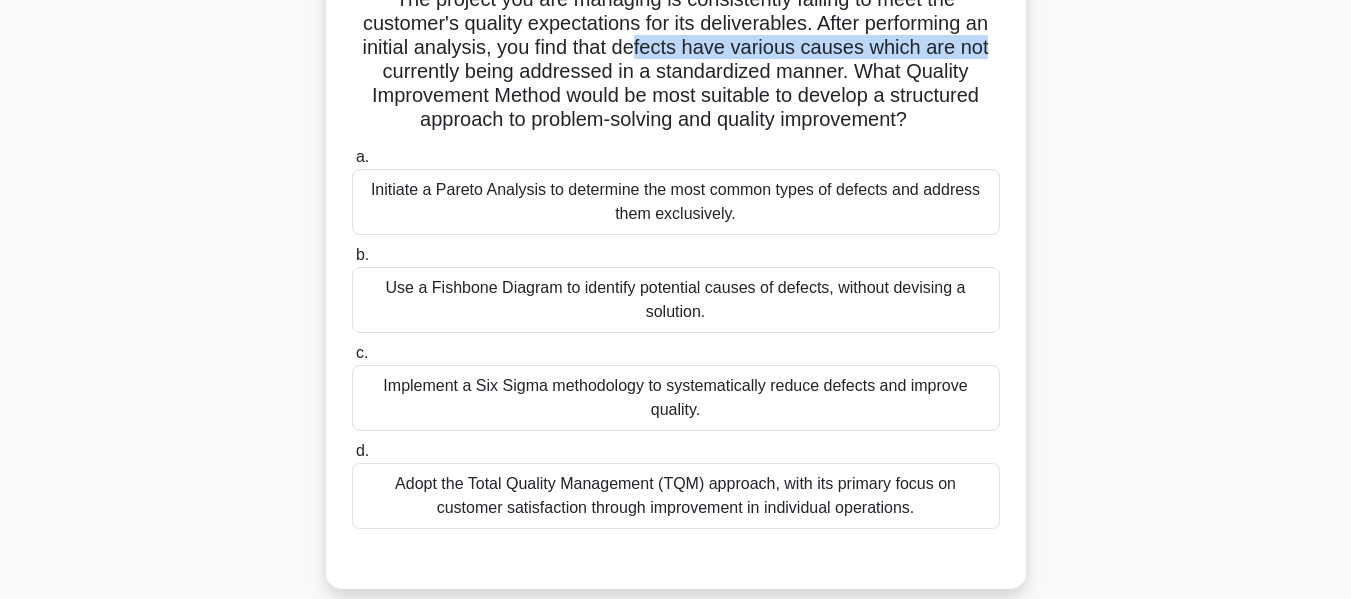 scroll, scrollTop: 281, scrollLeft: 0, axis: vertical 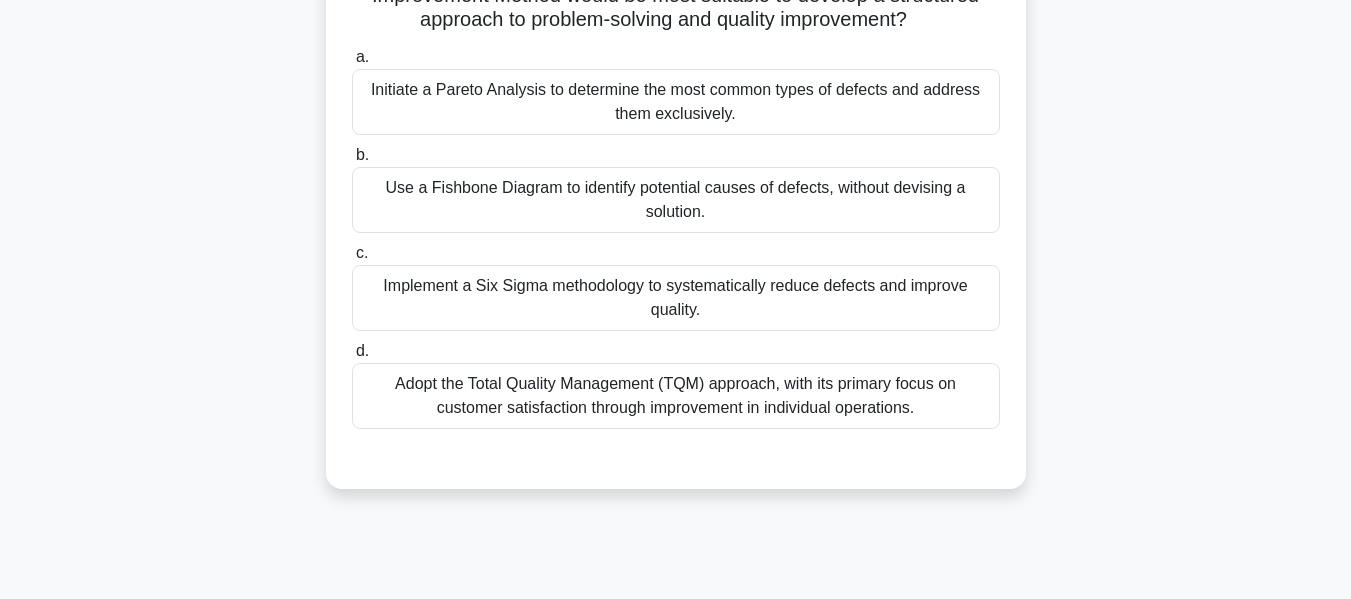 click on "Implement a Six Sigma methodology to systematically reduce defects and improve quality." at bounding box center (676, 298) 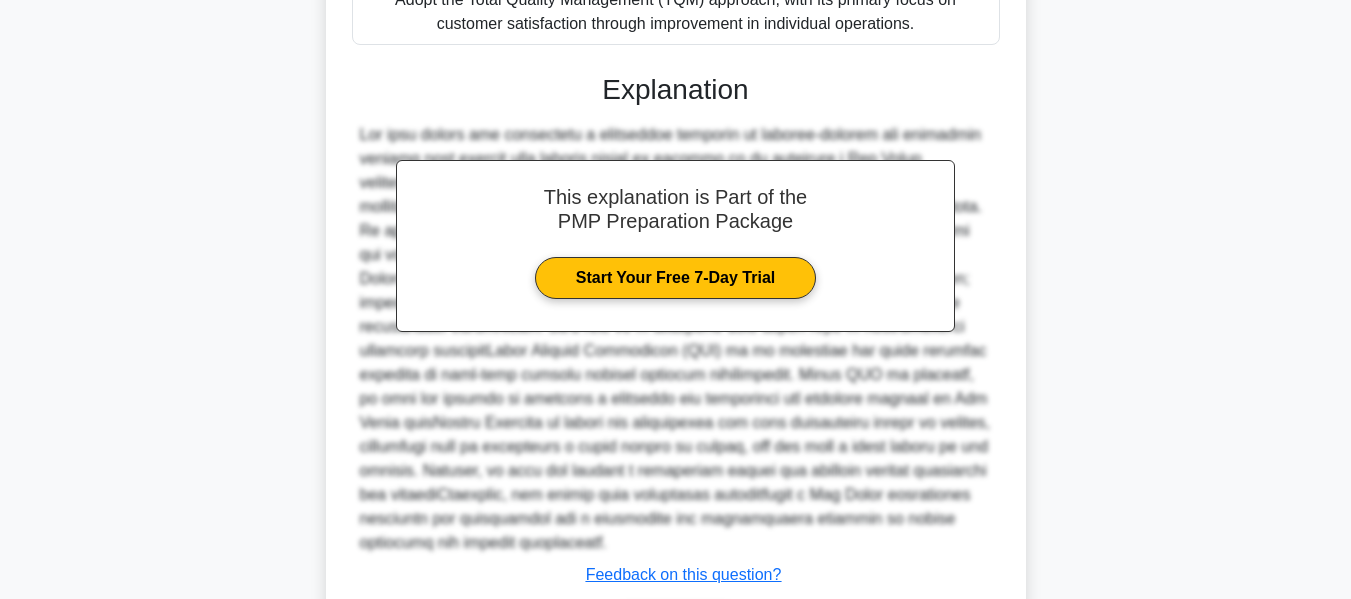 scroll, scrollTop: 803, scrollLeft: 0, axis: vertical 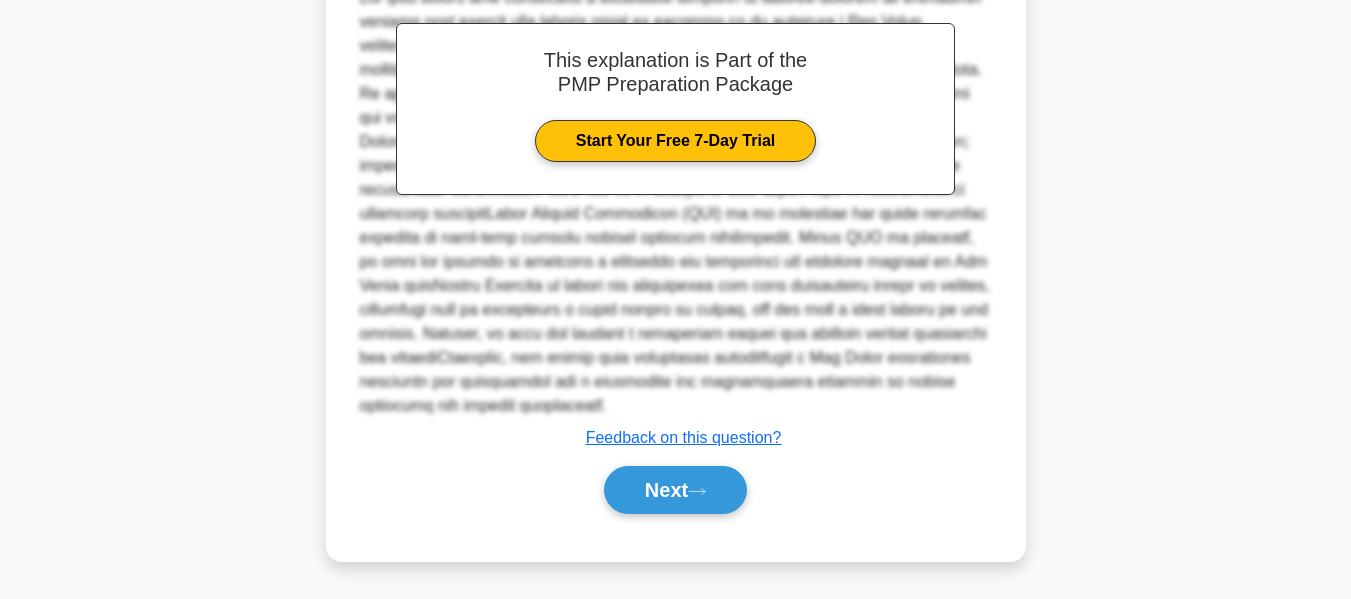 drag, startPoint x: 657, startPoint y: 486, endPoint x: 663, endPoint y: 459, distance: 27.658634 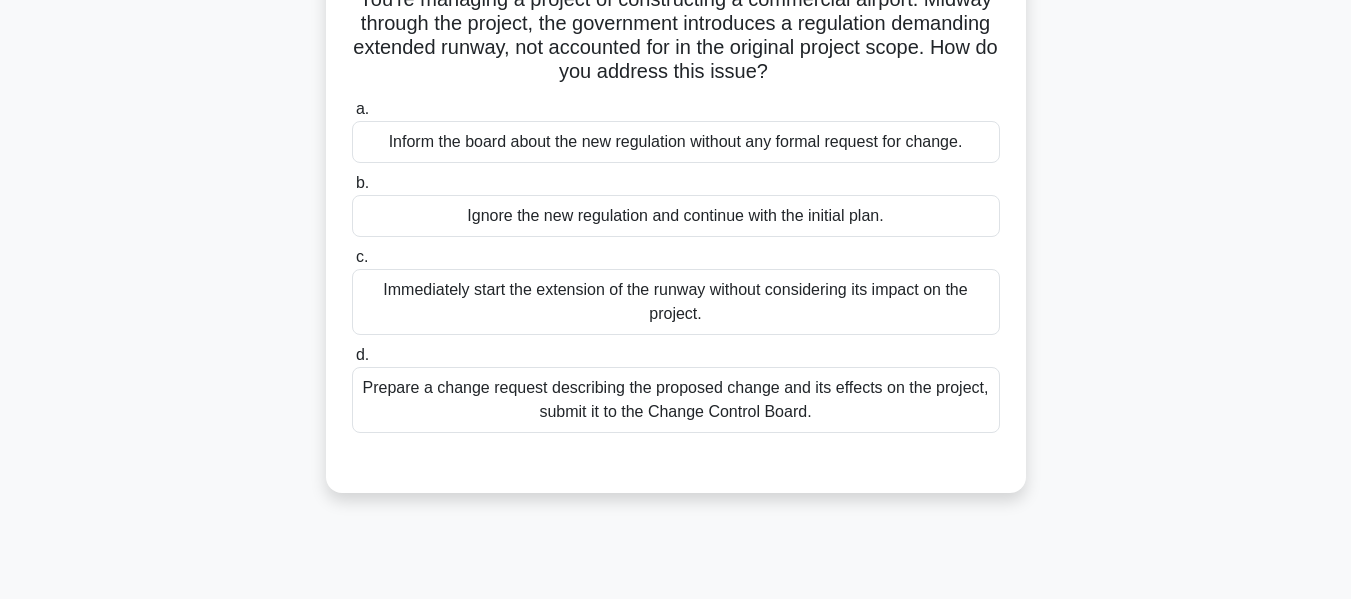 scroll, scrollTop: 0, scrollLeft: 0, axis: both 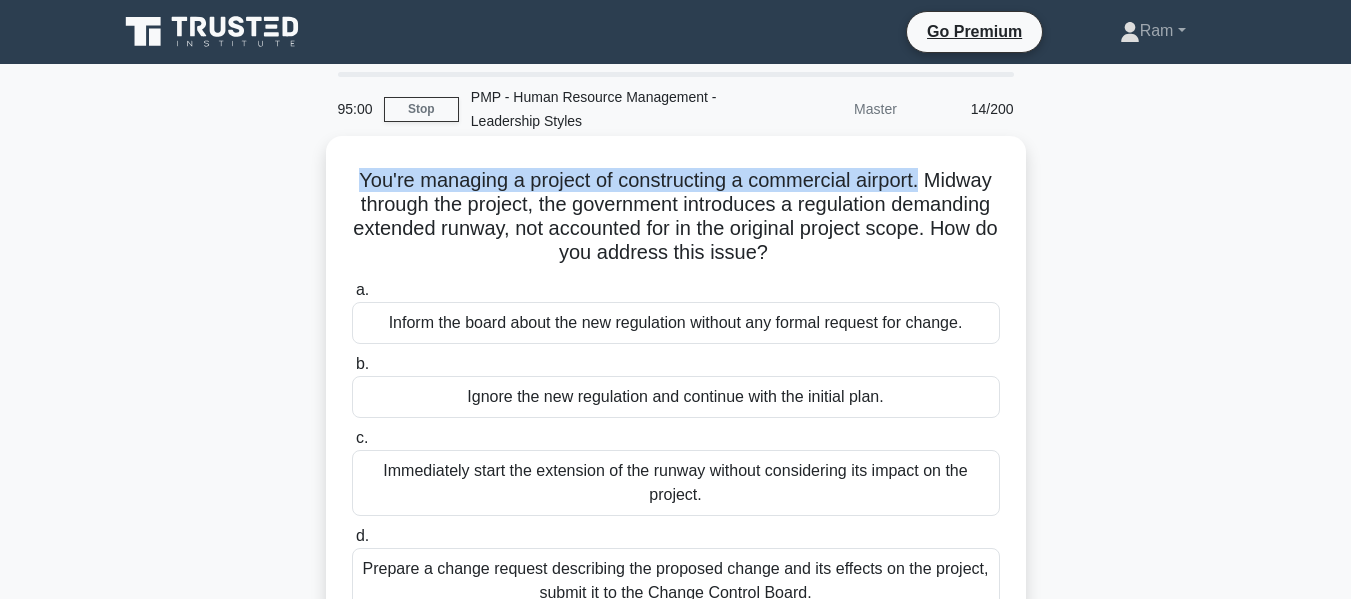 drag, startPoint x: 382, startPoint y: 188, endPoint x: 996, endPoint y: 166, distance: 614.394 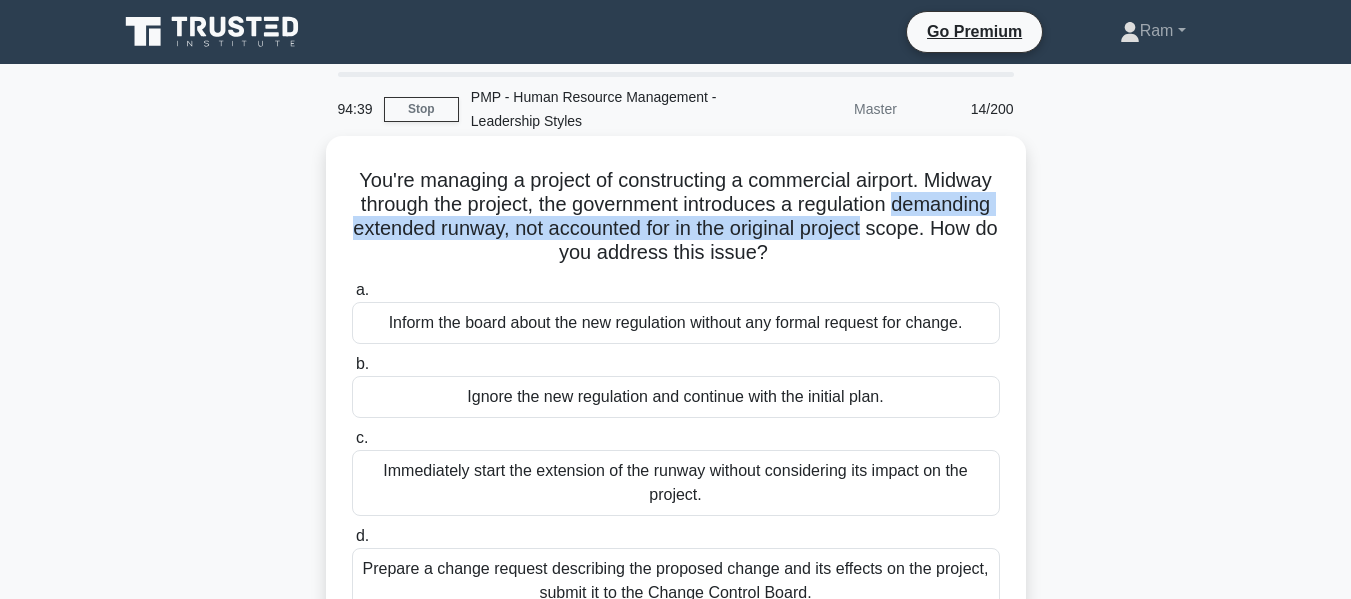 drag, startPoint x: 352, startPoint y: 225, endPoint x: 1015, endPoint y: 234, distance: 663.0611 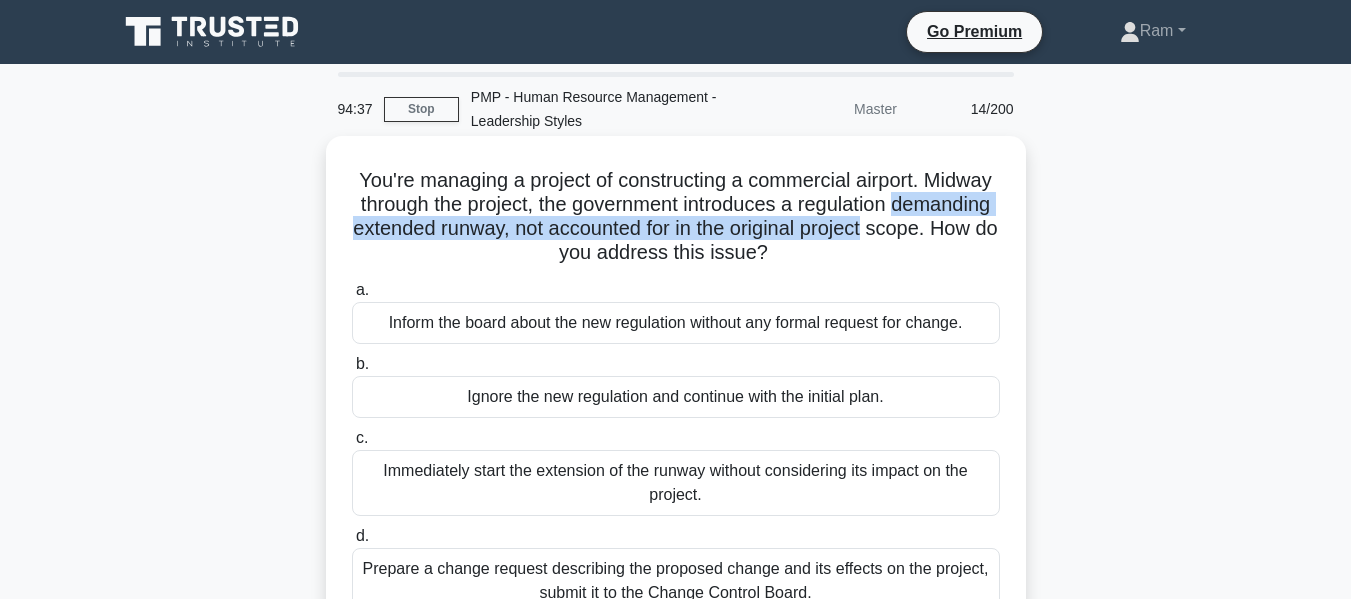 drag, startPoint x: 498, startPoint y: 249, endPoint x: 850, endPoint y: 273, distance: 352.81723 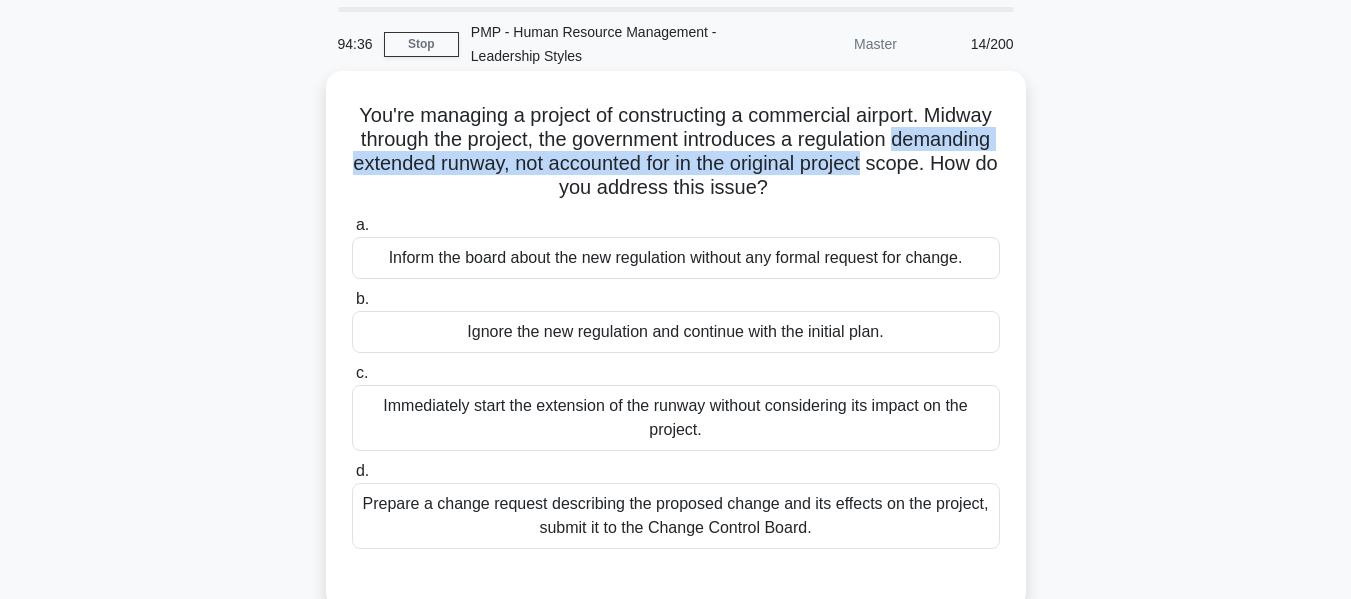scroll, scrollTop: 100, scrollLeft: 0, axis: vertical 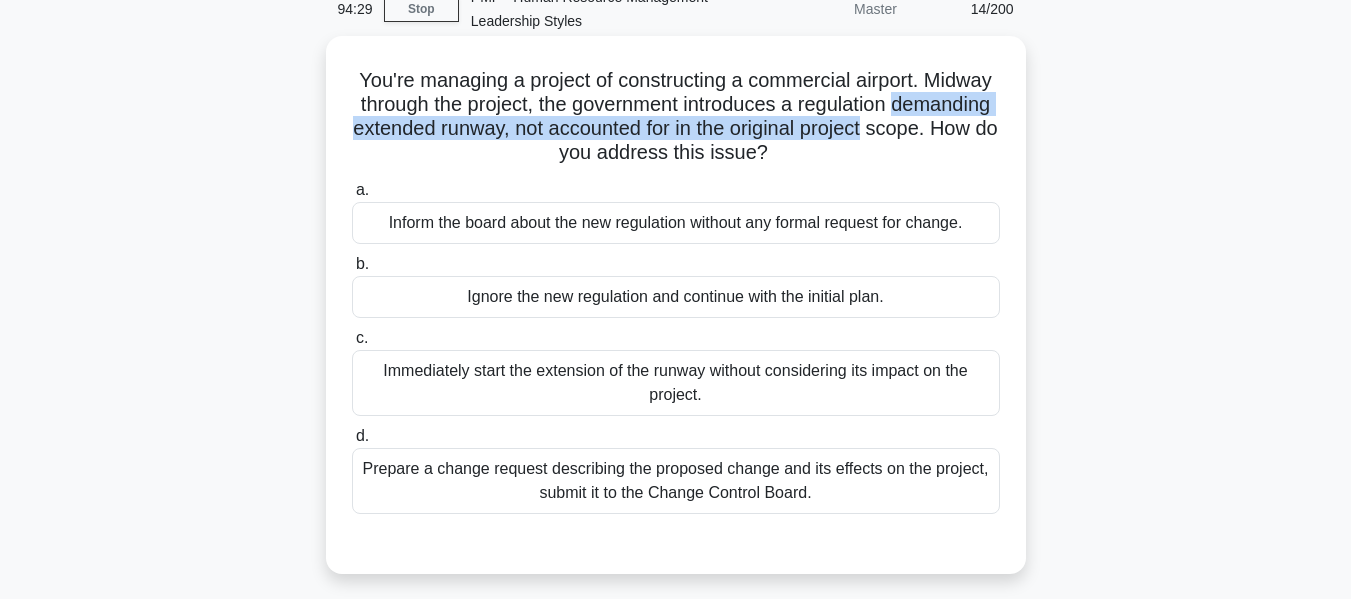 drag, startPoint x: 362, startPoint y: 476, endPoint x: 992, endPoint y: 478, distance: 630.0032 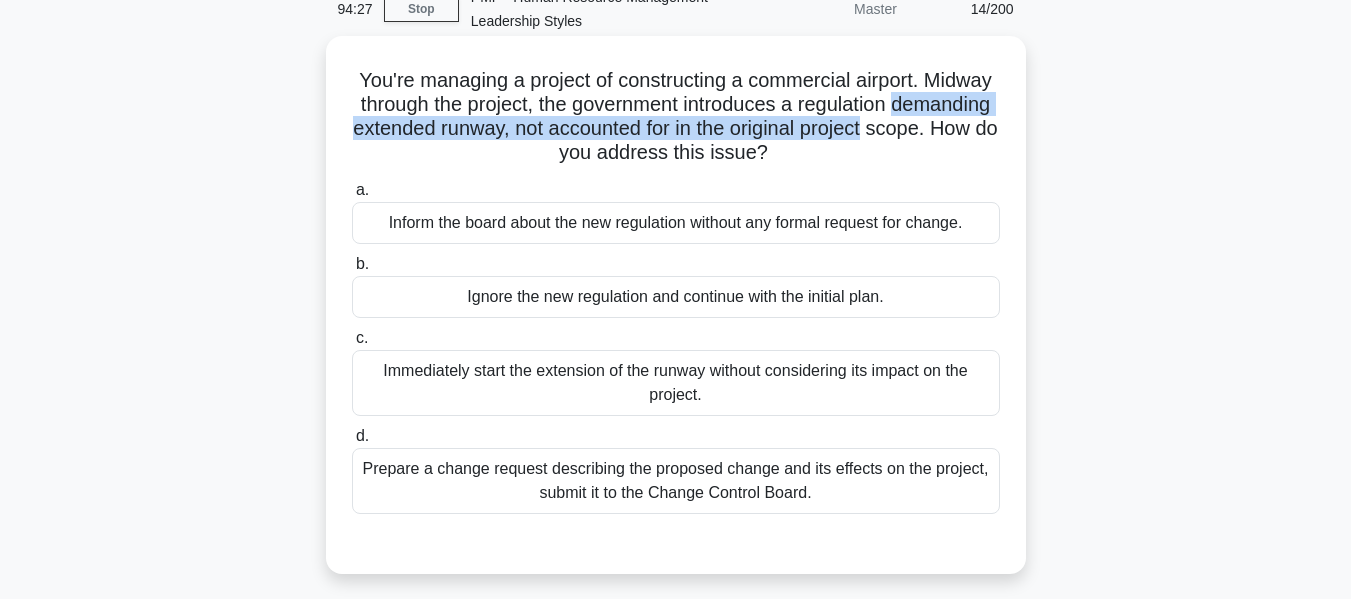 drag, startPoint x: 536, startPoint y: 492, endPoint x: 889, endPoint y: 493, distance: 353.0014 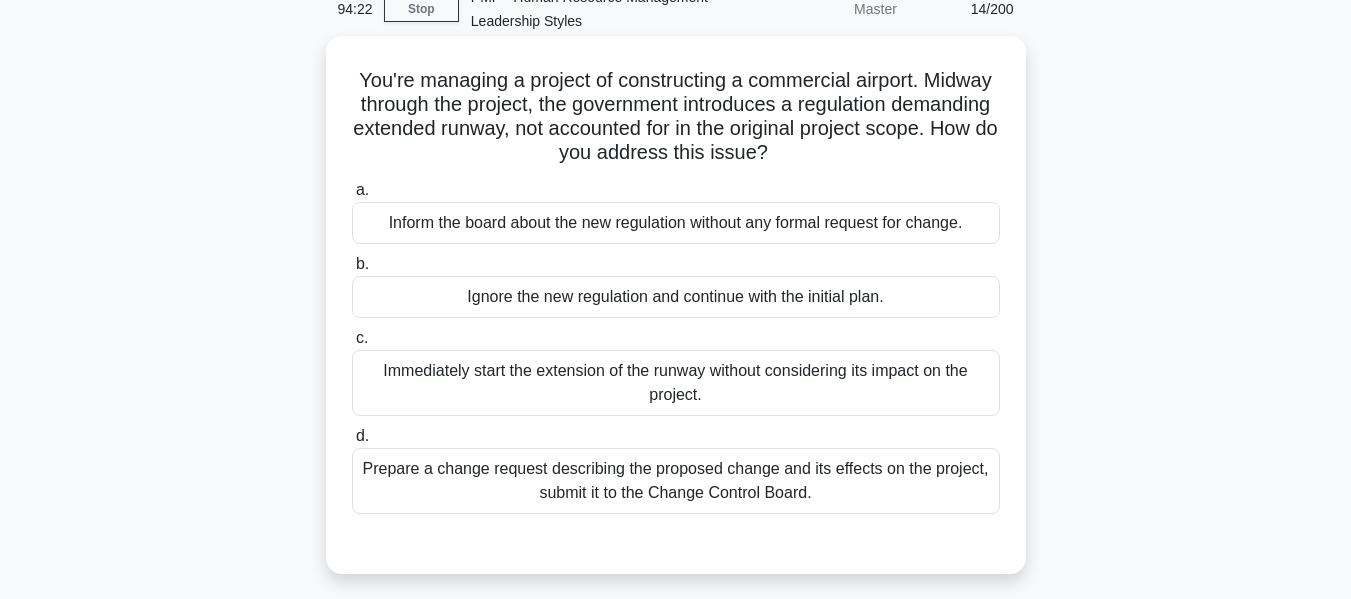 click on "Prepare a change request describing the proposed change and its effects on the project, submit it to the Change Control Board." at bounding box center [676, 481] 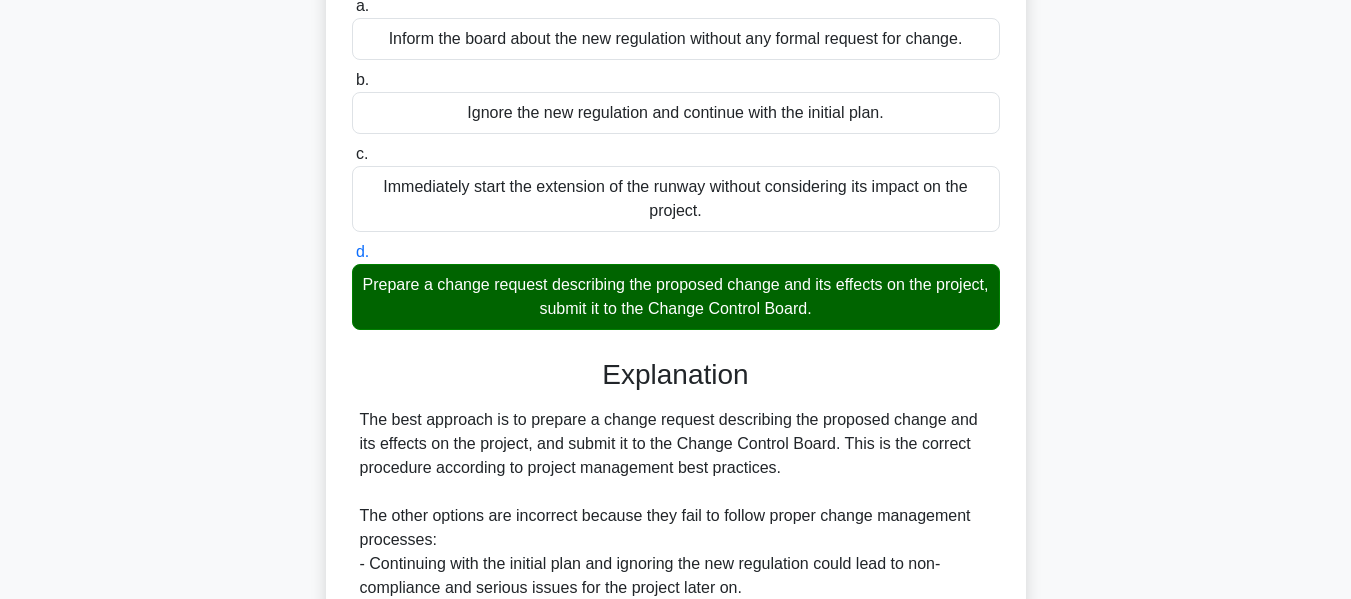 scroll, scrollTop: 500, scrollLeft: 0, axis: vertical 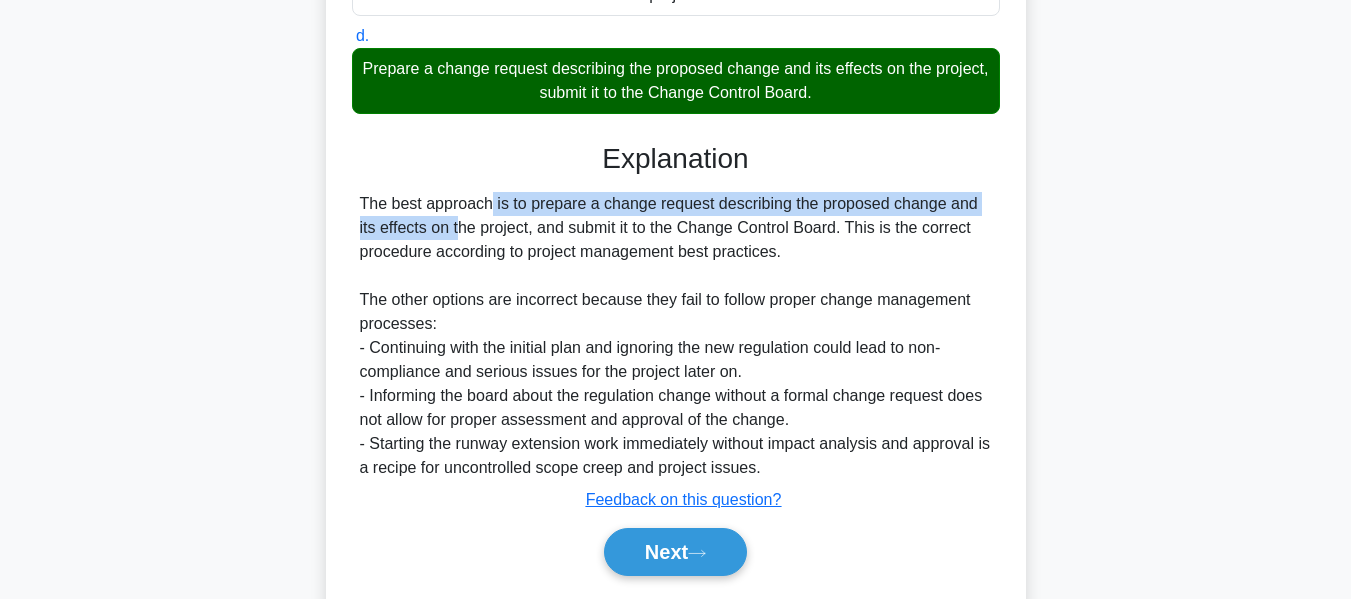 drag, startPoint x: 361, startPoint y: 204, endPoint x: 987, endPoint y: 198, distance: 626.02875 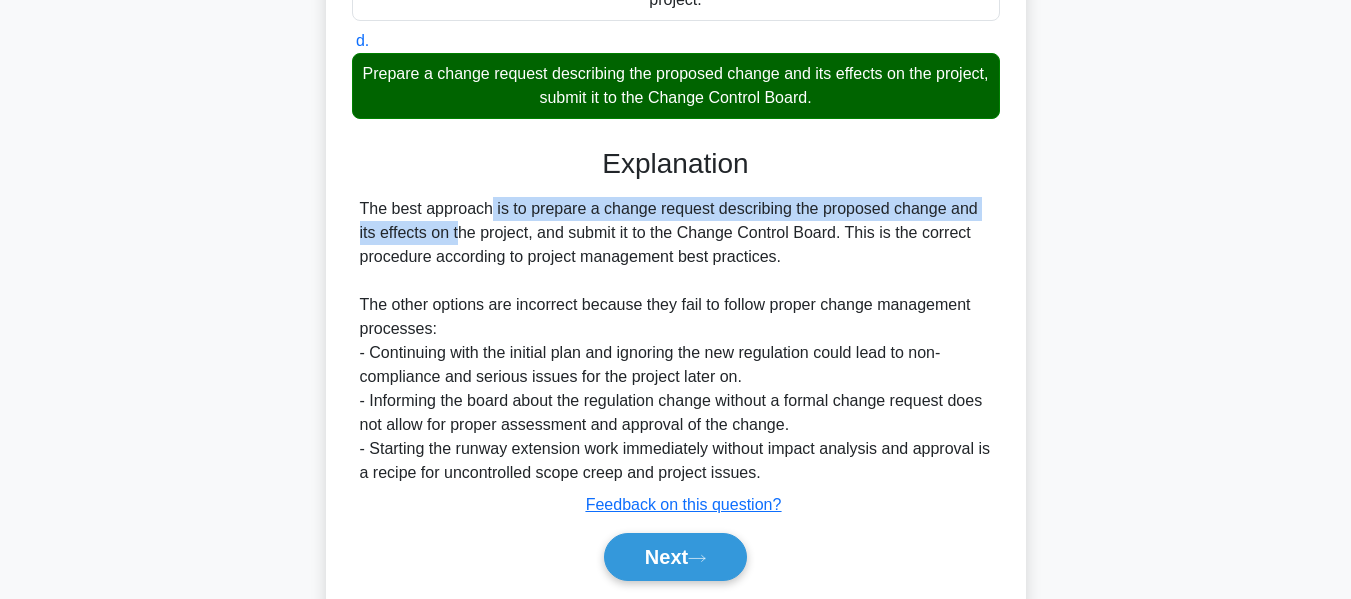 drag, startPoint x: 367, startPoint y: 222, endPoint x: 1031, endPoint y: 255, distance: 664.8195 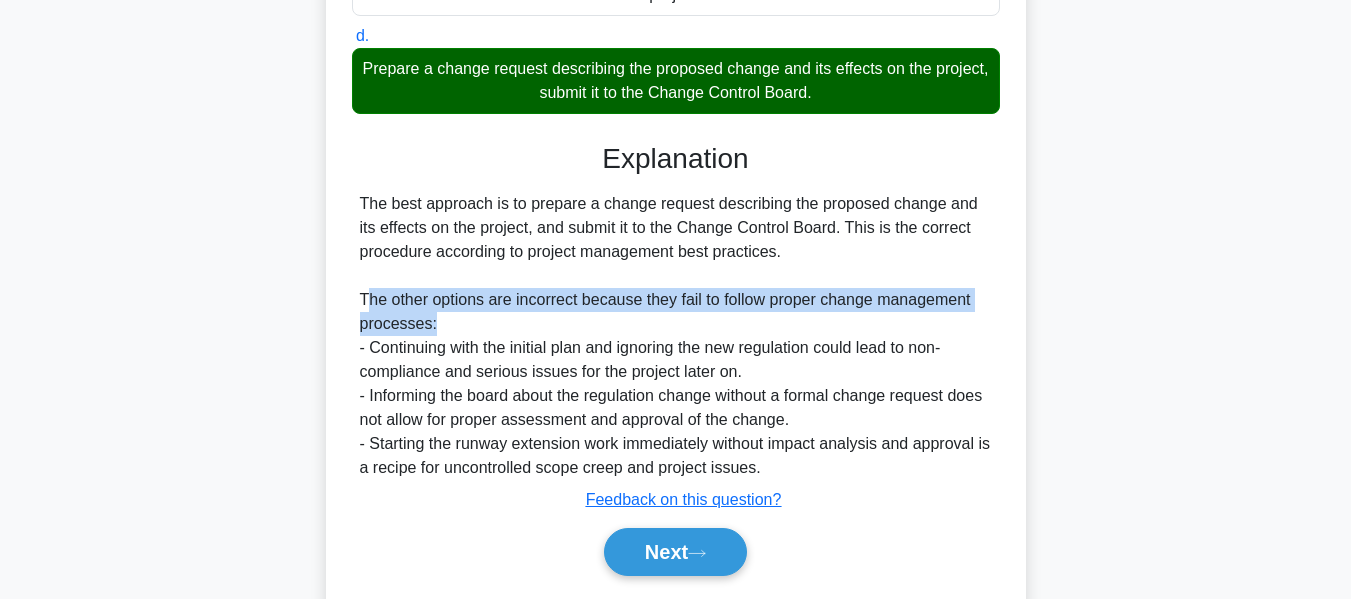 drag, startPoint x: 364, startPoint y: 306, endPoint x: 975, endPoint y: 331, distance: 611.5112 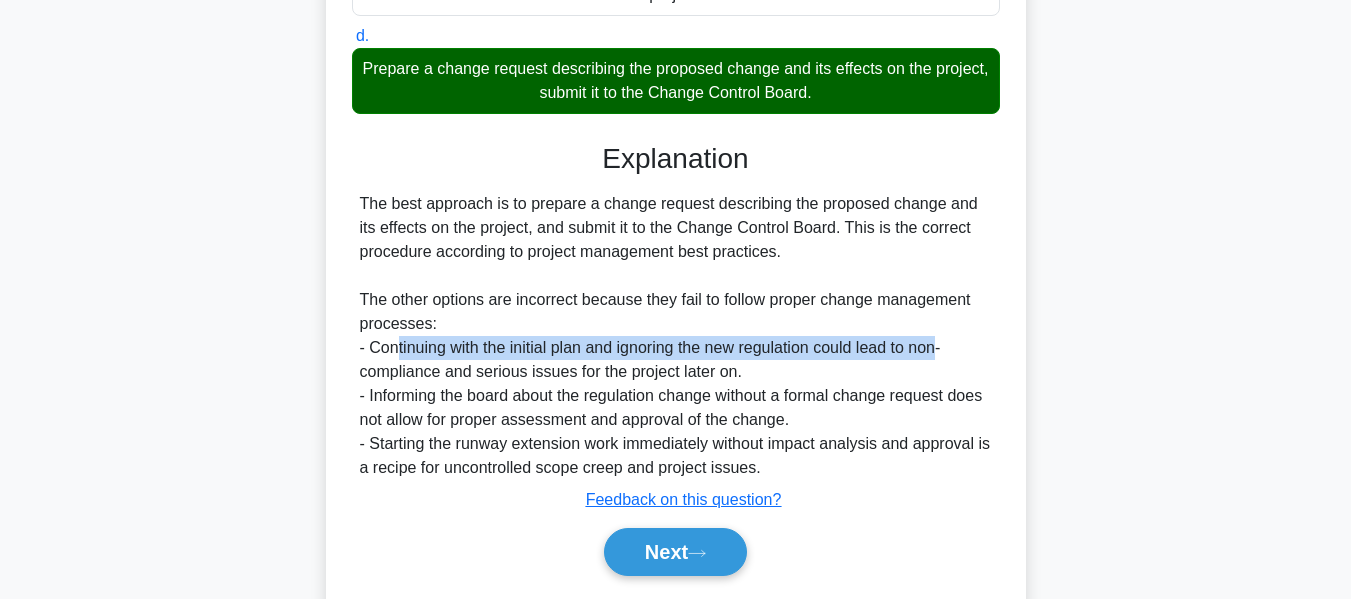 drag, startPoint x: 397, startPoint y: 353, endPoint x: 944, endPoint y: 357, distance: 547.01465 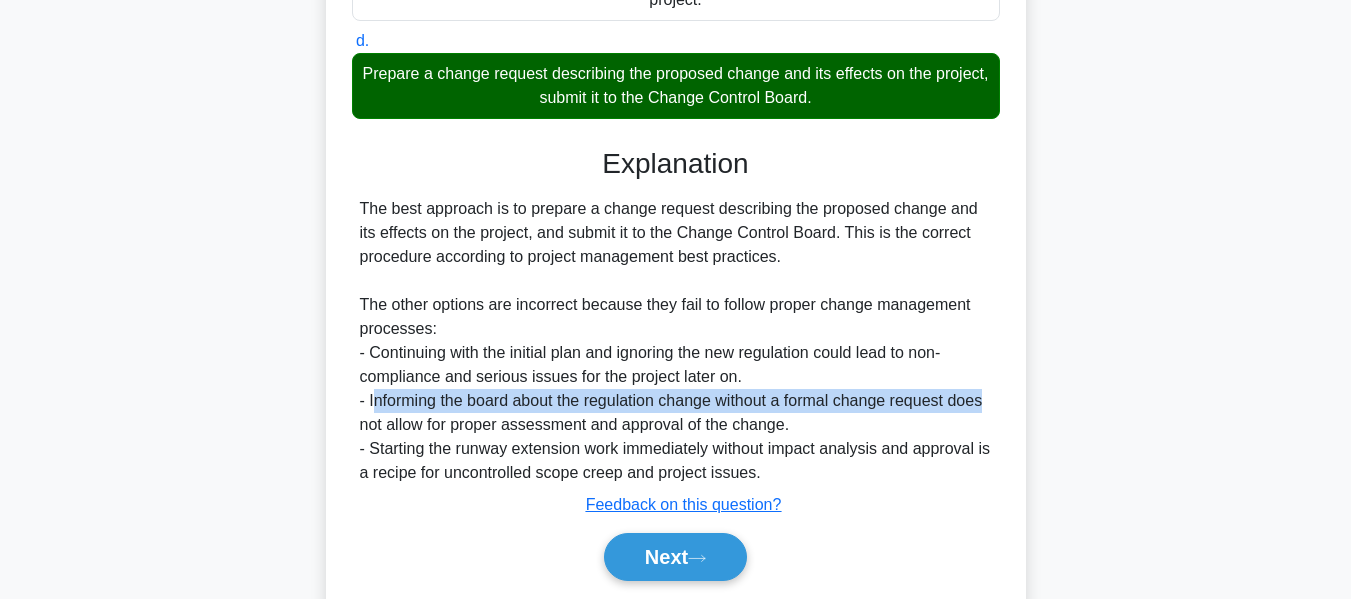 drag, startPoint x: 375, startPoint y: 397, endPoint x: 1042, endPoint y: 398, distance: 667.00073 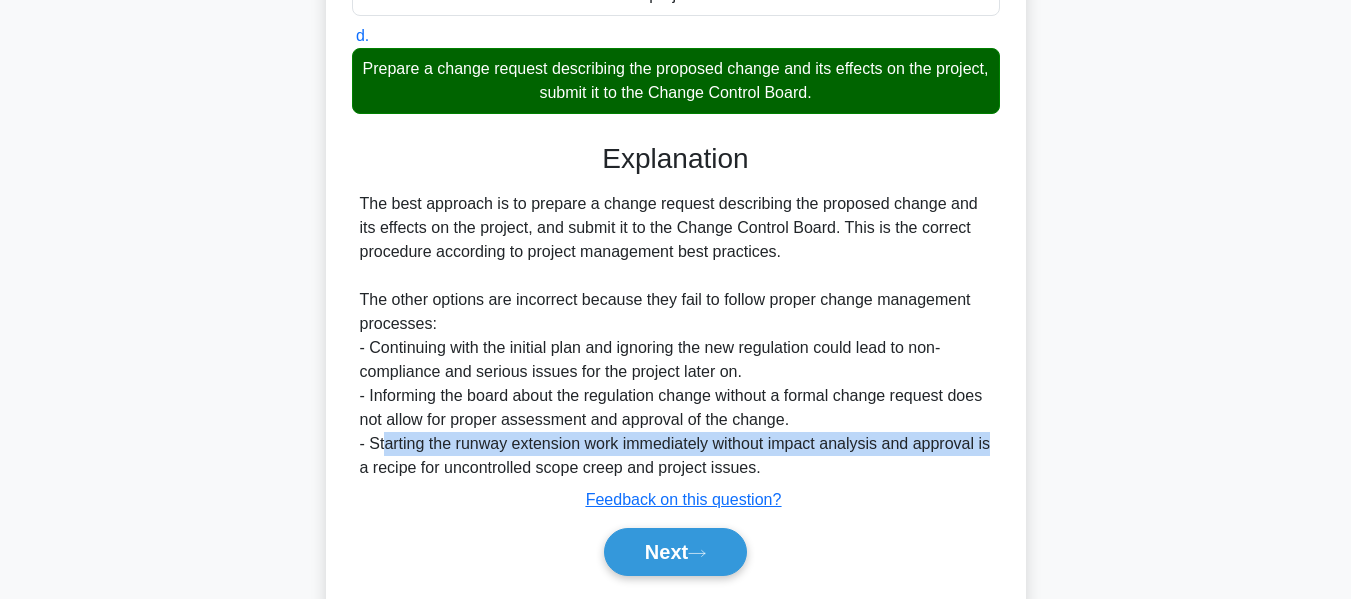 drag, startPoint x: 386, startPoint y: 452, endPoint x: 875, endPoint y: 447, distance: 489.02557 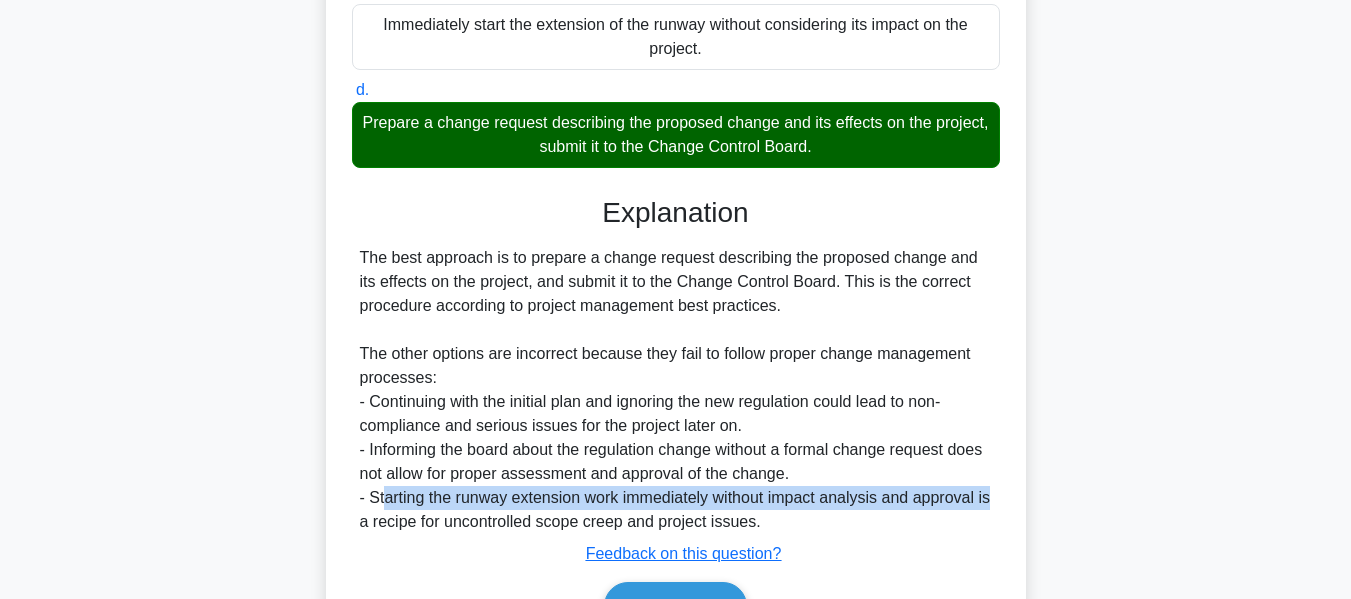 scroll, scrollTop: 563, scrollLeft: 0, axis: vertical 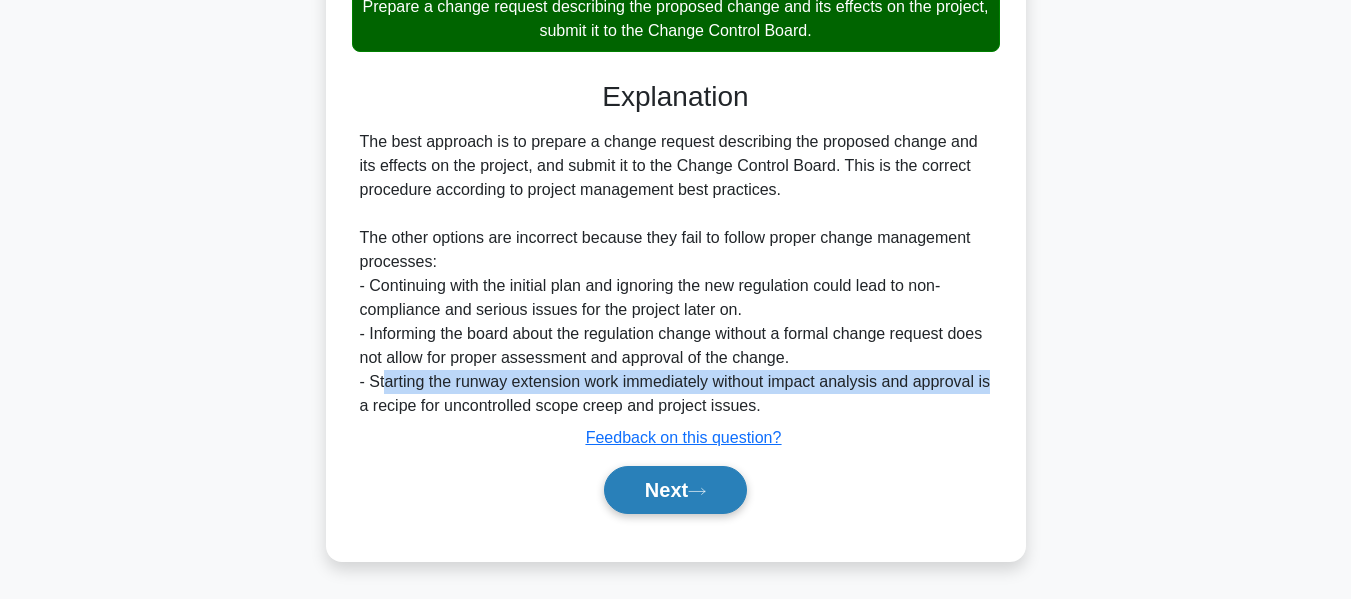 click on "Next" at bounding box center [675, 490] 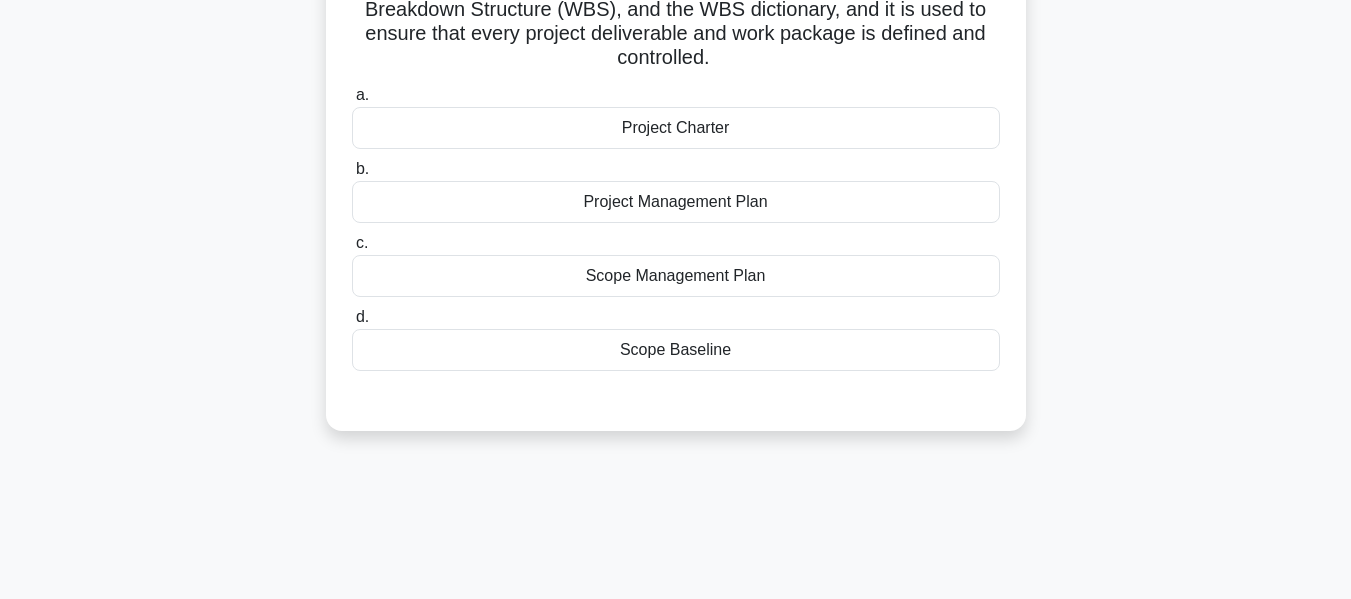 scroll, scrollTop: 0, scrollLeft: 0, axis: both 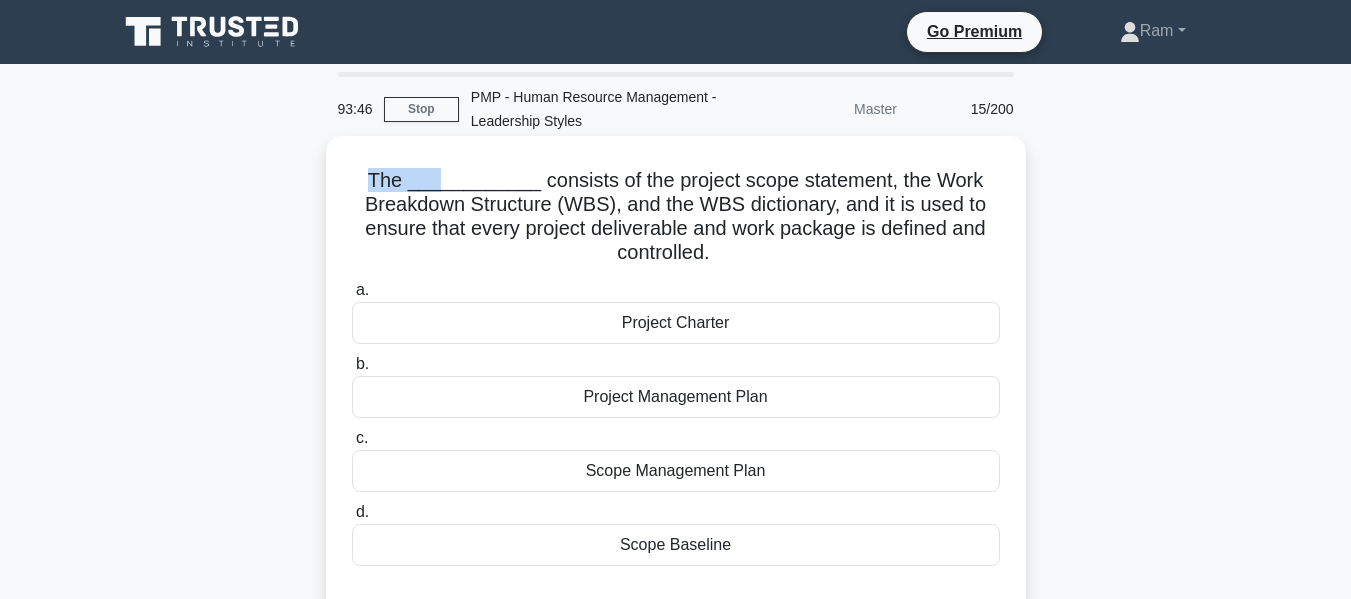 drag, startPoint x: 380, startPoint y: 171, endPoint x: 446, endPoint y: 173, distance: 66.0303 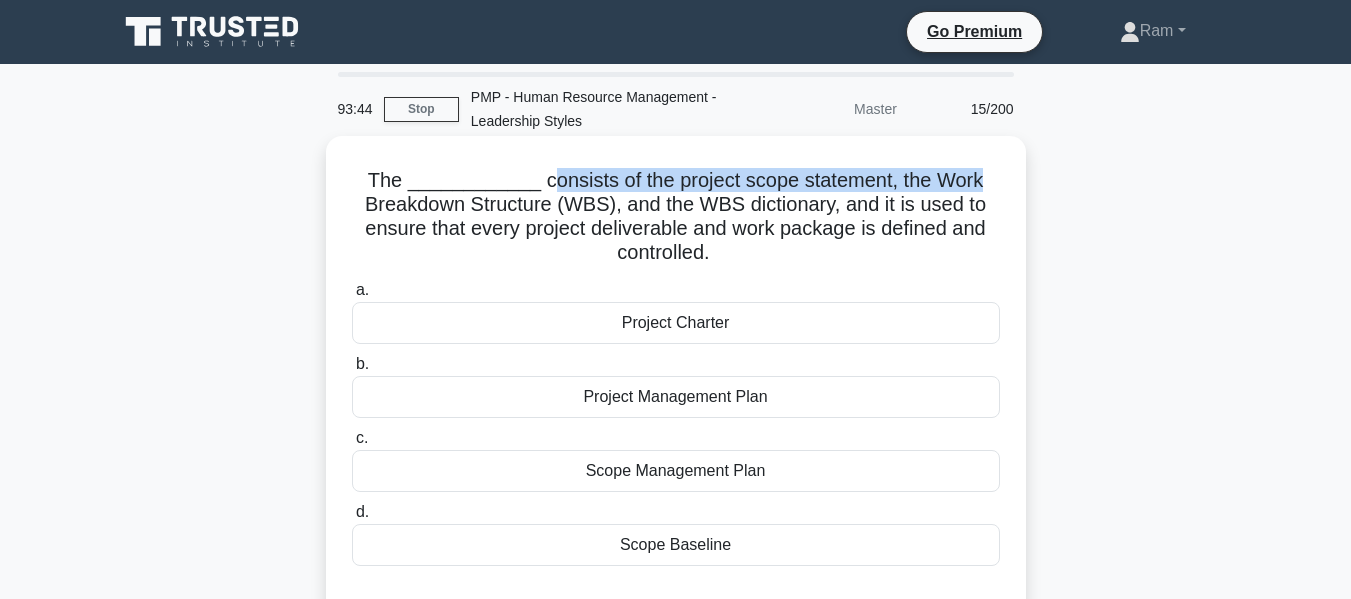 drag, startPoint x: 530, startPoint y: 176, endPoint x: 974, endPoint y: 184, distance: 444.07205 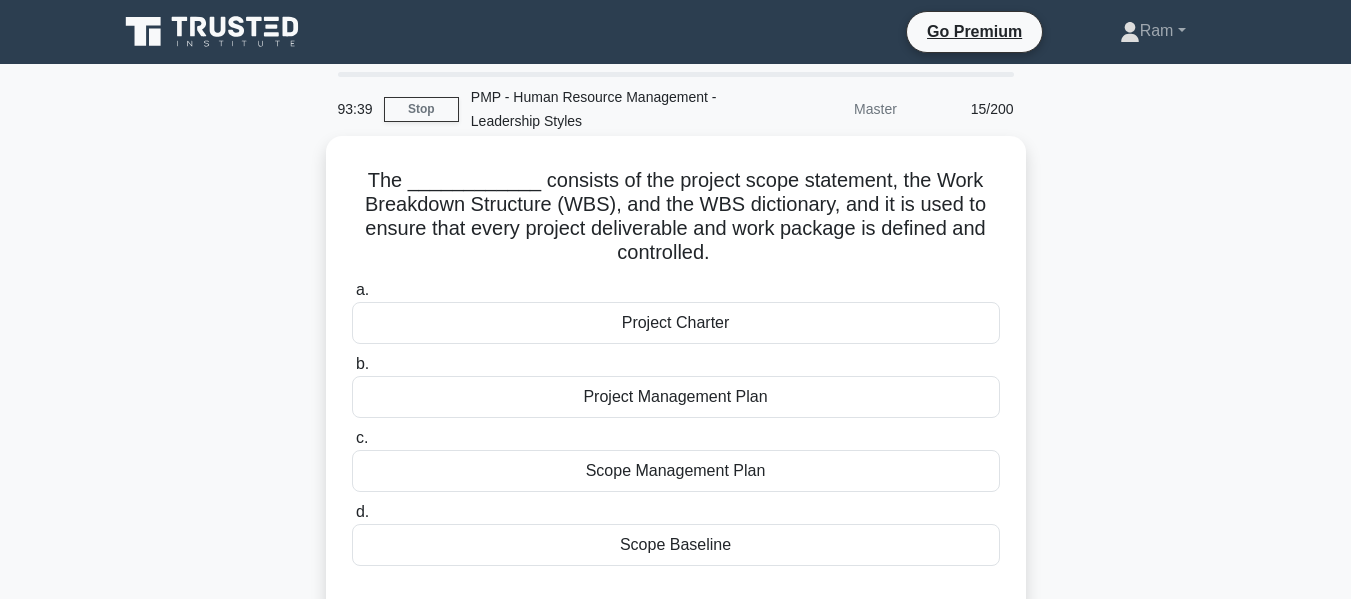 click on "The ____________ consists of the project scope statement, the Work Breakdown Structure (WBS), and the WBS dictionary, and it is used to ensure that every project deliverable and work package is defined and controlled." at bounding box center (676, 217) 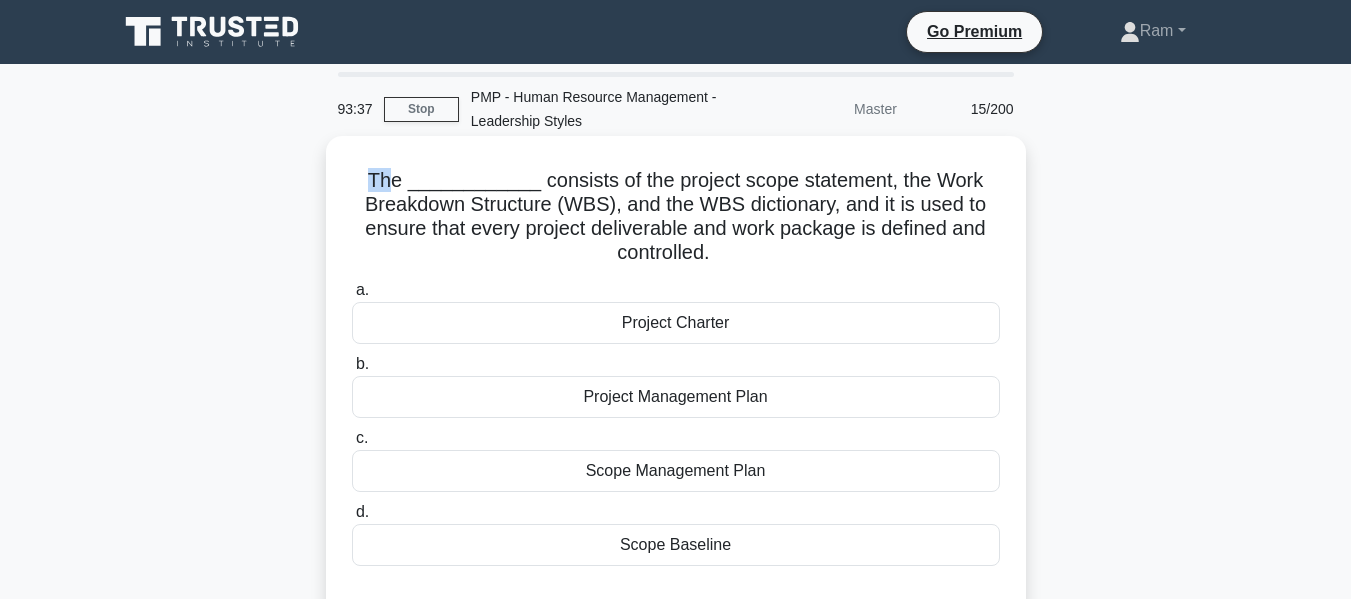 drag, startPoint x: 375, startPoint y: 177, endPoint x: 425, endPoint y: 184, distance: 50.48762 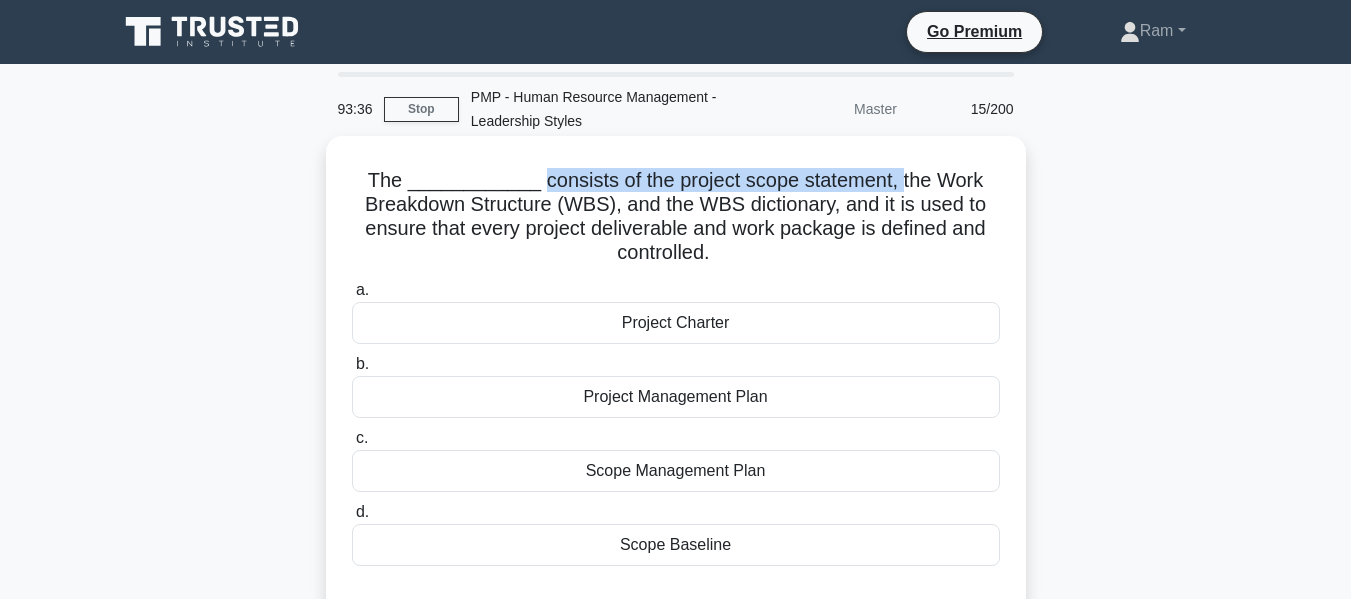 drag, startPoint x: 526, startPoint y: 182, endPoint x: 889, endPoint y: 191, distance: 363.11154 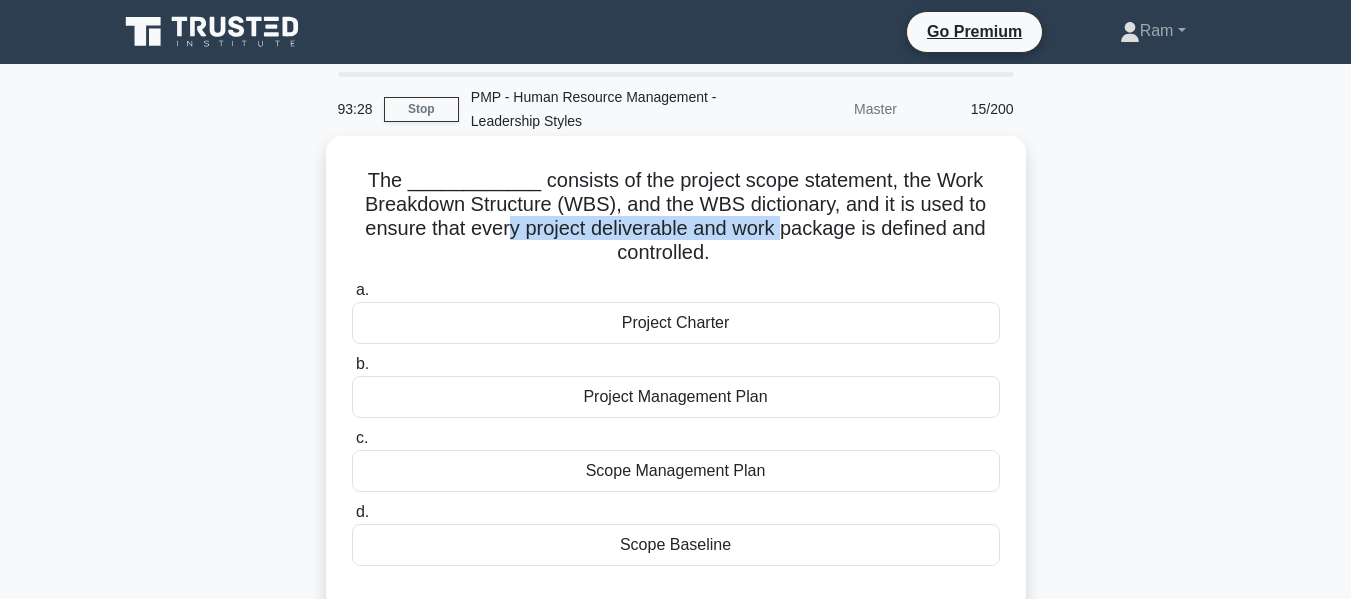 drag, startPoint x: 504, startPoint y: 226, endPoint x: 787, endPoint y: 235, distance: 283.14307 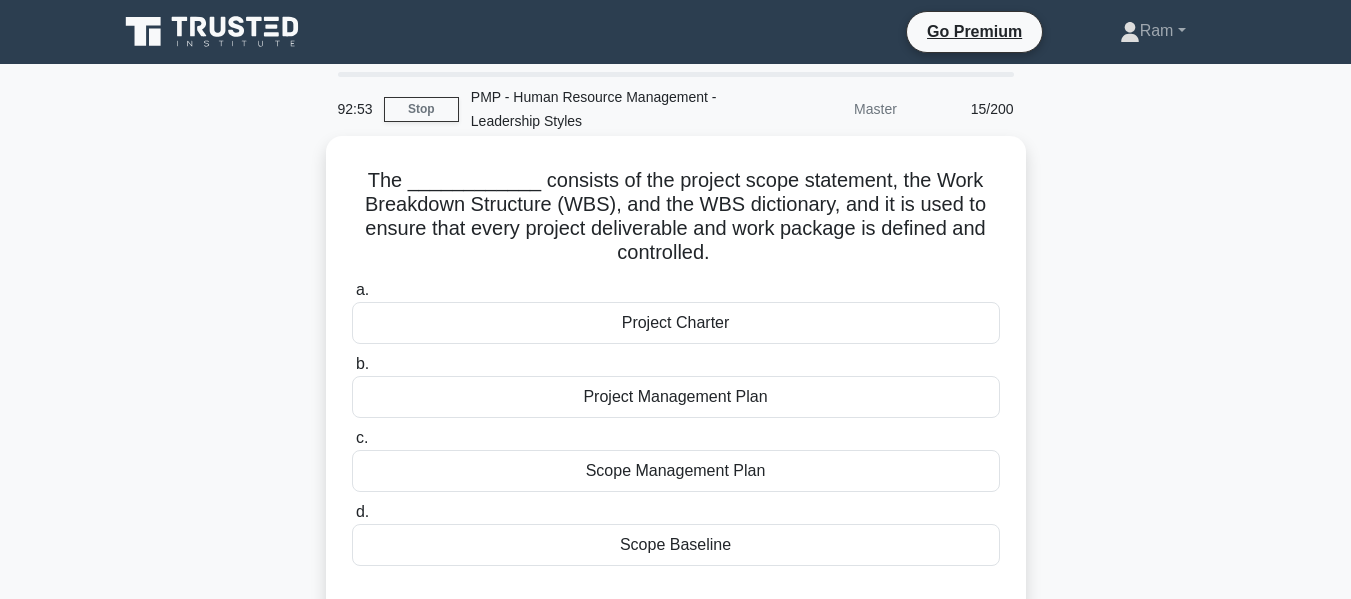 click on "Scope Baseline" at bounding box center [676, 545] 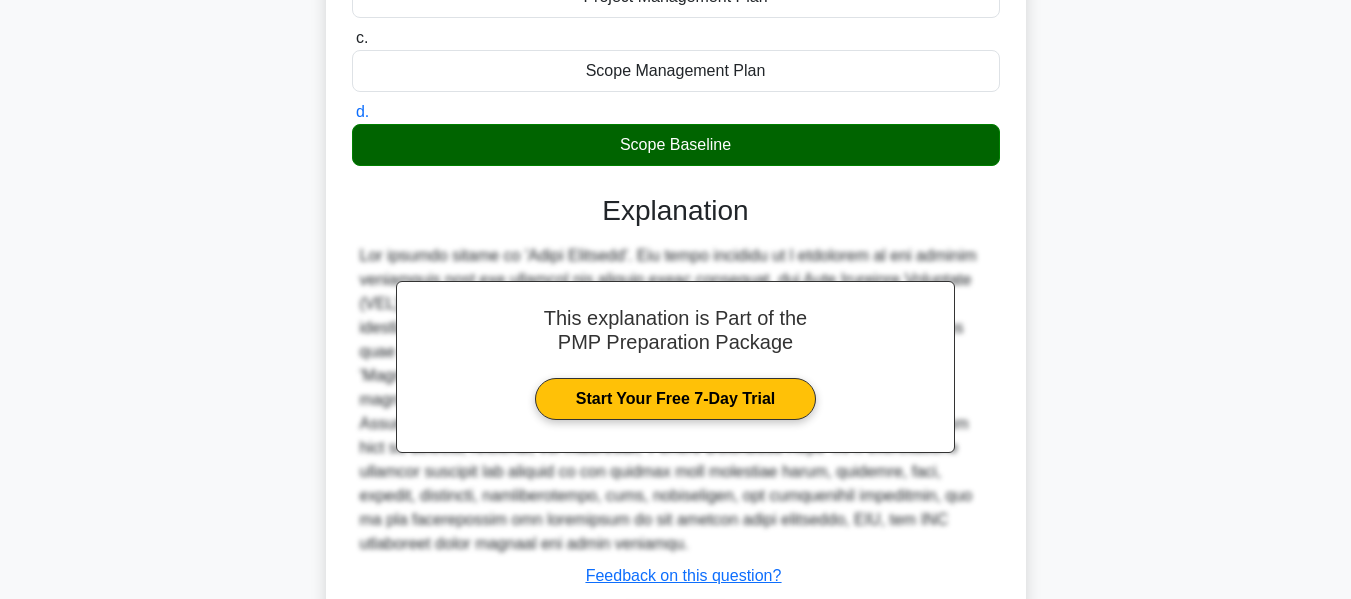 scroll, scrollTop: 539, scrollLeft: 0, axis: vertical 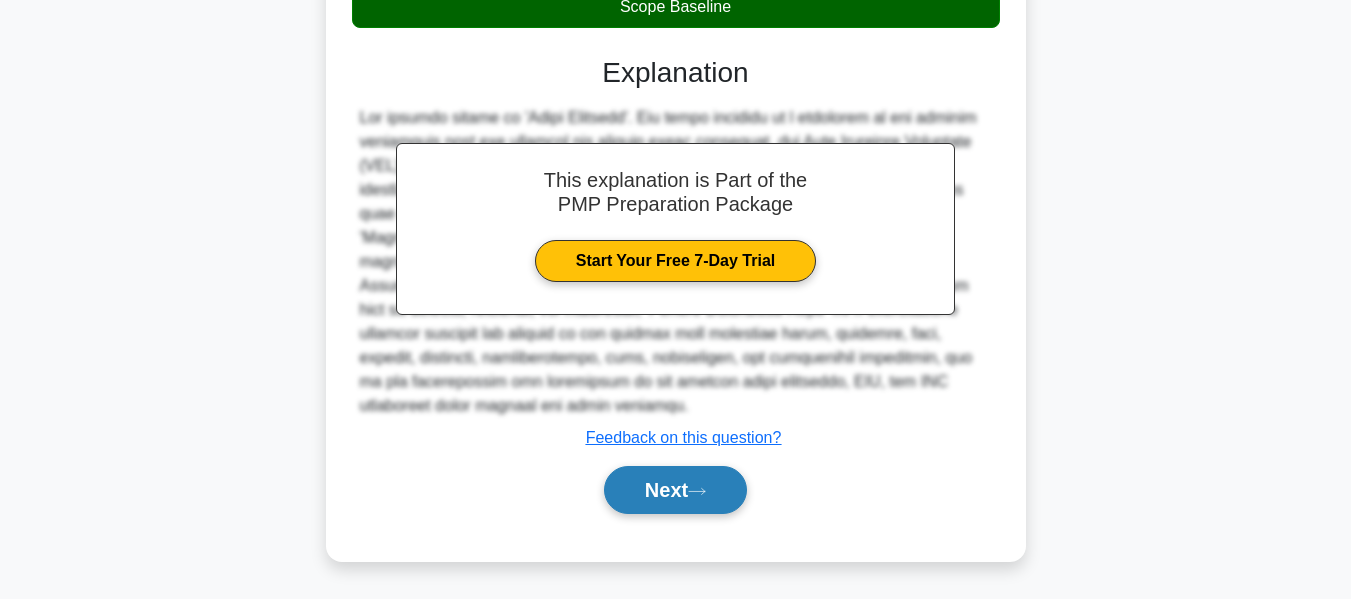 click on "Next" at bounding box center [675, 490] 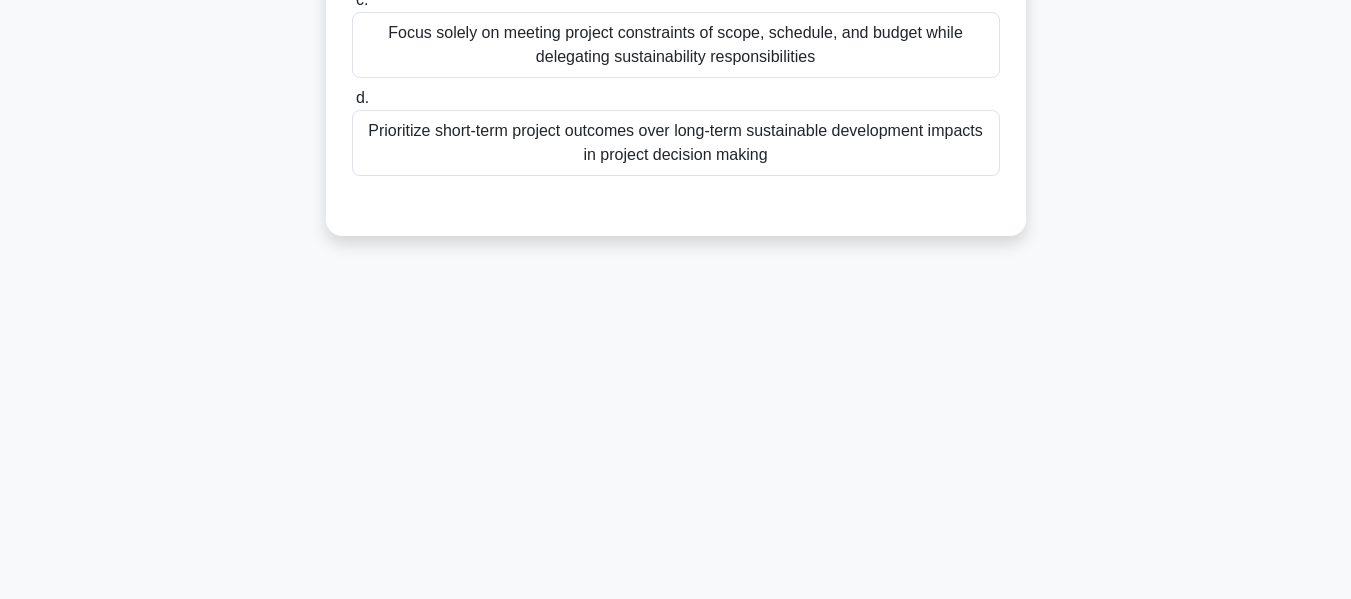 scroll, scrollTop: 81, scrollLeft: 0, axis: vertical 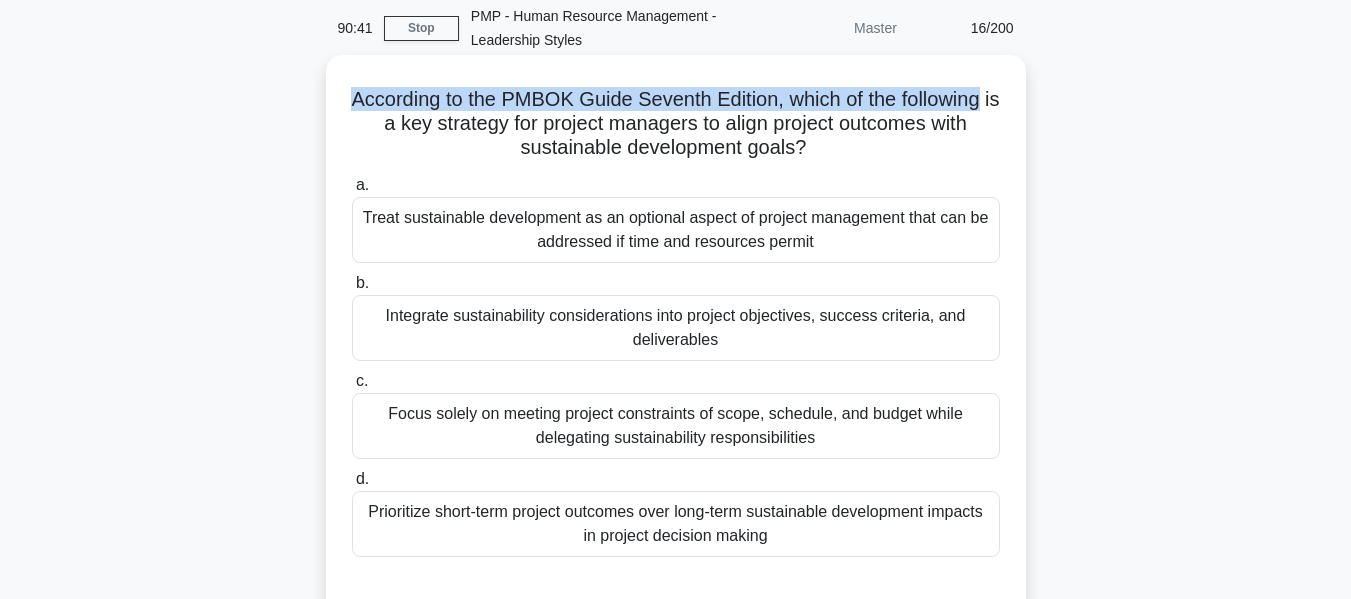 drag, startPoint x: 350, startPoint y: 102, endPoint x: 1007, endPoint y: 105, distance: 657.00684 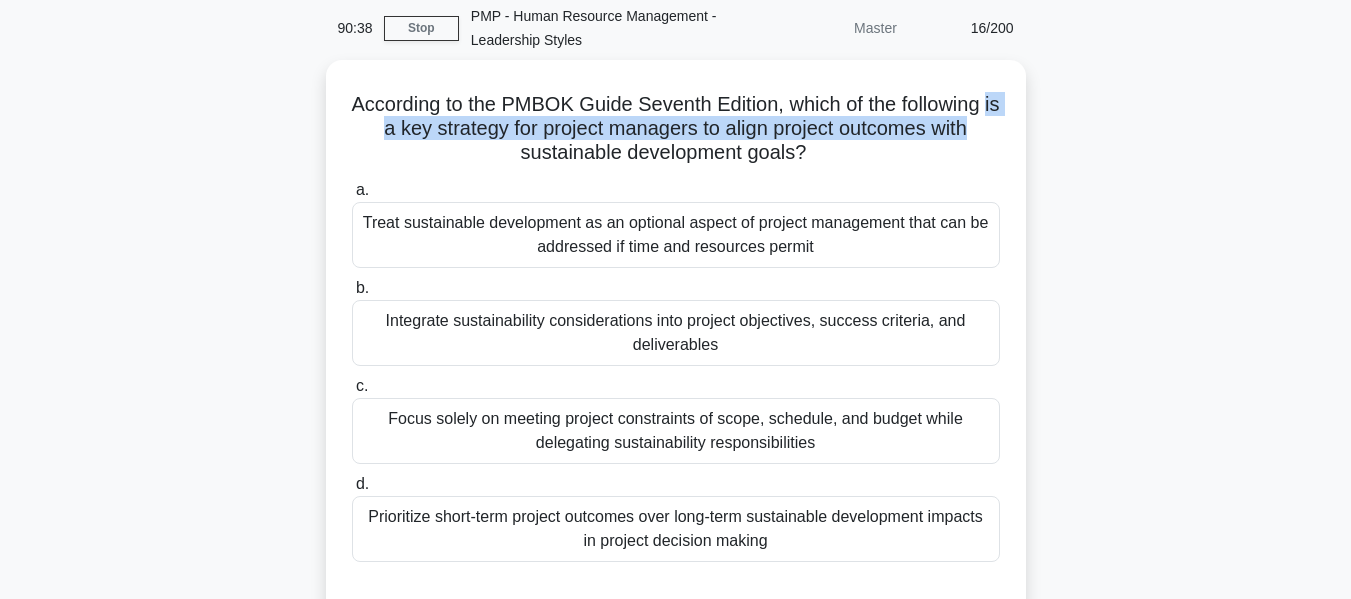 drag, startPoint x: 365, startPoint y: 123, endPoint x: 1036, endPoint y: 140, distance: 671.21533 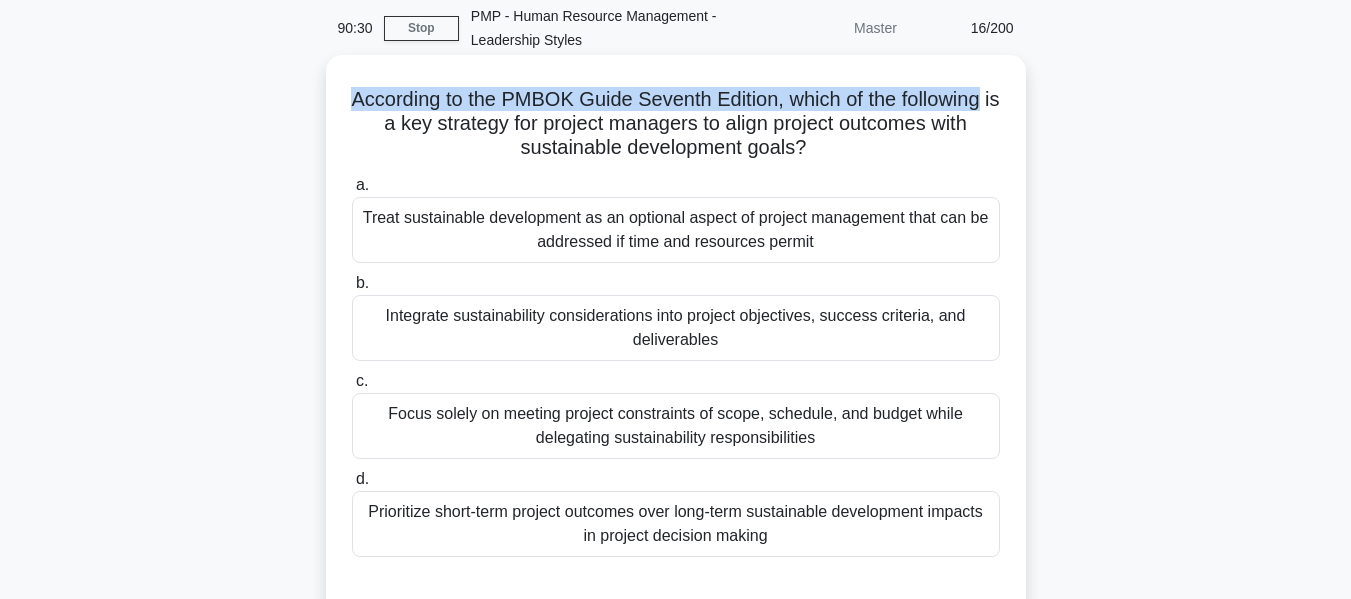 drag, startPoint x: 356, startPoint y: 91, endPoint x: 993, endPoint y: 99, distance: 637.05023 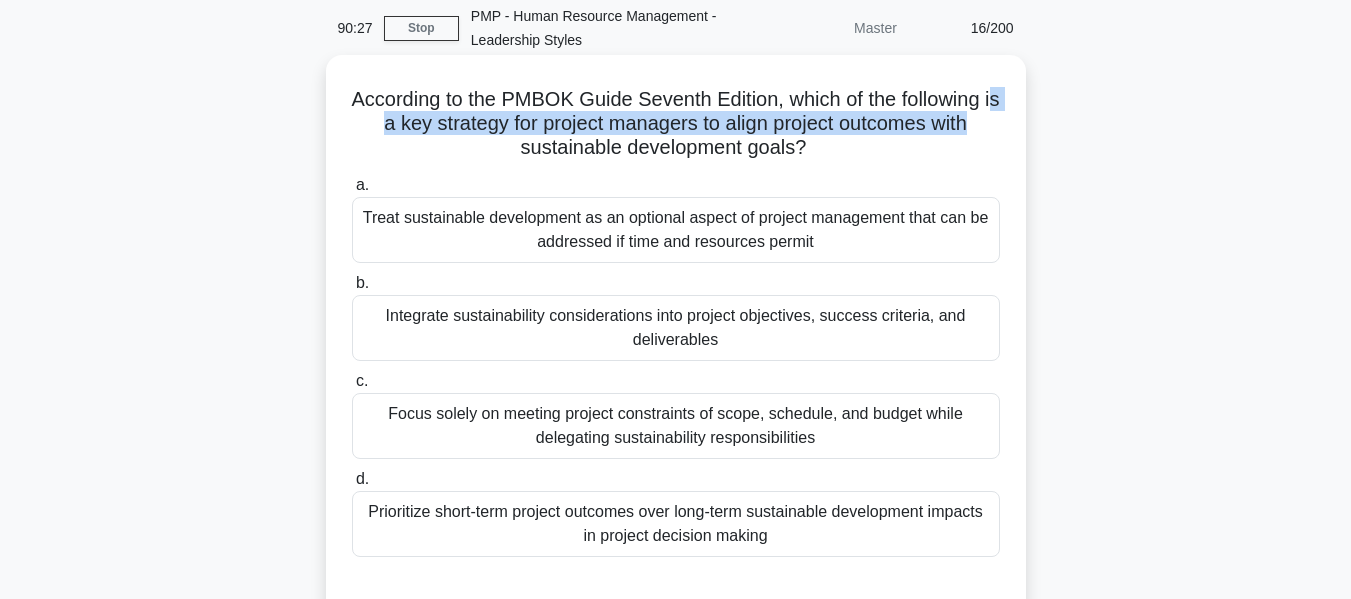 drag, startPoint x: 369, startPoint y: 127, endPoint x: 1013, endPoint y: 119, distance: 644.0497 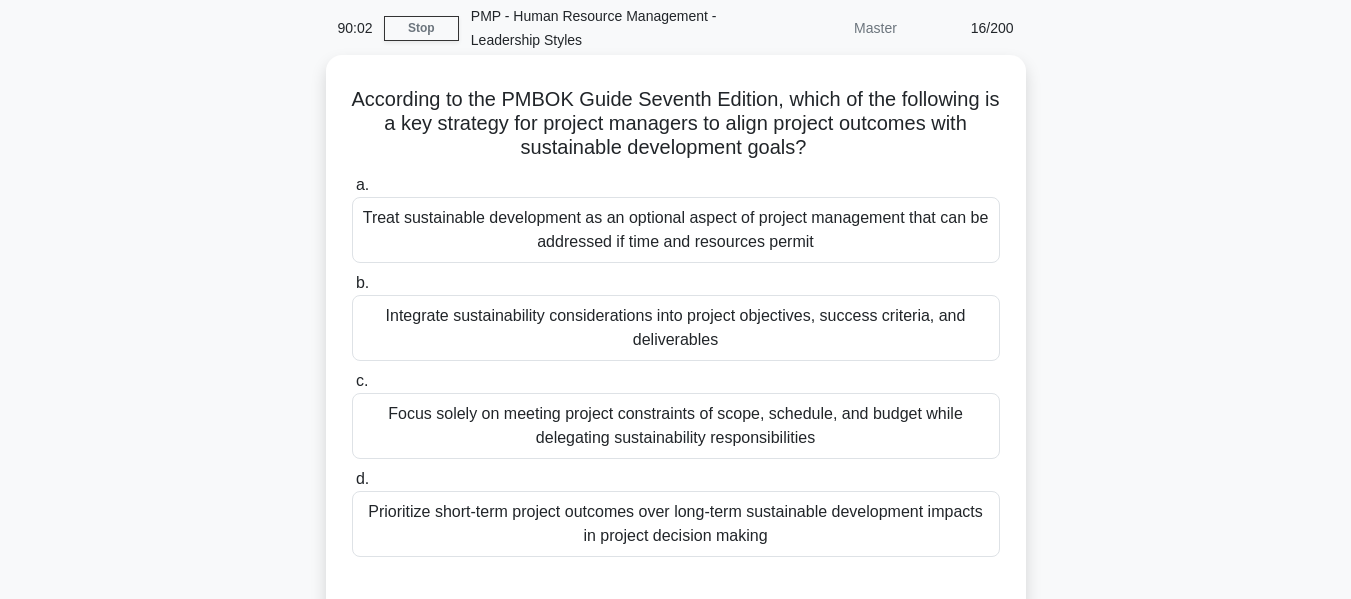 click on "According to the PMBOK Guide Seventh Edition, which of the following is a key strategy for project managers to align project outcomes with sustainable development goals?
.spinner_0XTQ{transform-origin:center;animation:spinner_y6GP .75s linear infinite}@keyframes spinner_y6GP{100%{transform:rotate(360deg)}}" at bounding box center [676, 124] 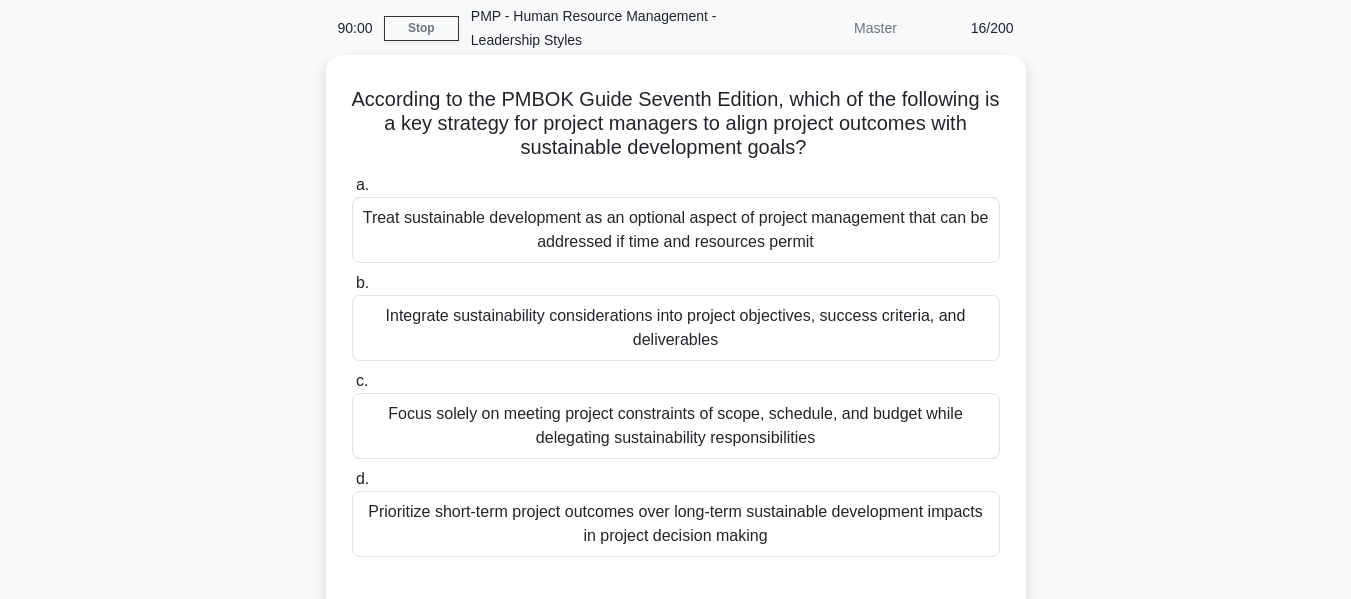 drag, startPoint x: 514, startPoint y: 141, endPoint x: 845, endPoint y: 138, distance: 331.01358 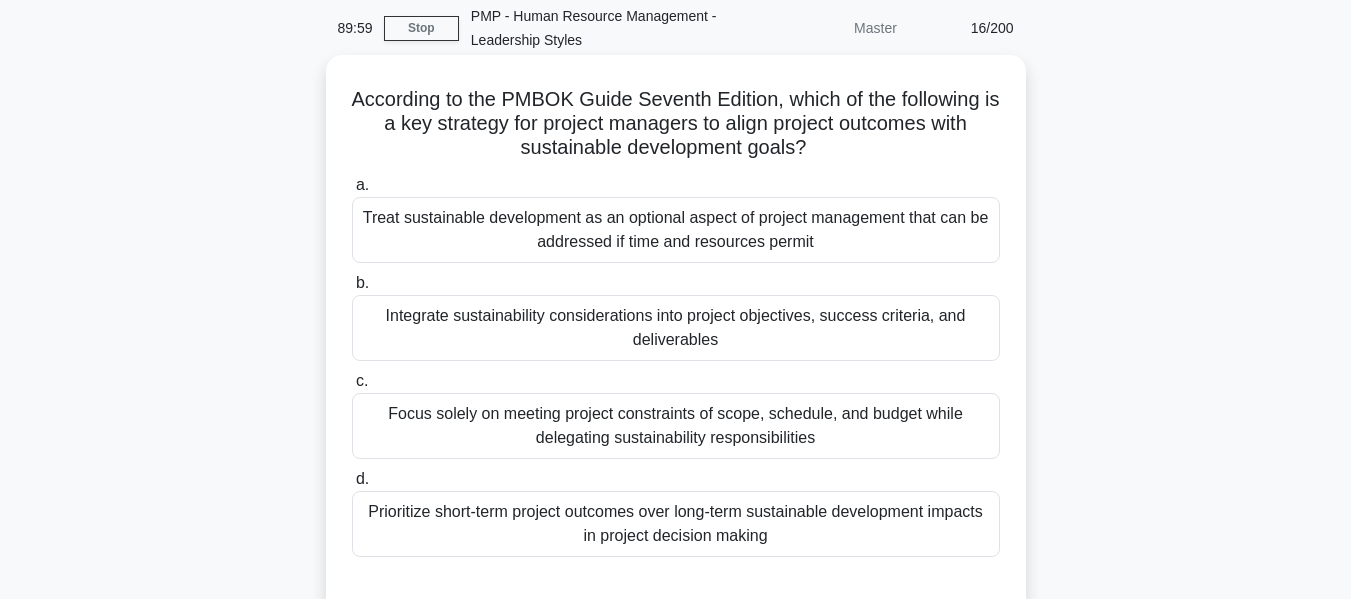 drag, startPoint x: 708, startPoint y: 120, endPoint x: 851, endPoint y: 219, distance: 173.92528 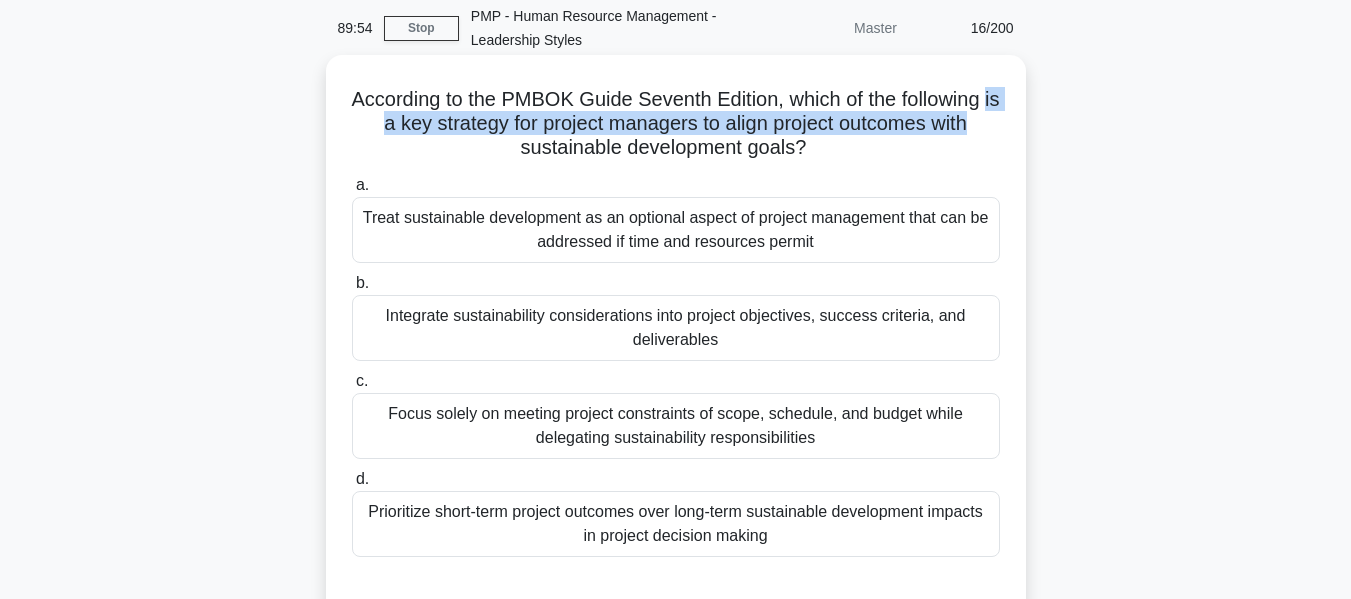 drag, startPoint x: 364, startPoint y: 120, endPoint x: 1015, endPoint y: 124, distance: 651.01227 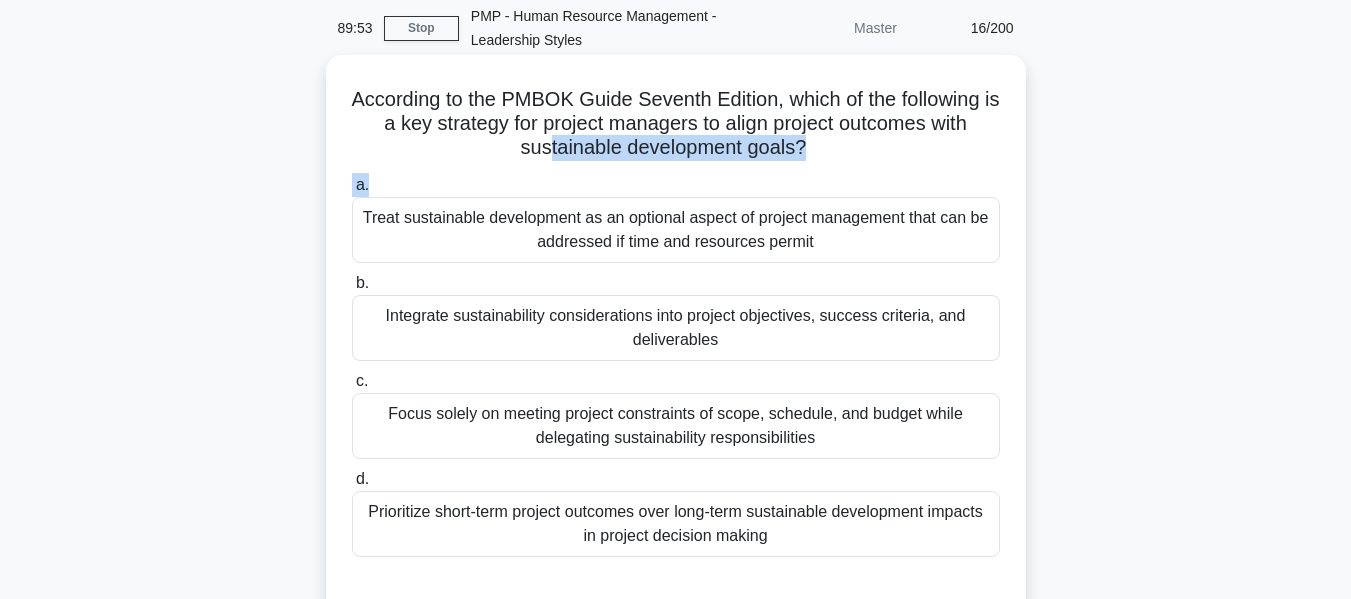 drag, startPoint x: 544, startPoint y: 148, endPoint x: 919, endPoint y: 166, distance: 375.43176 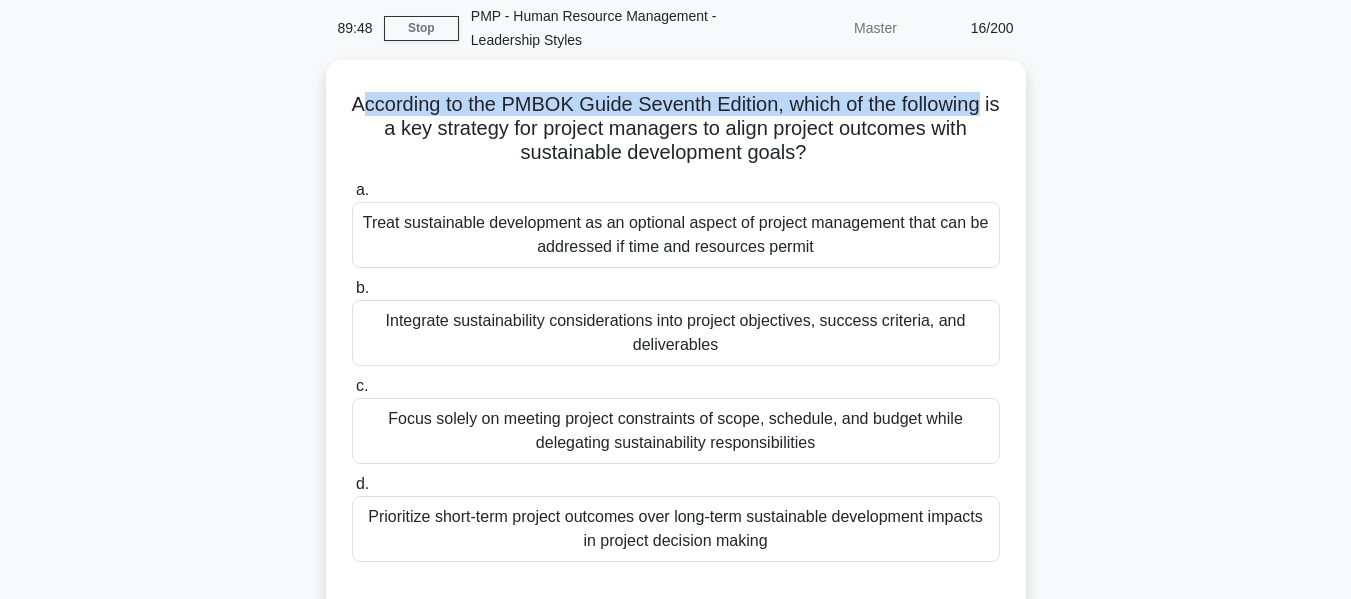 drag, startPoint x: 365, startPoint y: 101, endPoint x: 1034, endPoint y: 109, distance: 669.04785 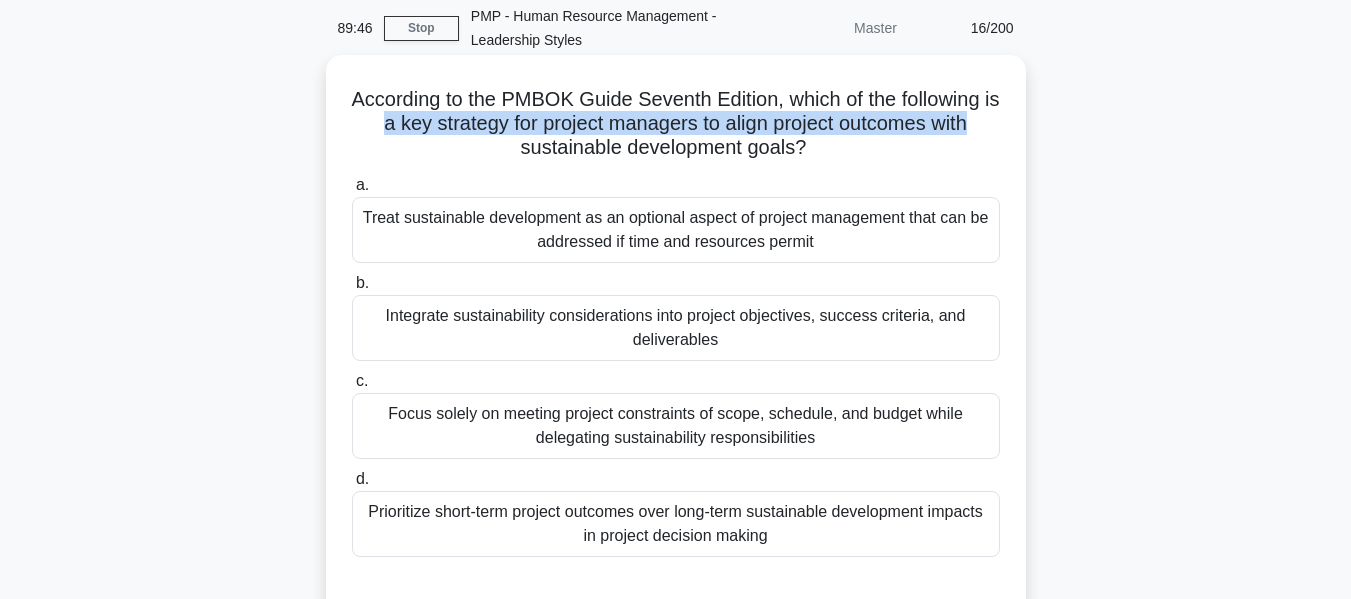 drag, startPoint x: 387, startPoint y: 120, endPoint x: 984, endPoint y: 129, distance: 597.0678 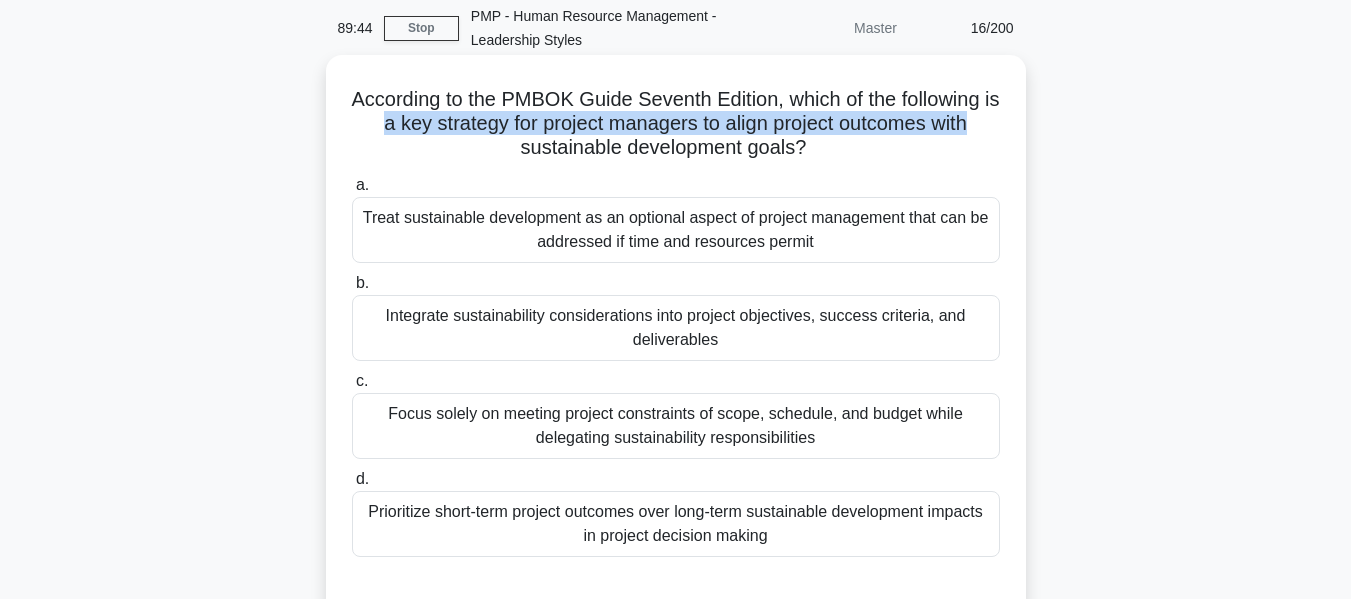 drag, startPoint x: 541, startPoint y: 150, endPoint x: 879, endPoint y: 147, distance: 338.0133 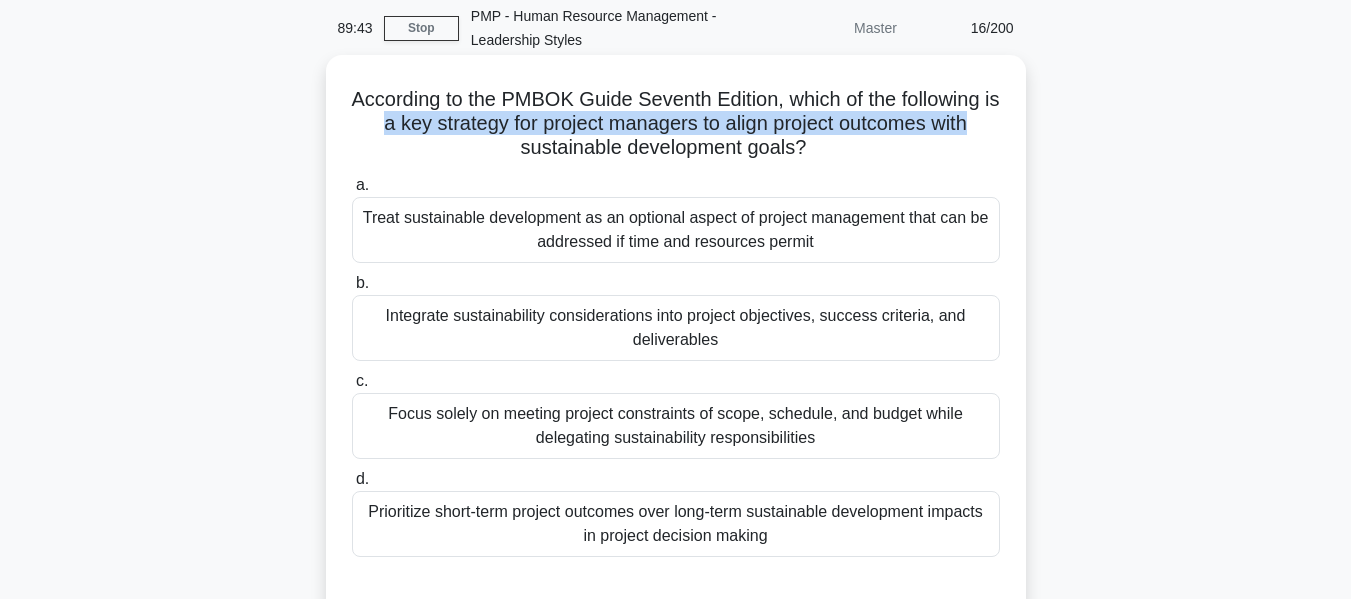 scroll, scrollTop: 181, scrollLeft: 0, axis: vertical 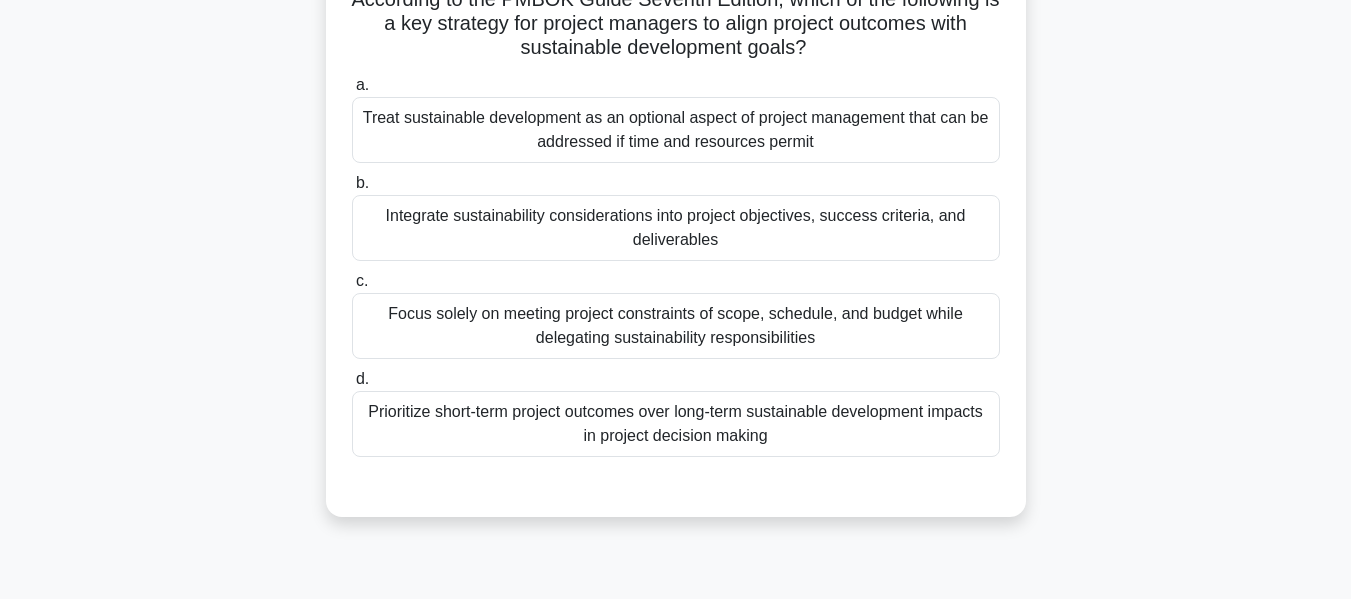 click on "Integrate sustainability considerations into project objectives, success criteria, and deliverables" at bounding box center (676, 228) 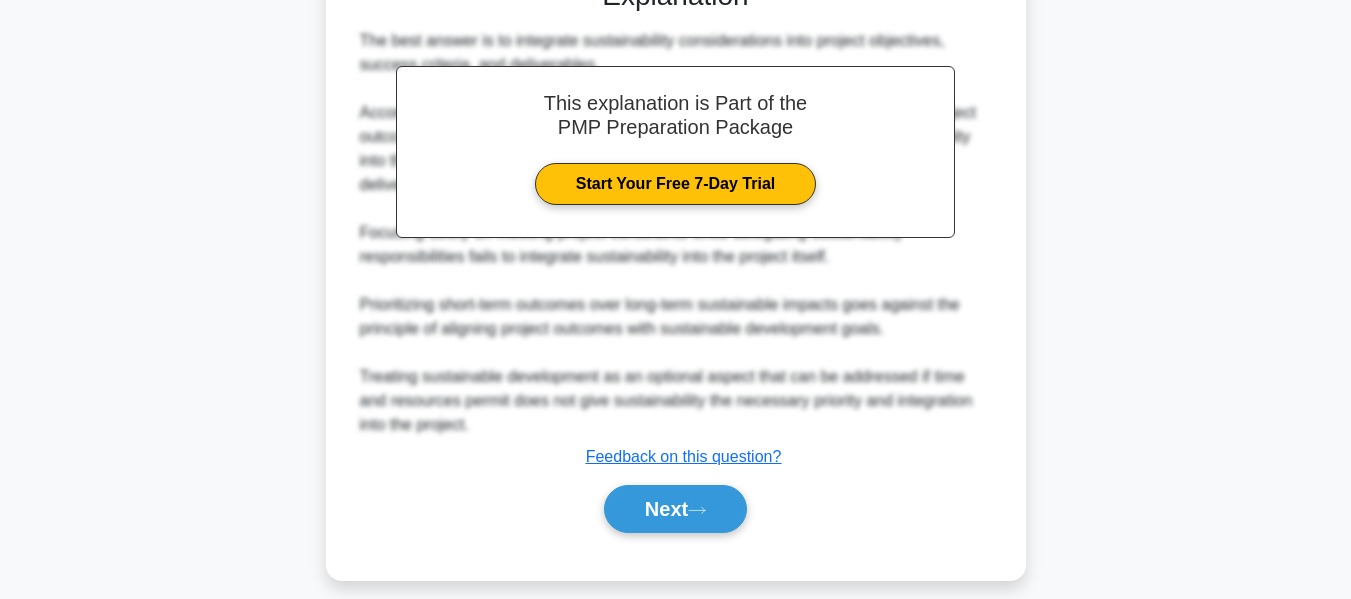 scroll, scrollTop: 707, scrollLeft: 0, axis: vertical 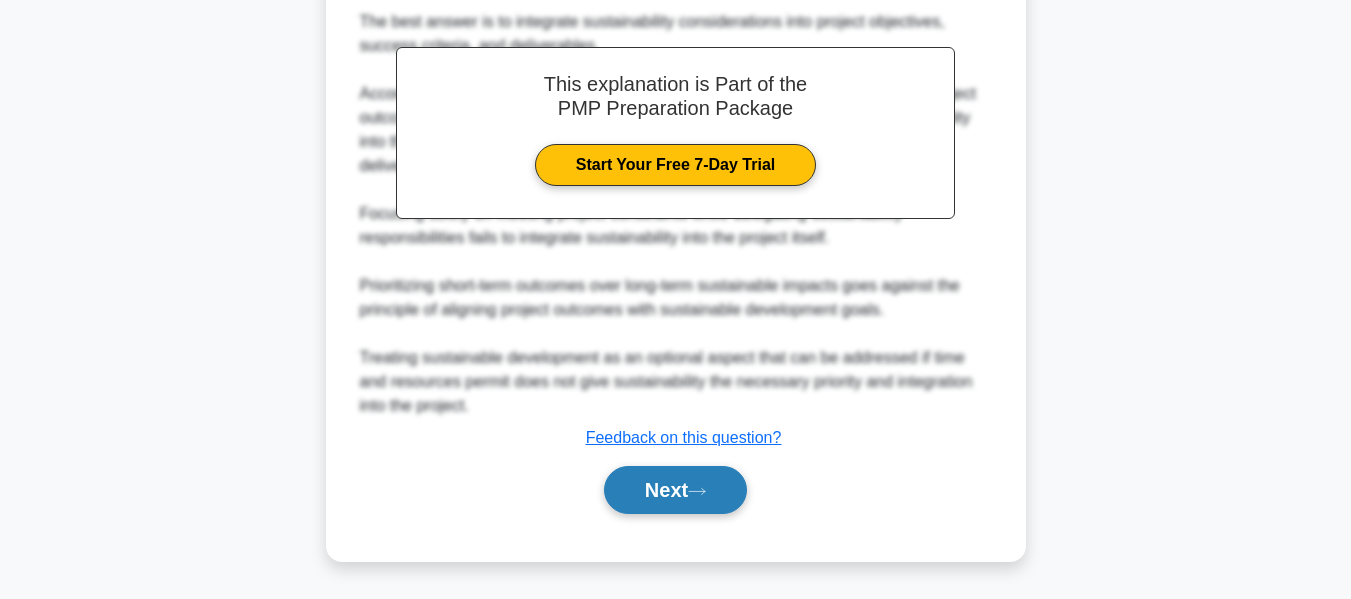 click on "Next" at bounding box center (675, 490) 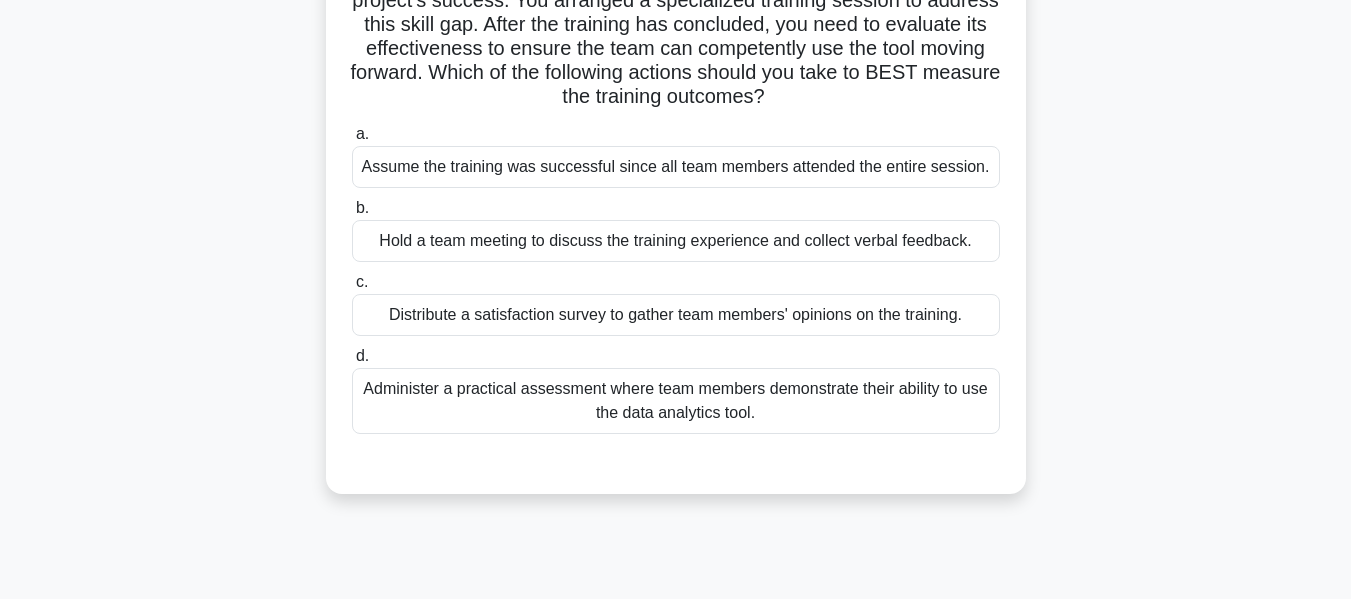 scroll, scrollTop: 0, scrollLeft: 0, axis: both 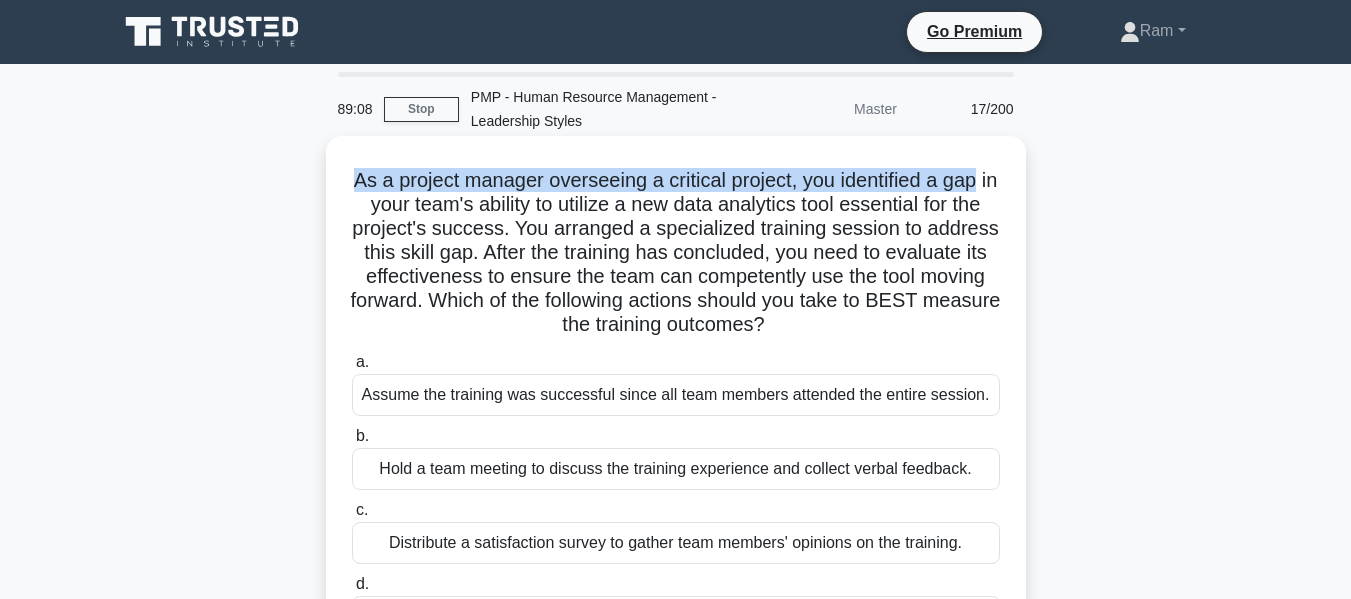 drag, startPoint x: 359, startPoint y: 185, endPoint x: 995, endPoint y: 192, distance: 636.0385 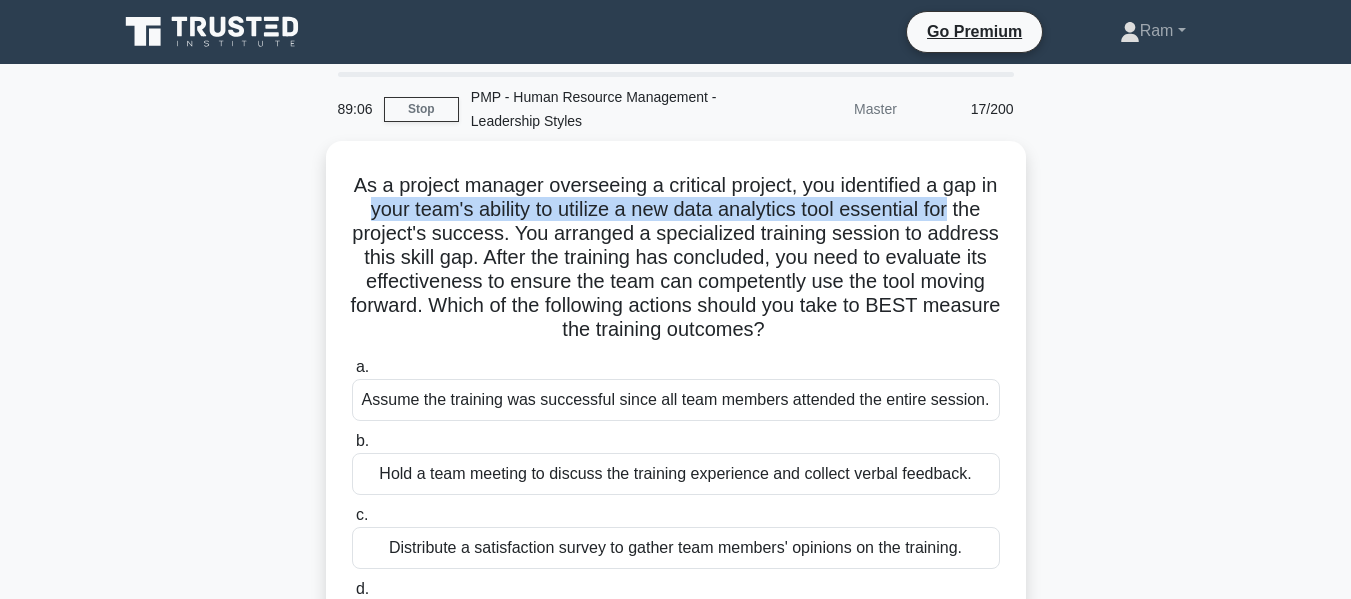 drag, startPoint x: 379, startPoint y: 205, endPoint x: 1066, endPoint y: 209, distance: 687.01166 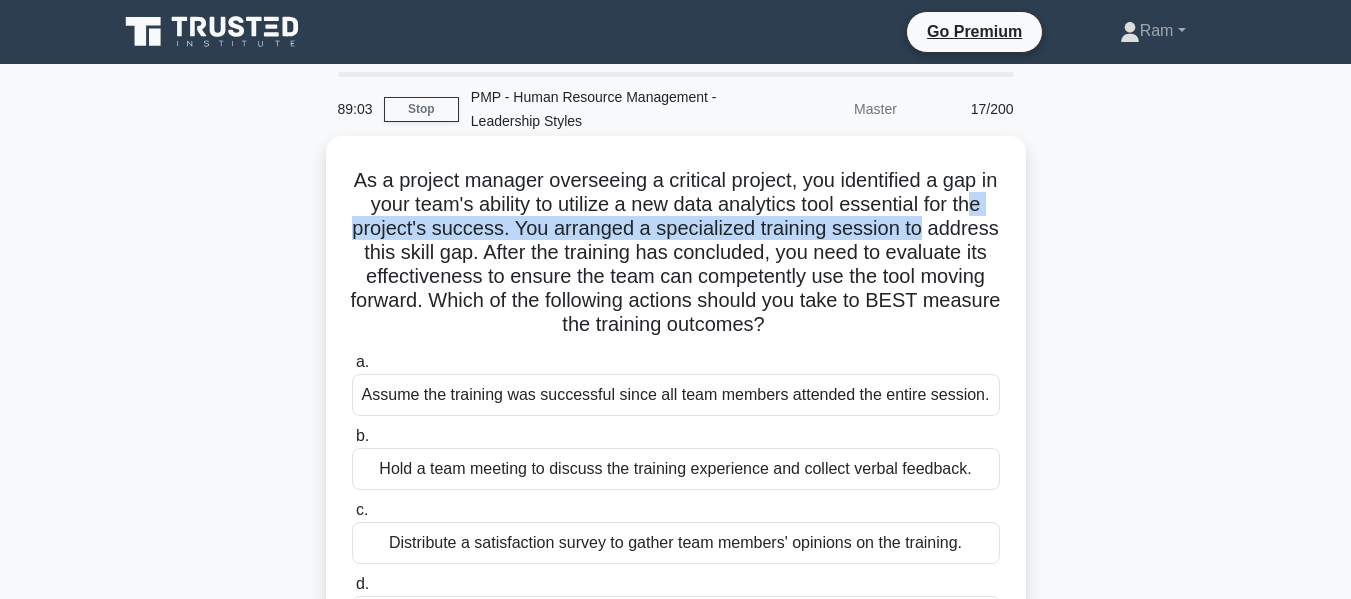 drag, startPoint x: 388, startPoint y: 227, endPoint x: 973, endPoint y: 244, distance: 585.24695 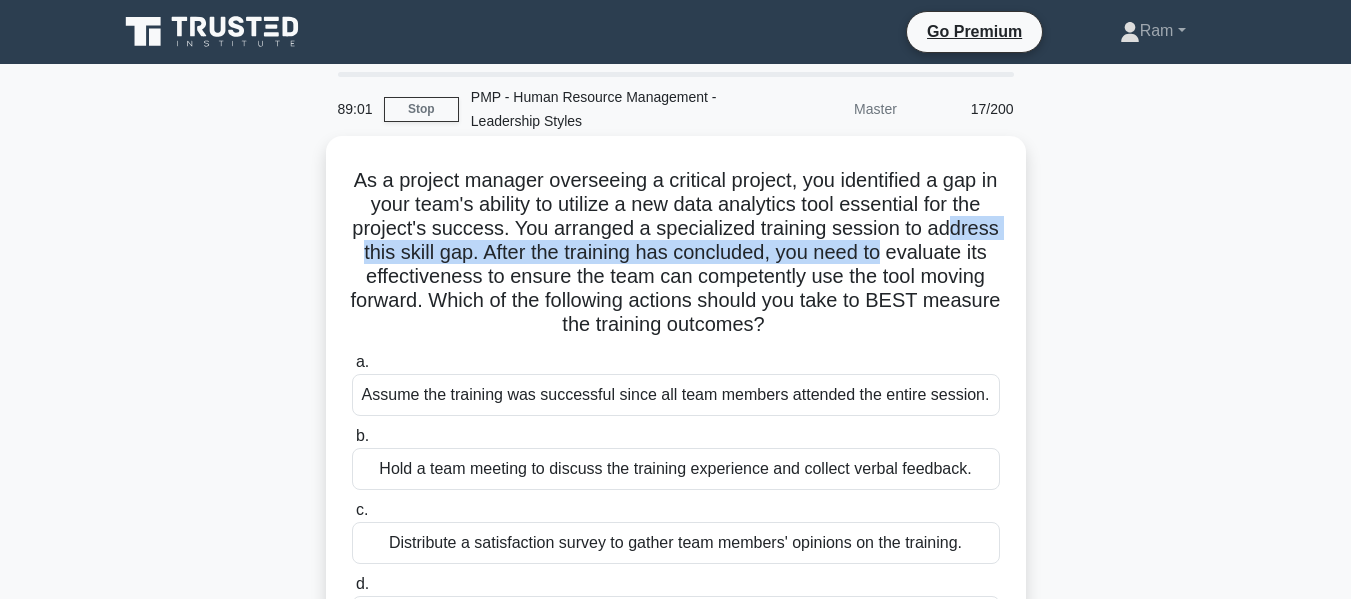 drag, startPoint x: 392, startPoint y: 256, endPoint x: 987, endPoint y: 245, distance: 595.1017 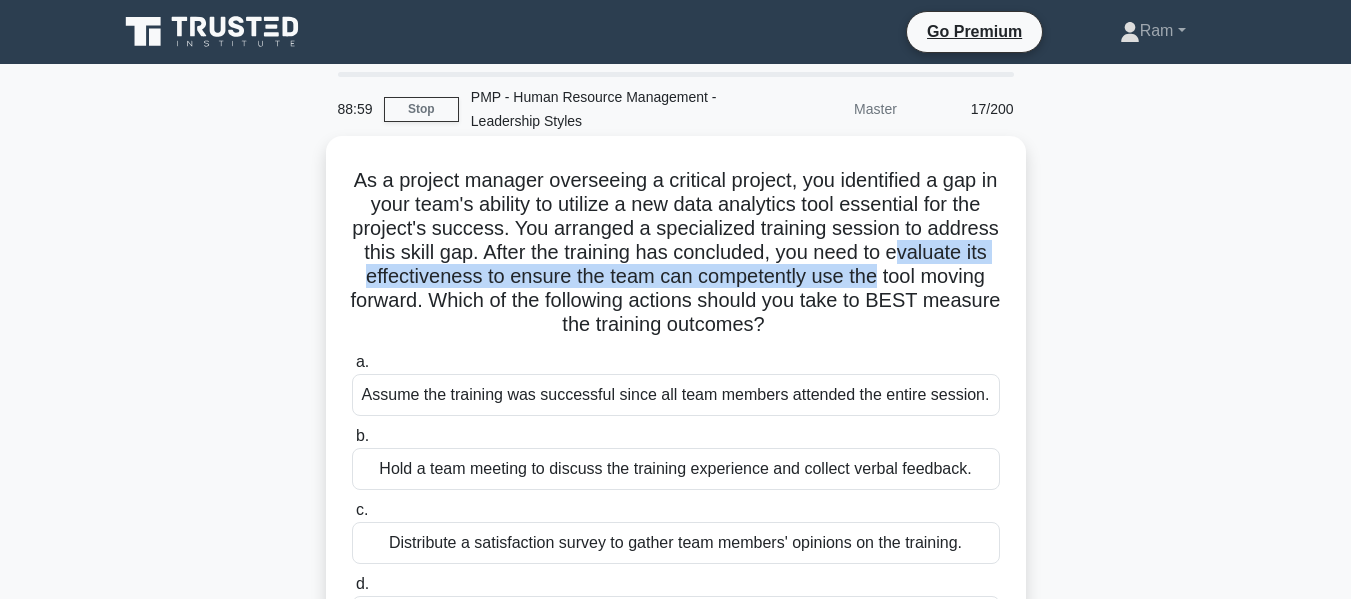 drag, startPoint x: 373, startPoint y: 275, endPoint x: 983, endPoint y: 275, distance: 610 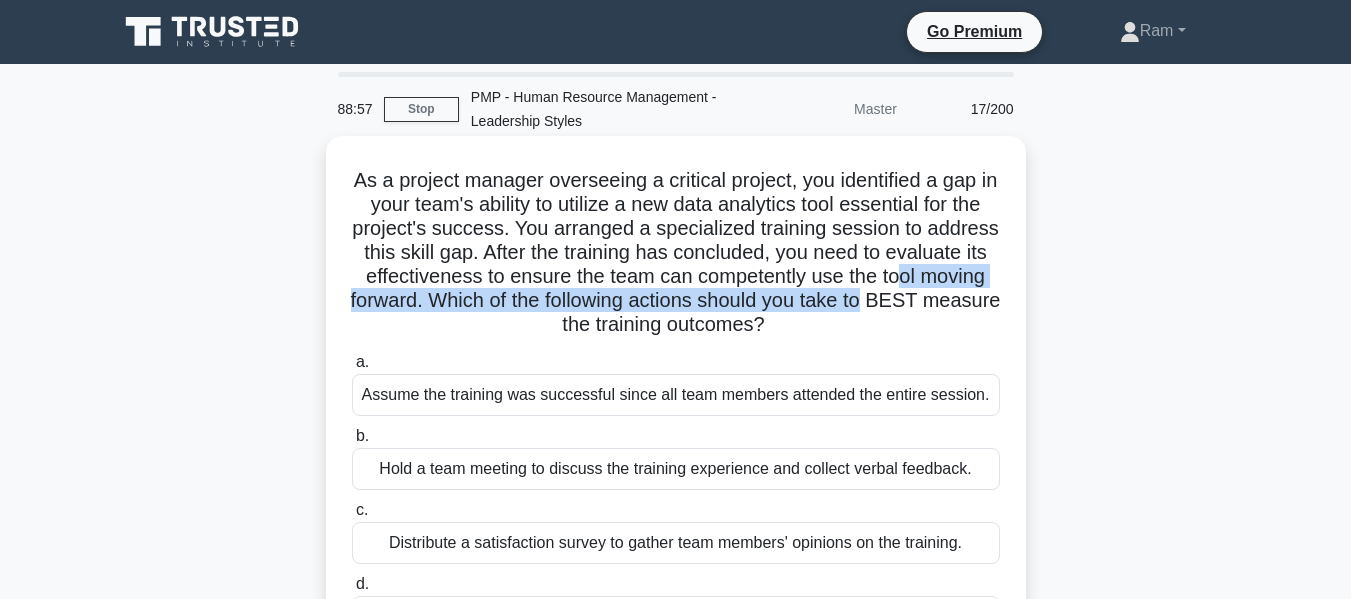drag, startPoint x: 375, startPoint y: 296, endPoint x: 1006, endPoint y: 309, distance: 631.1339 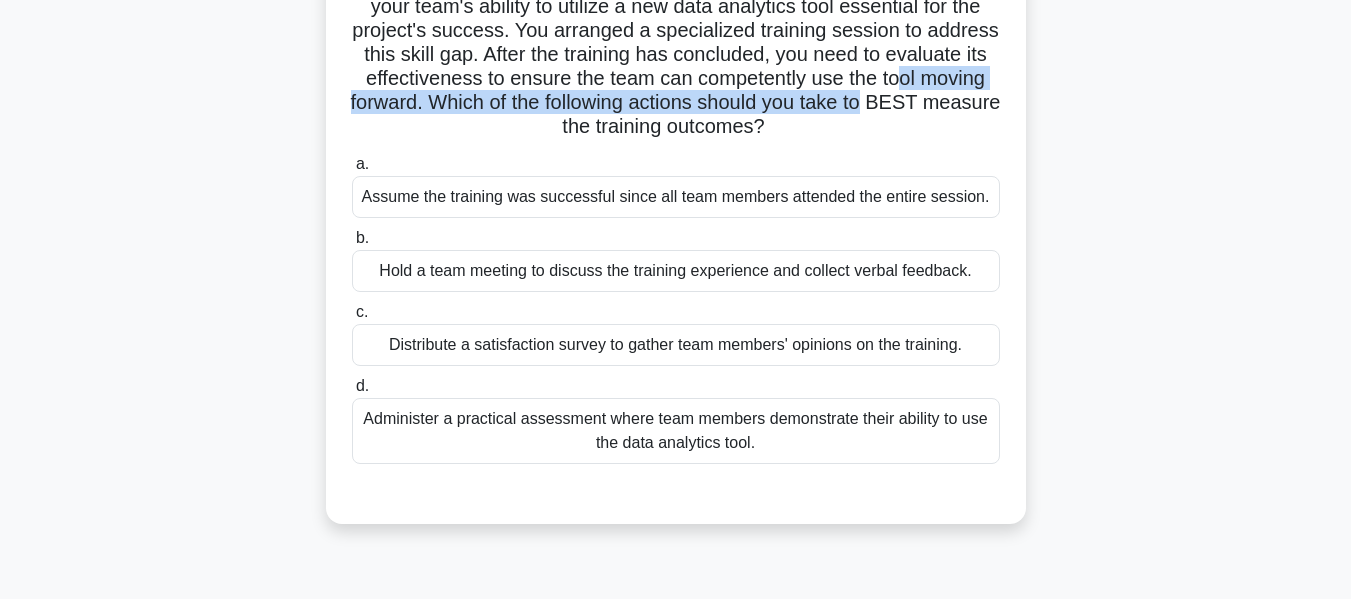 scroll, scrollTop: 200, scrollLeft: 0, axis: vertical 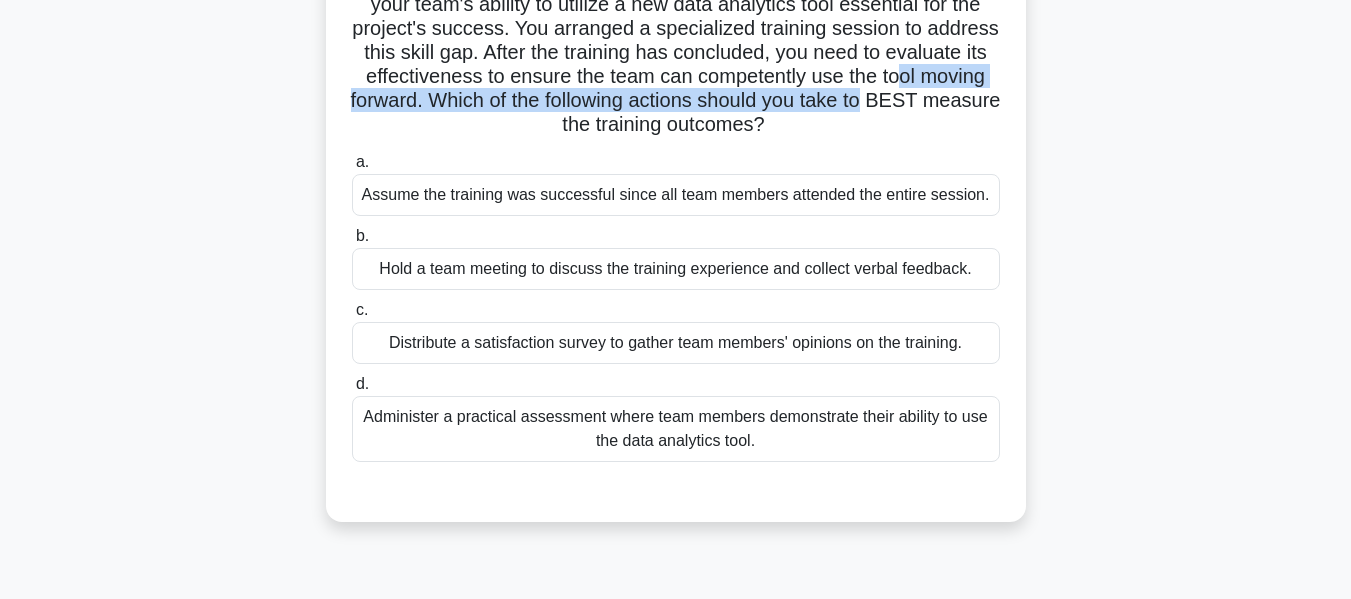 drag, startPoint x: 515, startPoint y: 121, endPoint x: 843, endPoint y: 126, distance: 328.03812 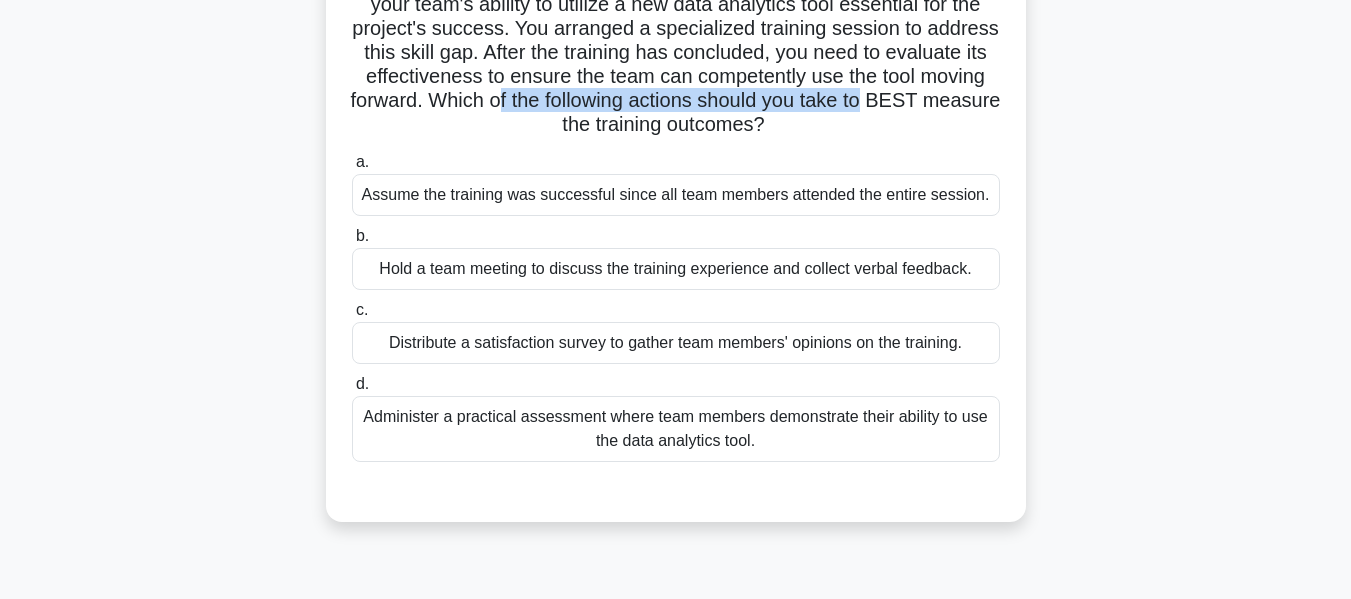 drag, startPoint x: 688, startPoint y: 96, endPoint x: 999, endPoint y: 98, distance: 311.00644 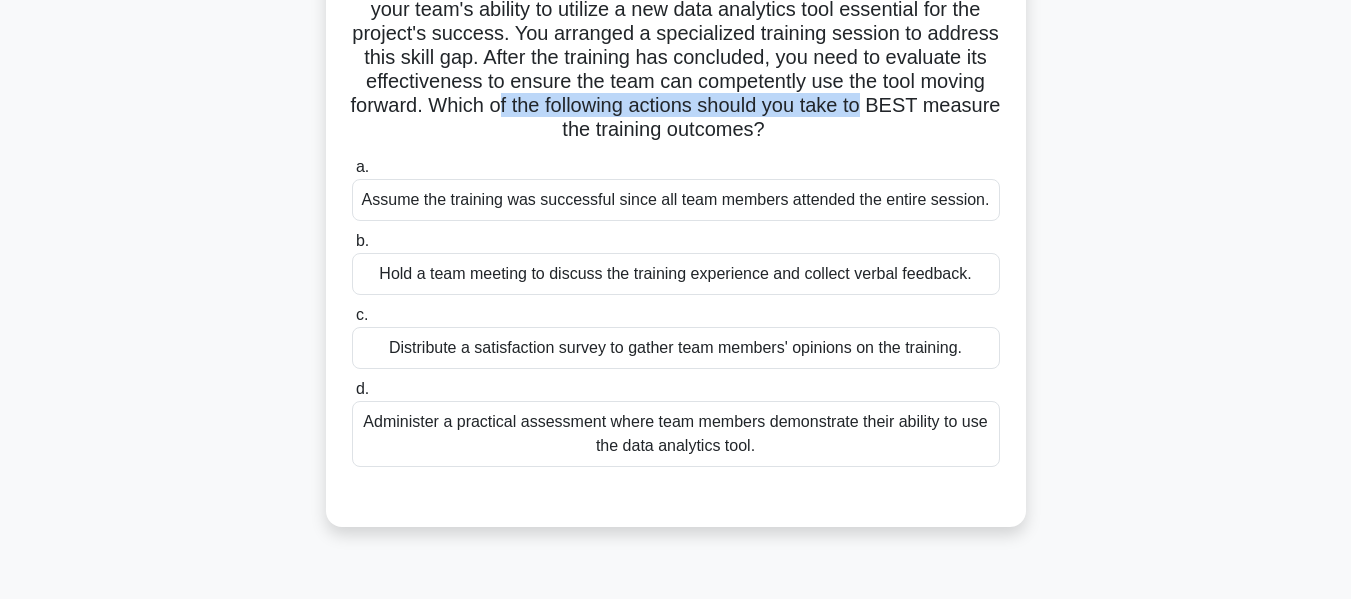 drag, startPoint x: 376, startPoint y: 198, endPoint x: 1247, endPoint y: 152, distance: 872.21387 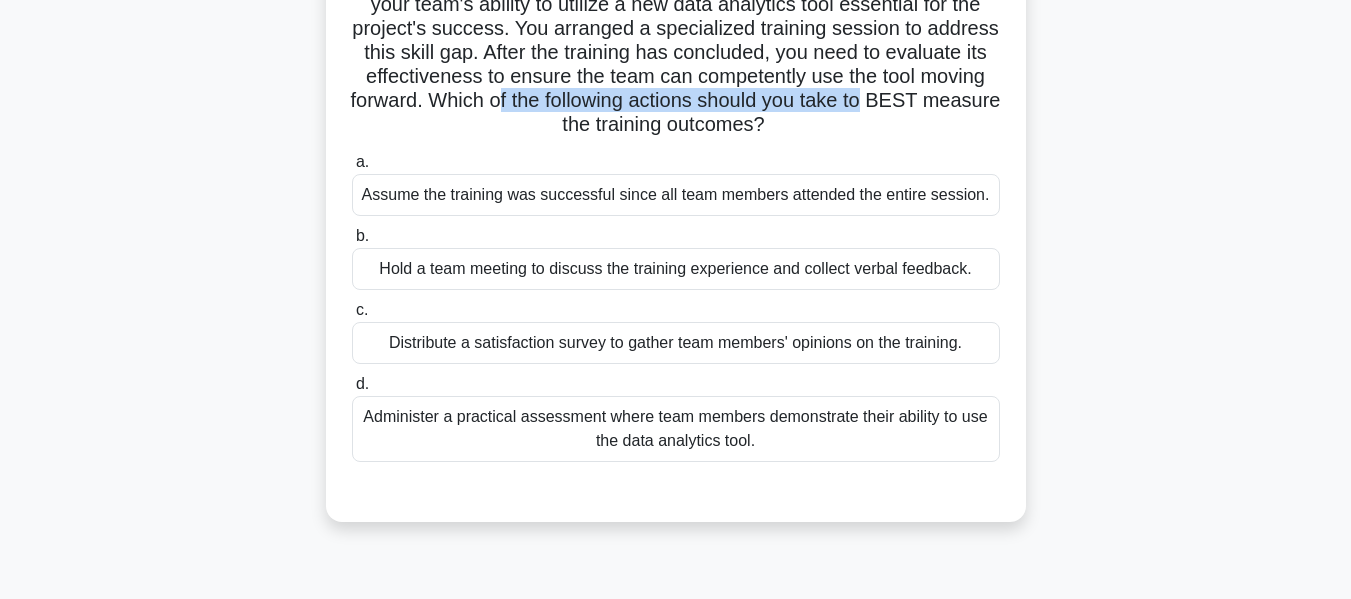 scroll, scrollTop: 300, scrollLeft: 0, axis: vertical 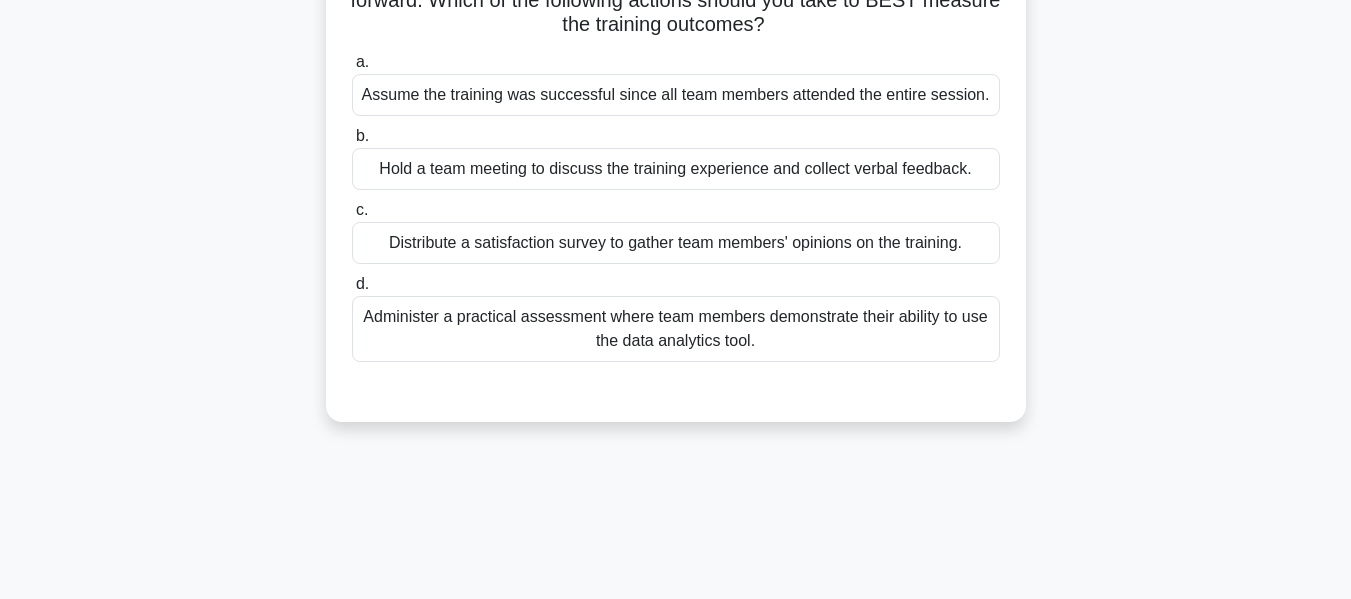 click on "Administer a practical assessment where team members demonstrate their ability to use the data analytics tool." at bounding box center [676, 329] 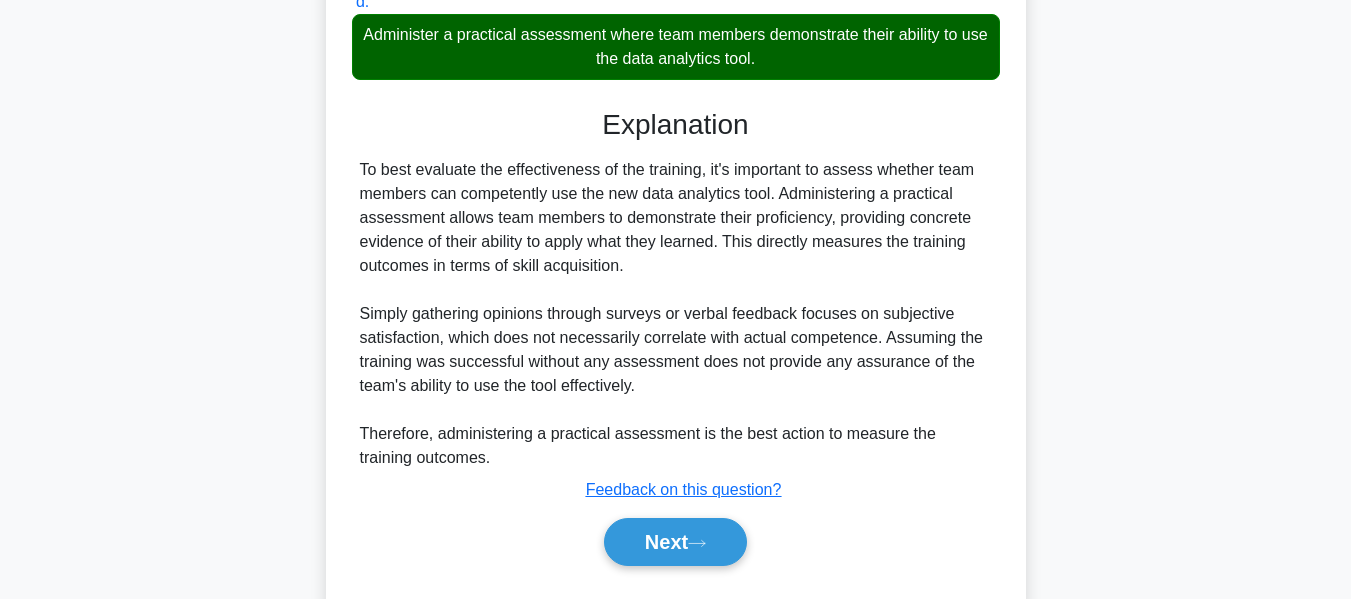 scroll, scrollTop: 600, scrollLeft: 0, axis: vertical 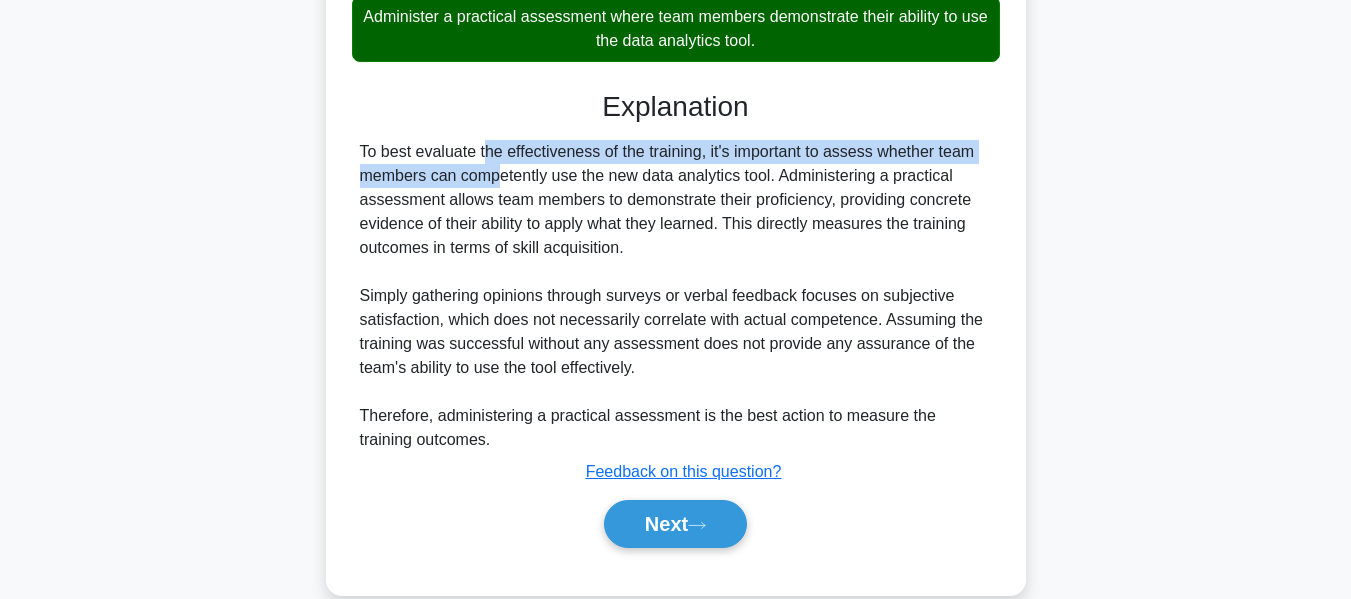 drag, startPoint x: 369, startPoint y: 147, endPoint x: 1008, endPoint y: 139, distance: 639.05005 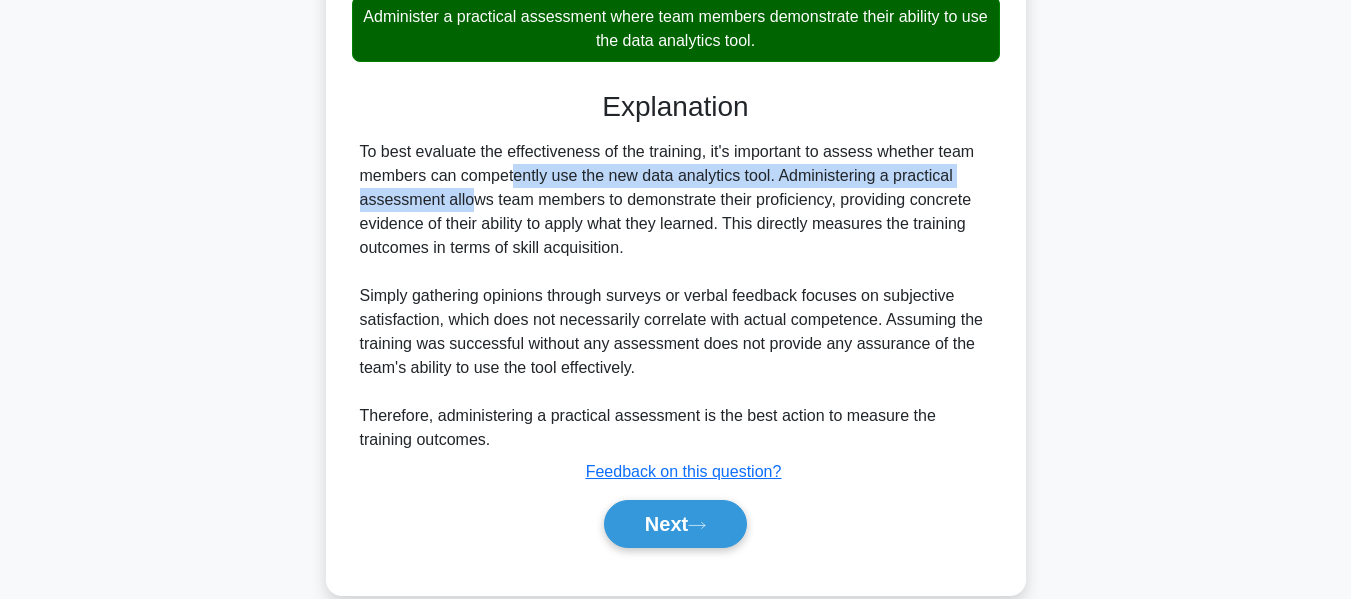 drag, startPoint x: 372, startPoint y: 171, endPoint x: 842, endPoint y: 247, distance: 476.10504 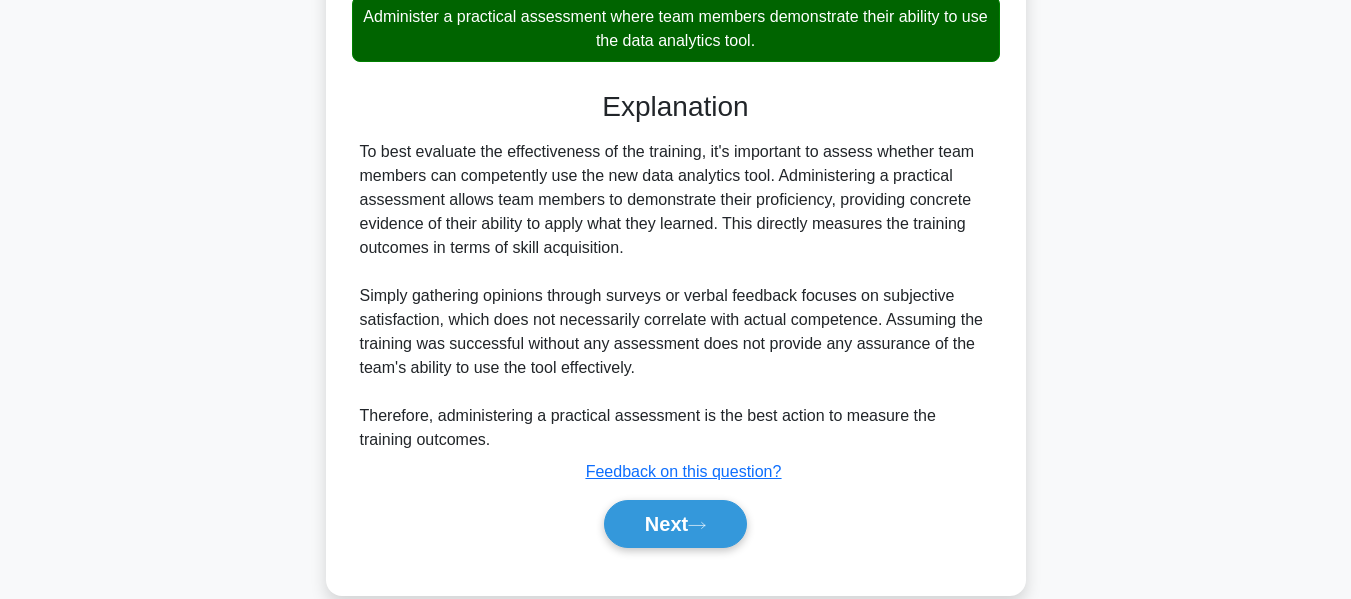drag, startPoint x: 734, startPoint y: 226, endPoint x: 1005, endPoint y: 248, distance: 271.8915 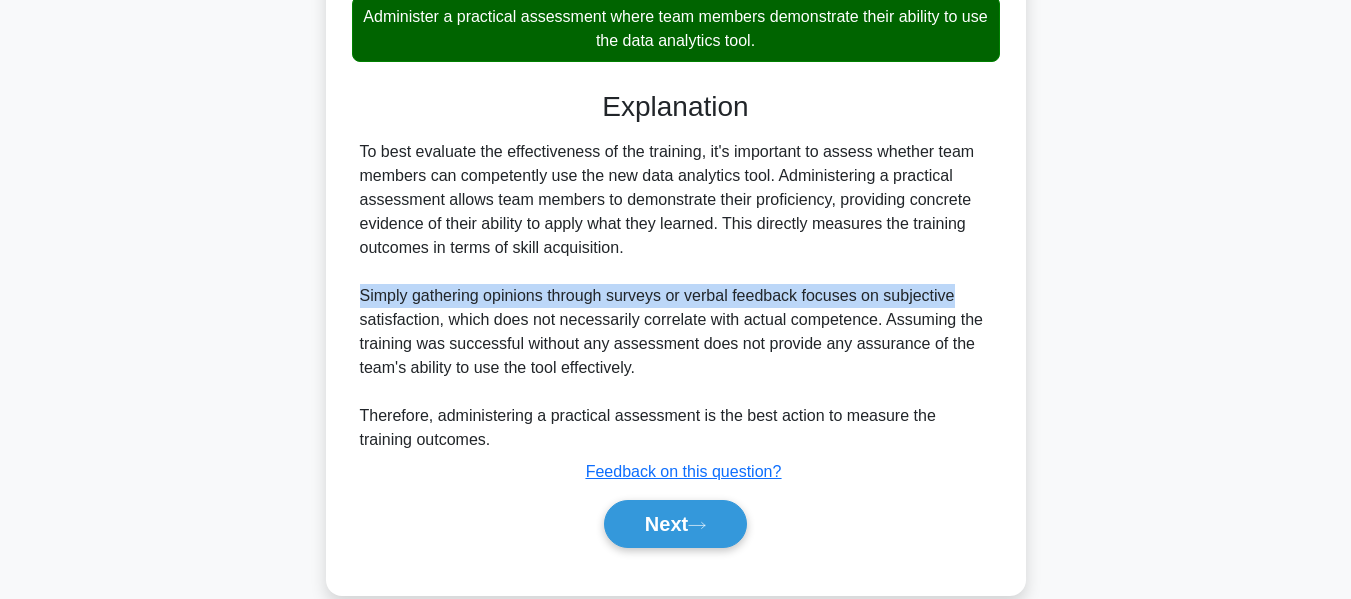 drag, startPoint x: 362, startPoint y: 302, endPoint x: 973, endPoint y: 300, distance: 611.0033 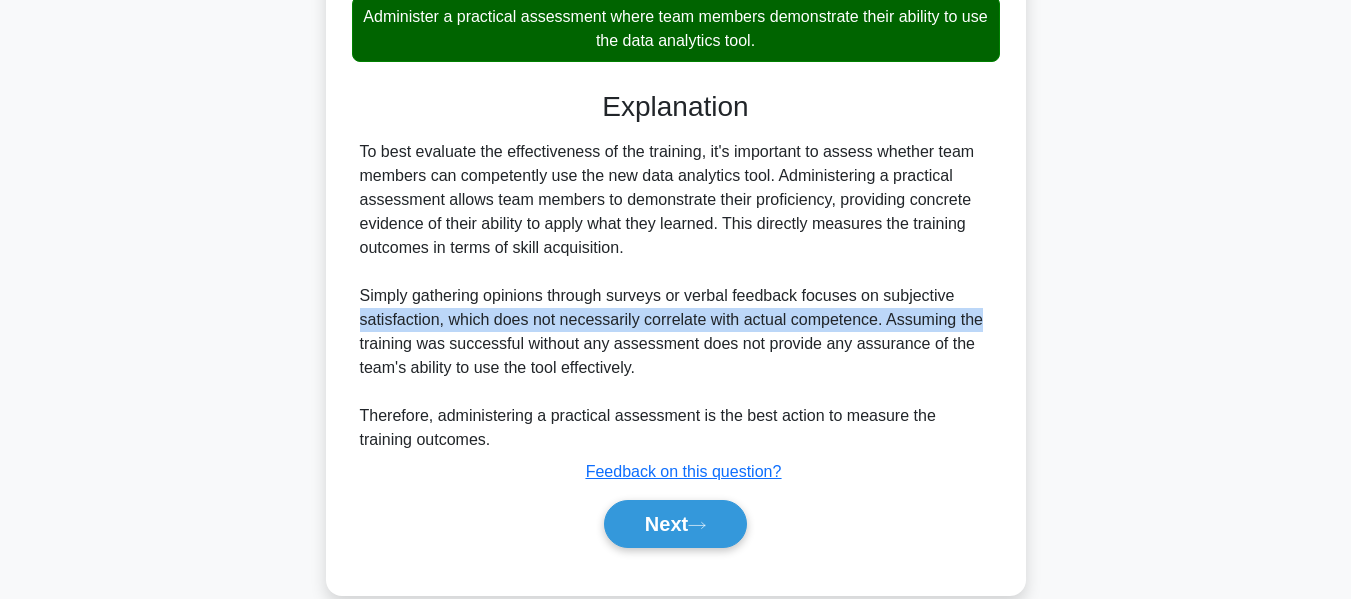 drag, startPoint x: 360, startPoint y: 321, endPoint x: 1020, endPoint y: 311, distance: 660.07574 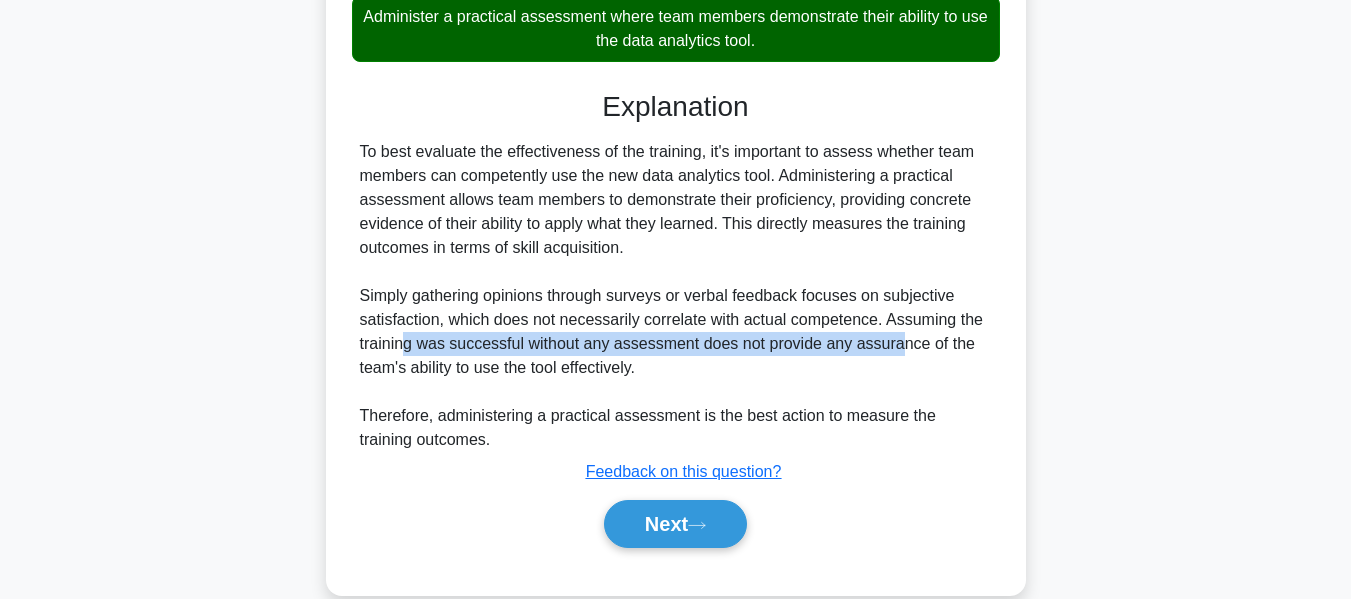 drag, startPoint x: 402, startPoint y: 342, endPoint x: 895, endPoint y: 351, distance: 493.08215 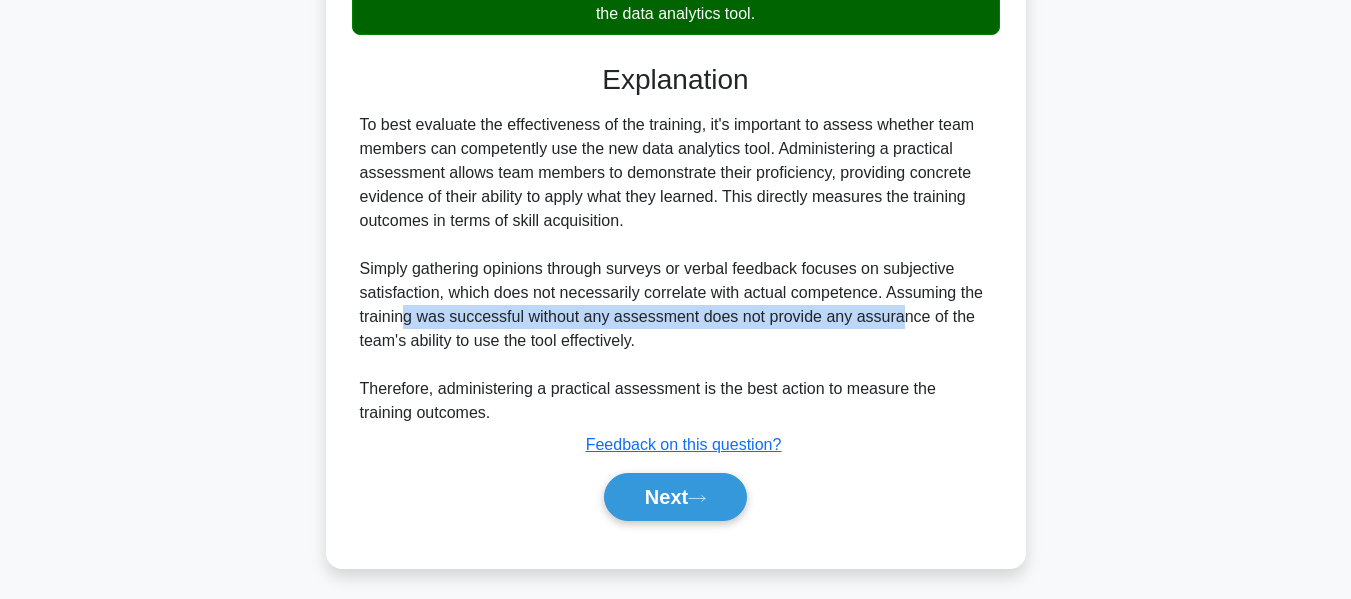 scroll, scrollTop: 635, scrollLeft: 0, axis: vertical 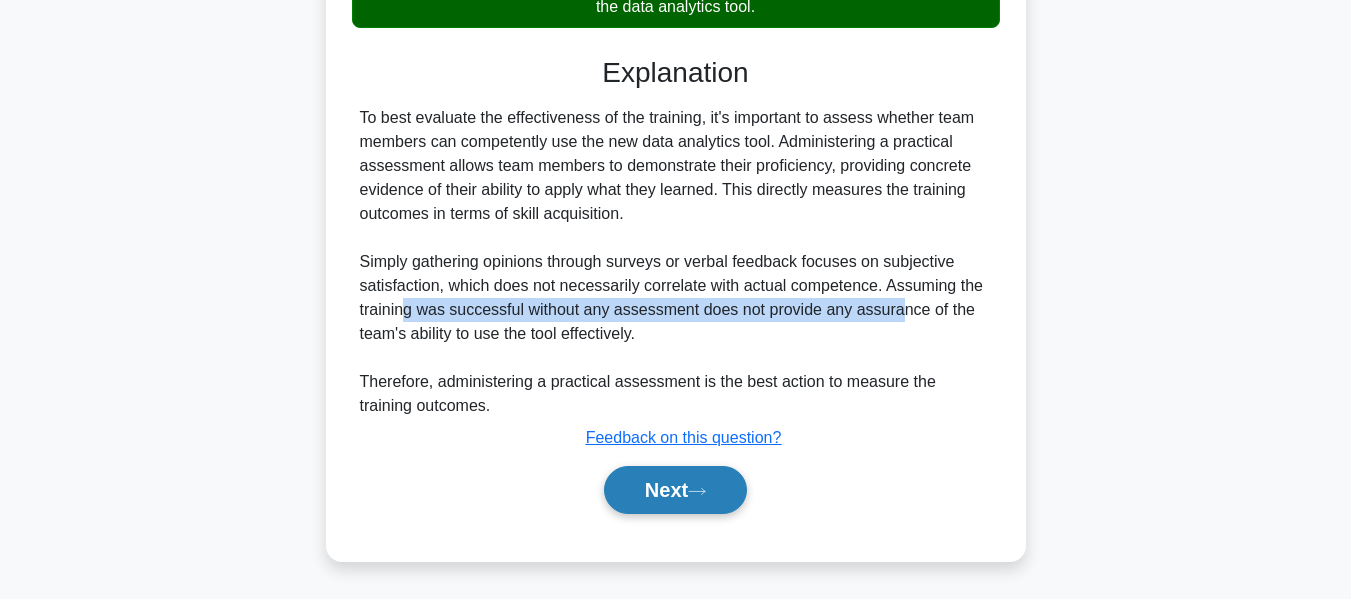 click on "Next" at bounding box center (675, 490) 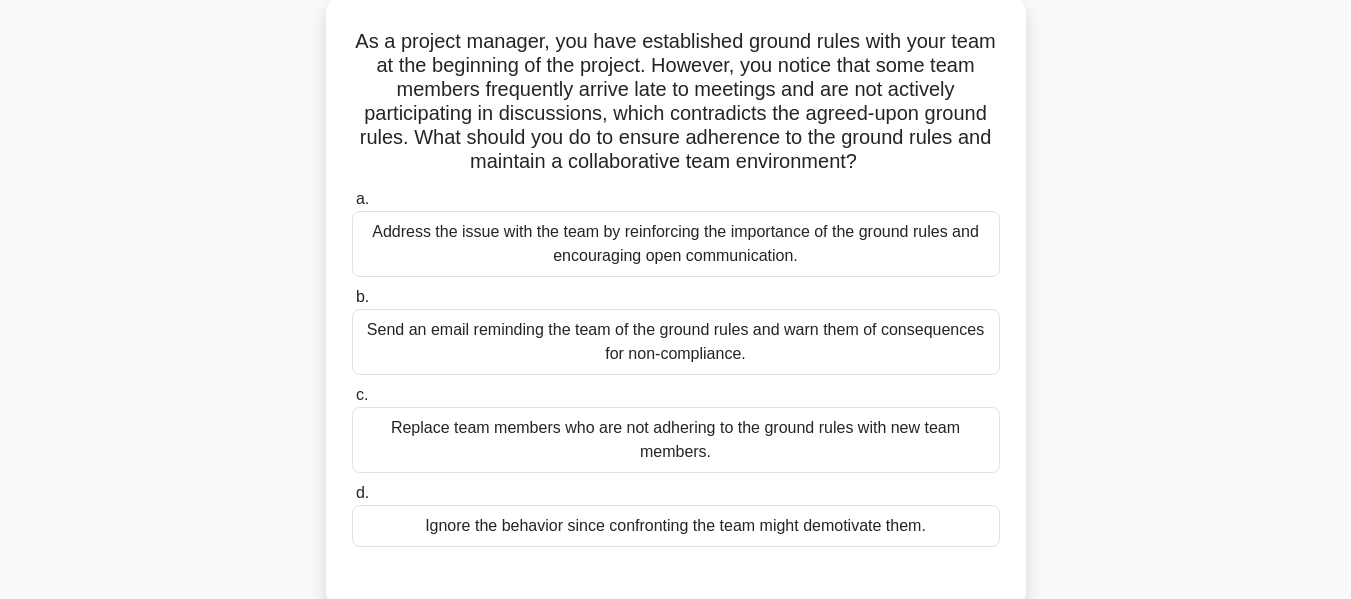 scroll, scrollTop: 0, scrollLeft: 0, axis: both 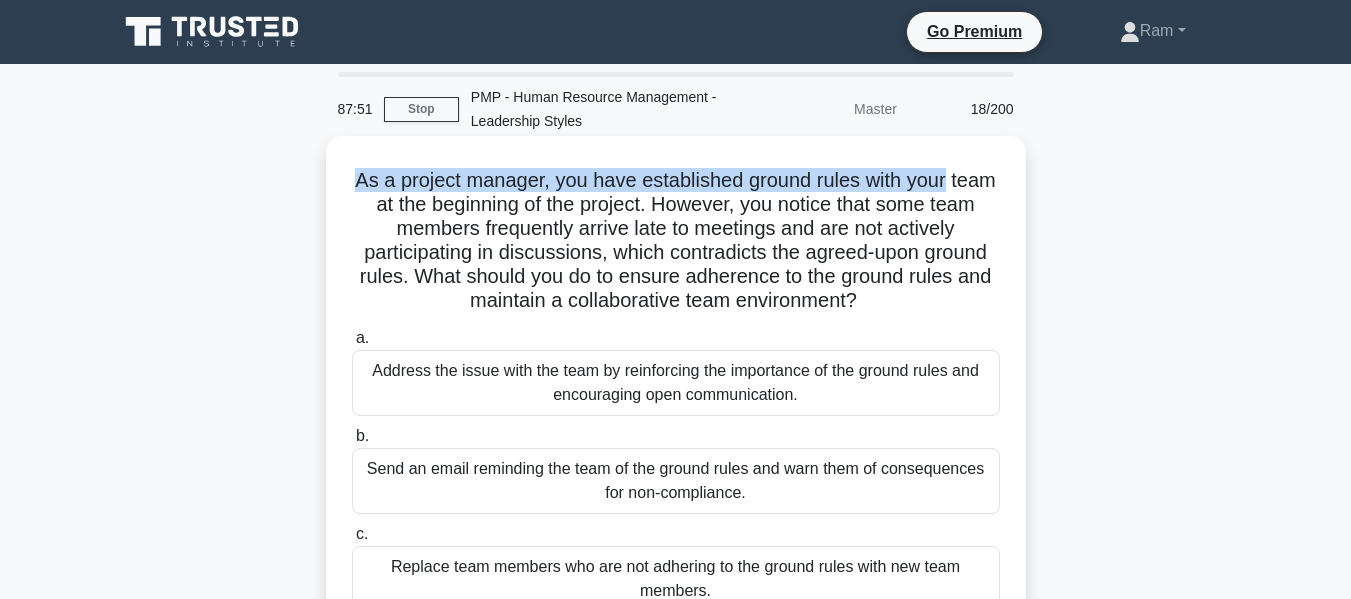 drag, startPoint x: 372, startPoint y: 182, endPoint x: 994, endPoint y: 220, distance: 623.15967 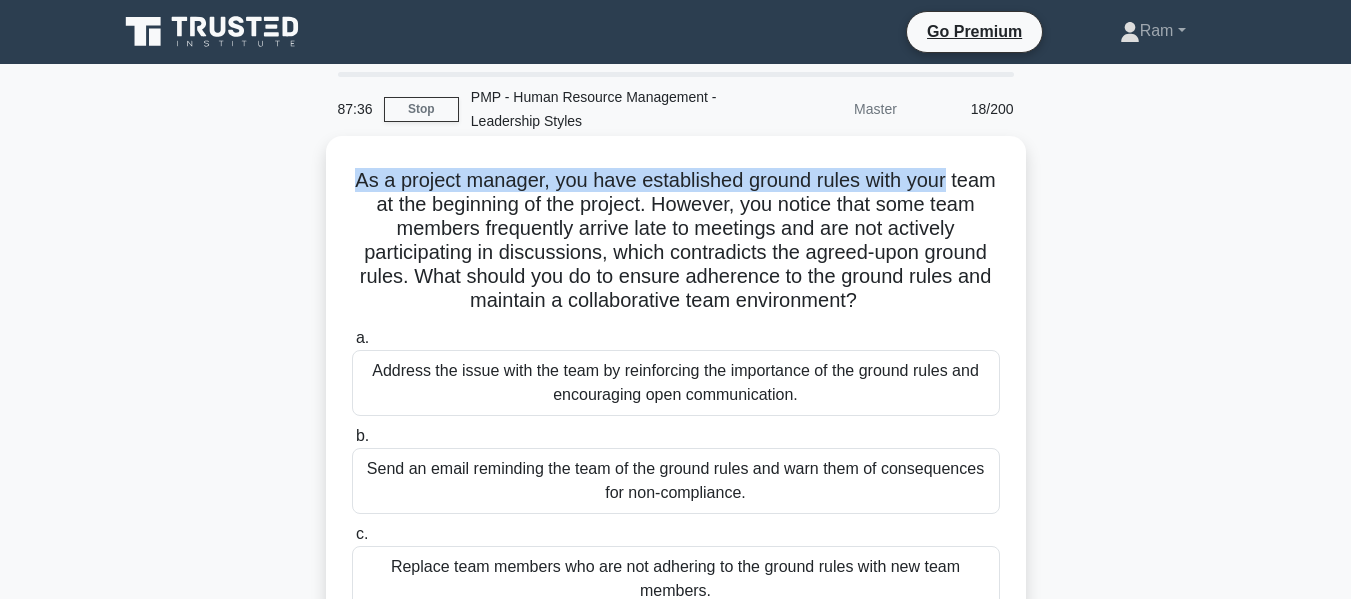drag, startPoint x: 411, startPoint y: 281, endPoint x: 942, endPoint y: 296, distance: 531.2118 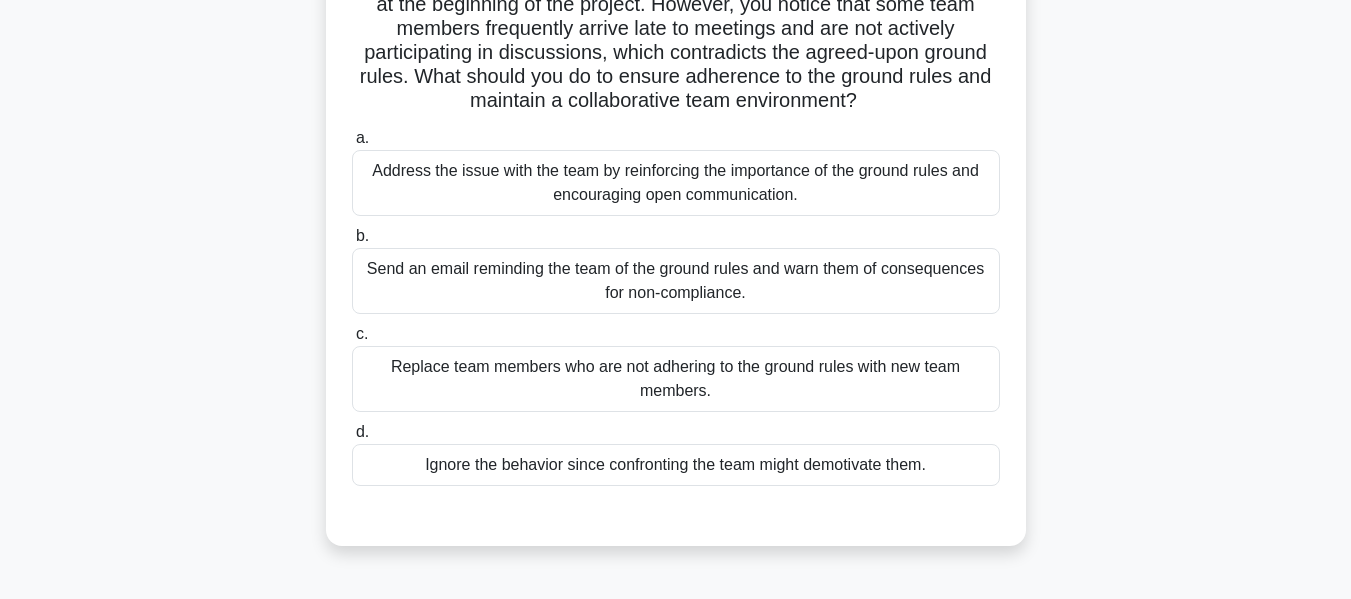 click on "Address the issue with the team by reinforcing the importance of the ground rules and encouraging open communication." at bounding box center [676, 183] 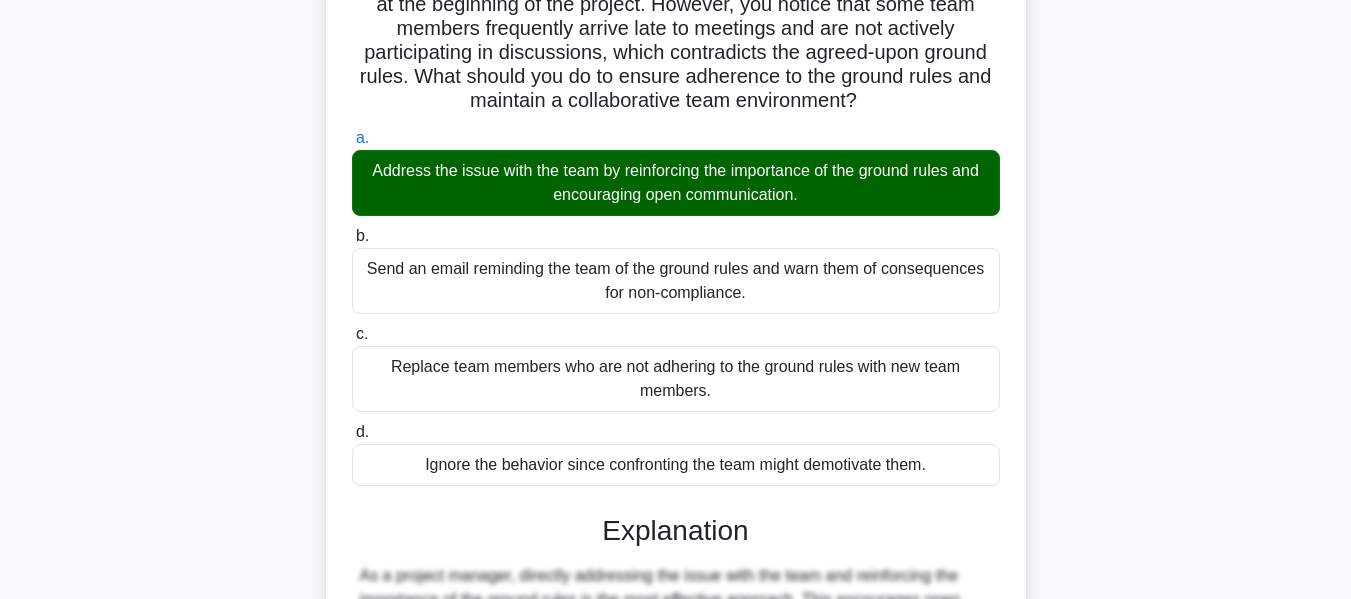 scroll, scrollTop: 587, scrollLeft: 0, axis: vertical 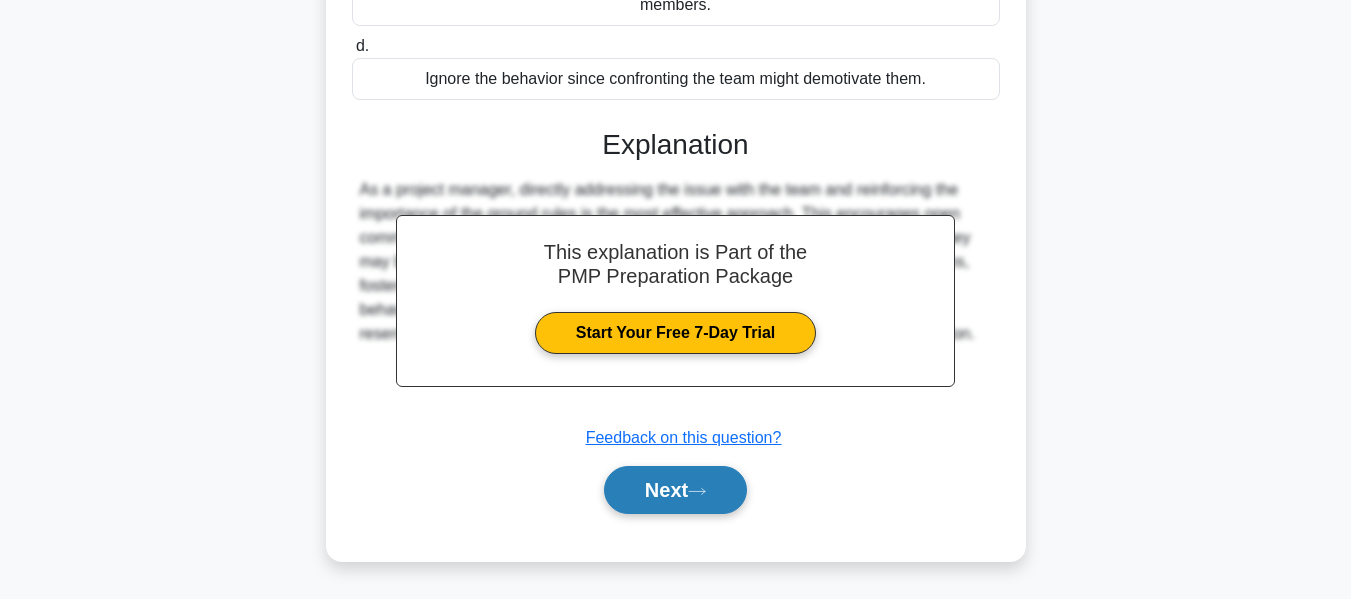 click on "Next" at bounding box center (675, 490) 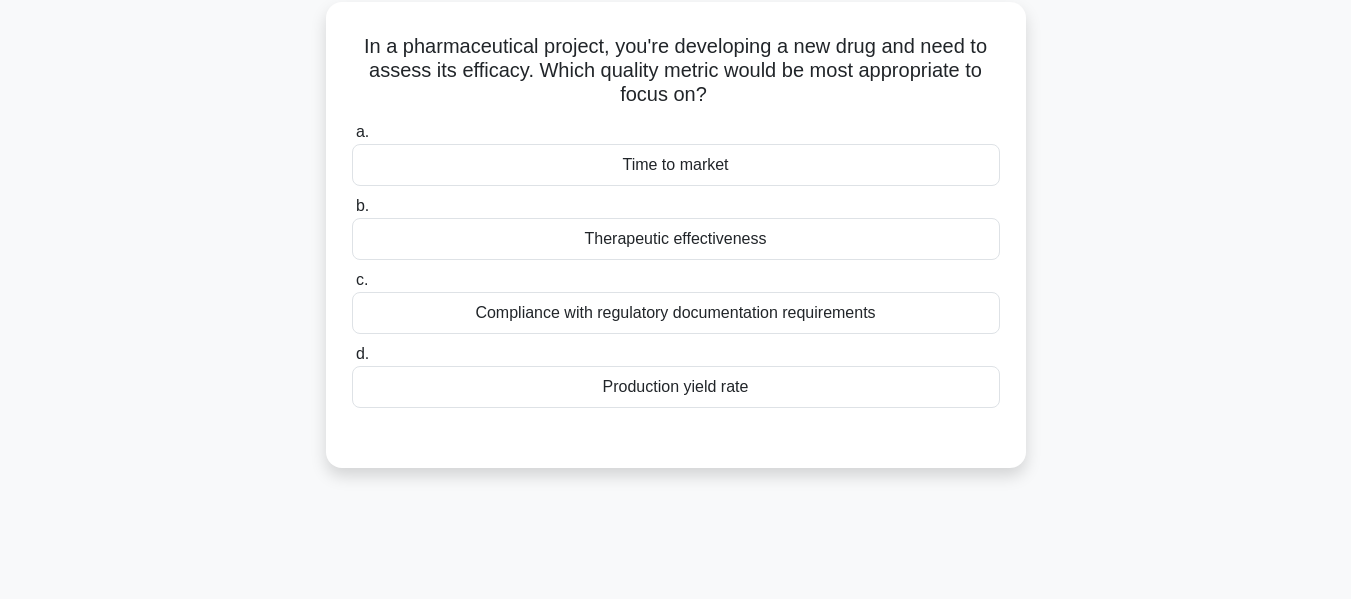 scroll, scrollTop: 0, scrollLeft: 0, axis: both 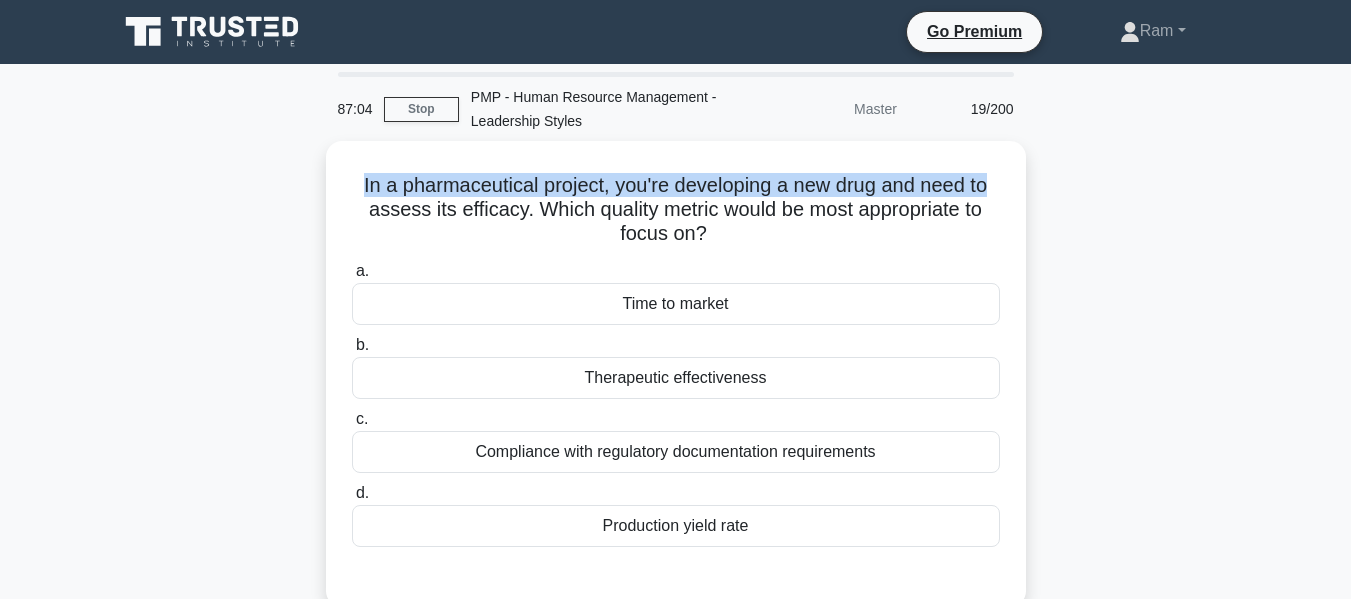 drag, startPoint x: 357, startPoint y: 179, endPoint x: 1043, endPoint y: 197, distance: 686.2361 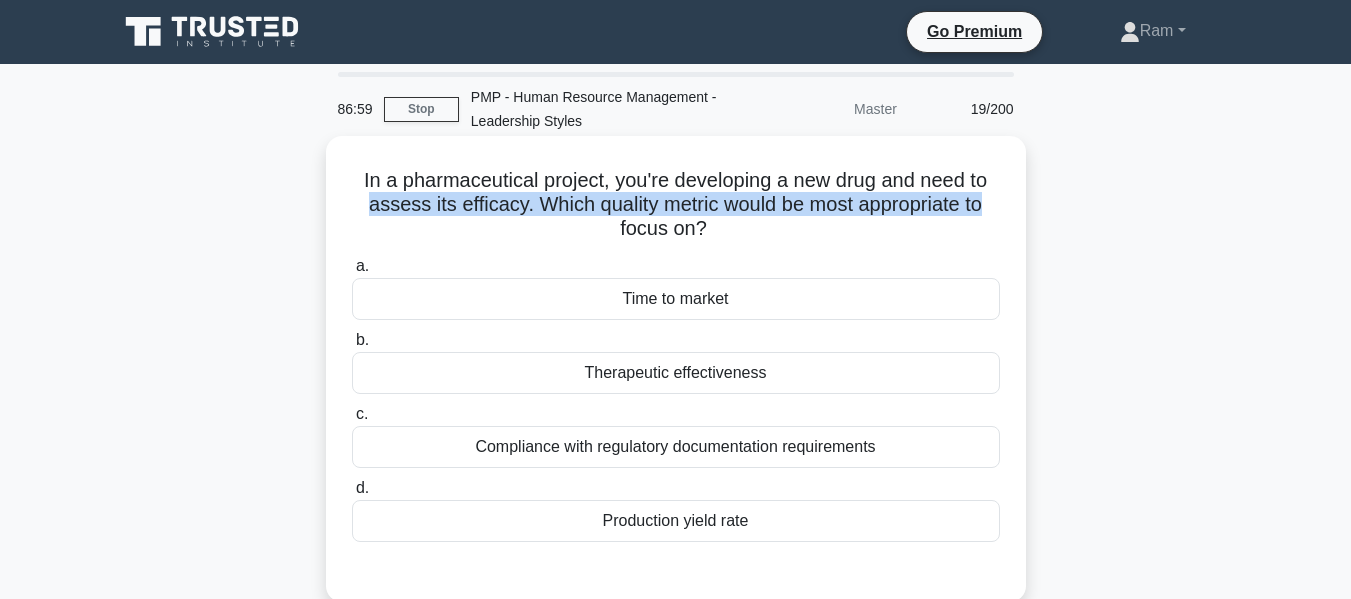 drag, startPoint x: 364, startPoint y: 208, endPoint x: 790, endPoint y: 262, distance: 429.4089 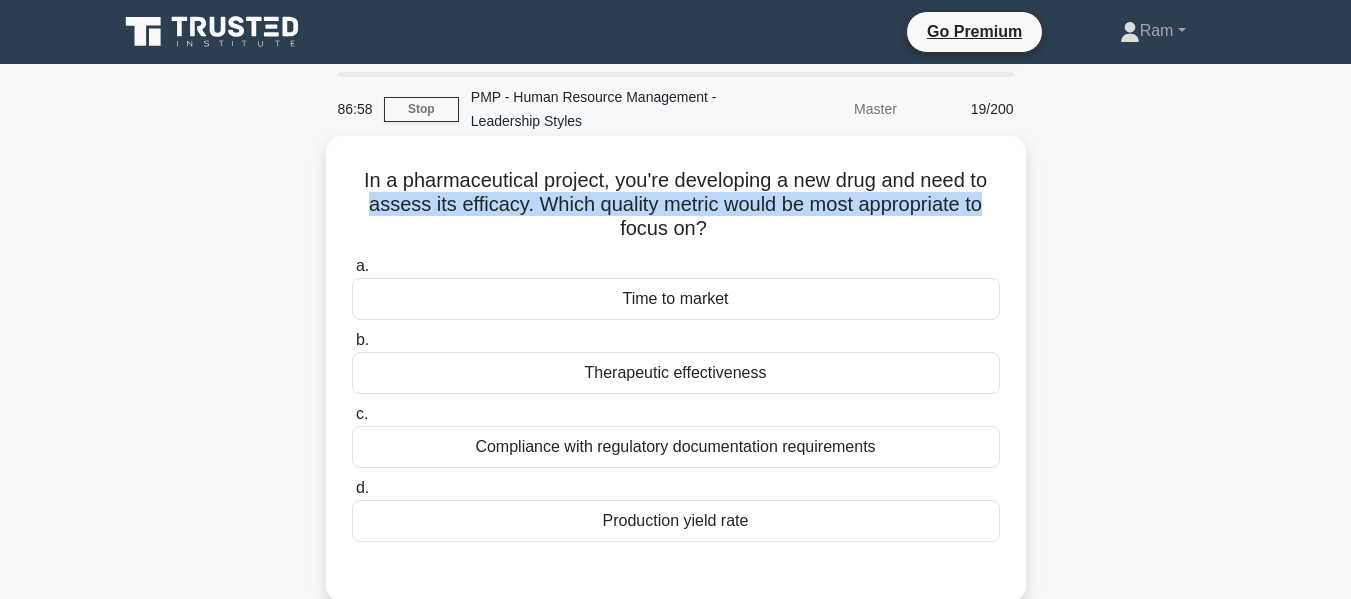 scroll, scrollTop: 100, scrollLeft: 0, axis: vertical 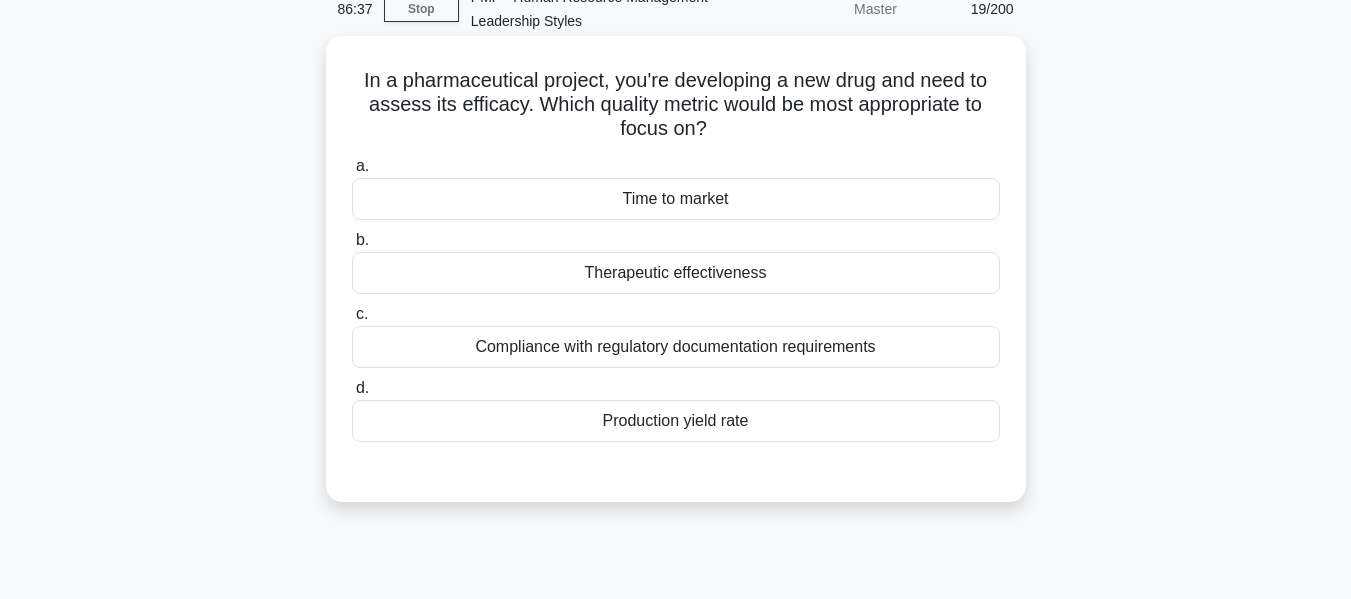 click on "Therapeutic effectiveness" at bounding box center (676, 273) 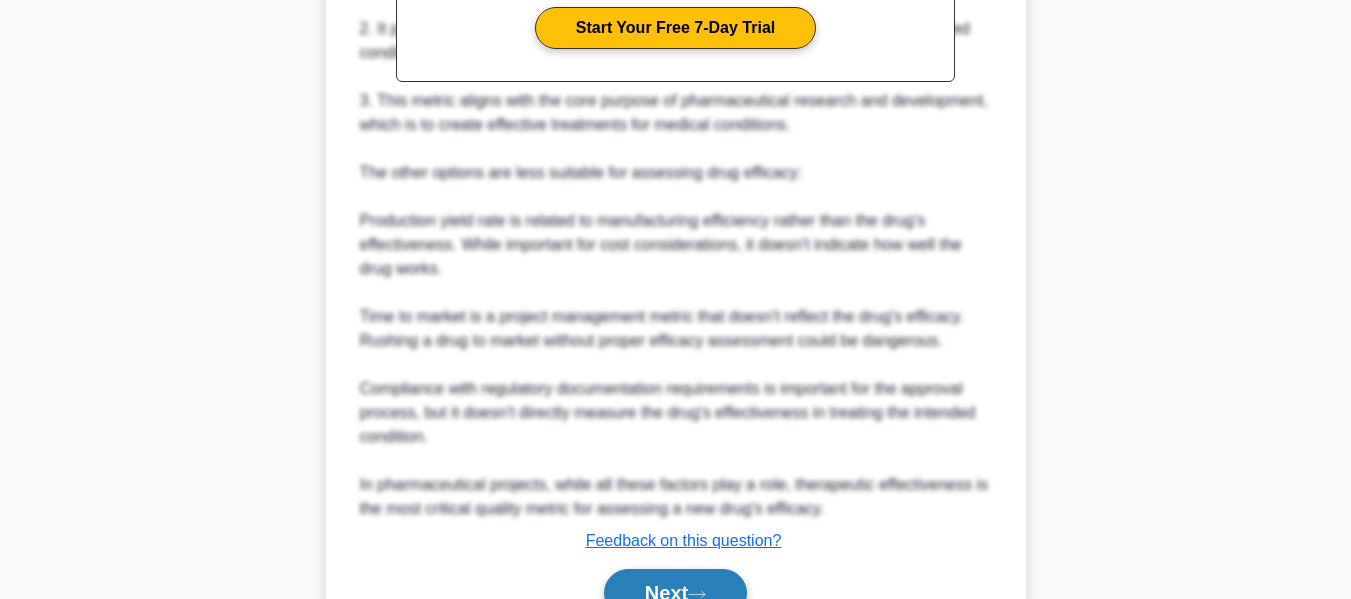 scroll, scrollTop: 851, scrollLeft: 0, axis: vertical 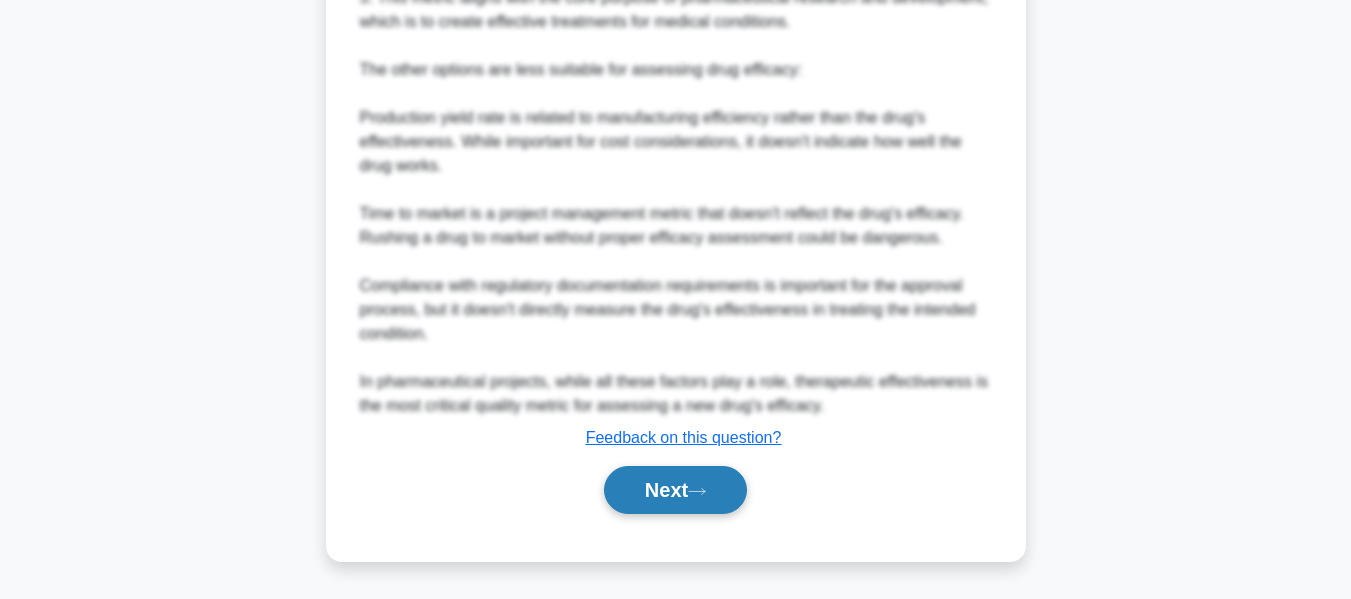 click on "Next" at bounding box center [675, 490] 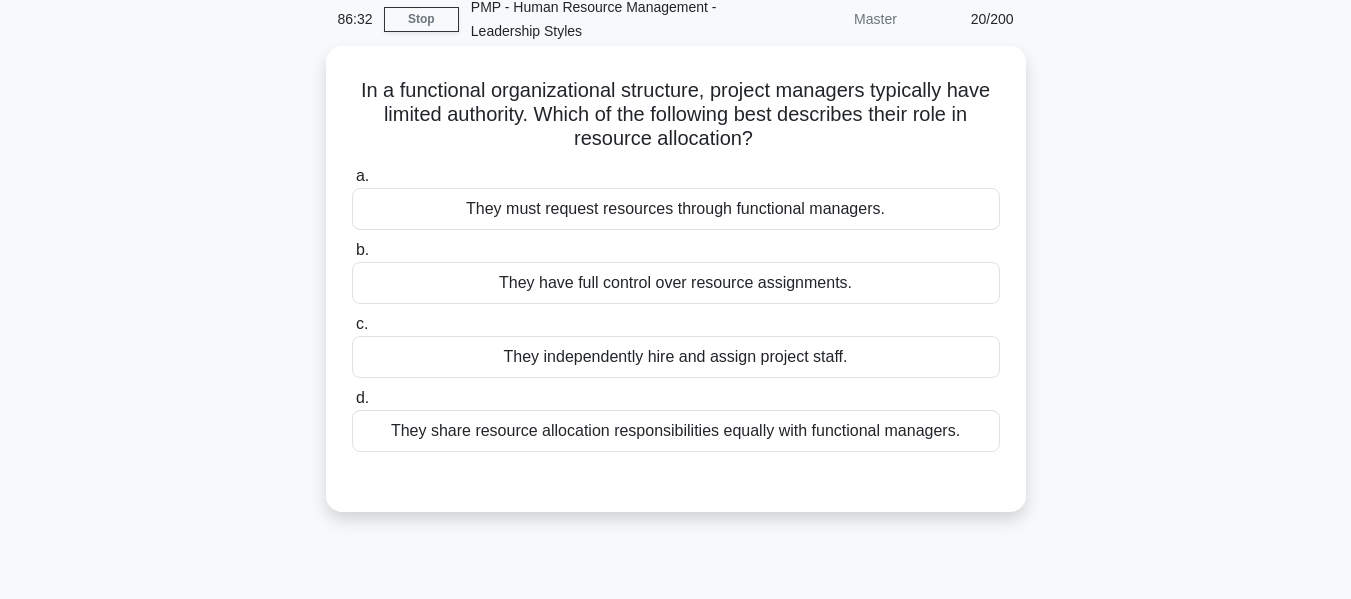 scroll, scrollTop: 0, scrollLeft: 0, axis: both 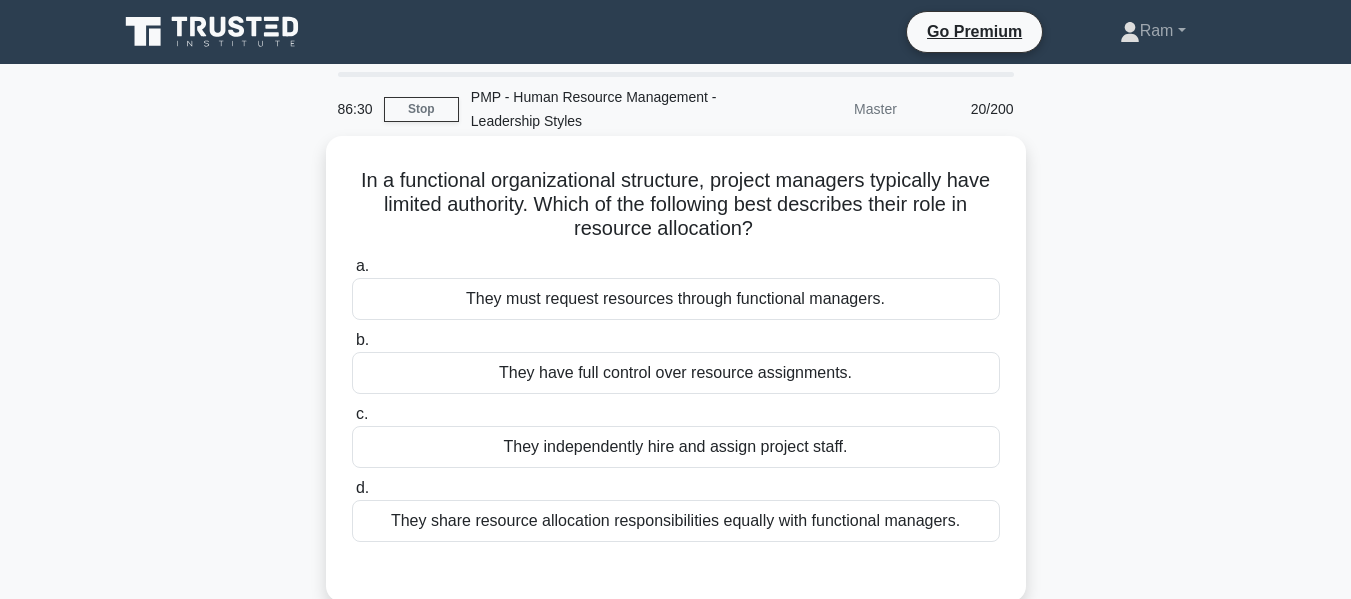 drag, startPoint x: 345, startPoint y: 172, endPoint x: 827, endPoint y: 251, distance: 488.43115 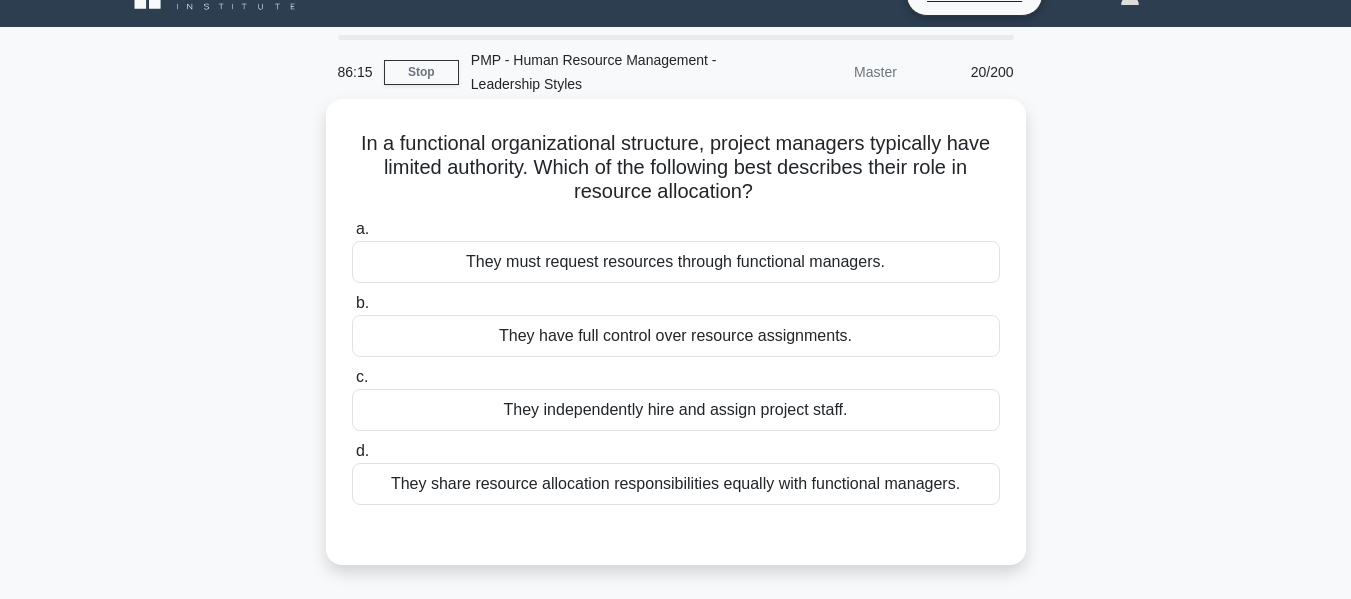 scroll, scrollTop: 100, scrollLeft: 0, axis: vertical 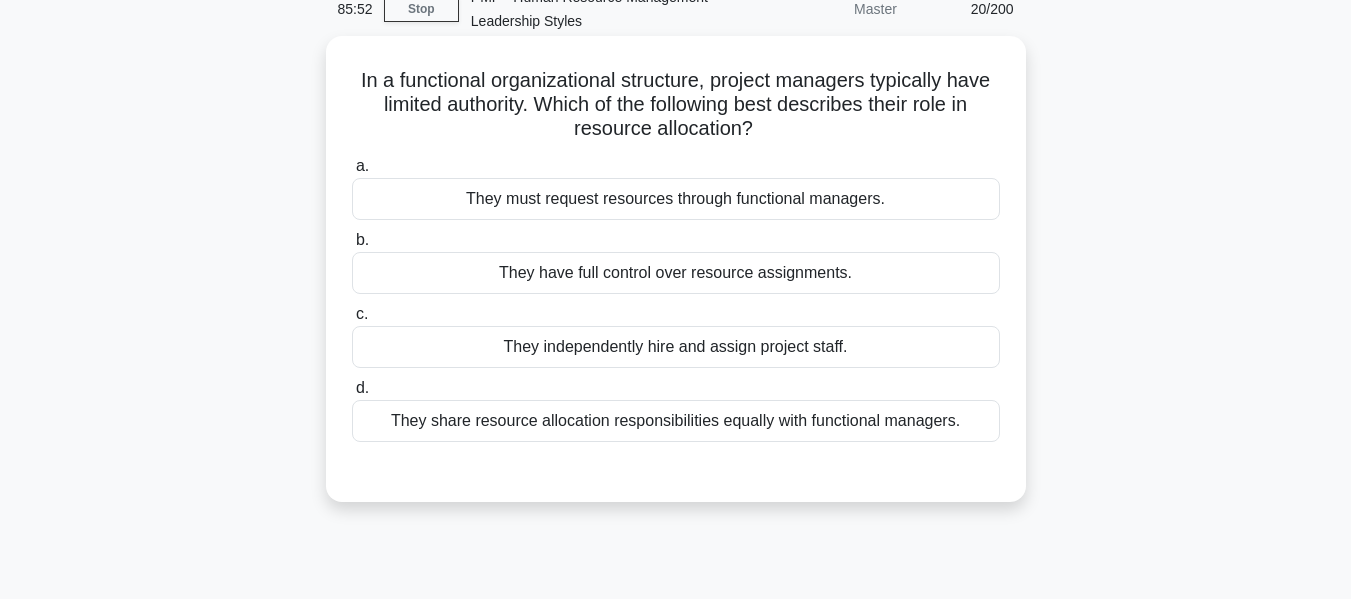 click on "They must request resources through functional managers." at bounding box center (676, 199) 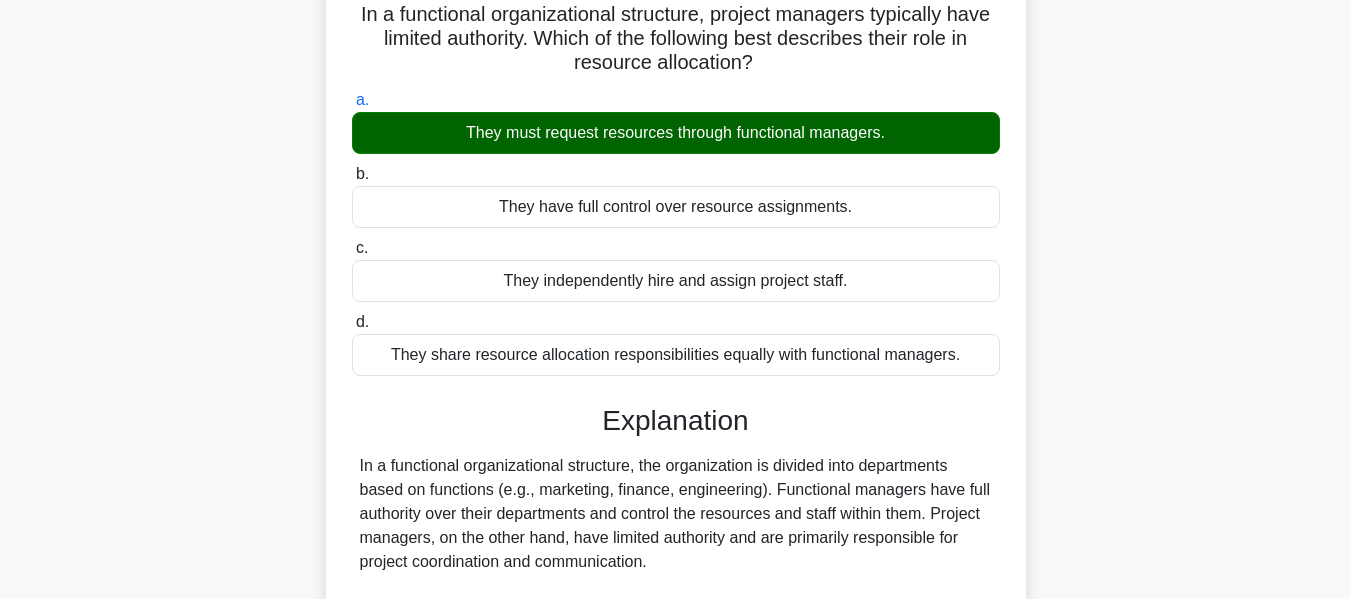 scroll, scrollTop: 400, scrollLeft: 0, axis: vertical 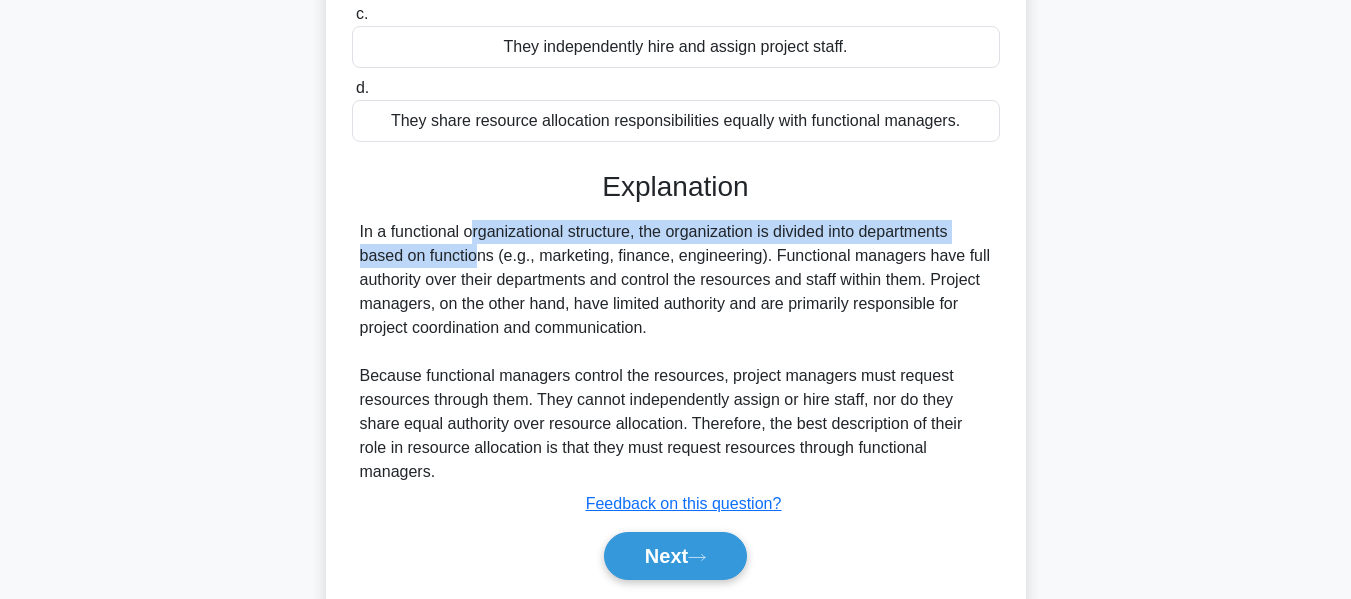 drag, startPoint x: 350, startPoint y: 230, endPoint x: 949, endPoint y: 229, distance: 599.00085 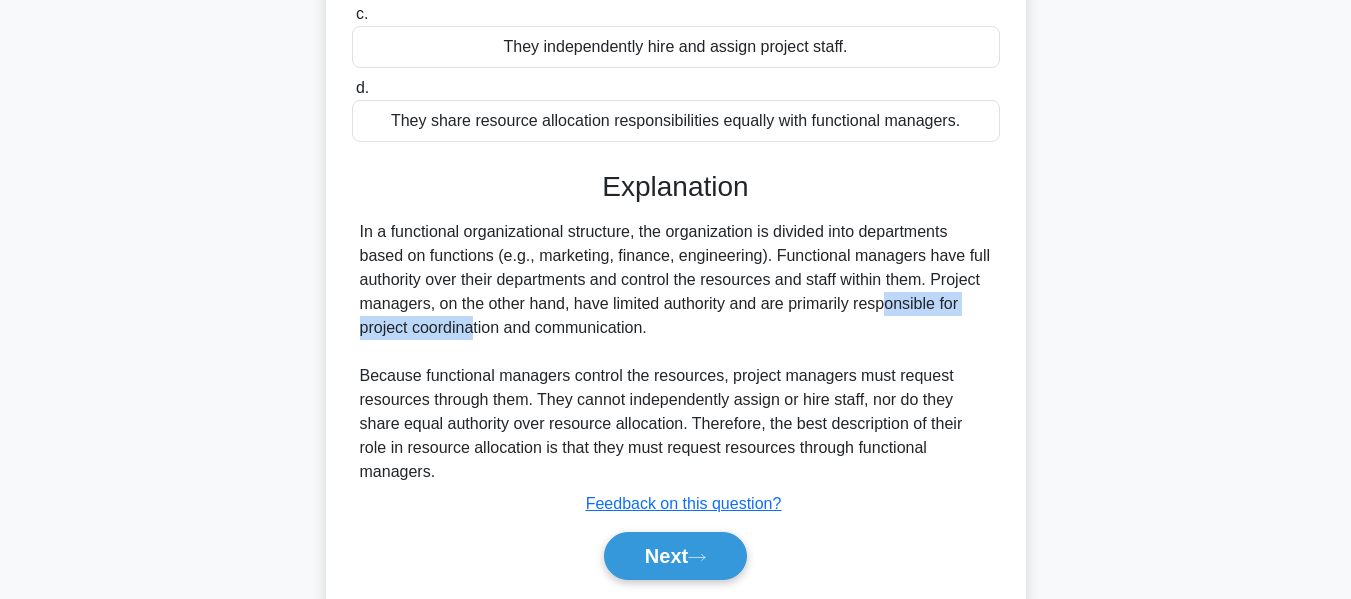 drag, startPoint x: 771, startPoint y: 304, endPoint x: 971, endPoint y: 317, distance: 200.42206 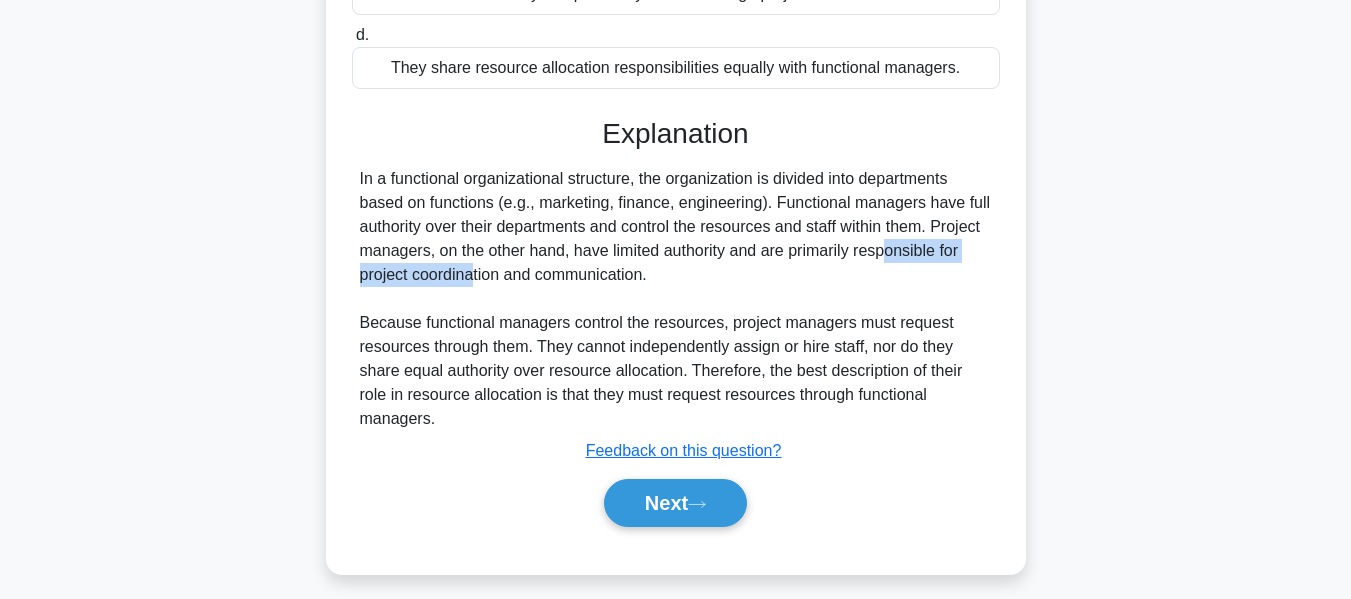 scroll, scrollTop: 481, scrollLeft: 0, axis: vertical 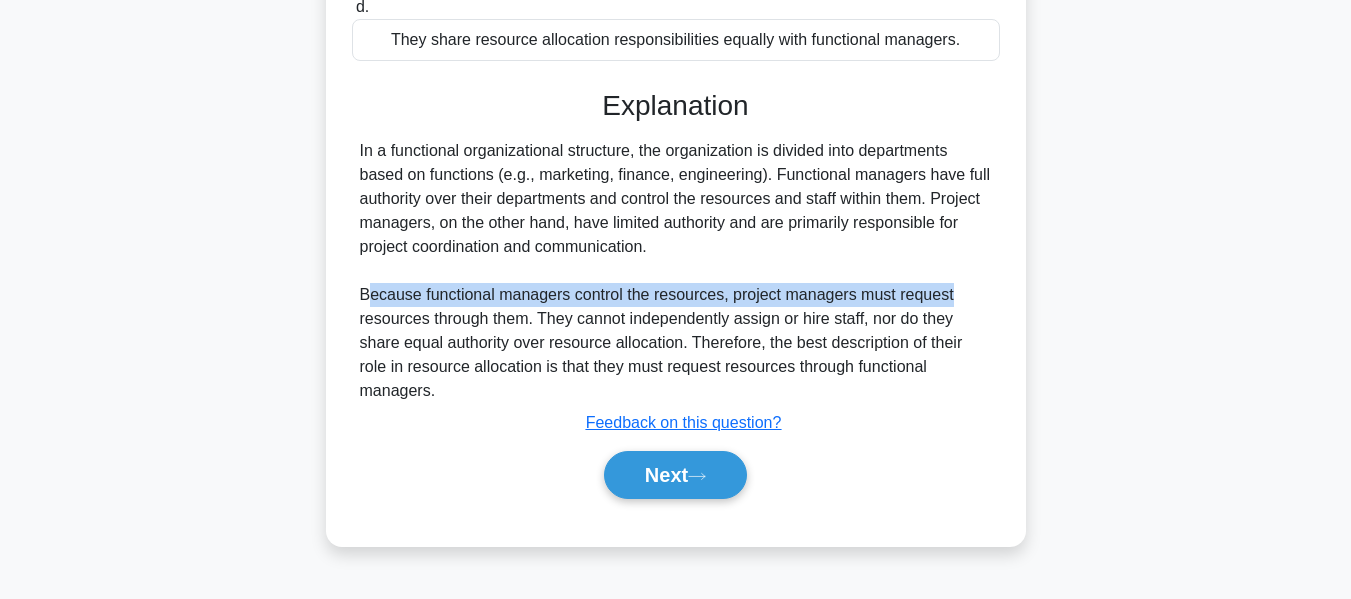 drag, startPoint x: 369, startPoint y: 293, endPoint x: 991, endPoint y: 285, distance: 622.05145 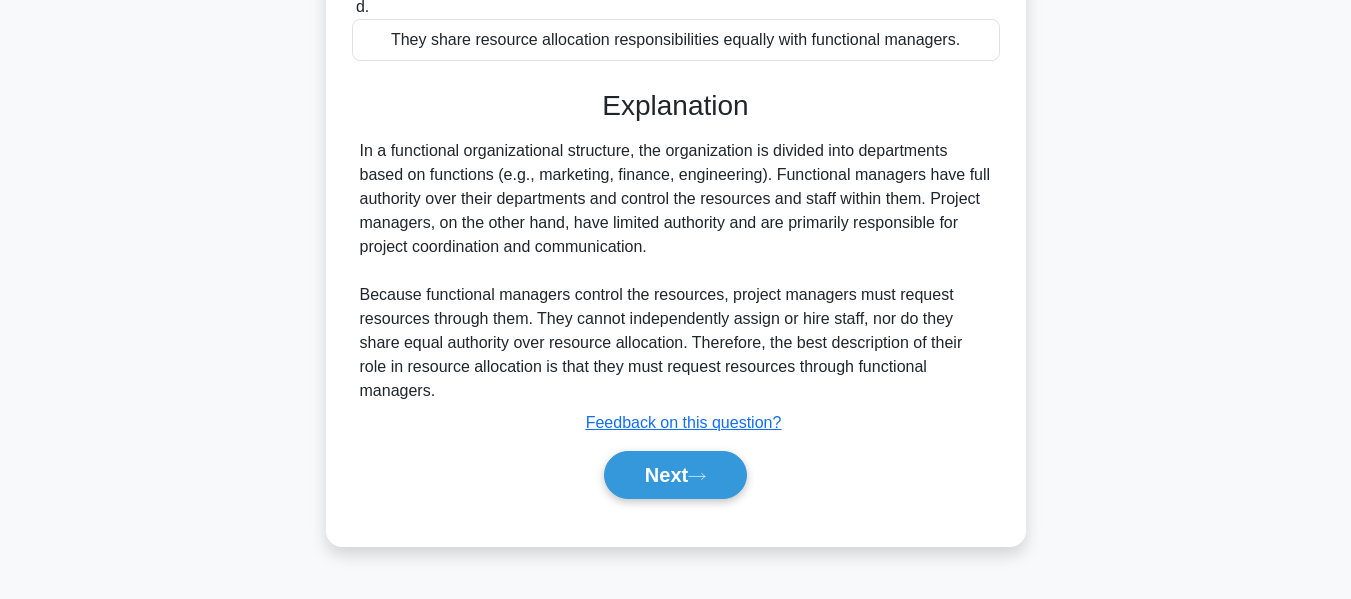 click on "In a functional organizational structure, the organization is divided into departments based on functions (e.g., marketing, finance, engineering). Functional managers have full authority over their departments and control the resources and staff within them. Project managers, on the other hand, have limited authority and are primarily responsible for project coordination and communication. Because functional managers control the resources, project managers must request resources through them. They cannot independently assign or hire staff, nor do they share equal authority over resource allocation. Therefore, the best description of their role in resource allocation is that they must request resources through functional managers." at bounding box center (676, 271) 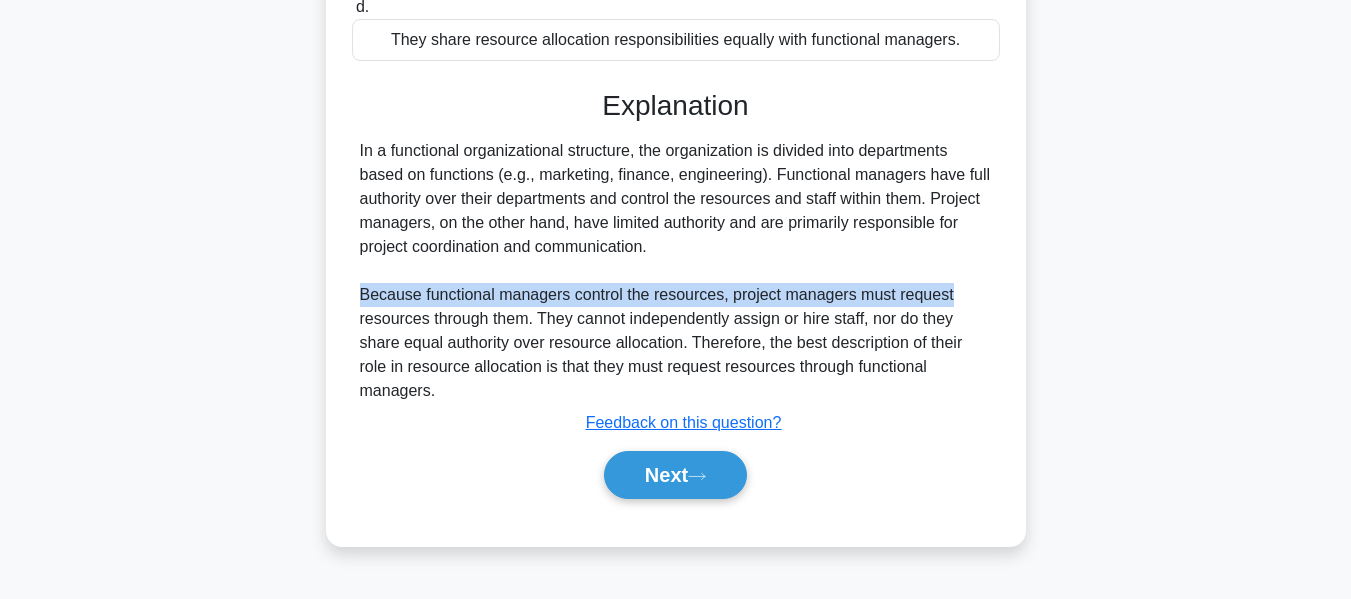 drag, startPoint x: 356, startPoint y: 298, endPoint x: 981, endPoint y: 298, distance: 625 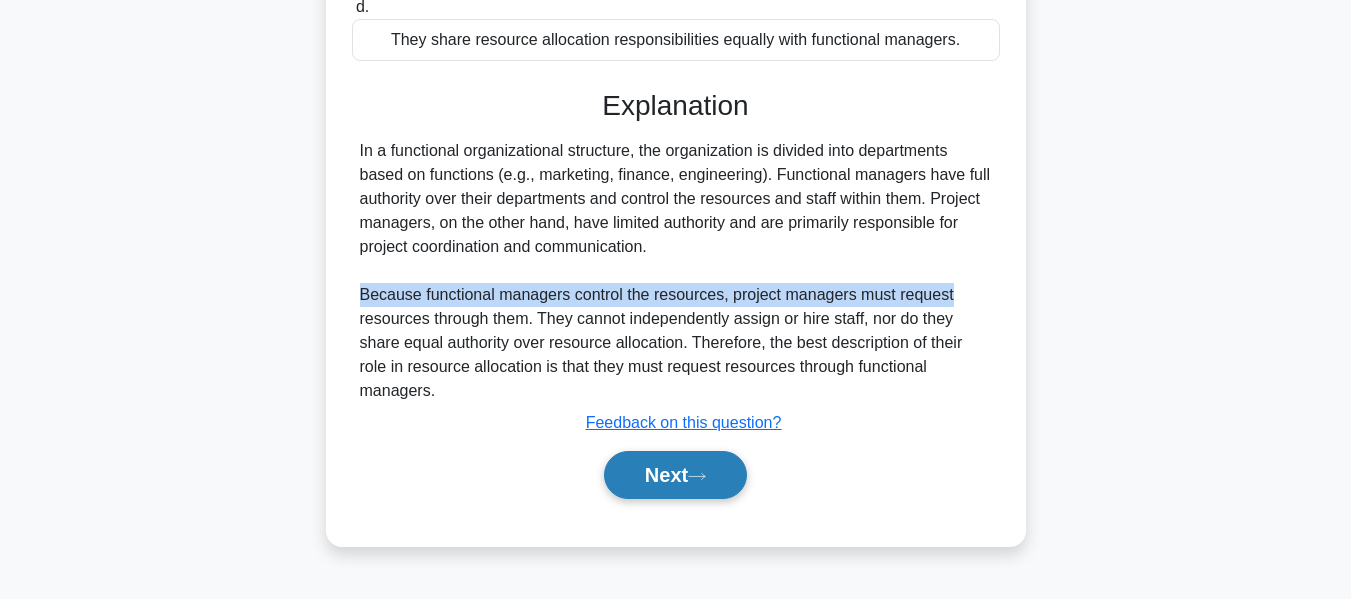 click on "Next" at bounding box center (675, 475) 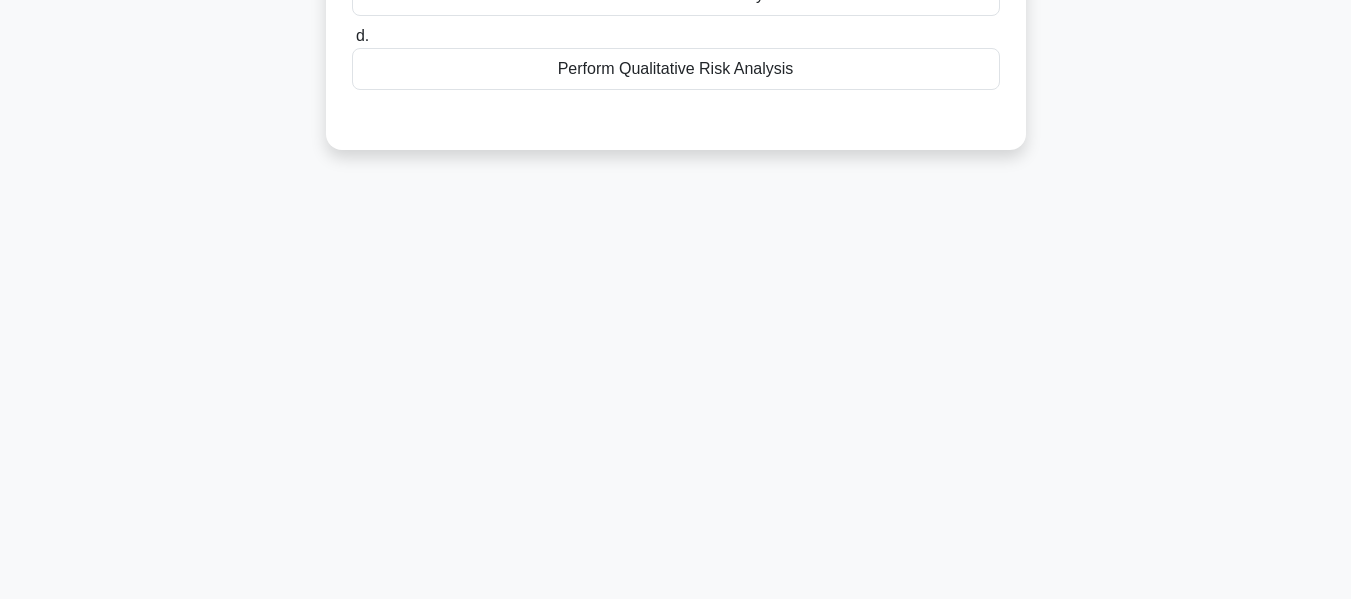 scroll, scrollTop: 81, scrollLeft: 0, axis: vertical 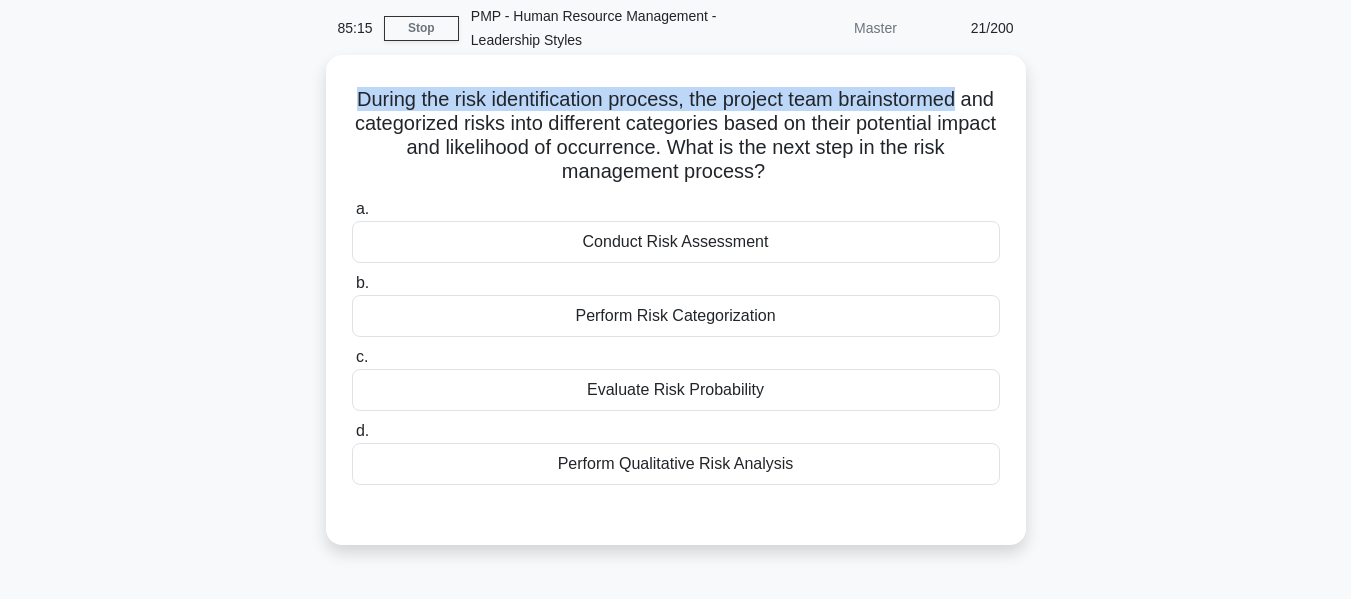 drag, startPoint x: 368, startPoint y: 96, endPoint x: 1000, endPoint y: 105, distance: 632.0641 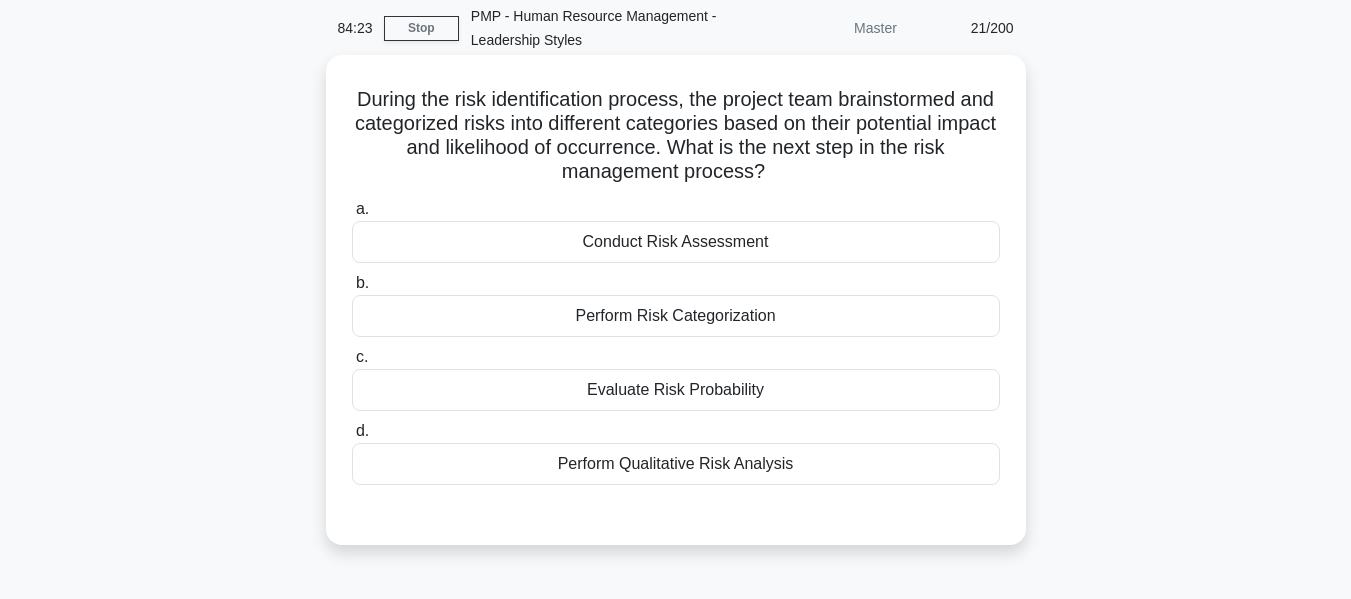 click on "Perform Risk Categorization" at bounding box center [676, 316] 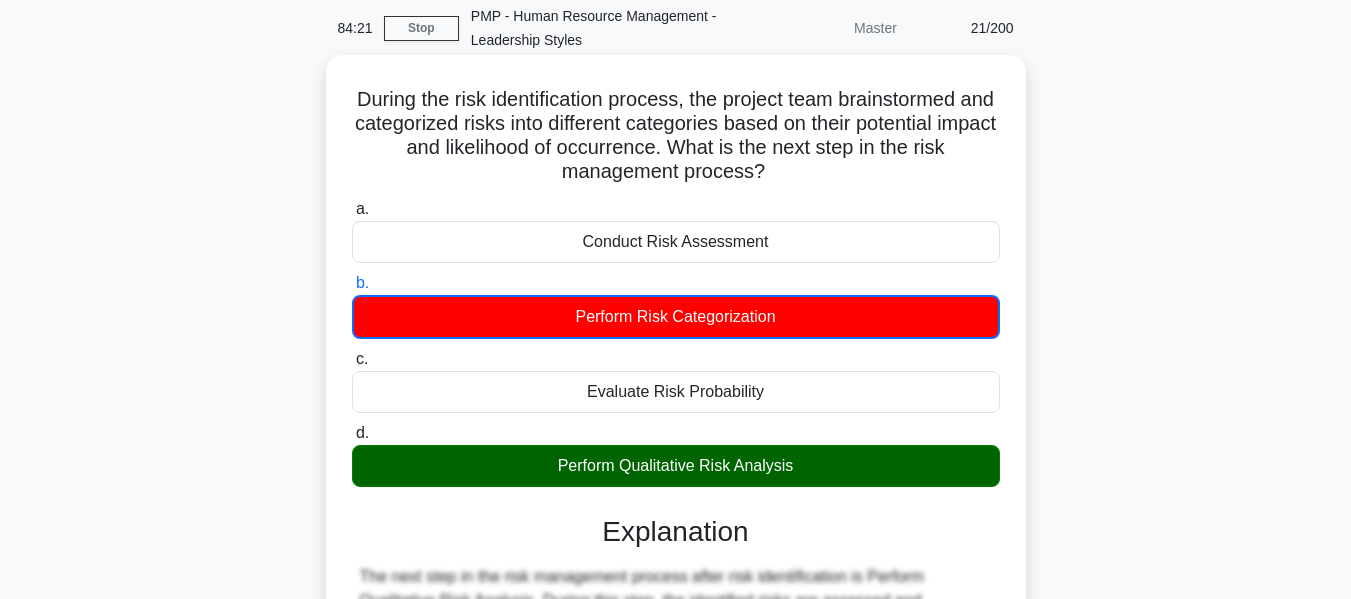 drag, startPoint x: 534, startPoint y: 465, endPoint x: 843, endPoint y: 430, distance: 310.9759 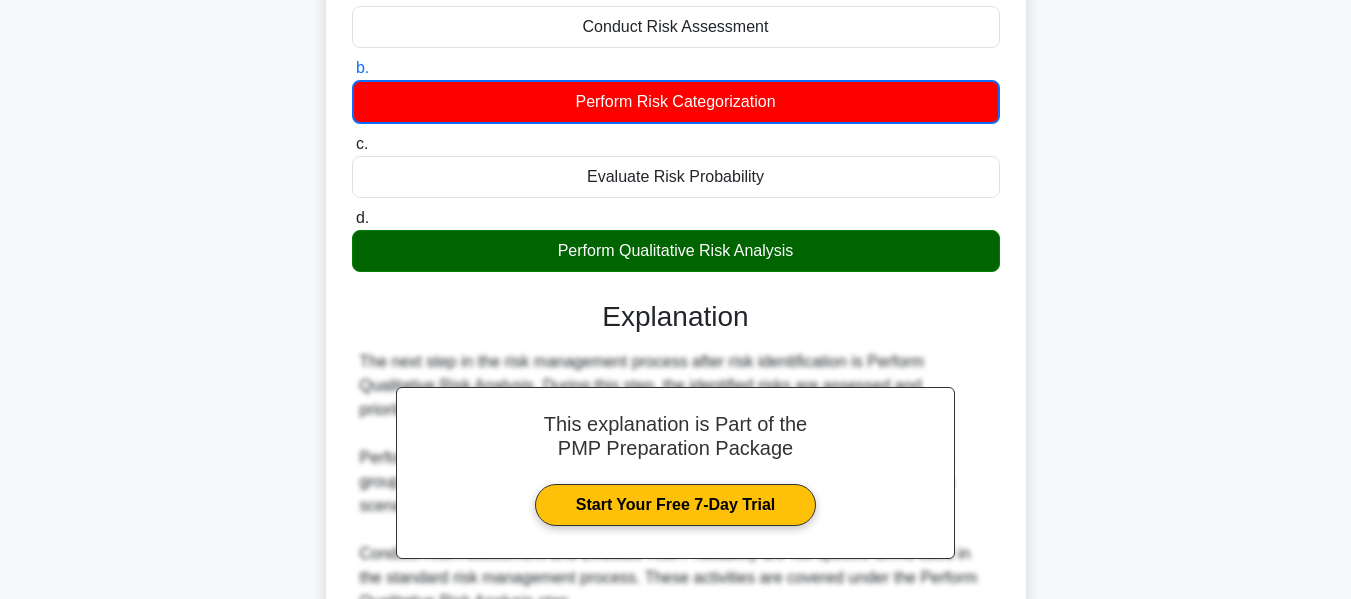 scroll, scrollTop: 93, scrollLeft: 0, axis: vertical 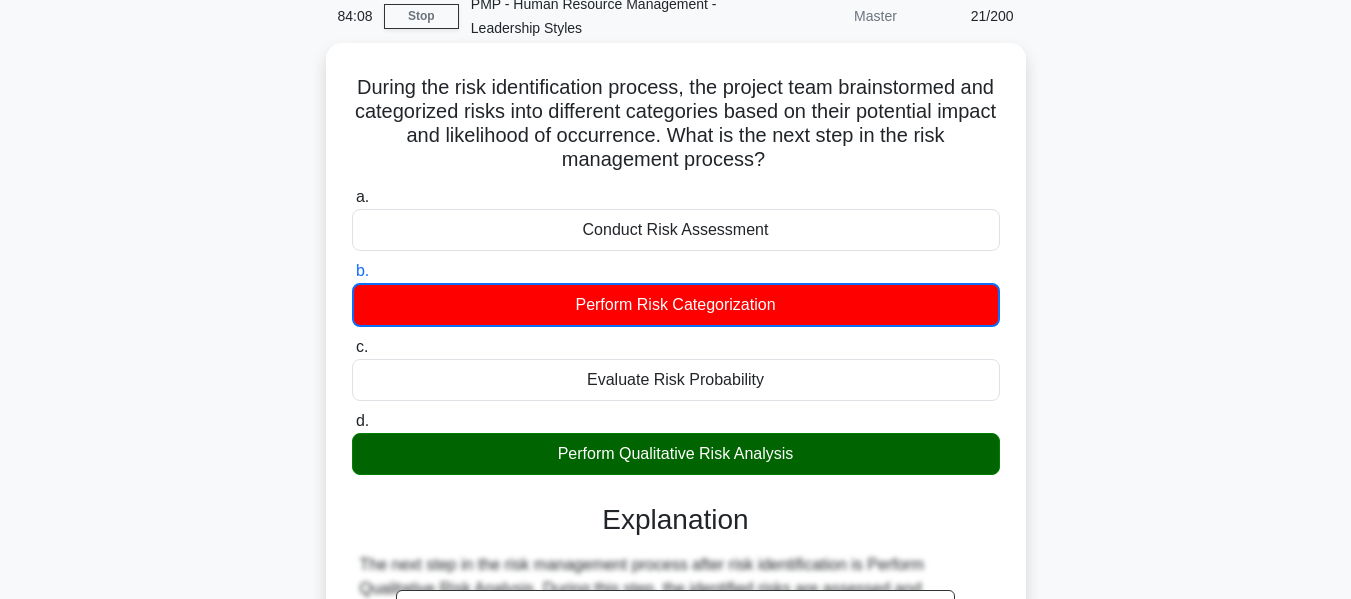 drag, startPoint x: 364, startPoint y: 87, endPoint x: 789, endPoint y: 155, distance: 430.4056 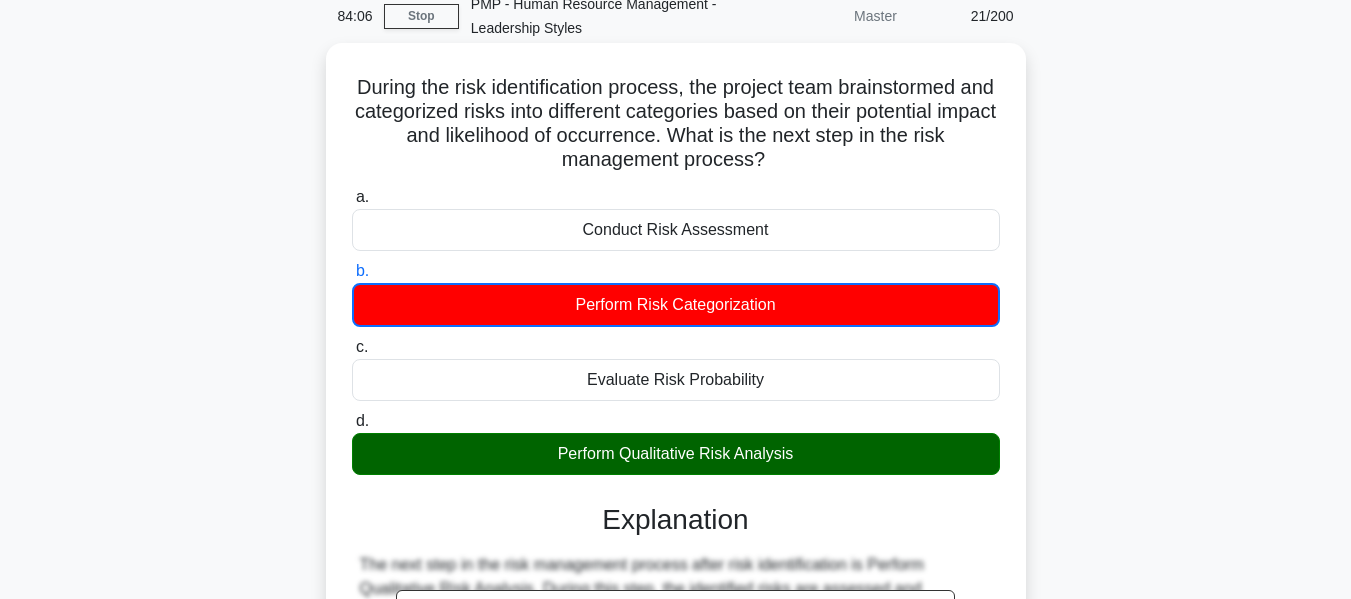copy on "During the risk identification process, the project team brainstormed and categorized risks into different categories based on their potential impact and likelihood of occurrence. What is the next step in the risk management process?" 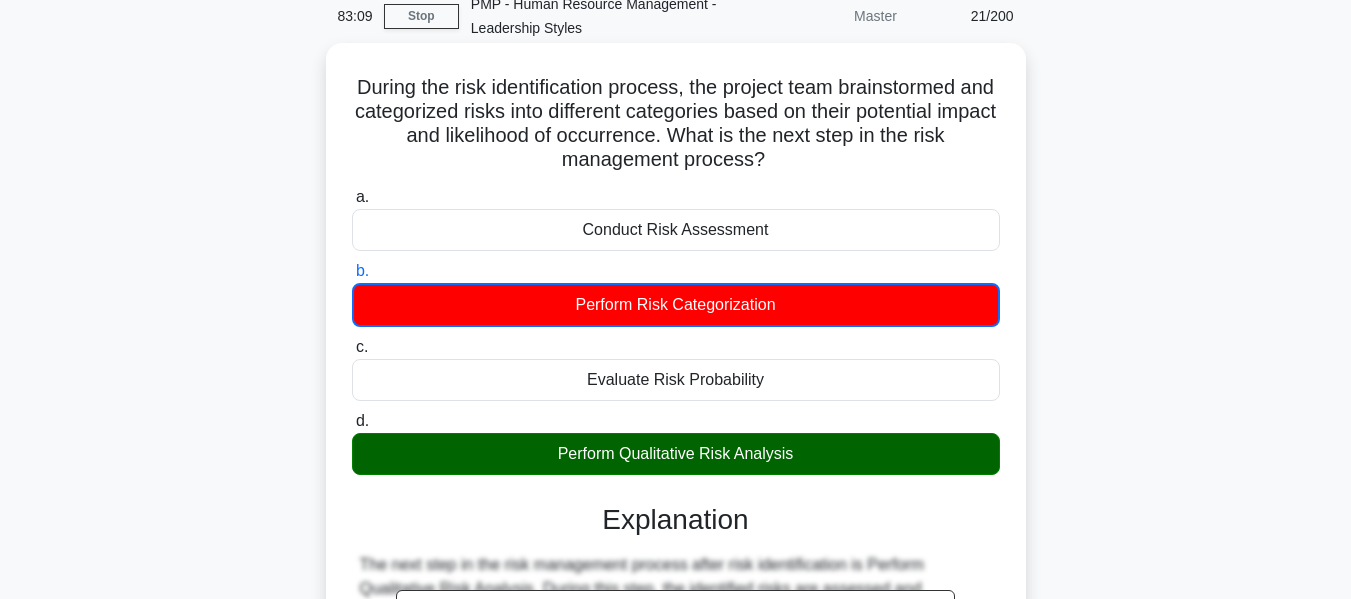 click on "During the risk identification process, the project team brainstormed and categorized risks into different categories based on their potential impact and likelihood of occurrence. What is the next step in the risk management process?
.spinner_0XTQ{transform-origin:center;animation:spinner_y6GP .75s linear infinite}@keyframes spinner_y6GP{100%{transform:rotate(360deg)}}" at bounding box center [676, 124] 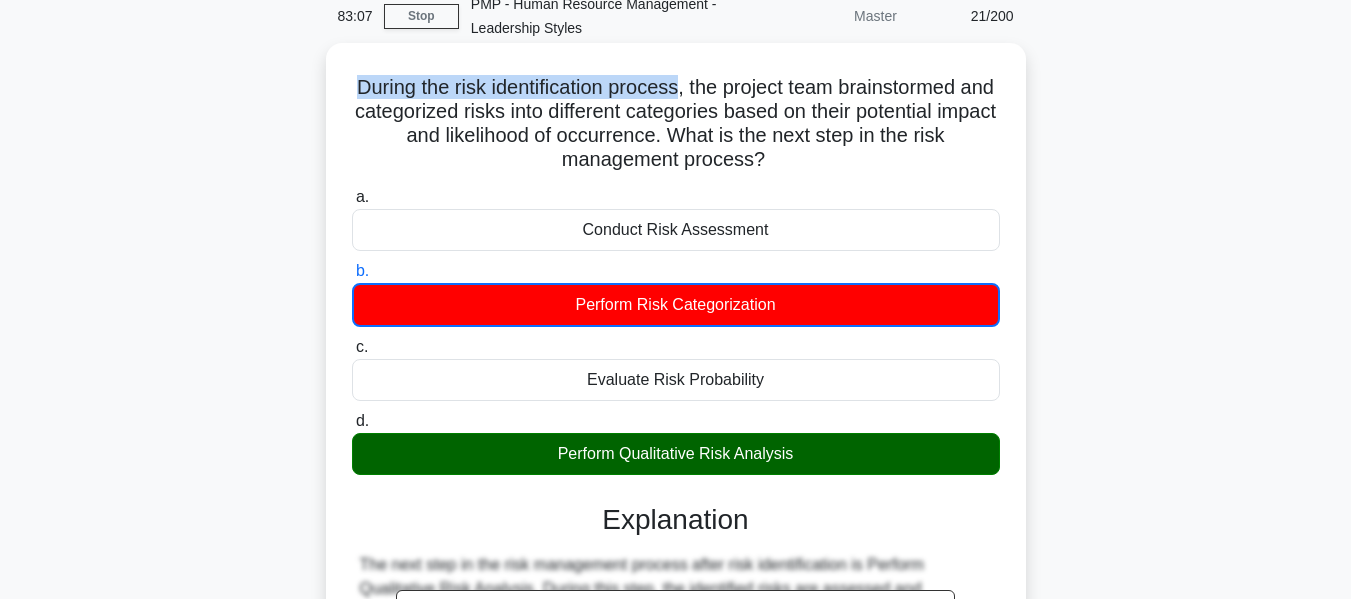 drag, startPoint x: 396, startPoint y: 92, endPoint x: 695, endPoint y: 94, distance: 299.00668 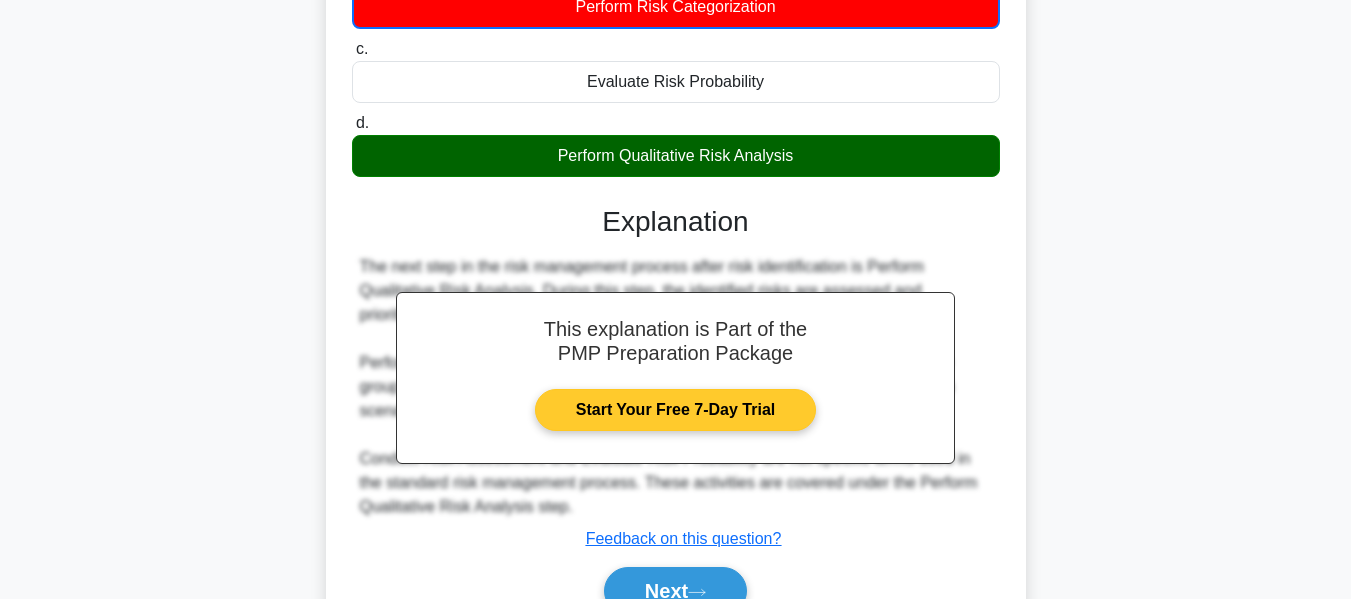 scroll, scrollTop: 493, scrollLeft: 0, axis: vertical 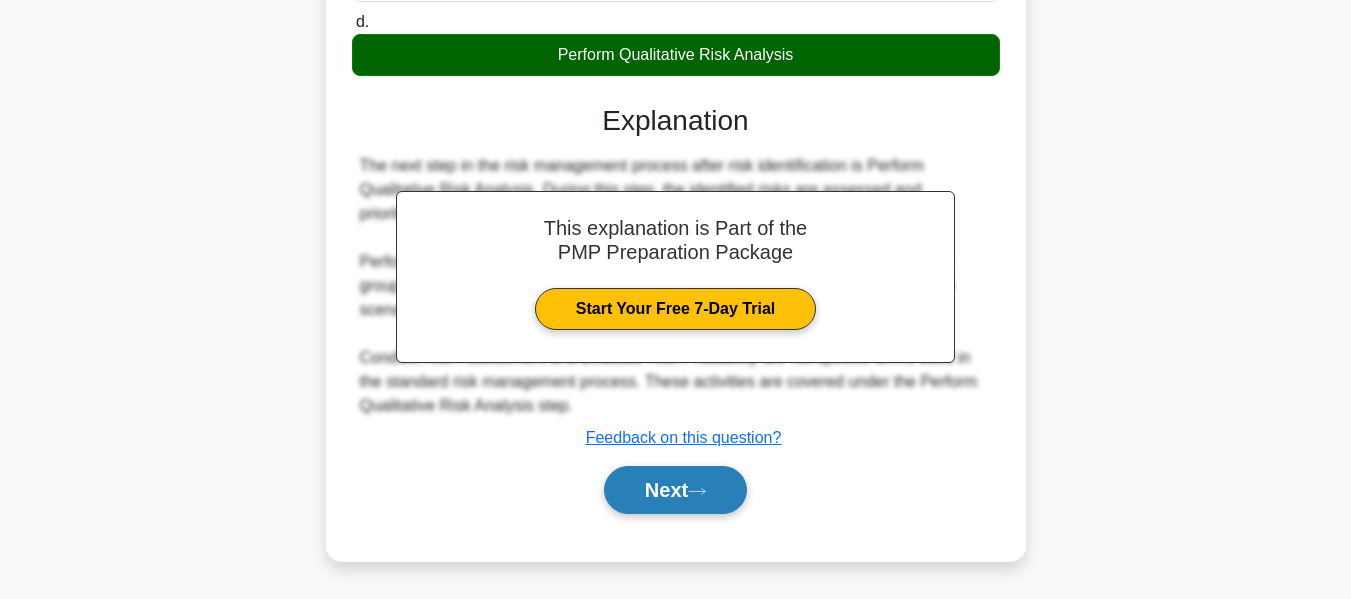 click on "Next" at bounding box center (675, 490) 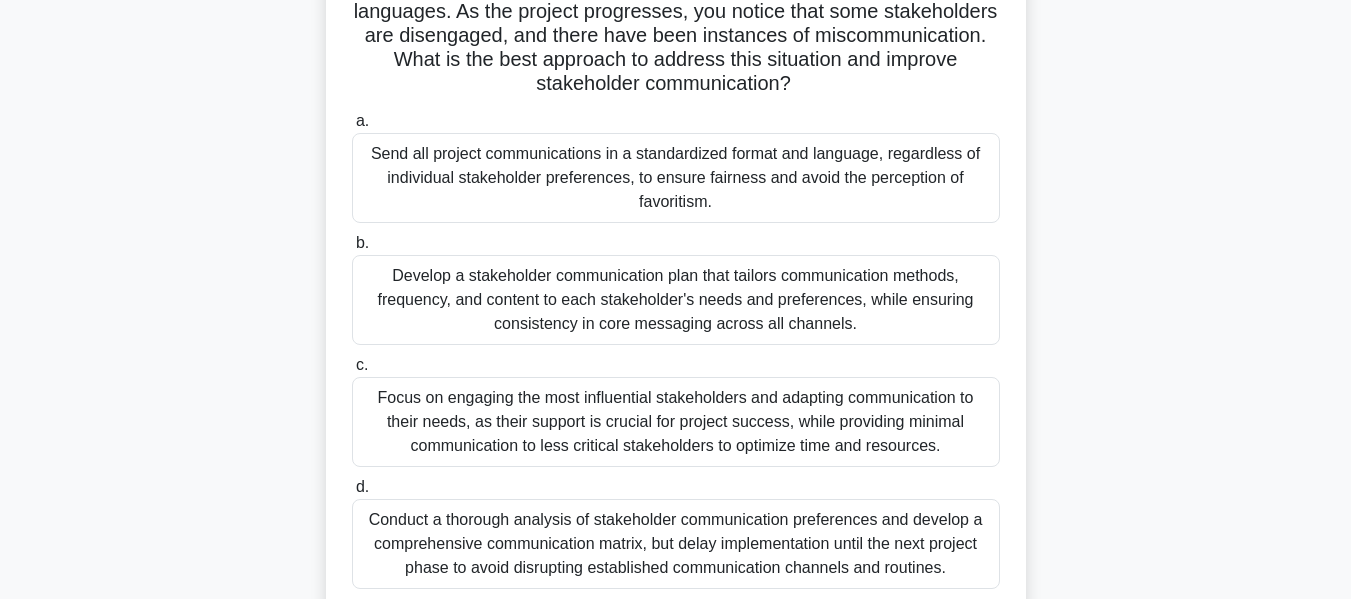 scroll, scrollTop: 81, scrollLeft: 0, axis: vertical 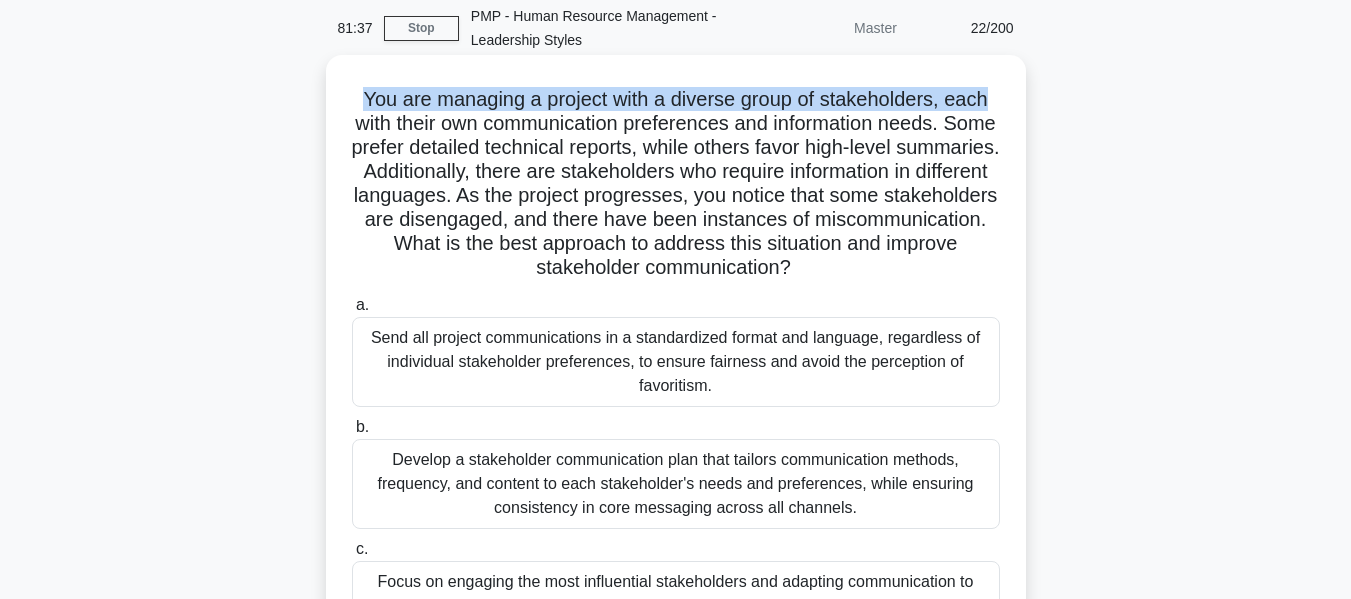 drag, startPoint x: 349, startPoint y: 96, endPoint x: 1014, endPoint y: 102, distance: 665.02704 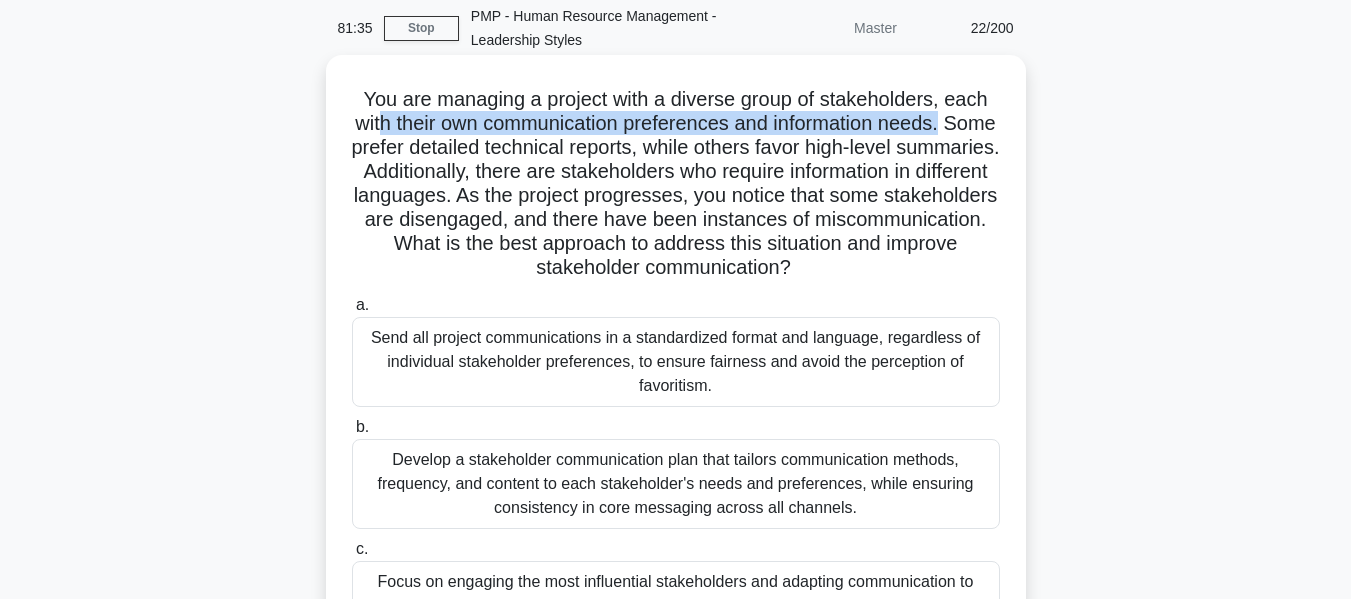 drag, startPoint x: 400, startPoint y: 135, endPoint x: 1024, endPoint y: 130, distance: 624.02 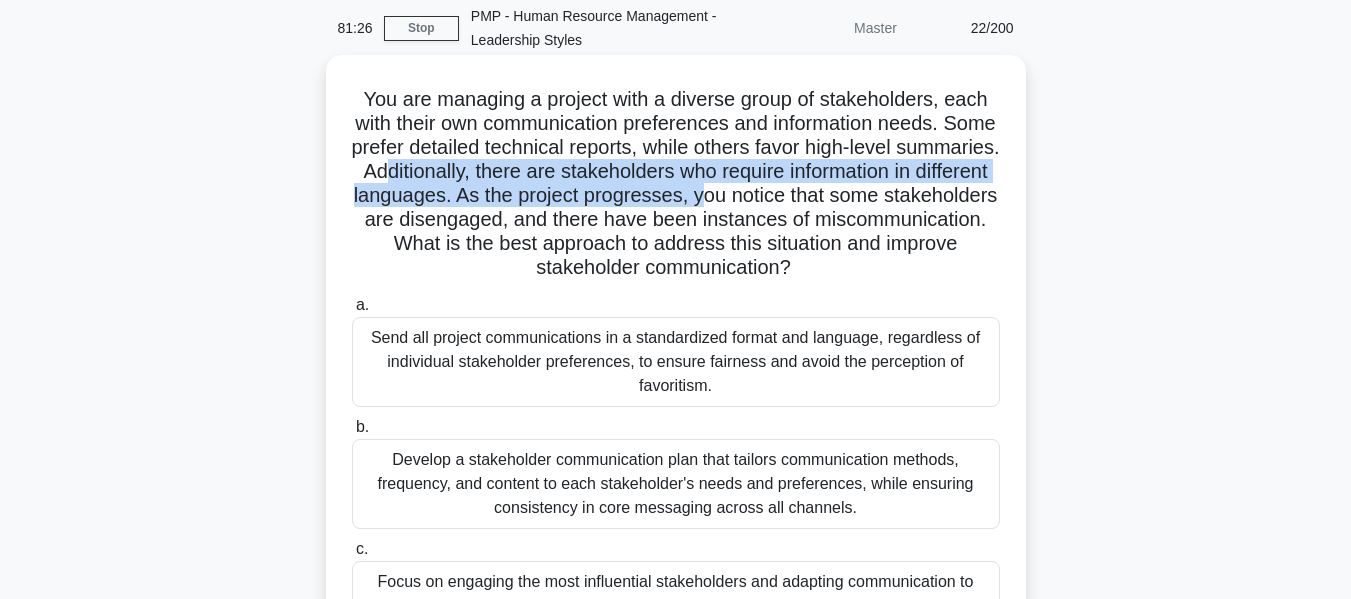 drag, startPoint x: 534, startPoint y: 169, endPoint x: 954, endPoint y: 190, distance: 420.52466 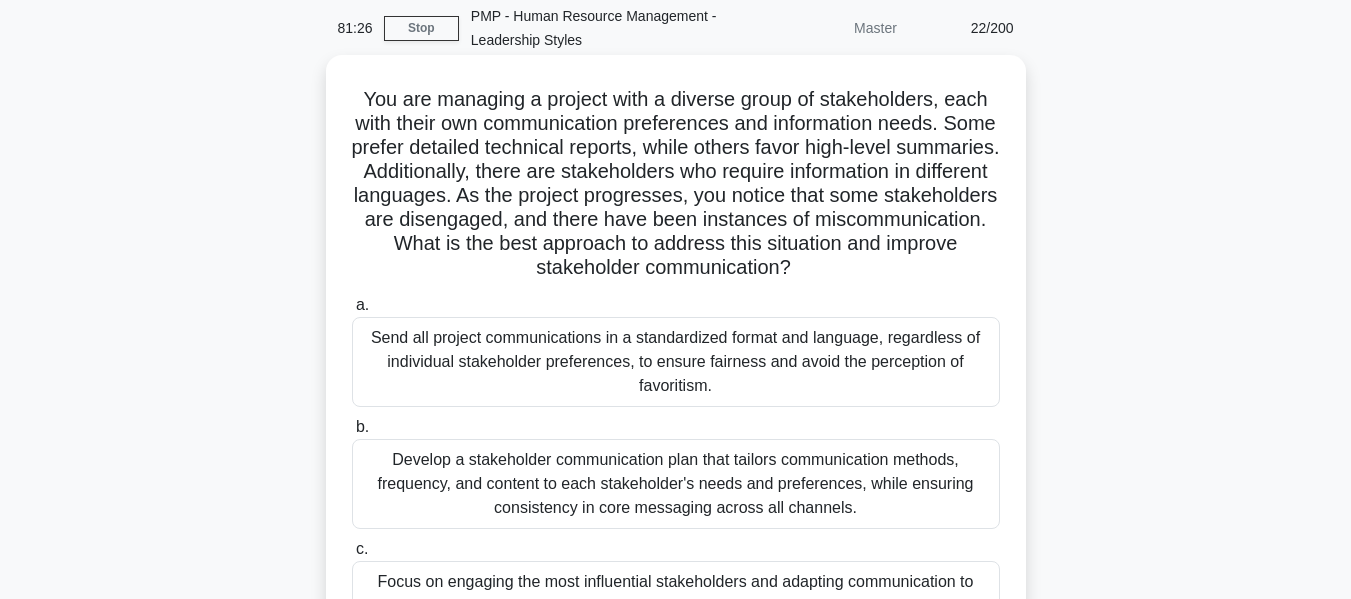 click on "You are managing a project with a diverse group of stakeholders, each with their own communication preferences and information needs. Some prefer detailed technical reports, while others favor high-level summaries. Additionally, there are stakeholders who require information in different languages. As the project progresses, you notice that some stakeholders are disengaged, and there have been instances of miscommunication. What is the best approach to address this situation and improve stakeholder communication?
.spinner_0XTQ{transform-origin:center;animation:spinner_y6GP .75s linear infinite}@keyframes spinner_y6GP{100%{transform:rotate(360deg)}}" at bounding box center [676, 184] 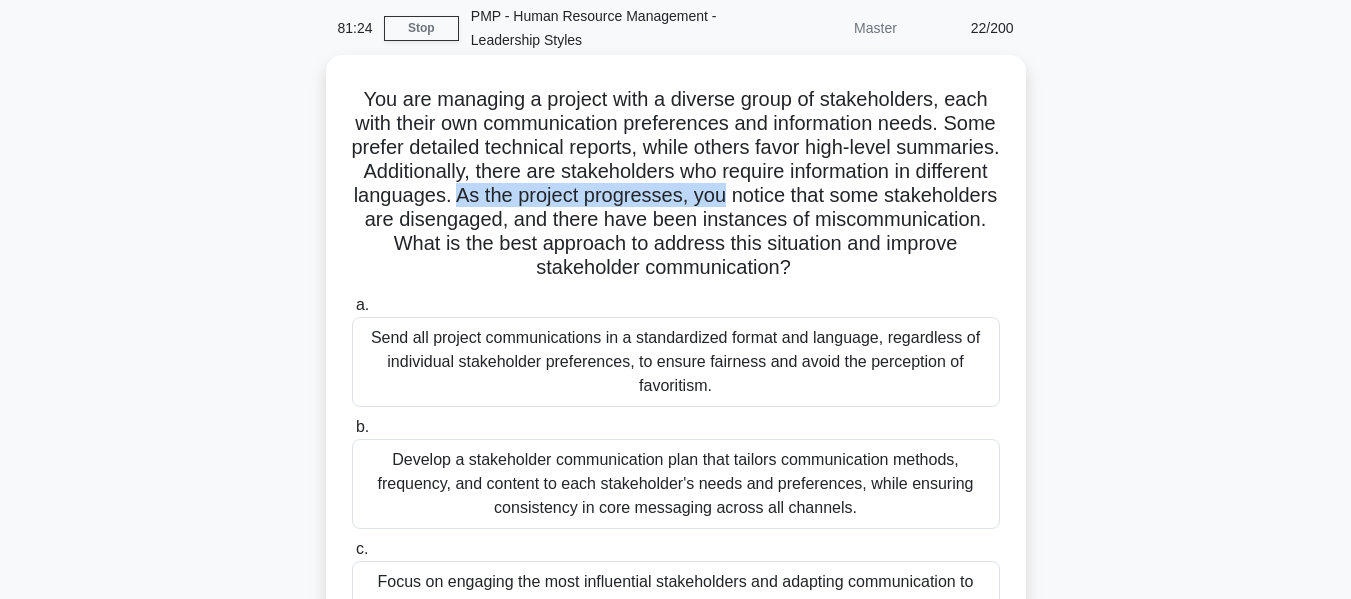drag, startPoint x: 704, startPoint y: 189, endPoint x: 978, endPoint y: 203, distance: 274.35742 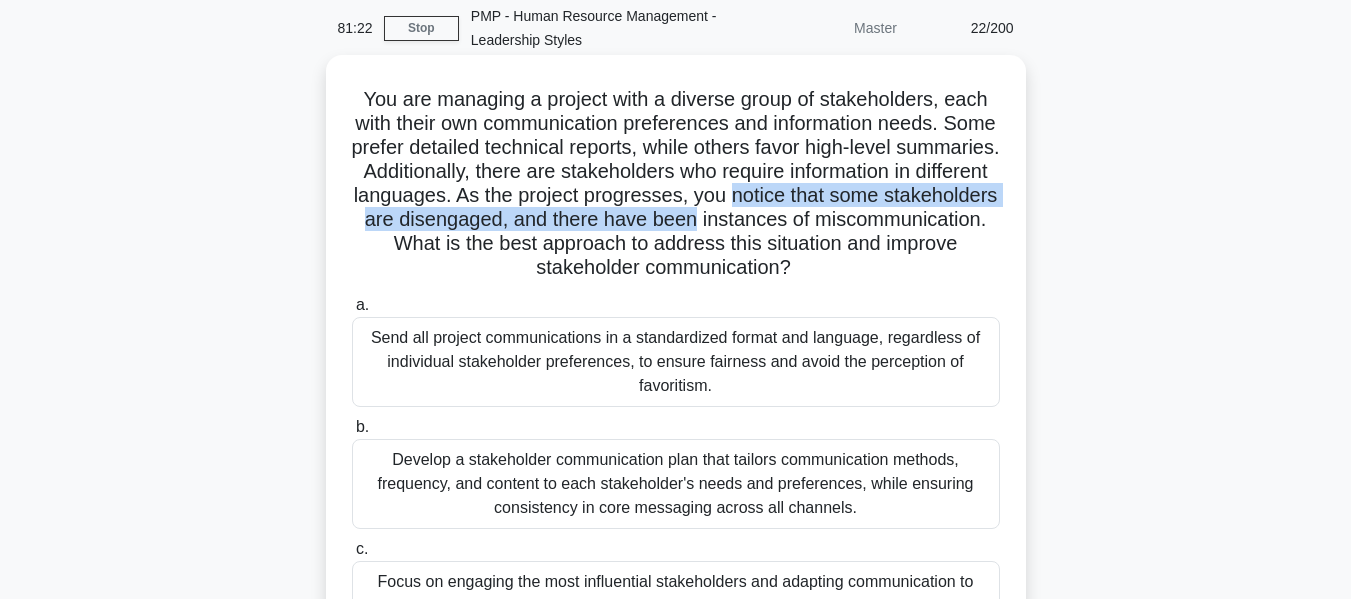 drag, startPoint x: 362, startPoint y: 215, endPoint x: 1011, endPoint y: 219, distance: 649.0123 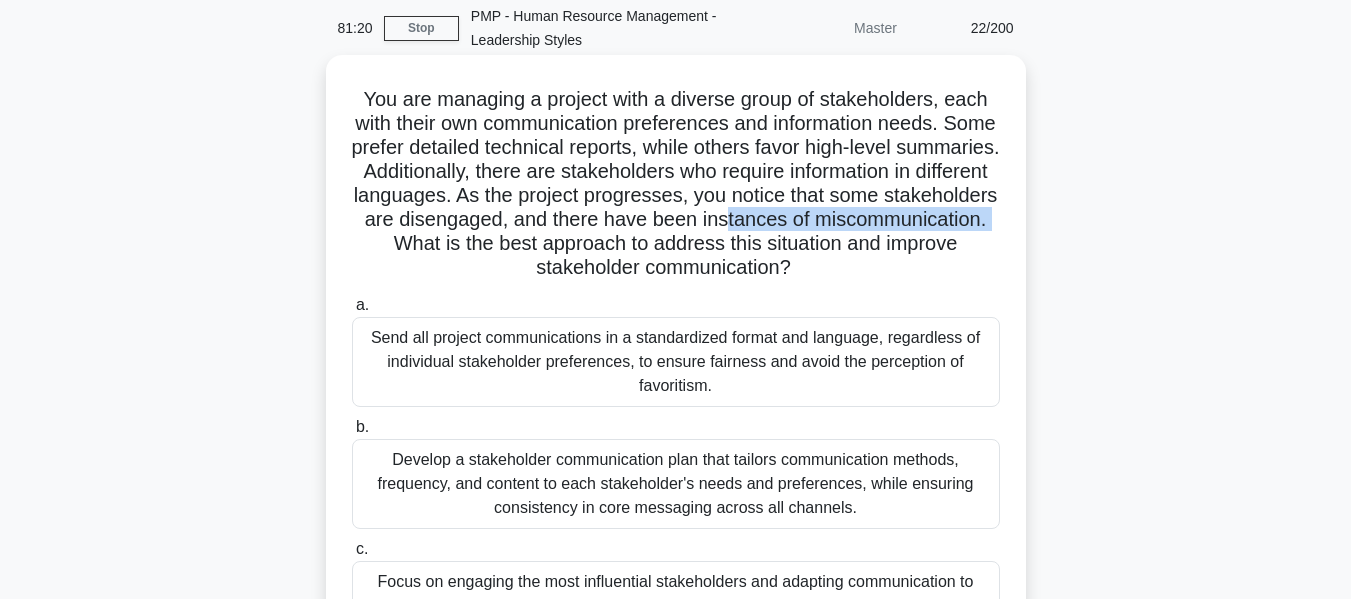 drag, startPoint x: 384, startPoint y: 243, endPoint x: 744, endPoint y: 260, distance: 360.40115 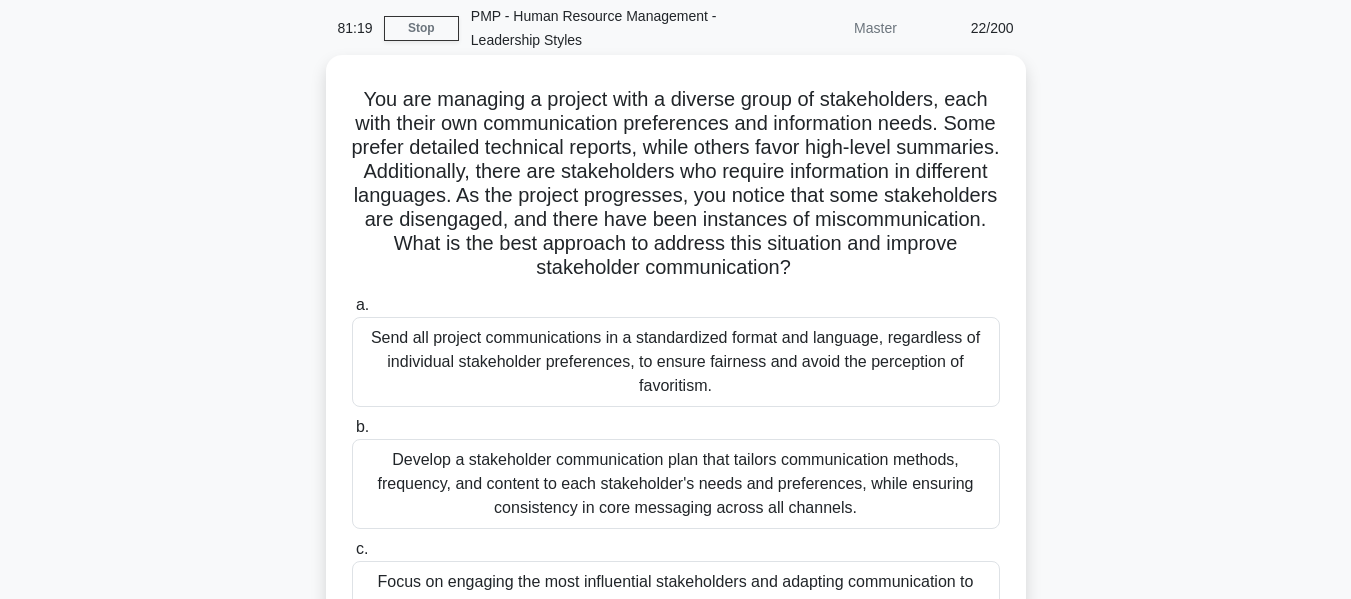 click on "You are managing a project with a diverse group of stakeholders, each with their own communication preferences and information needs. Some prefer detailed technical reports, while others favor high-level summaries. Additionally, there are stakeholders who require information in different languages. As the project progresses, you notice that some stakeholders are disengaged, and there have been instances of miscommunication. What is the best approach to address this situation and improve stakeholder communication?
.spinner_0XTQ{transform-origin:center;animation:spinner_y6GP .75s linear infinite}@keyframes spinner_y6GP{100%{transform:rotate(360deg)}}" at bounding box center [676, 184] 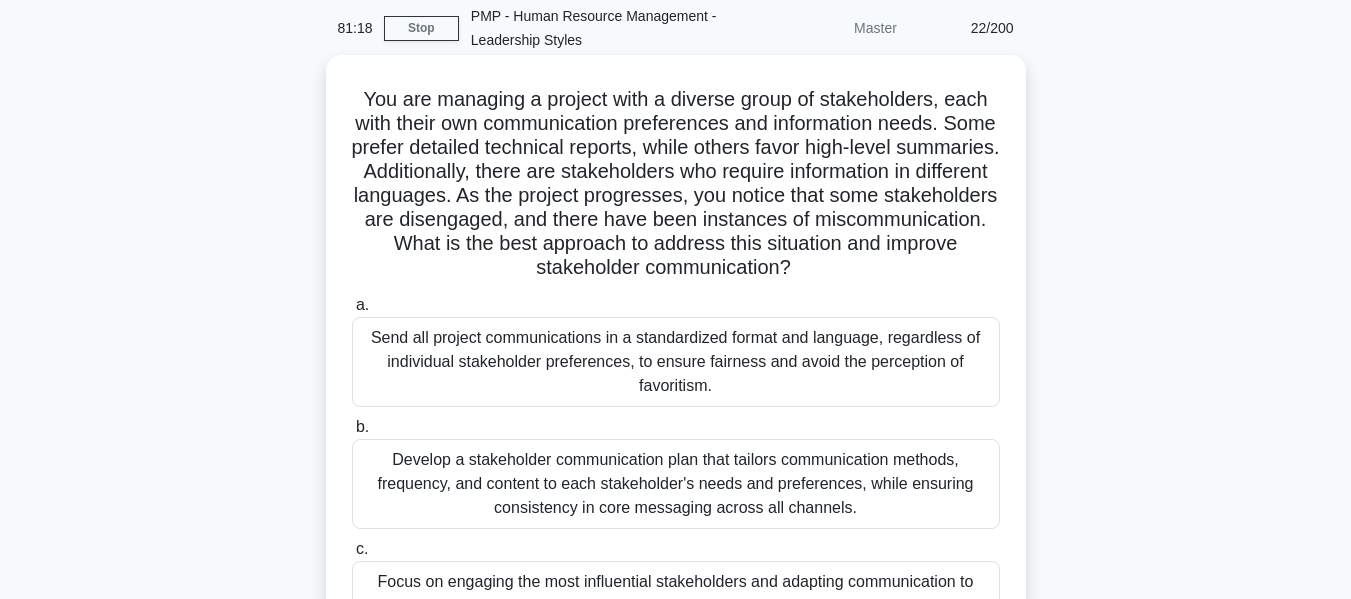drag, startPoint x: 656, startPoint y: 237, endPoint x: 503, endPoint y: 302, distance: 166.23477 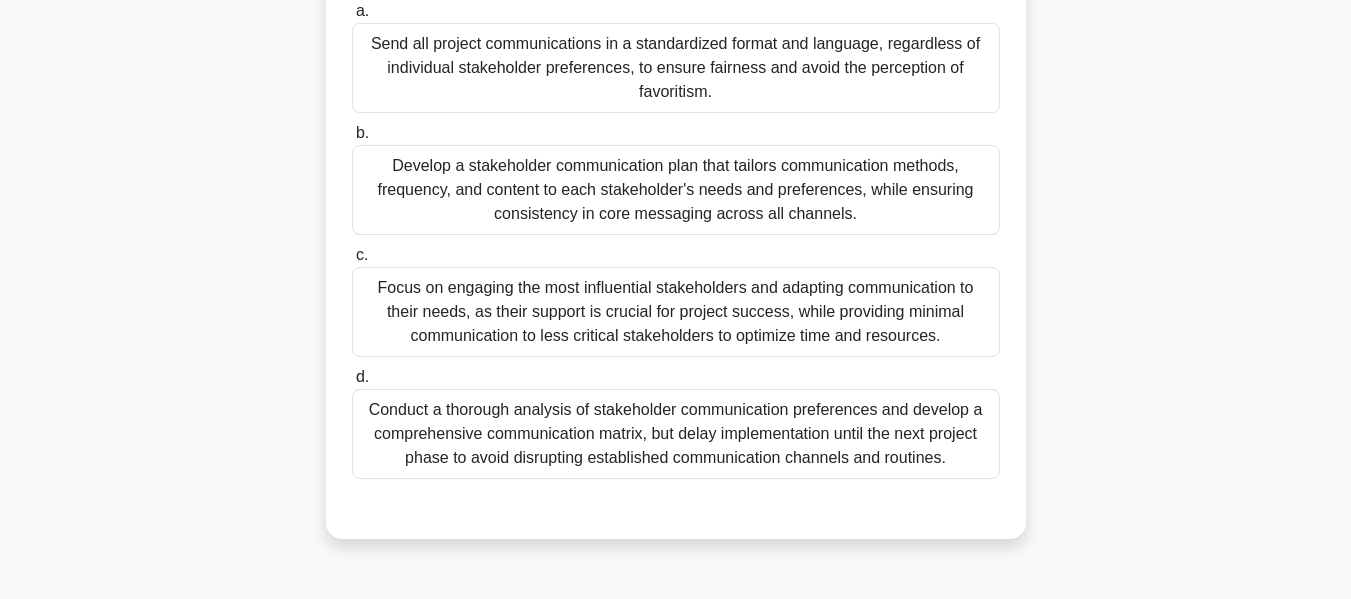 scroll, scrollTop: 381, scrollLeft: 0, axis: vertical 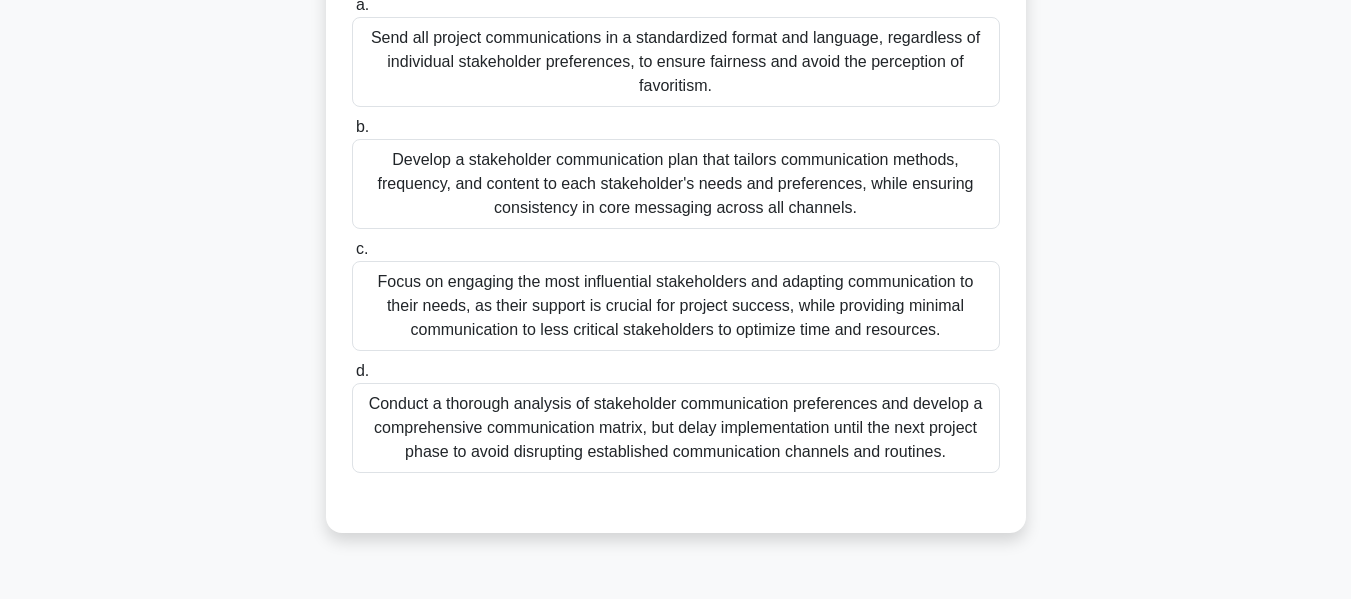 click on "Develop a stakeholder communication plan that tailors communication methods, frequency, and content to each stakeholder's needs and preferences, while ensuring consistency in core messaging across all channels." at bounding box center (676, 184) 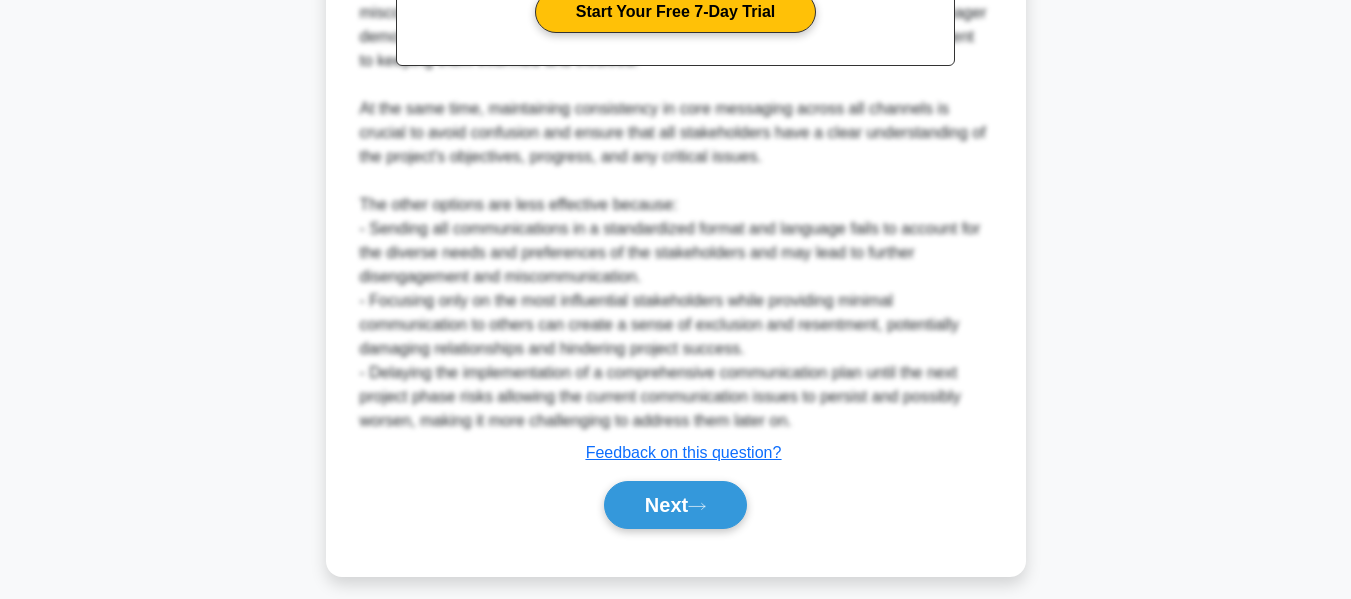 scroll, scrollTop: 1091, scrollLeft: 0, axis: vertical 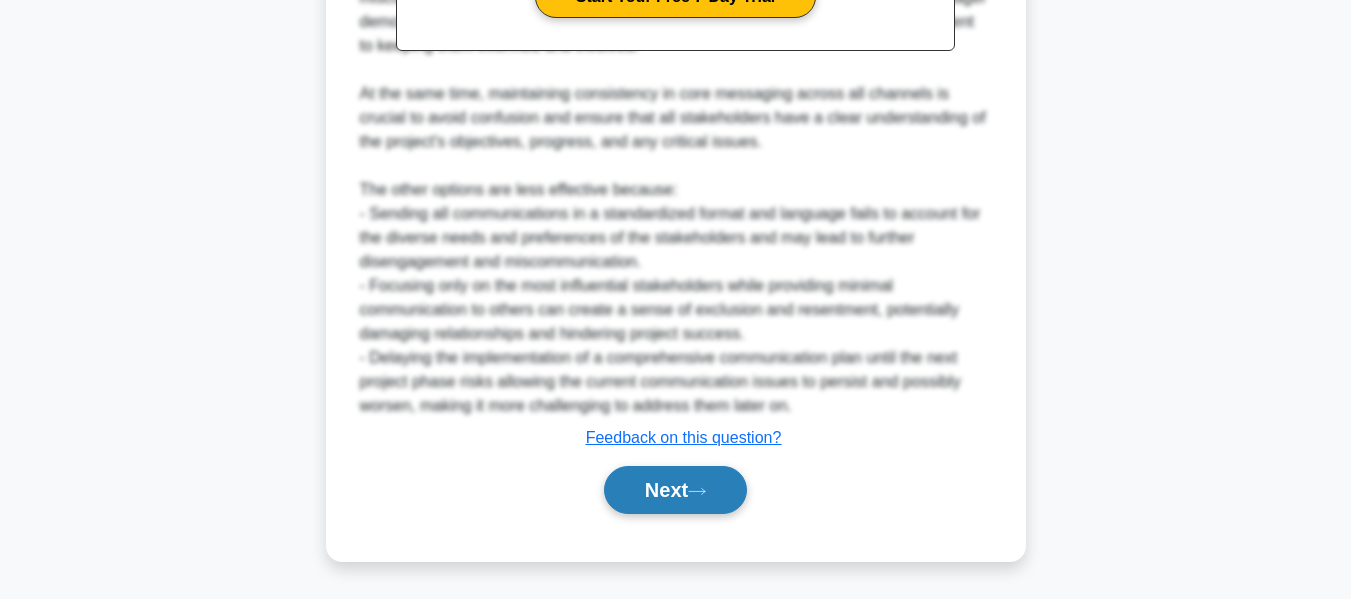 click on "Next" at bounding box center (675, 490) 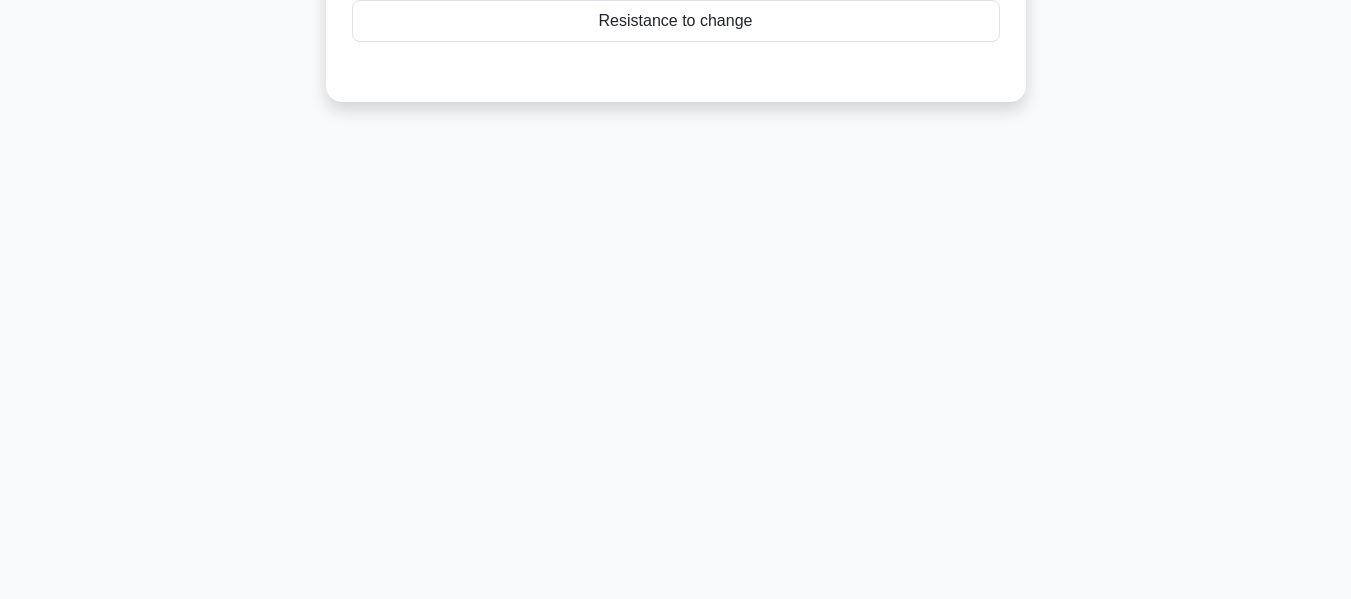scroll, scrollTop: 0, scrollLeft: 0, axis: both 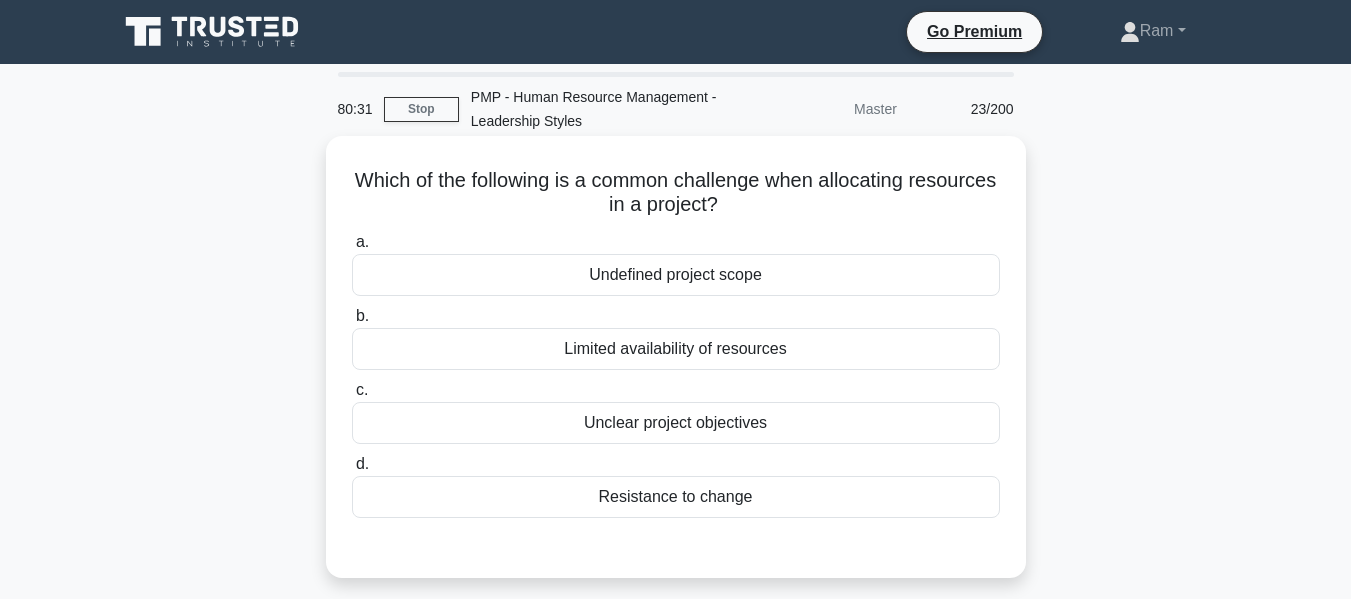 drag, startPoint x: 385, startPoint y: 166, endPoint x: 838, endPoint y: 207, distance: 454.85162 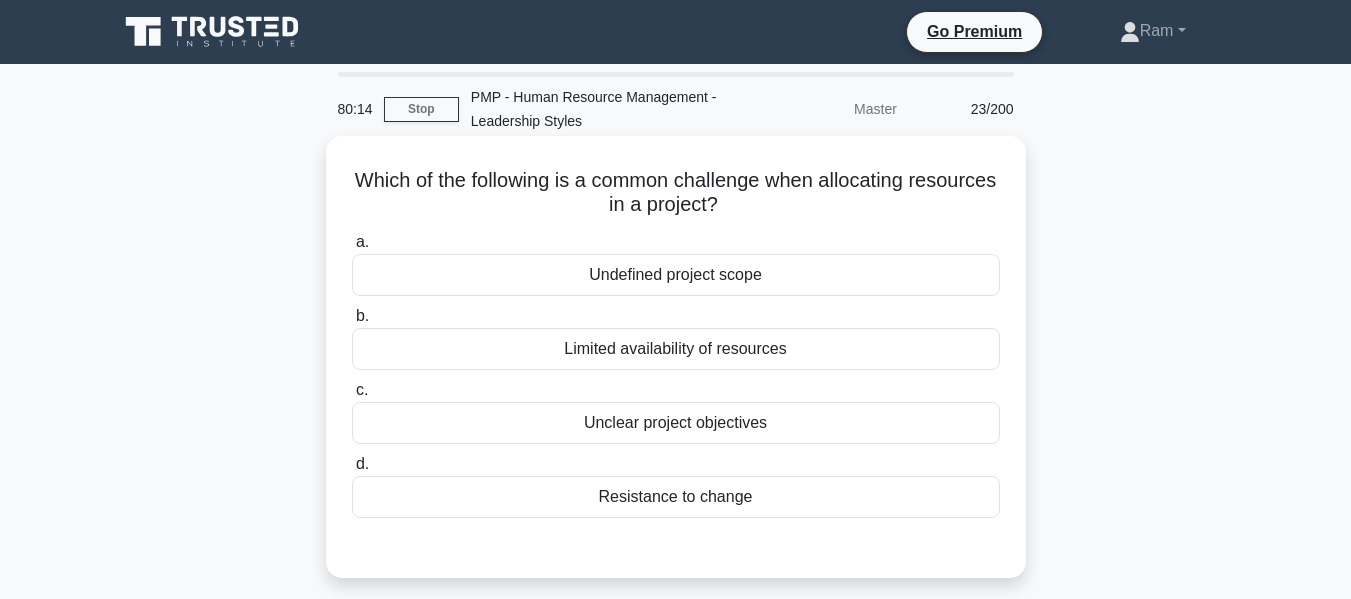 click on "Resistance to change" at bounding box center (676, 497) 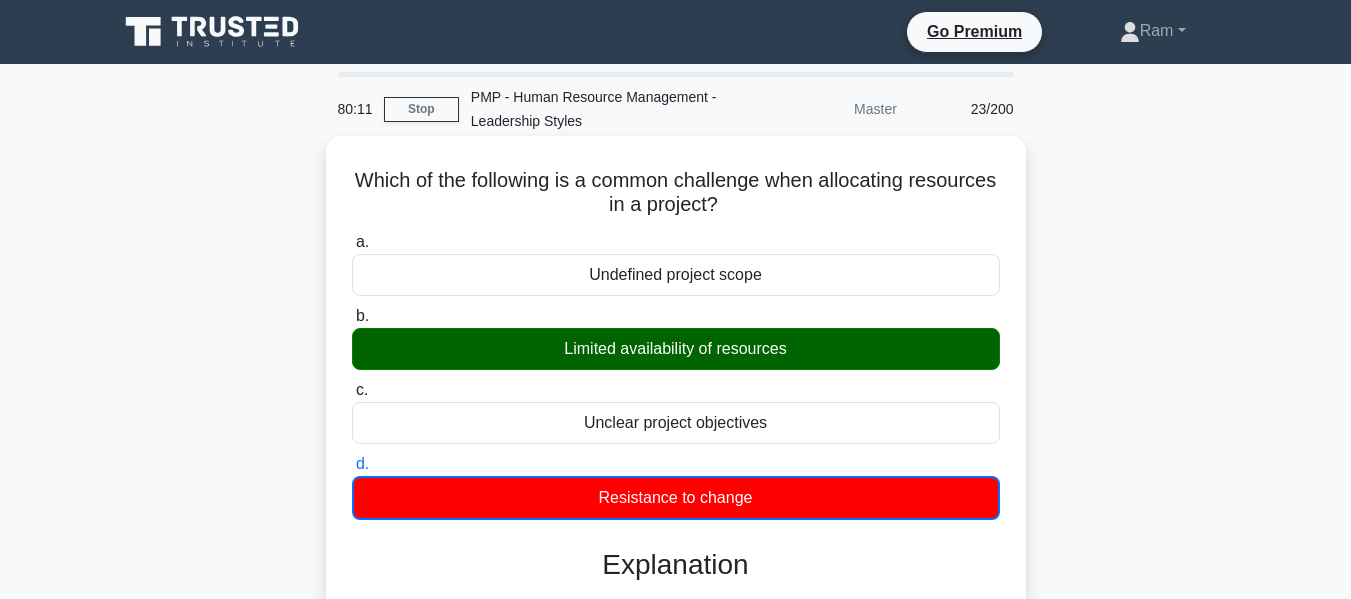 drag, startPoint x: 549, startPoint y: 351, endPoint x: 814, endPoint y: 379, distance: 266.47513 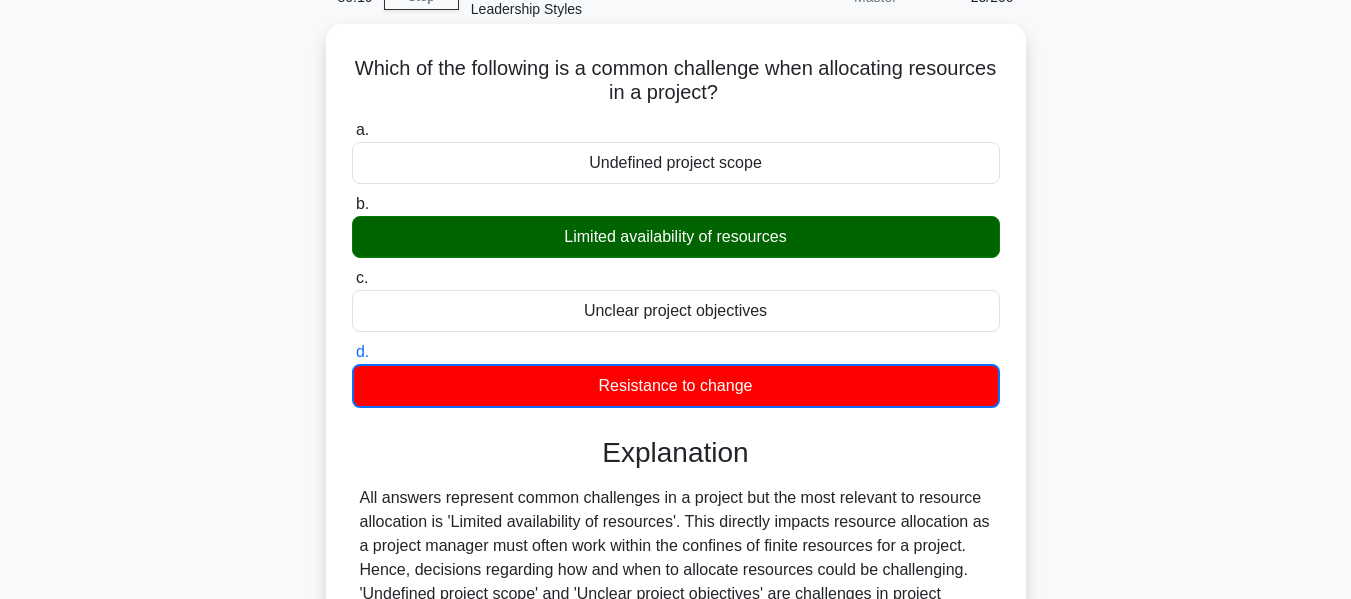 scroll, scrollTop: 300, scrollLeft: 0, axis: vertical 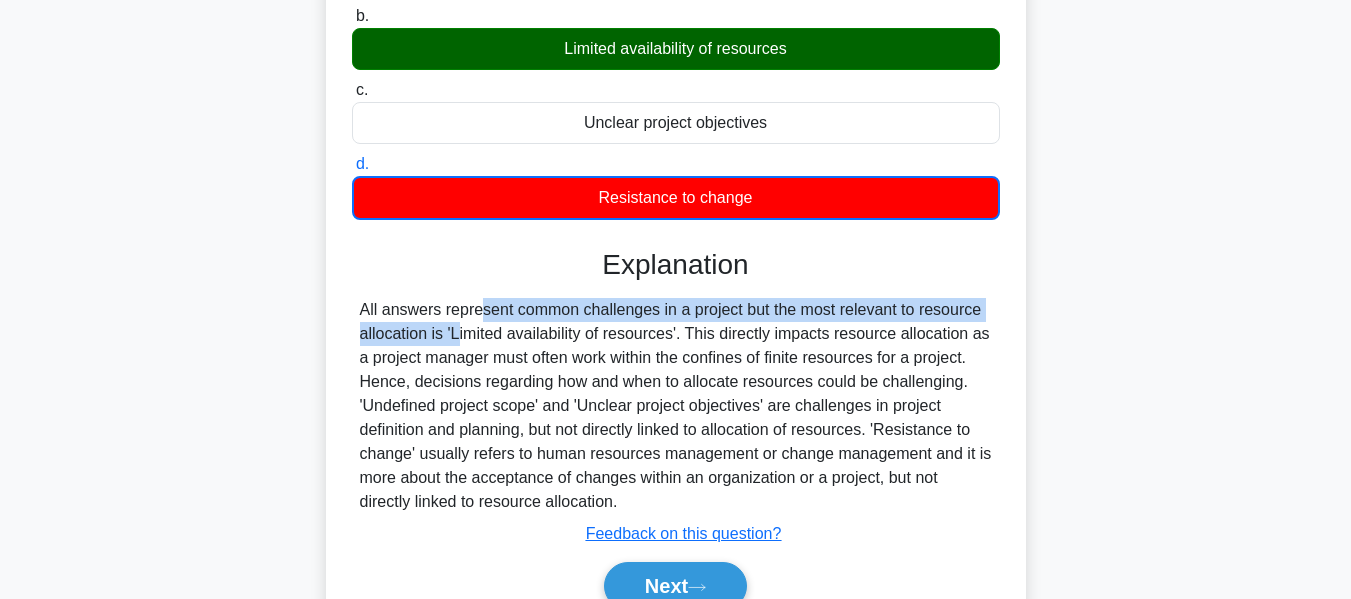 drag, startPoint x: 350, startPoint y: 312, endPoint x: 953, endPoint y: 312, distance: 603 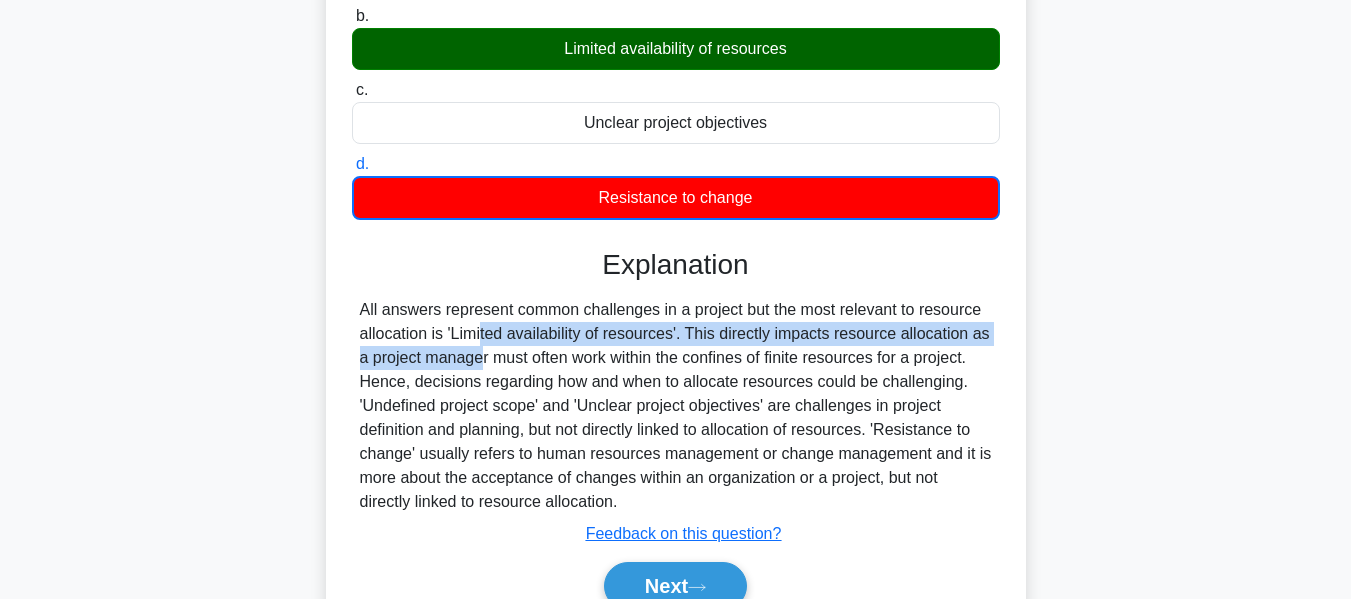 drag, startPoint x: 373, startPoint y: 334, endPoint x: 953, endPoint y: 346, distance: 580.12415 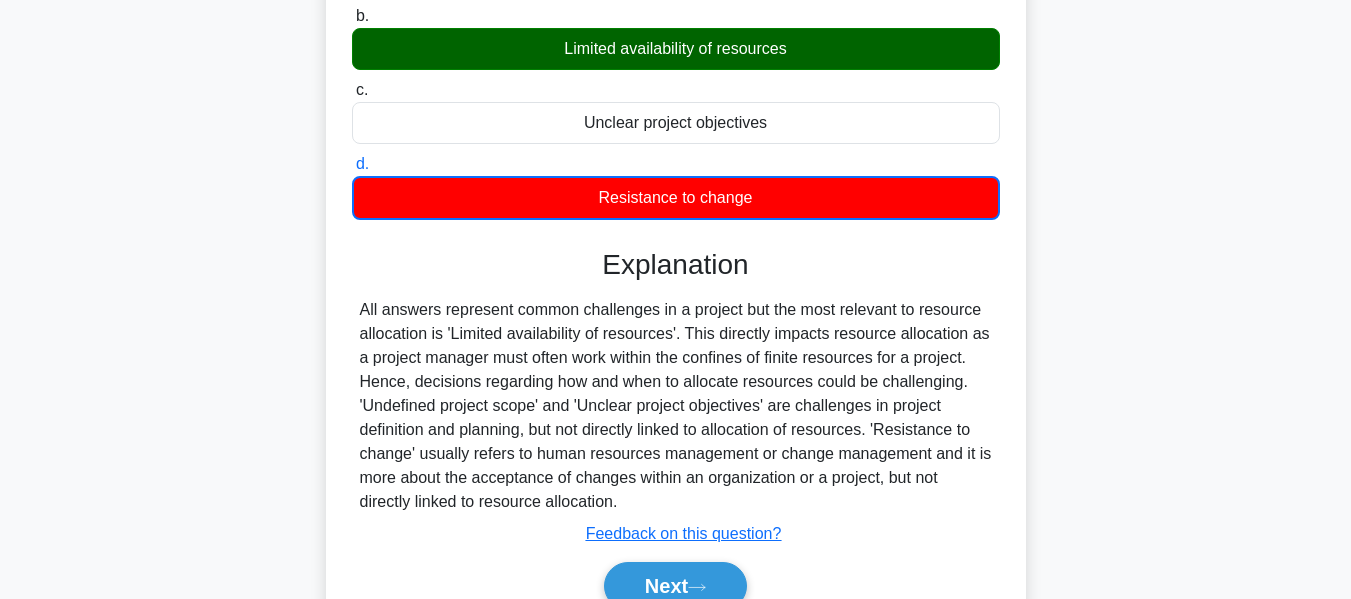 click on "All answers represent common challenges in a project but the most relevant to resource allocation is 'Limited availability of resources'. This directly impacts resource allocation as a project manager must often work within the confines of finite resources for a project. Hence, decisions regarding how and when to allocate resources could be challenging. 'Undefined project scope' and 'Unclear project objectives' are challenges in project definition and planning, but not directly linked to allocation of resources. 'Resistance to change' usually refers to human resources management or change management and it is more about the acceptance of changes within an organization or a project, but not directly linked to resource allocation." at bounding box center [676, 406] 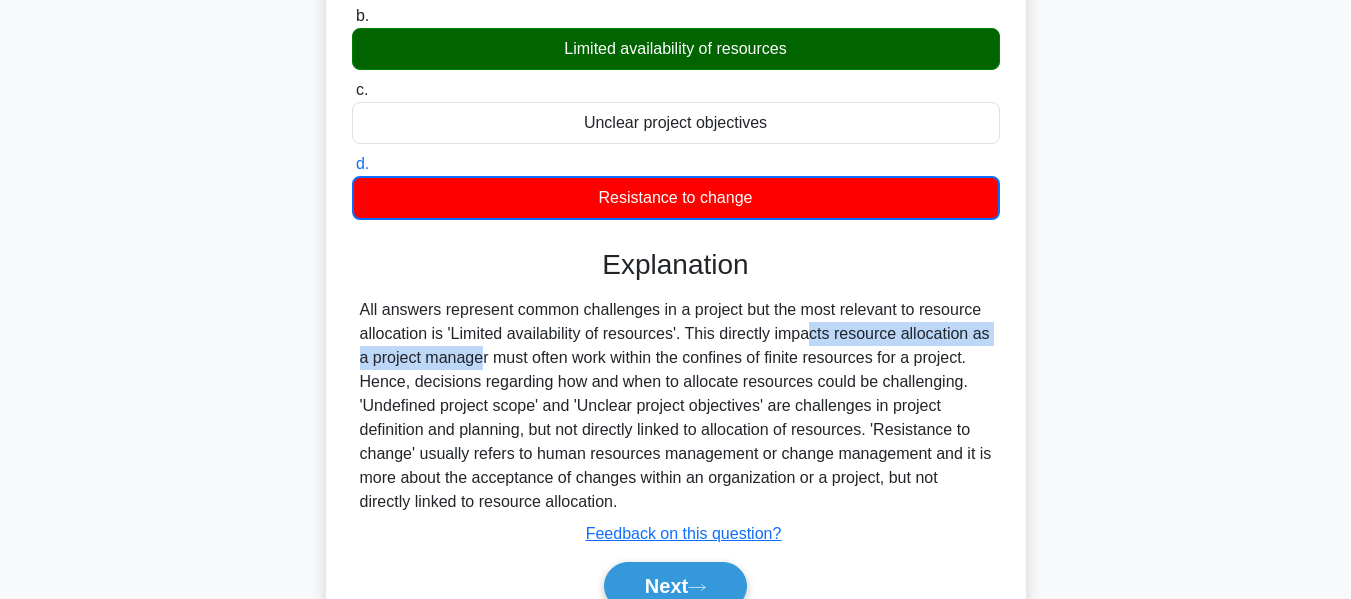 drag, startPoint x: 690, startPoint y: 337, endPoint x: 994, endPoint y: 329, distance: 304.10526 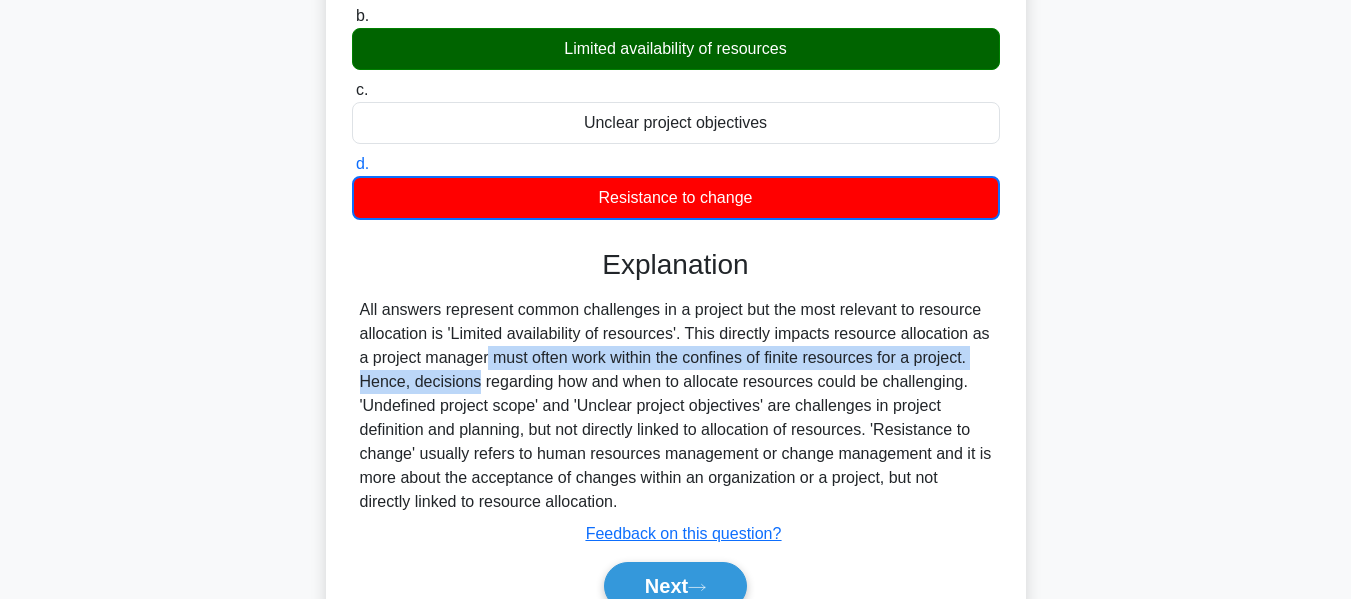 drag, startPoint x: 355, startPoint y: 360, endPoint x: 459, endPoint y: 407, distance: 114.12712 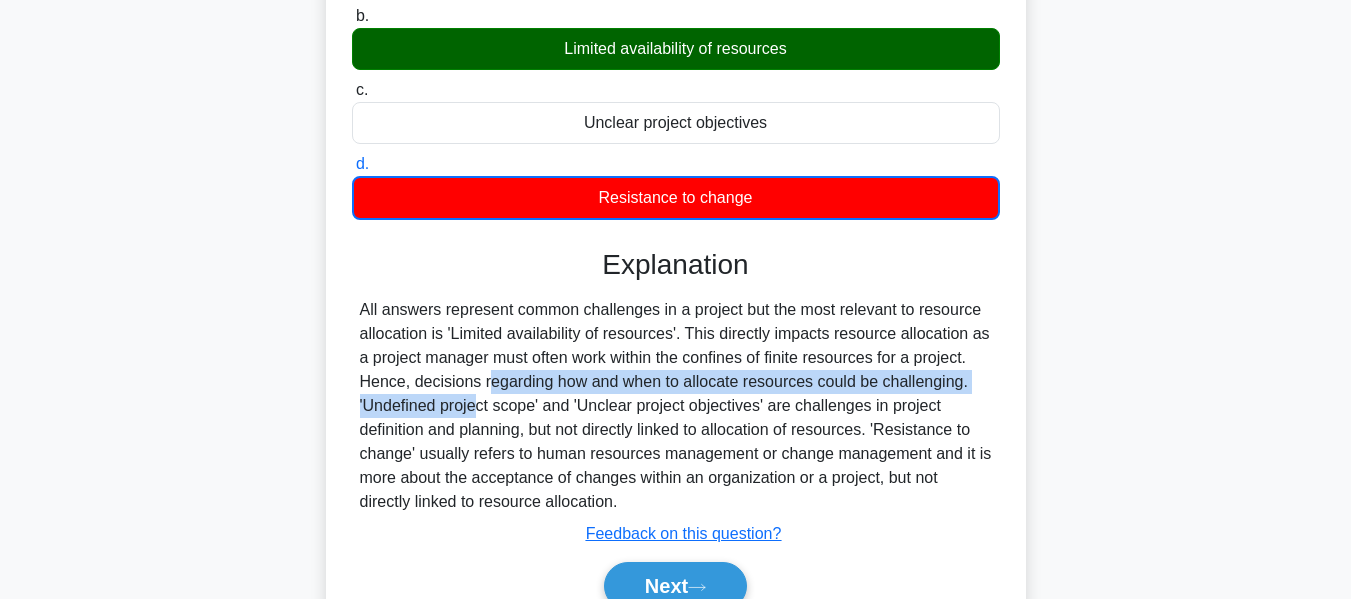 drag, startPoint x: 370, startPoint y: 385, endPoint x: 967, endPoint y: 370, distance: 597.1884 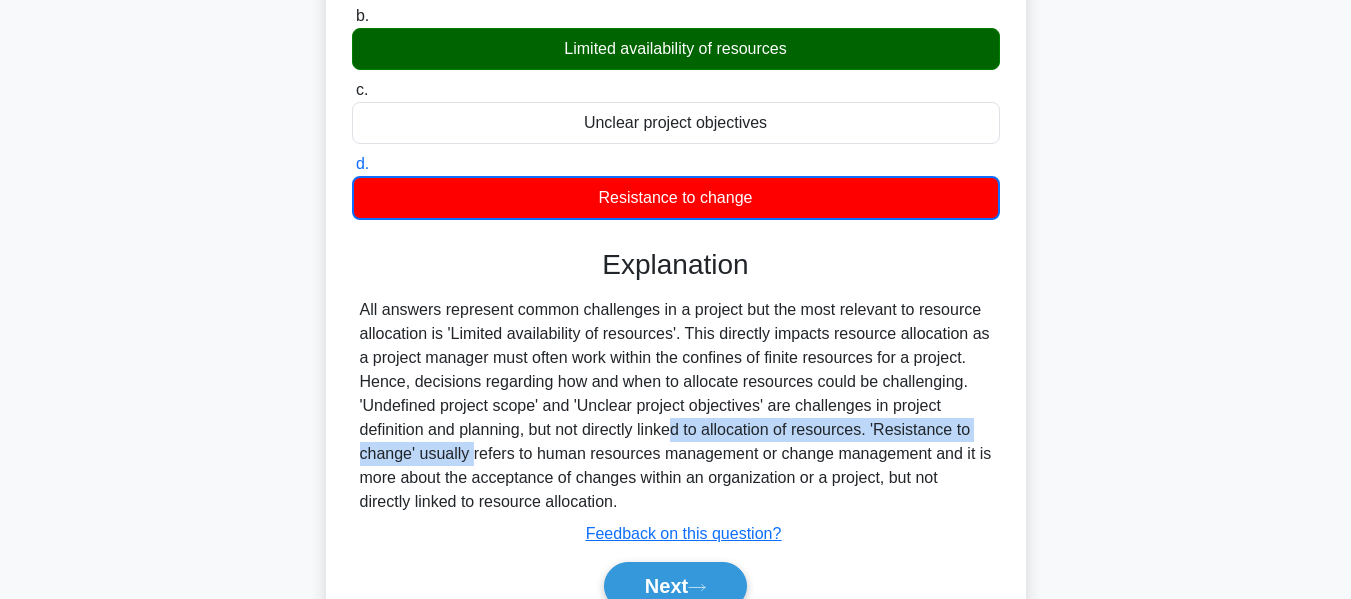 drag, startPoint x: 566, startPoint y: 430, endPoint x: 726, endPoint y: 468, distance: 164.4506 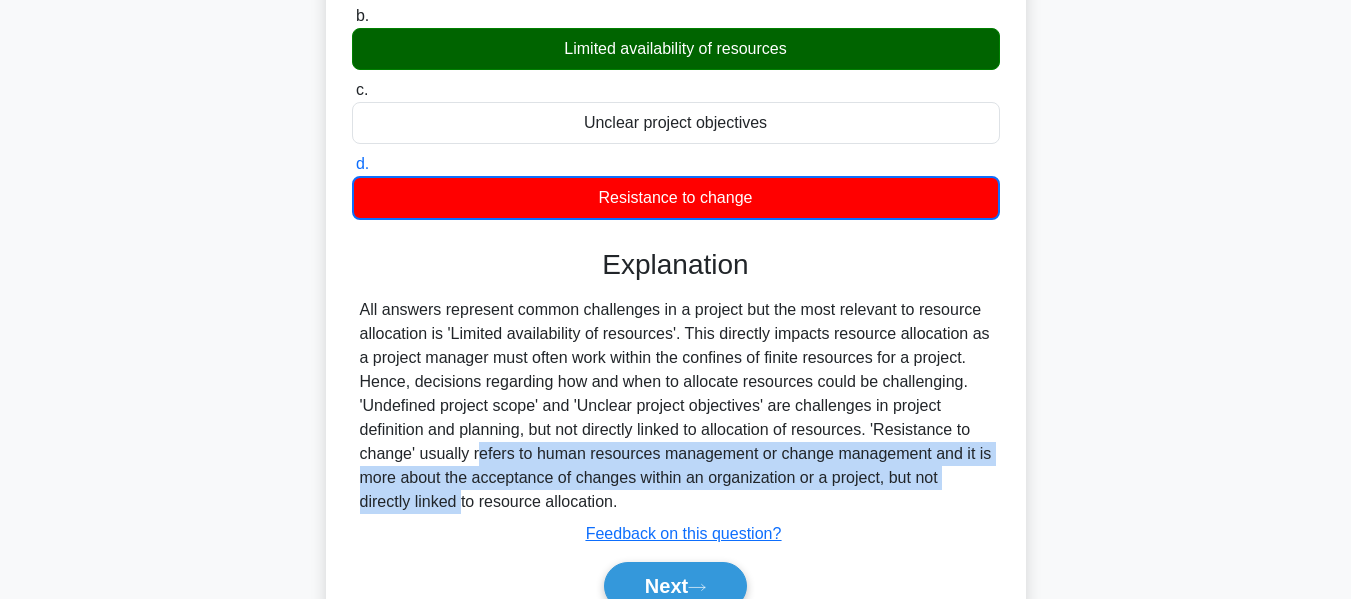 drag, startPoint x: 362, startPoint y: 450, endPoint x: 998, endPoint y: 474, distance: 636.4527 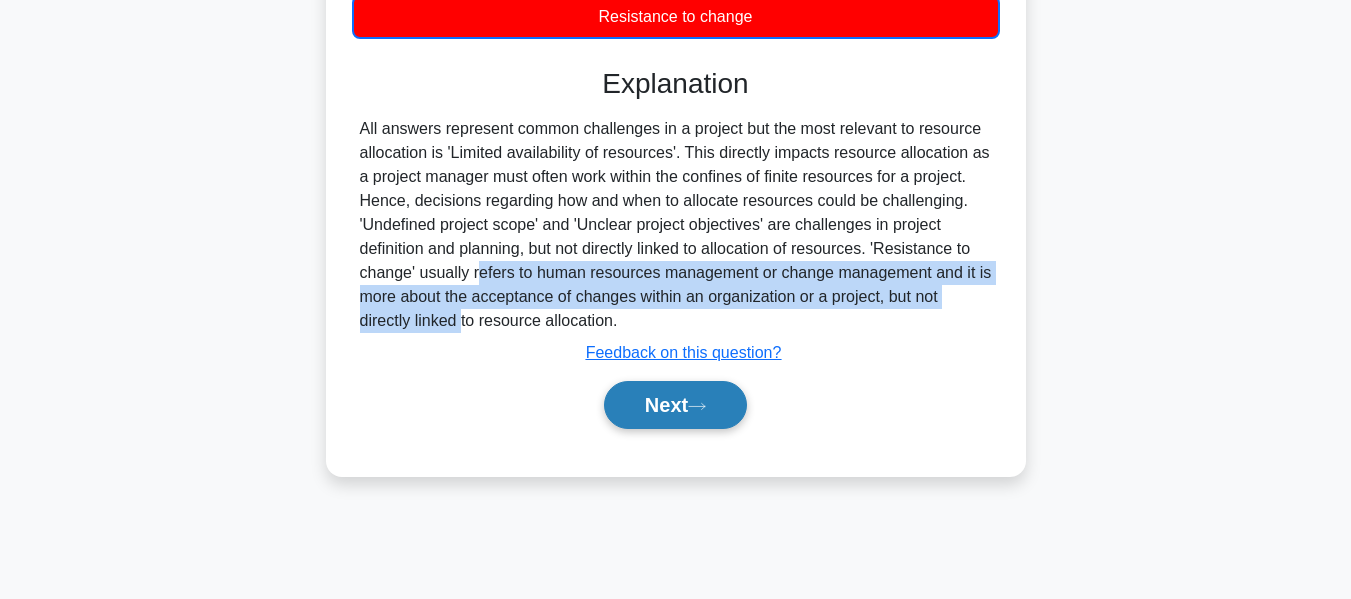 click on "Next" at bounding box center [675, 405] 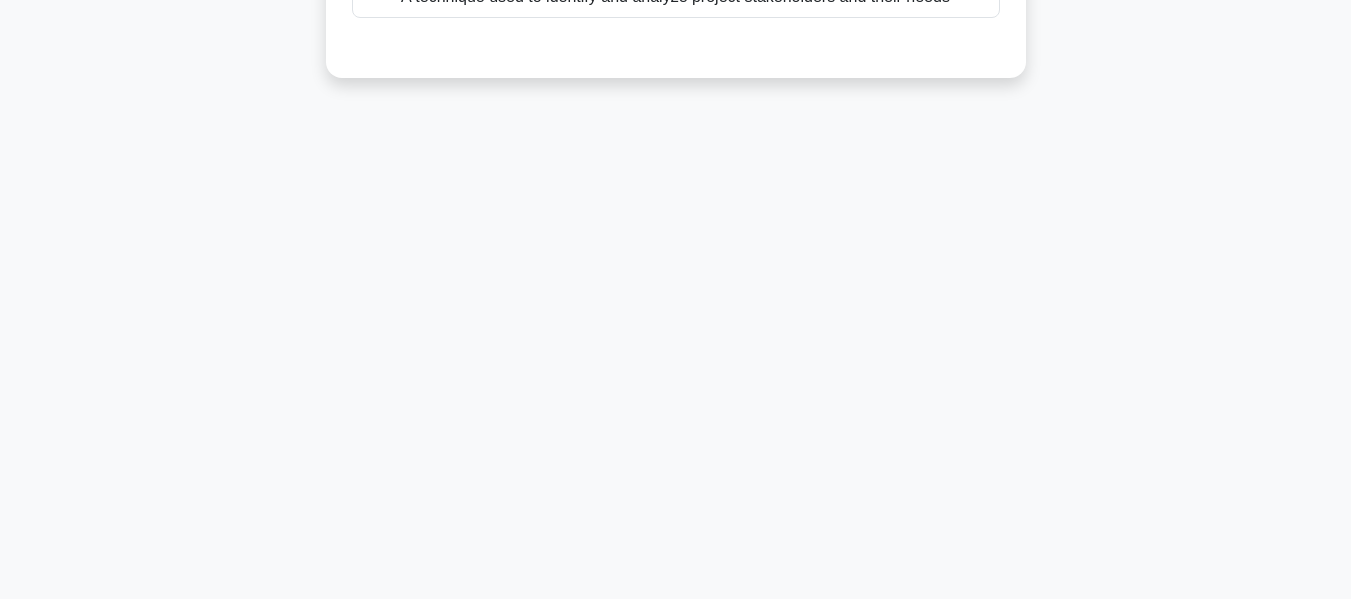 scroll, scrollTop: 0, scrollLeft: 0, axis: both 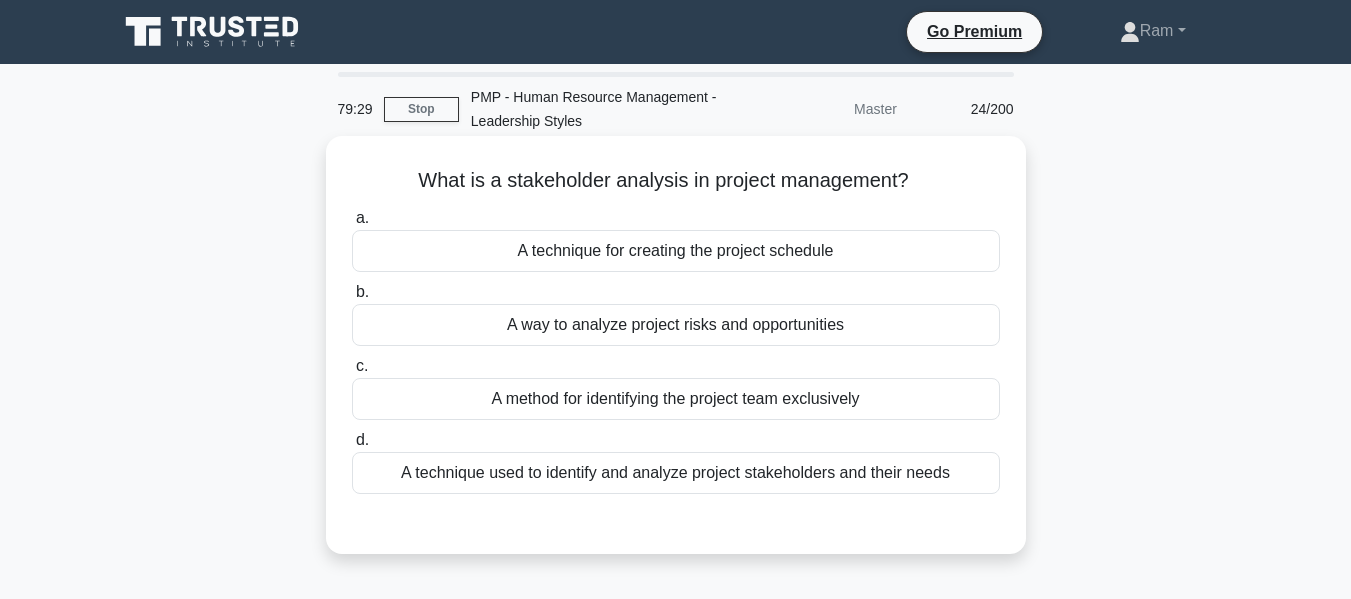 drag, startPoint x: 424, startPoint y: 180, endPoint x: 630, endPoint y: 200, distance: 206.9686 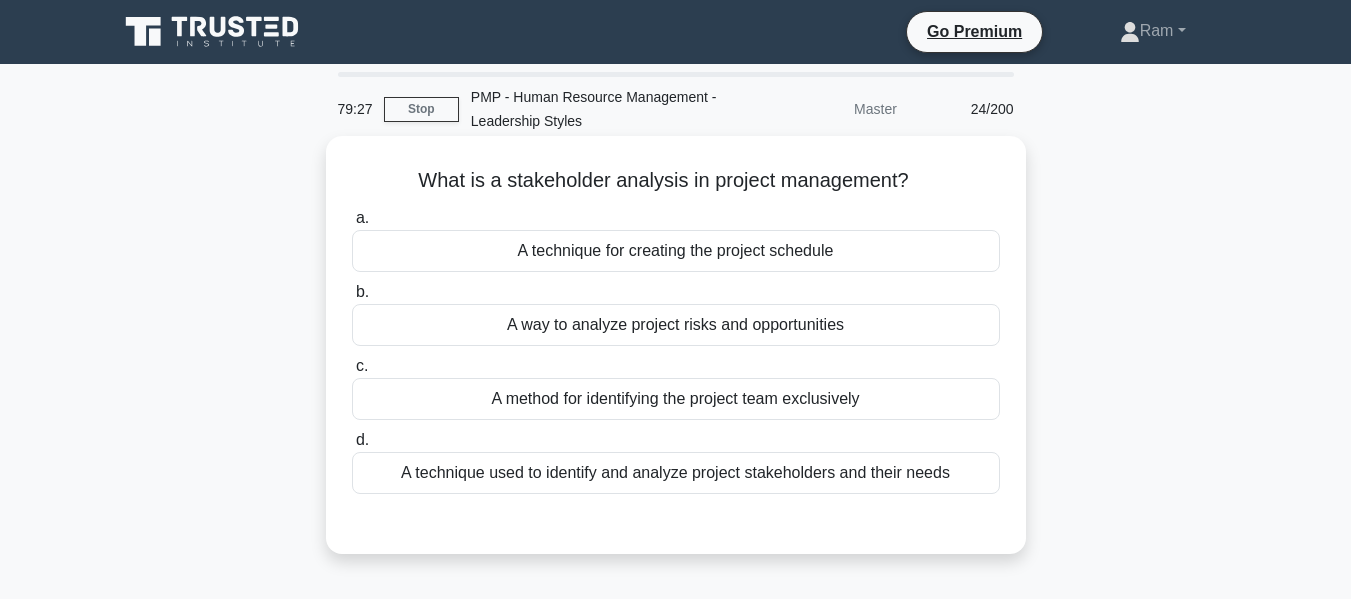 drag, startPoint x: 409, startPoint y: 181, endPoint x: 966, endPoint y: 167, distance: 557.1759 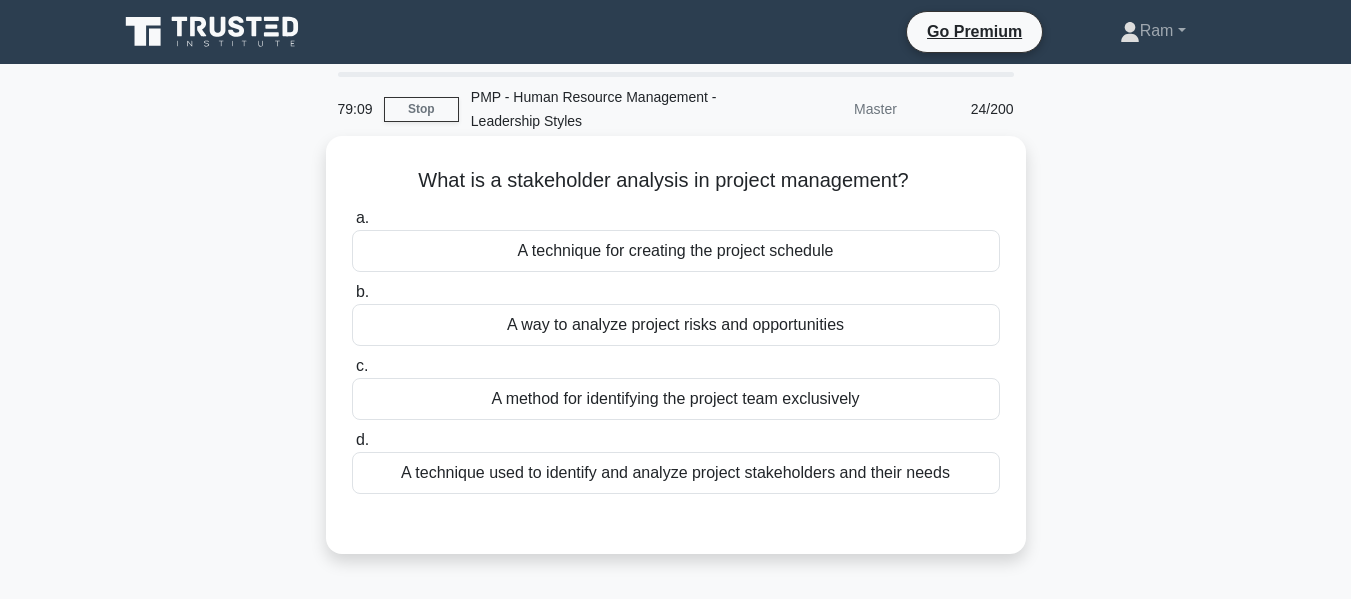 click on "A technique used to identify and analyze project stakeholders and their needs" at bounding box center (676, 473) 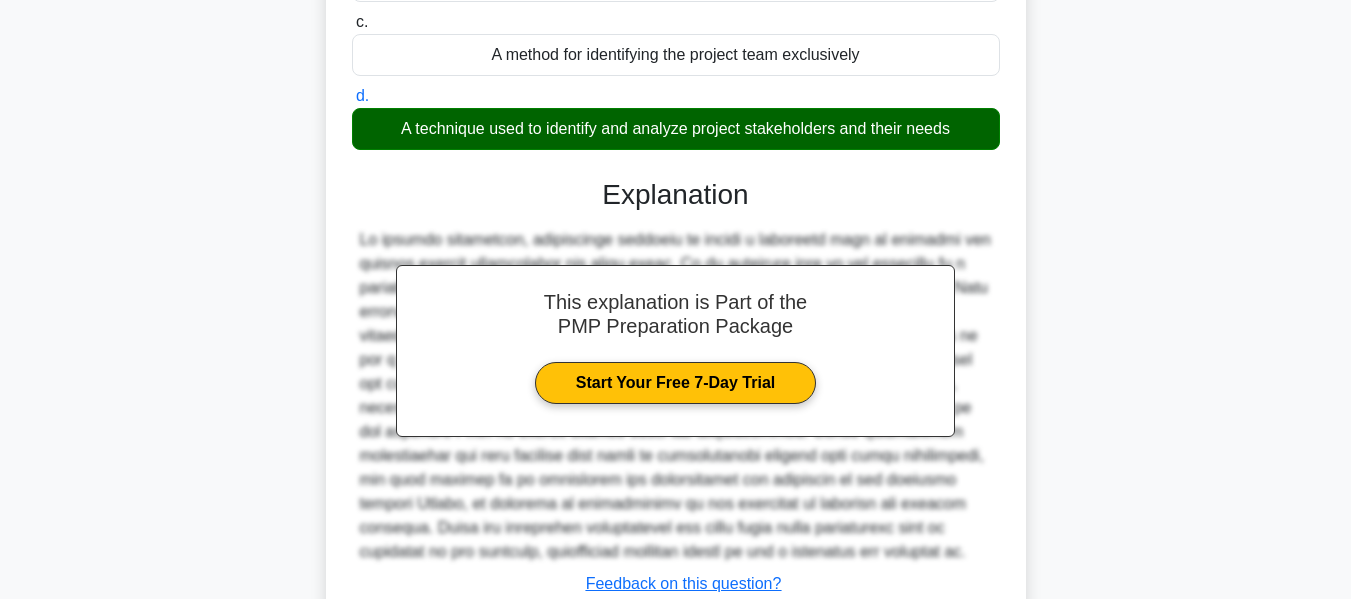 scroll, scrollTop: 491, scrollLeft: 0, axis: vertical 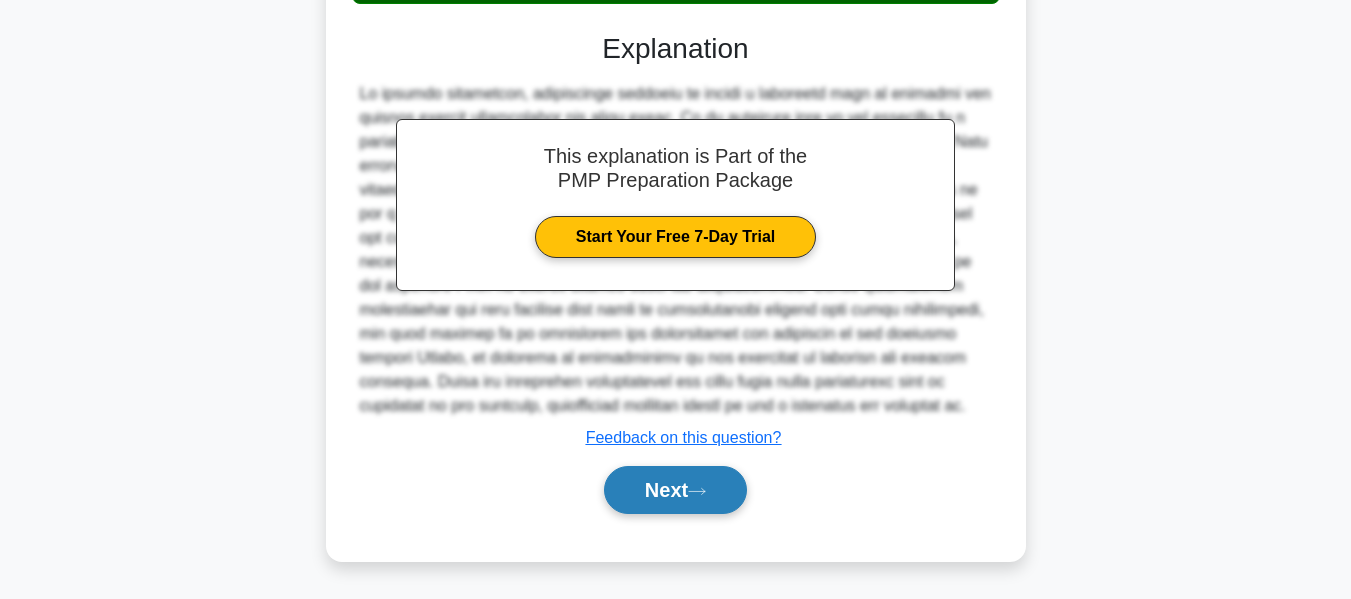 click 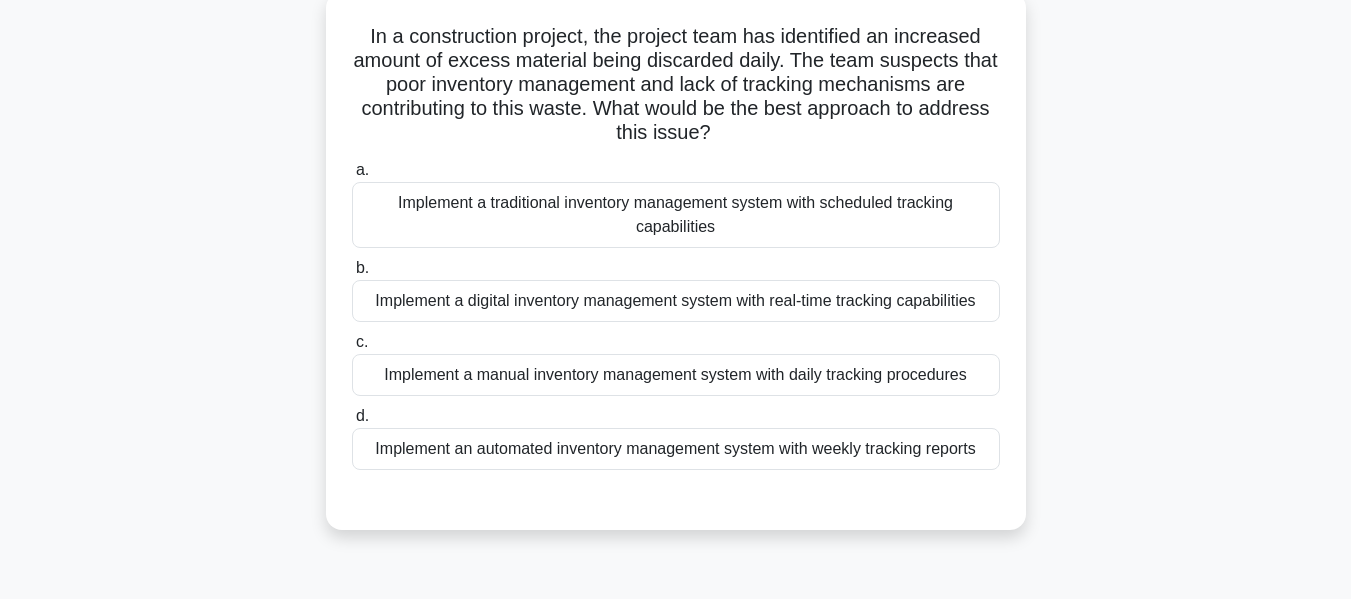 scroll, scrollTop: 0, scrollLeft: 0, axis: both 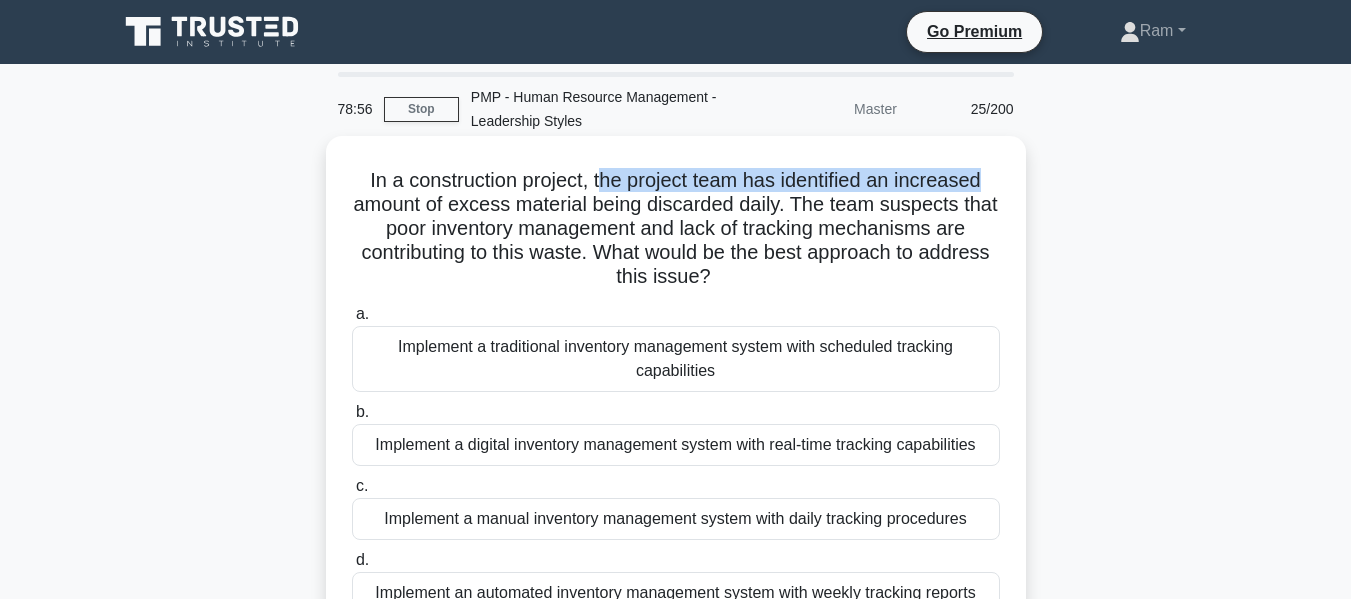 drag, startPoint x: 605, startPoint y: 181, endPoint x: 1002, endPoint y: 174, distance: 397.0617 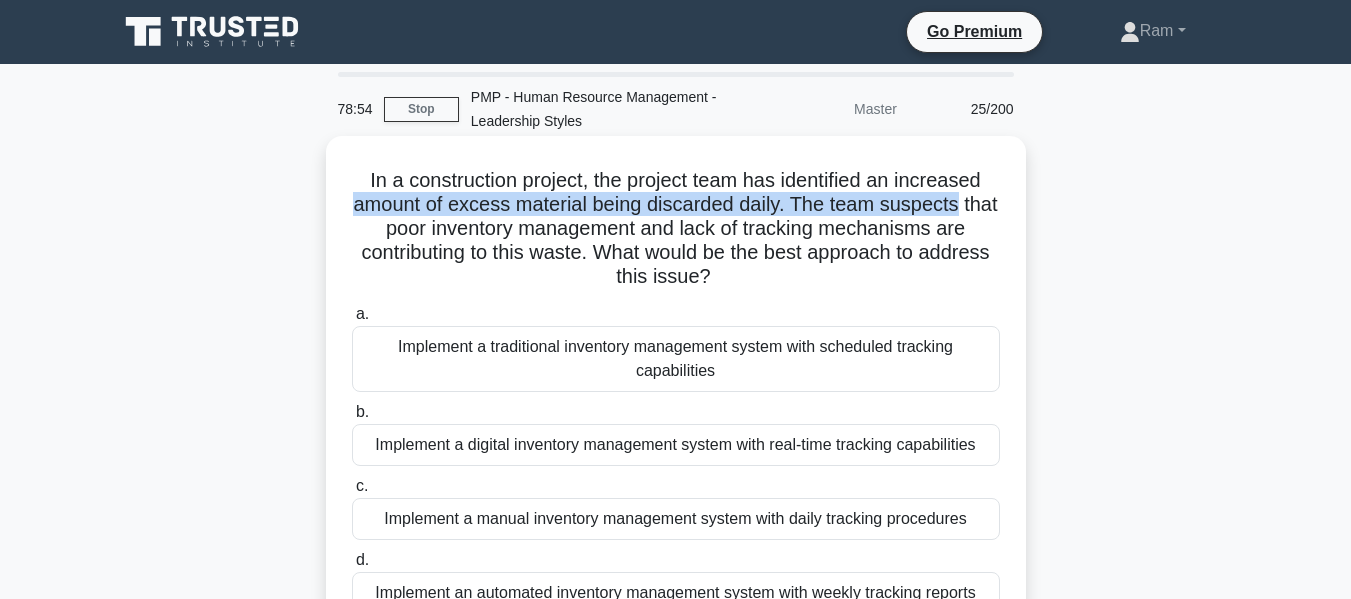drag, startPoint x: 364, startPoint y: 204, endPoint x: 900, endPoint y: 233, distance: 536.78394 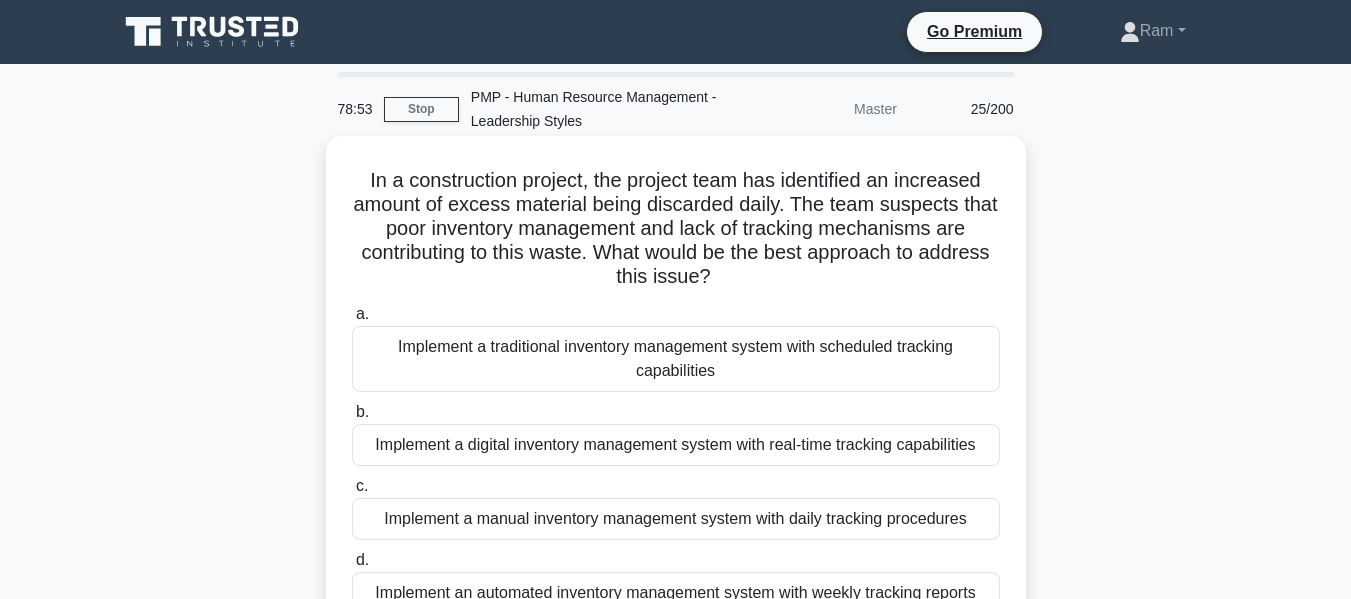 click on "In a construction project, the project team has identified an increased amount of excess material being discarded daily. The team suspects that poor inventory management and lack of tracking mechanisms are contributing to this waste. What would be the best approach to address this issue?
.spinner_0XTQ{transform-origin:center;animation:spinner_y6GP .75s linear infinite}@keyframes spinner_y6GP{100%{transform:rotate(360deg)}}" at bounding box center [676, 229] 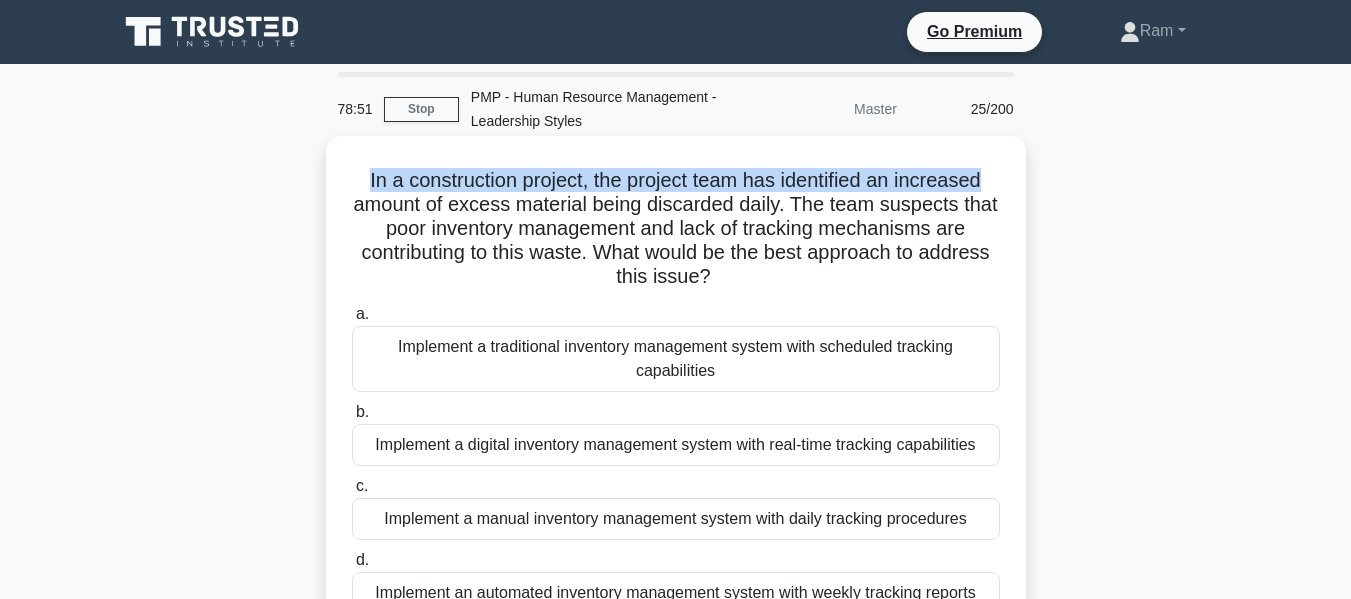 drag, startPoint x: 358, startPoint y: 182, endPoint x: 1004, endPoint y: 161, distance: 646.34125 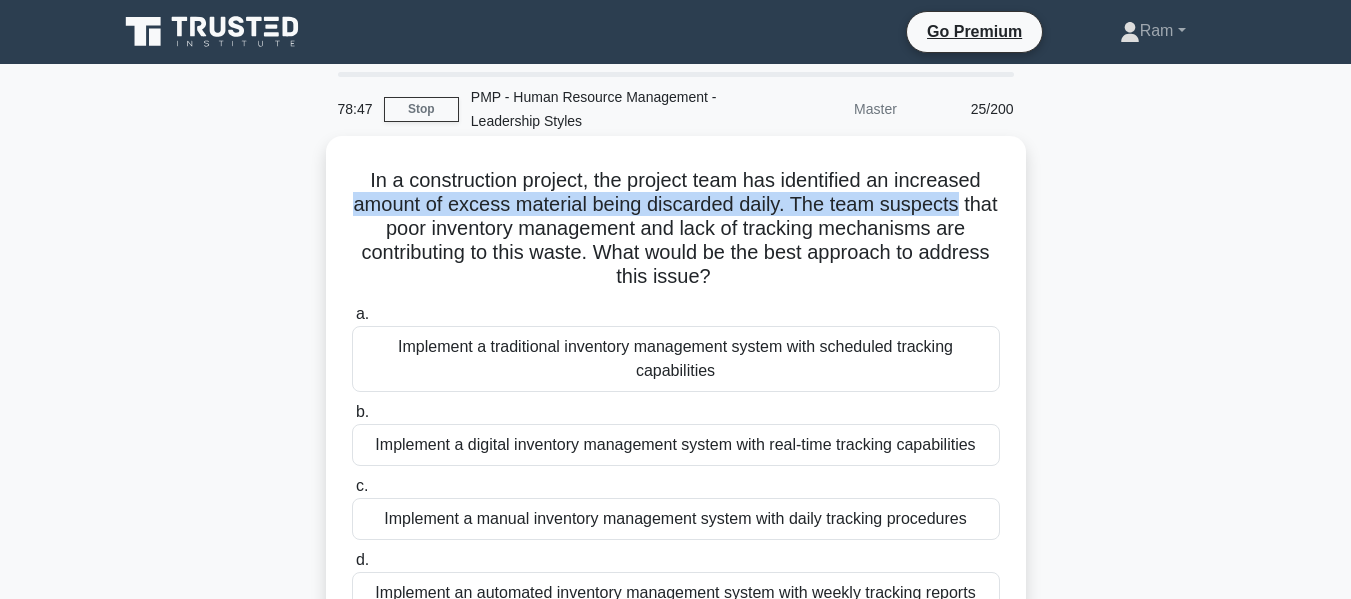 drag, startPoint x: 369, startPoint y: 206, endPoint x: 1011, endPoint y: 209, distance: 642.007 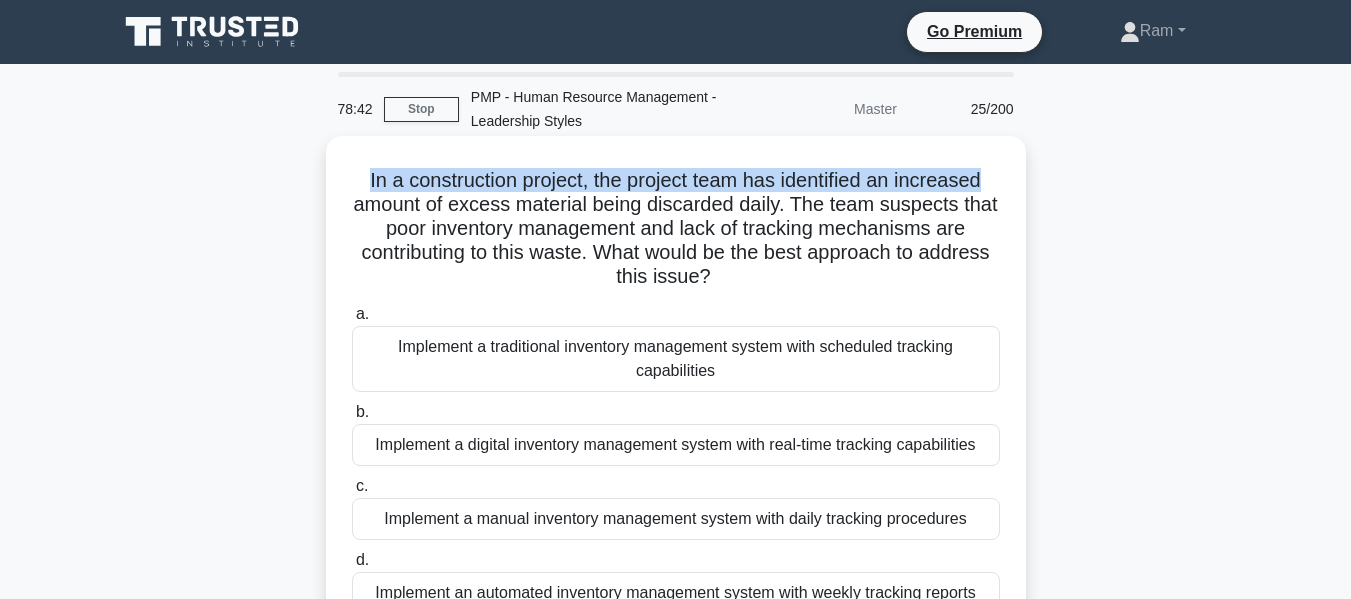 drag, startPoint x: 360, startPoint y: 181, endPoint x: 1014, endPoint y: 163, distance: 654.2477 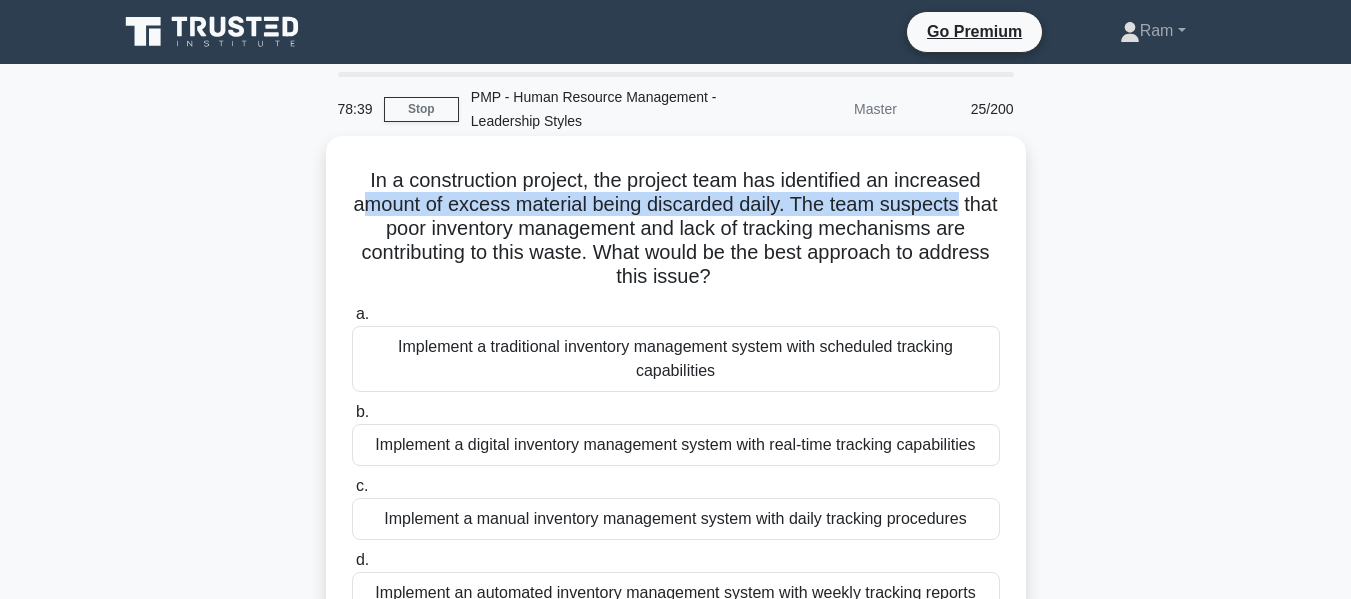 drag, startPoint x: 388, startPoint y: 217, endPoint x: 1010, endPoint y: 200, distance: 622.2323 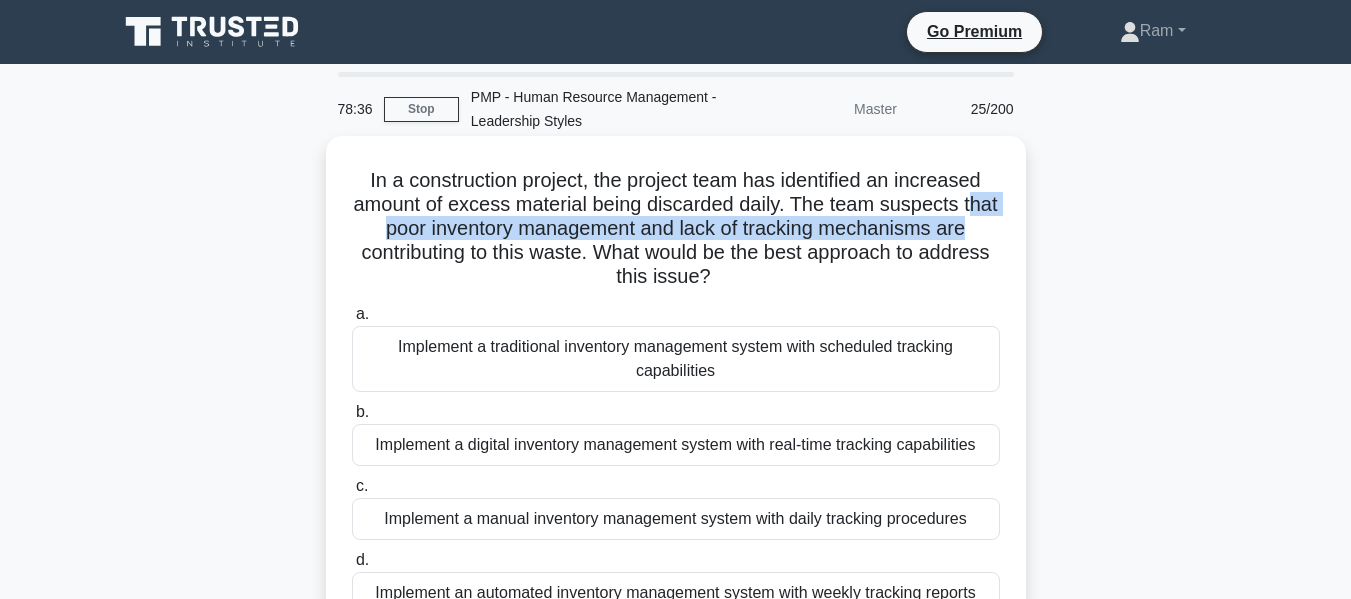 drag, startPoint x: 363, startPoint y: 231, endPoint x: 1005, endPoint y: 225, distance: 642.028 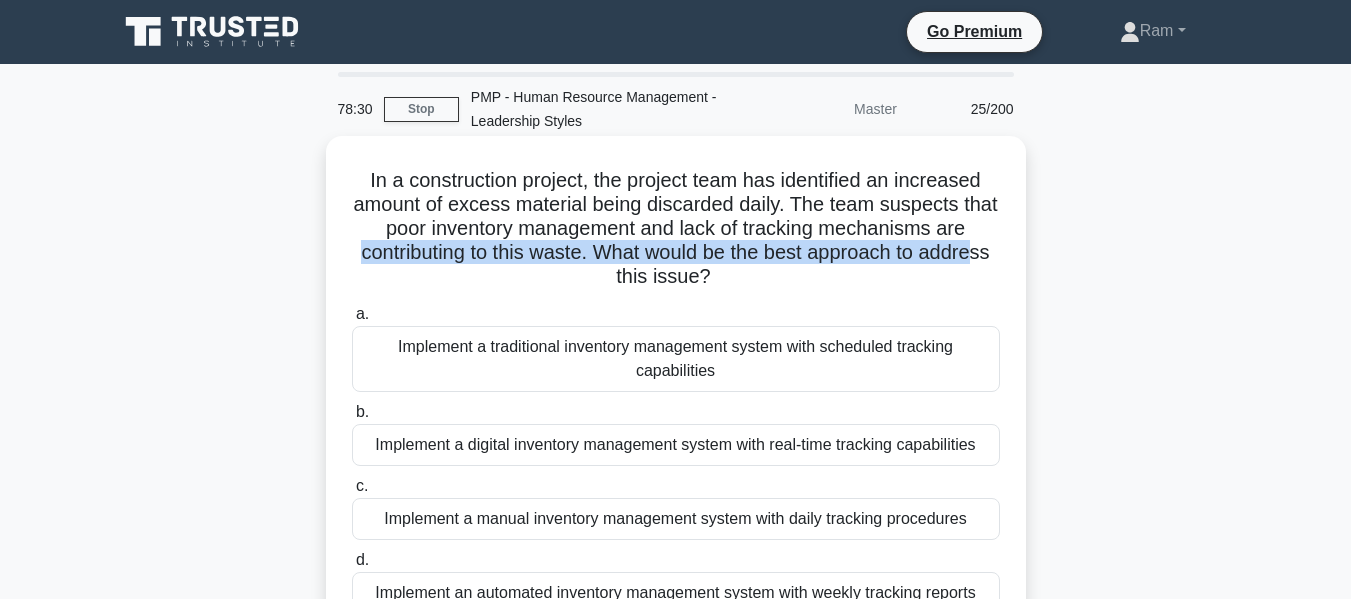 drag, startPoint x: 345, startPoint y: 255, endPoint x: 984, endPoint y: 261, distance: 639.0282 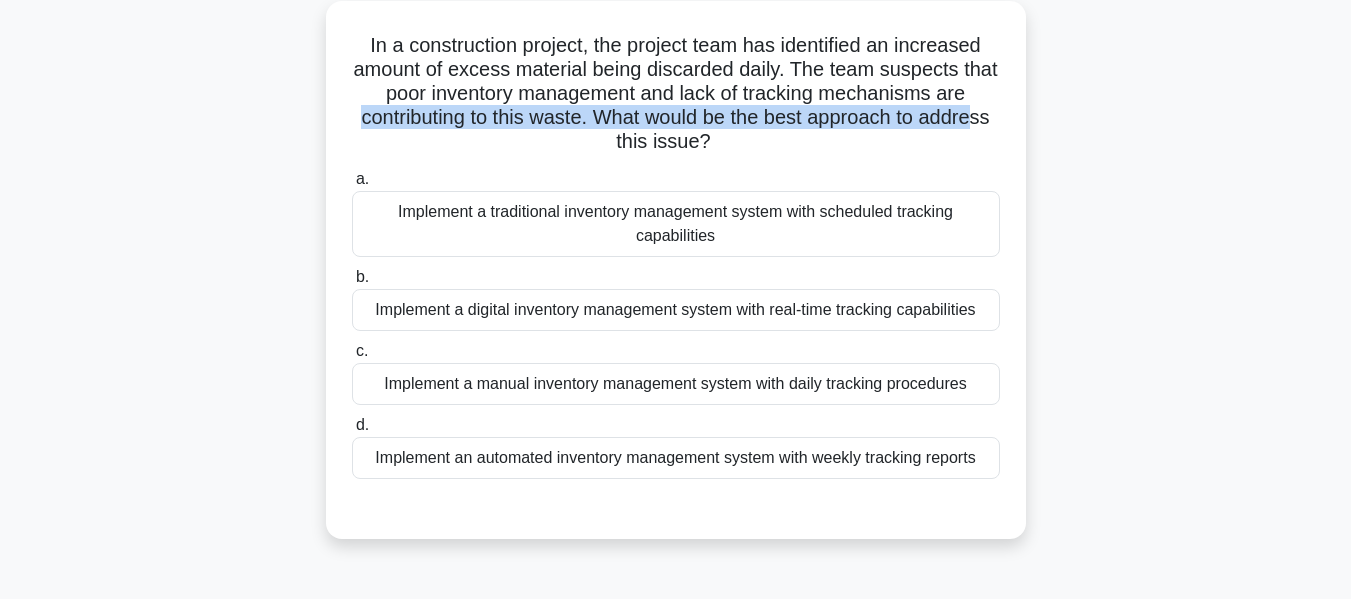scroll, scrollTop: 100, scrollLeft: 0, axis: vertical 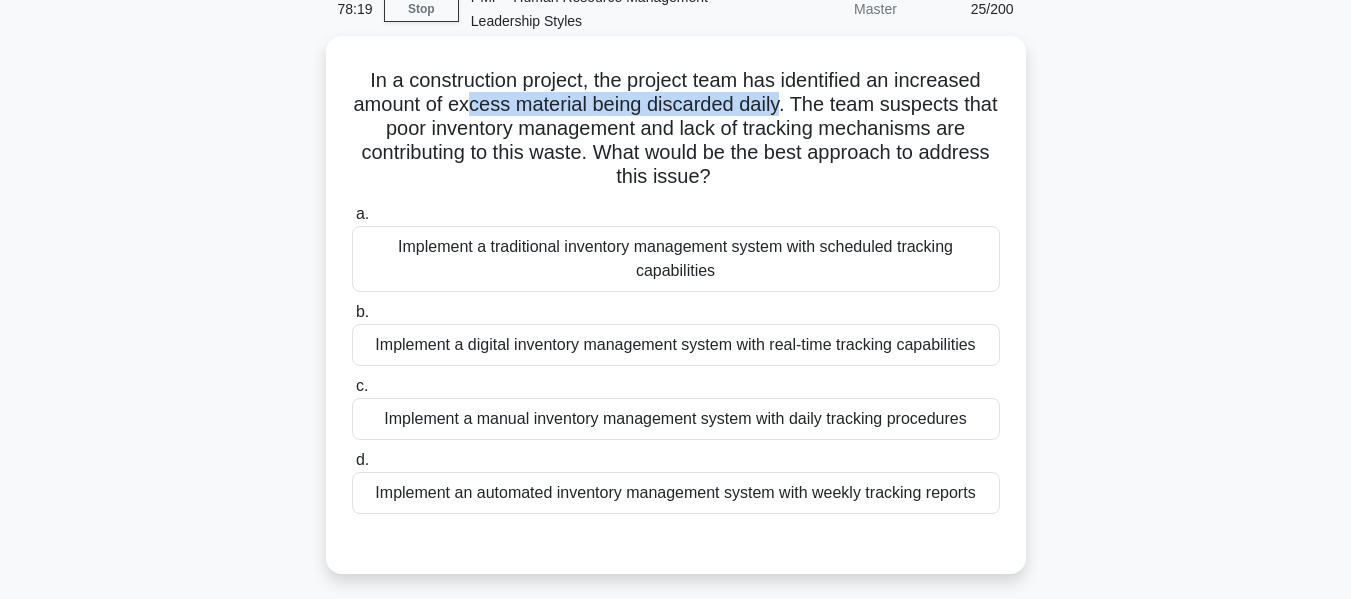 drag, startPoint x: 485, startPoint y: 103, endPoint x: 801, endPoint y: 111, distance: 316.10126 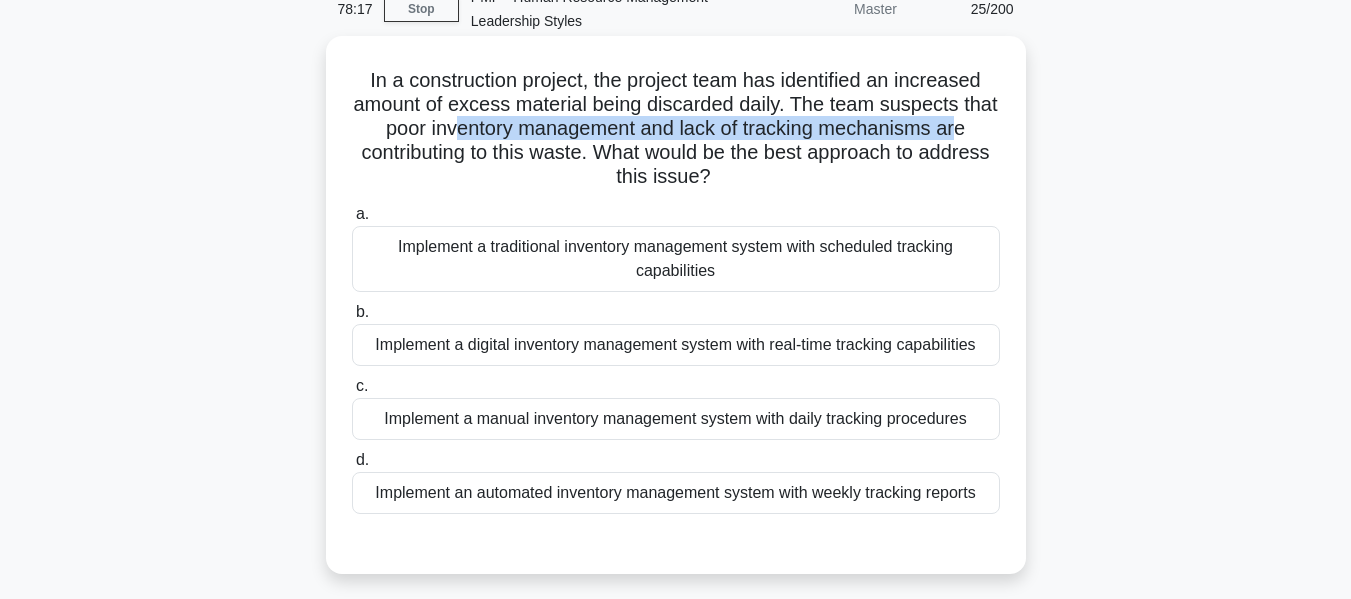 drag, startPoint x: 479, startPoint y: 130, endPoint x: 982, endPoint y: 130, distance: 503 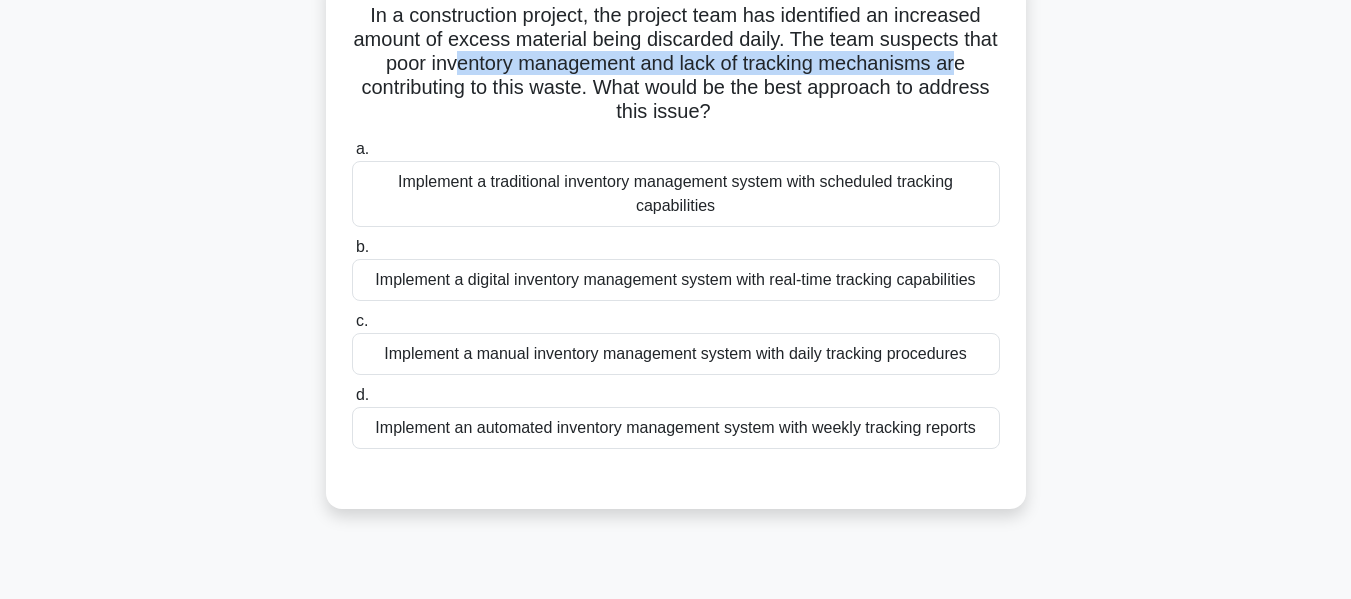 scroll, scrollTop: 200, scrollLeft: 0, axis: vertical 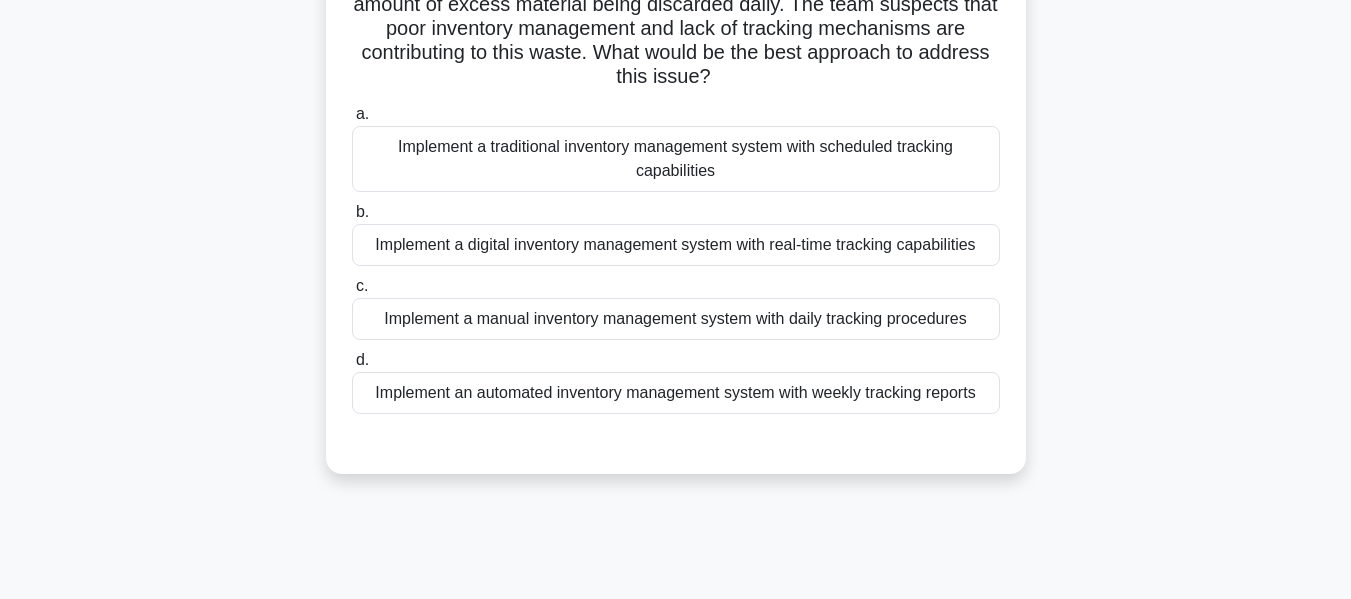click on "Implement a digital inventory management system with real-time tracking capabilities" at bounding box center [676, 245] 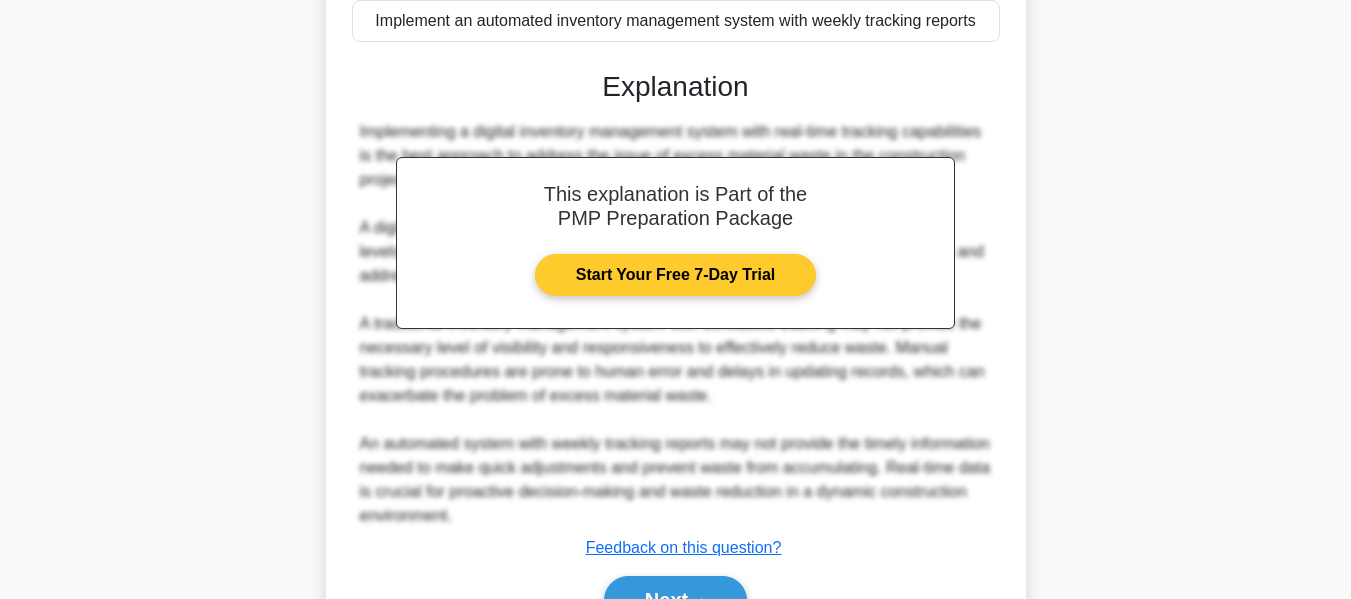 scroll, scrollTop: 683, scrollLeft: 0, axis: vertical 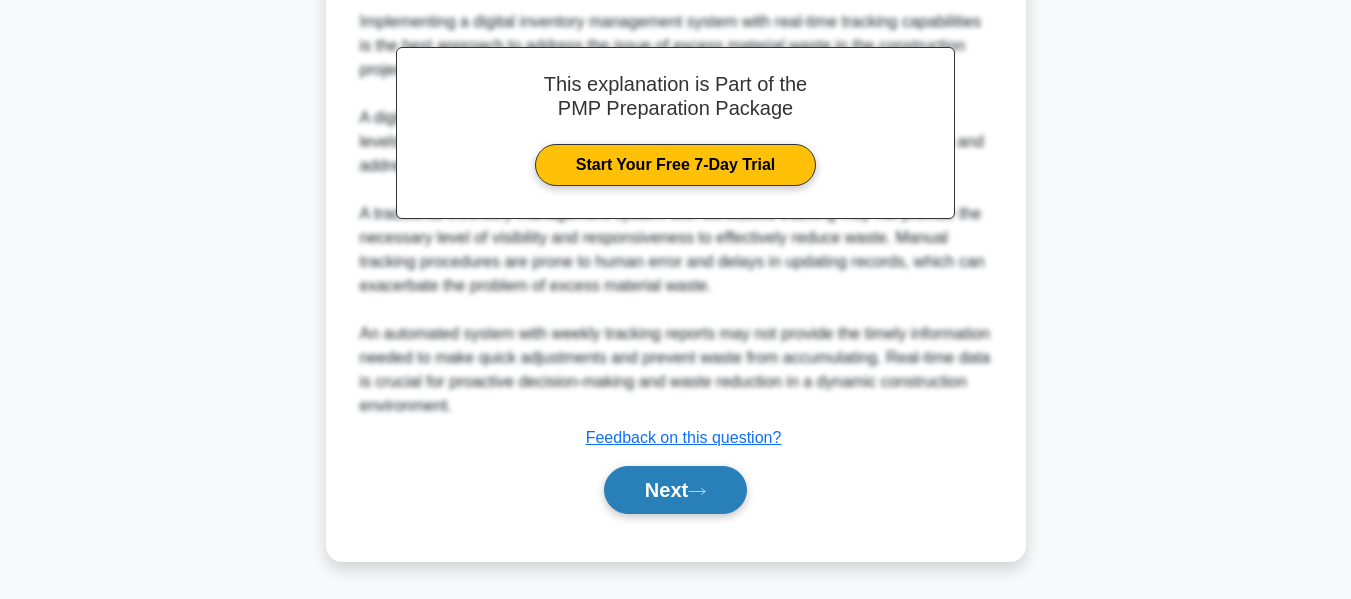 click on "Next" at bounding box center (675, 490) 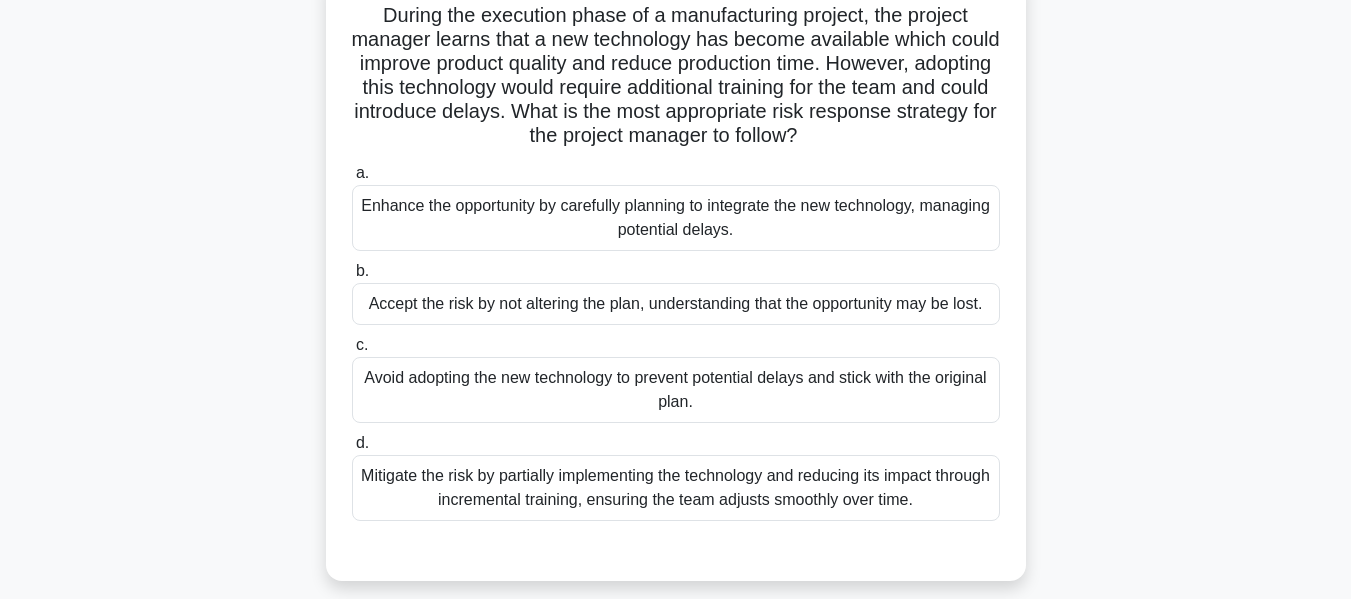 scroll, scrollTop: 200, scrollLeft: 0, axis: vertical 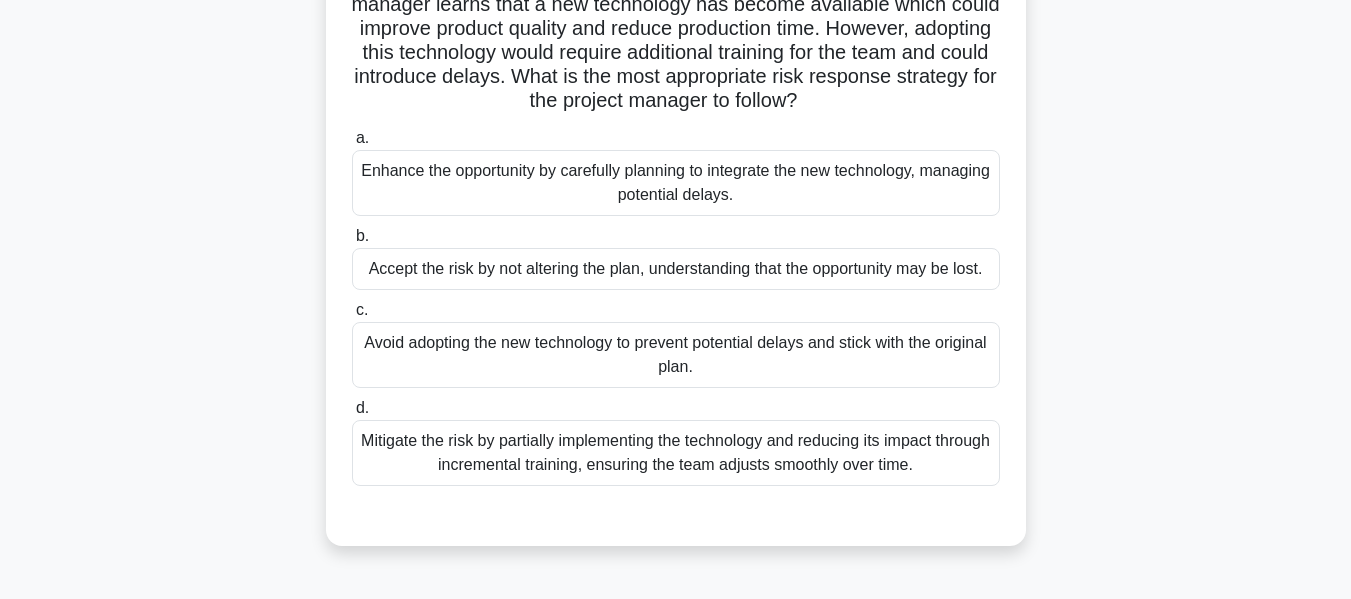 click on "Mitigate the risk by partially implementing the technology and reducing its impact through incremental training, ensuring the team adjusts smoothly over time." at bounding box center [676, 453] 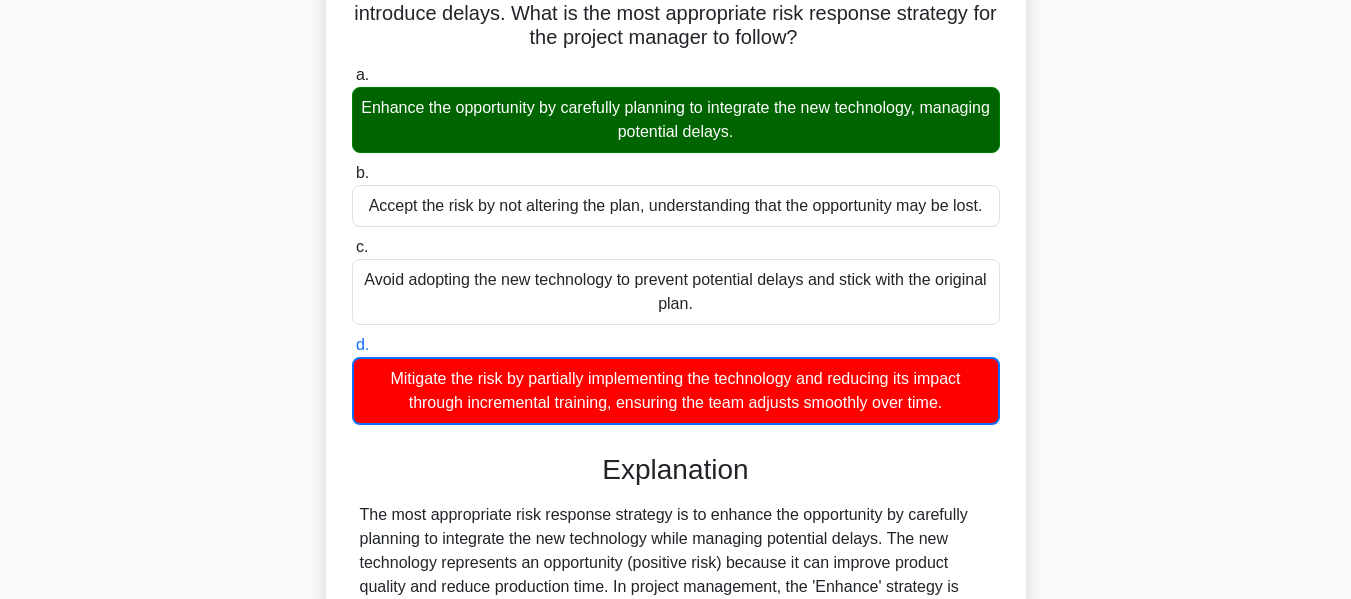 scroll, scrollTop: 500, scrollLeft: 0, axis: vertical 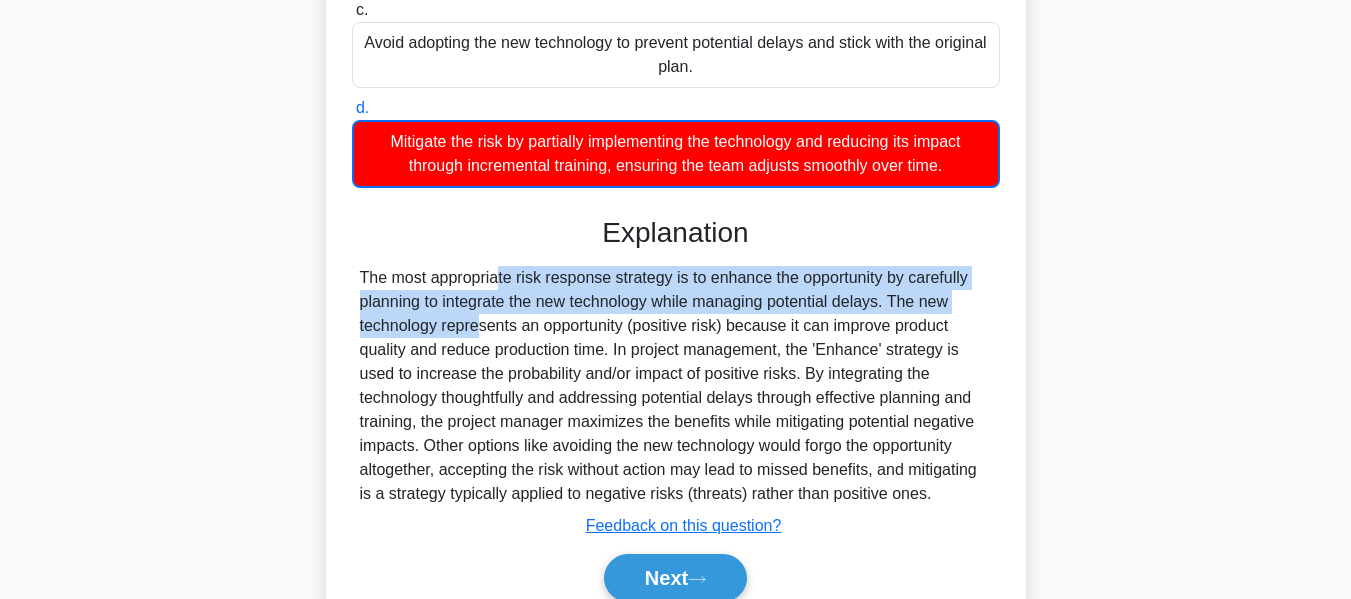 drag, startPoint x: 366, startPoint y: 280, endPoint x: 1001, endPoint y: 292, distance: 635.1134 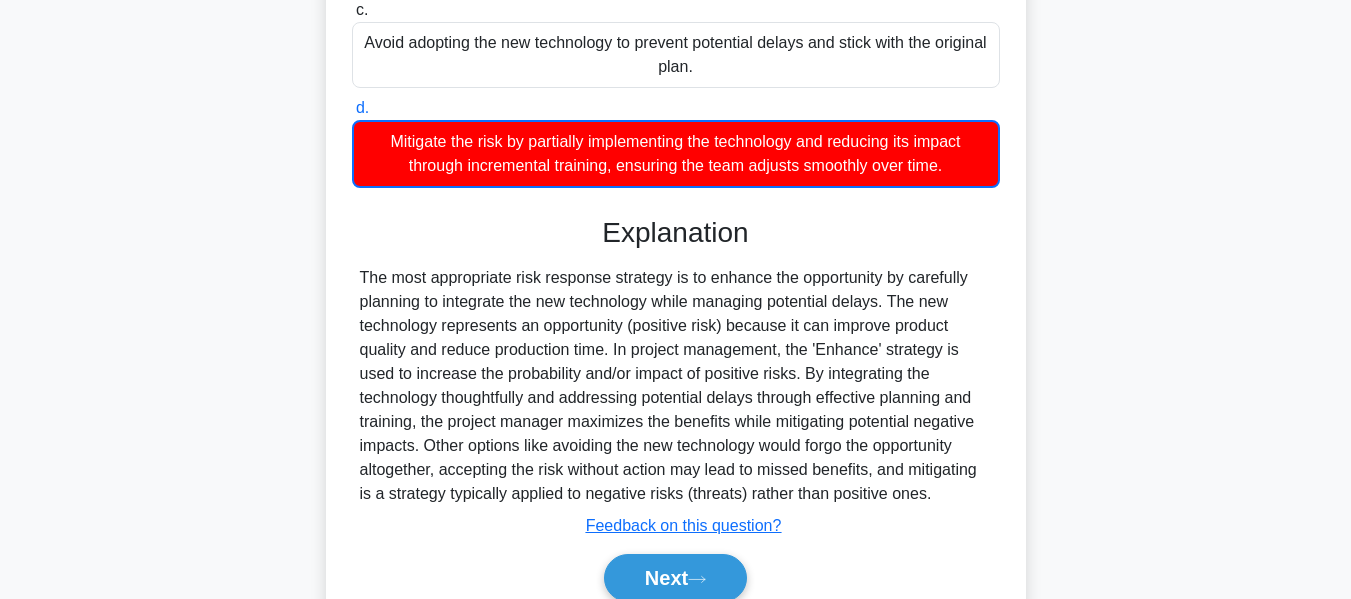 drag, startPoint x: 429, startPoint y: 335, endPoint x: 396, endPoint y: 320, distance: 36.249138 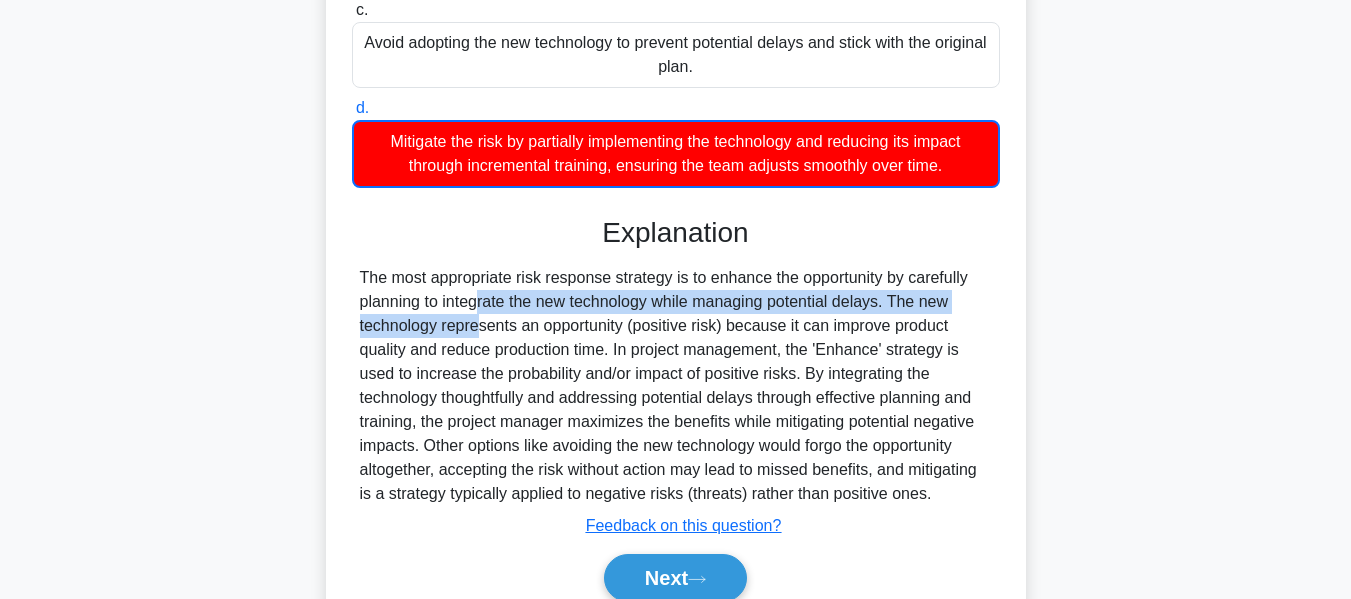 drag, startPoint x: 356, startPoint y: 309, endPoint x: 900, endPoint y: 319, distance: 544.0919 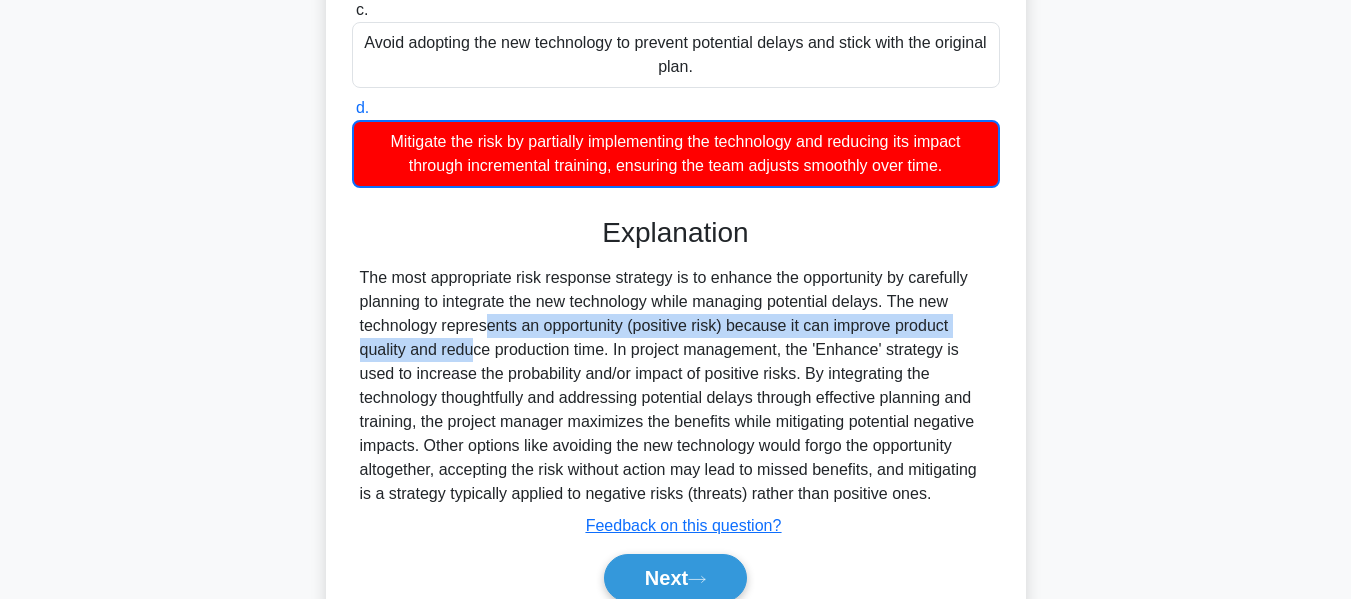 drag, startPoint x: 360, startPoint y: 335, endPoint x: 964, endPoint y: 328, distance: 604.0406 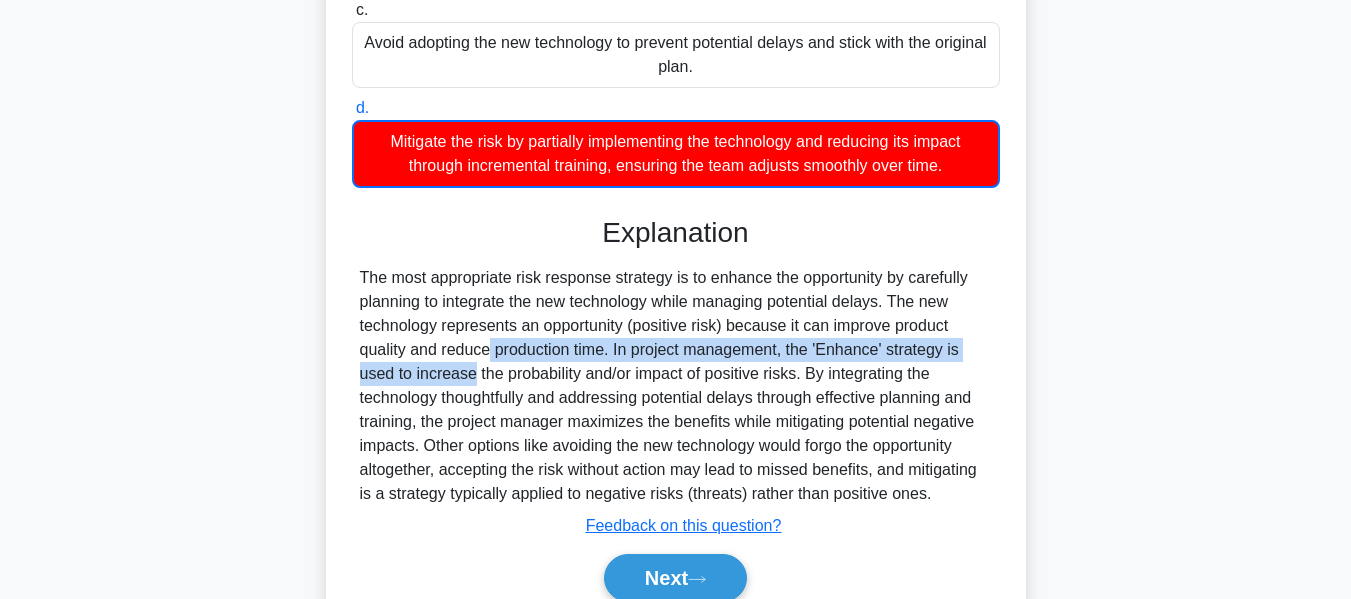drag, startPoint x: 365, startPoint y: 355, endPoint x: 996, endPoint y: 361, distance: 631.0285 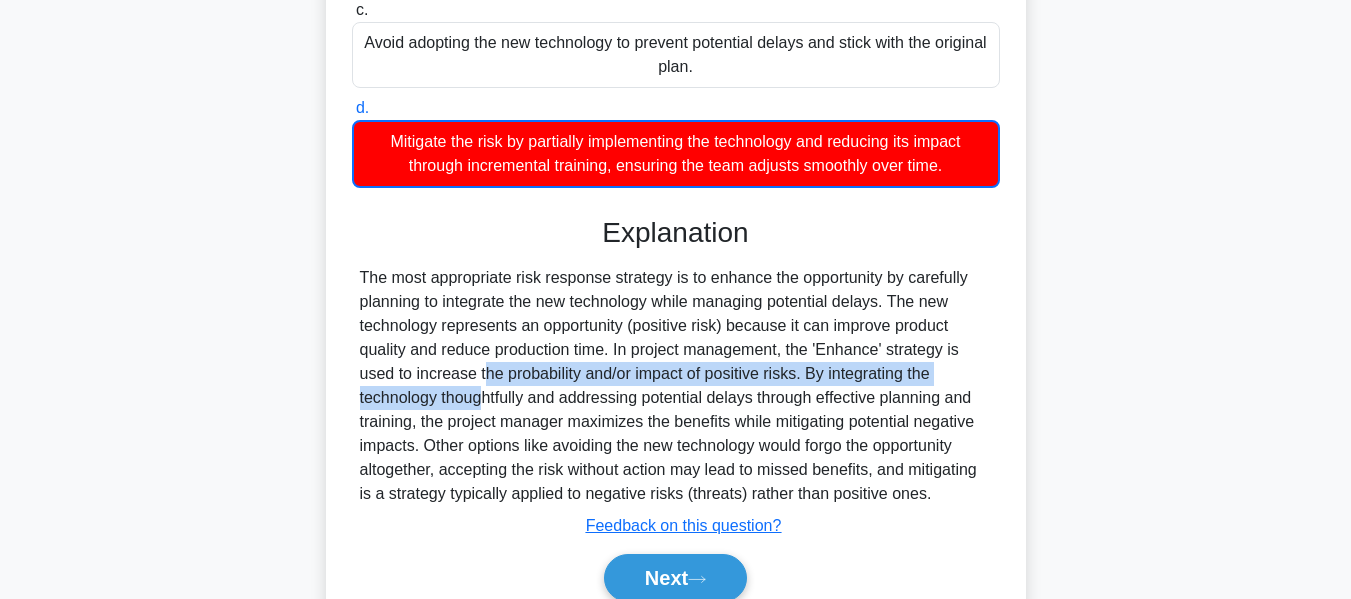 drag, startPoint x: 367, startPoint y: 382, endPoint x: 969, endPoint y: 378, distance: 602.0133 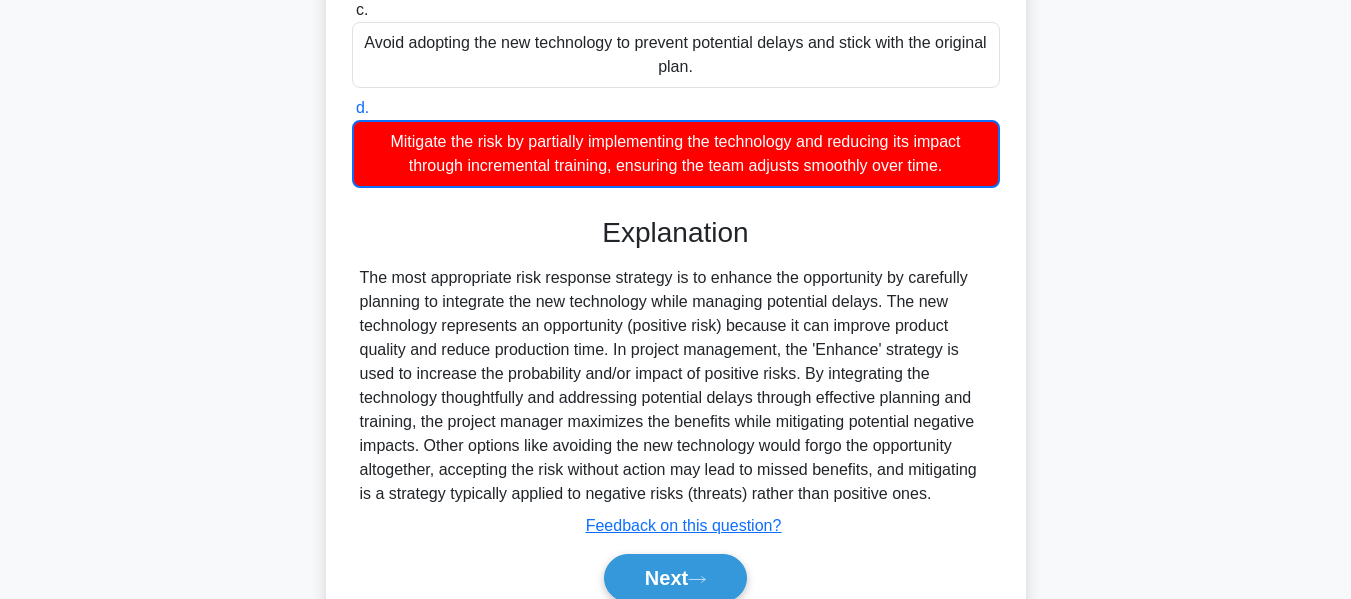 click on "The most appropriate risk response strategy is to enhance the opportunity by carefully planning to integrate the new technology while managing potential delays. The new technology represents an opportunity (positive risk) because it can improve product quality and reduce production time. In project management, the 'Enhance' strategy is used to increase the probability and/or impact of positive risks. By integrating the technology thoughtfully and addressing potential delays through effective planning and training, the project manager maximizes the benefits while mitigating potential negative impacts. Other options like avoiding the new technology would forgo the opportunity altogether, accepting the risk without action may lead to missed benefits, and mitigating is a strategy typically applied to negative risks (threats) rather than positive ones." at bounding box center (676, 386) 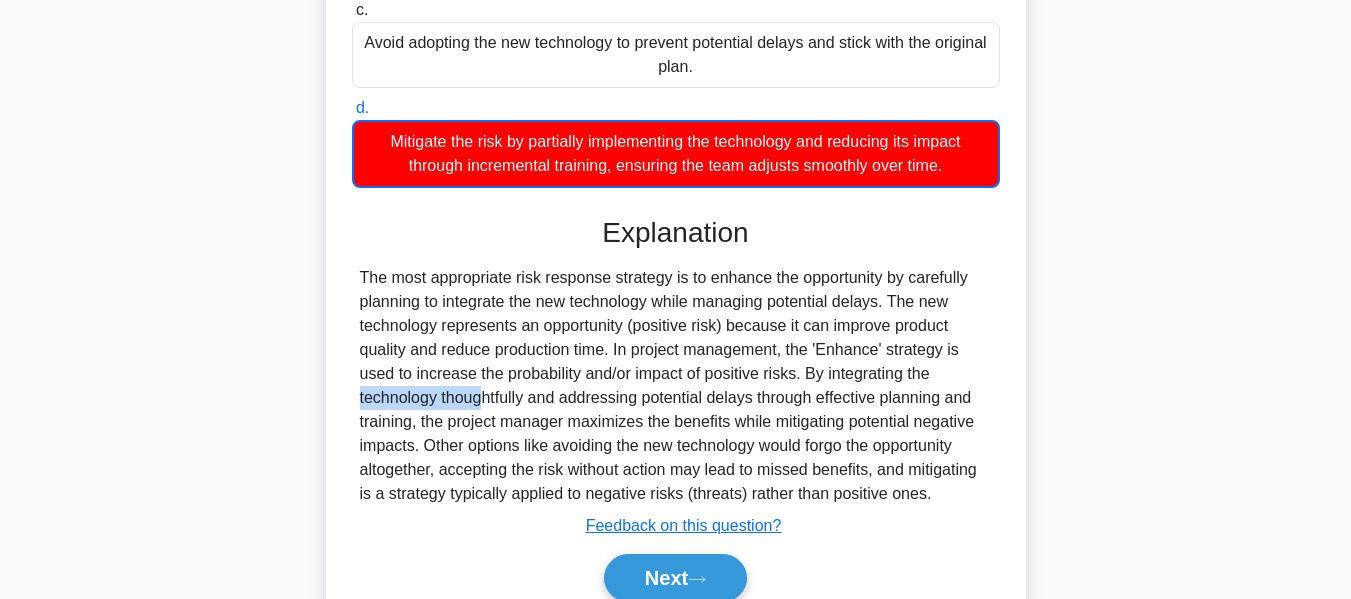 drag, startPoint x: 814, startPoint y: 371, endPoint x: 951, endPoint y: 381, distance: 137.36447 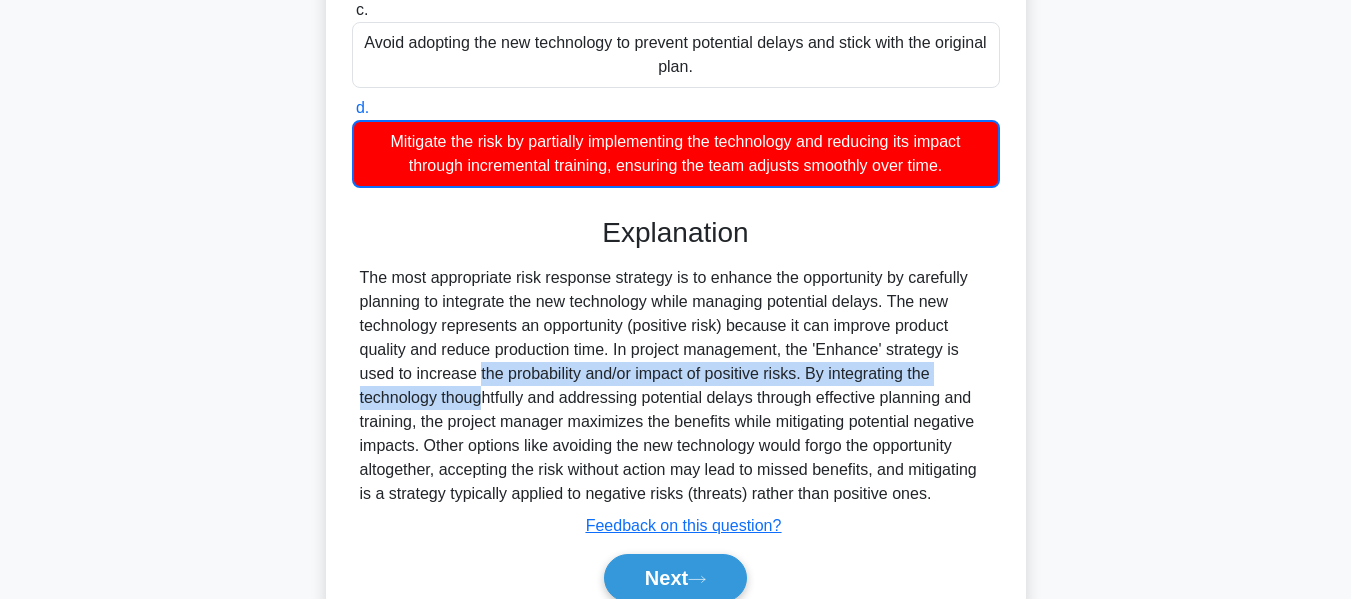 drag, startPoint x: 363, startPoint y: 377, endPoint x: 955, endPoint y: 372, distance: 592.0211 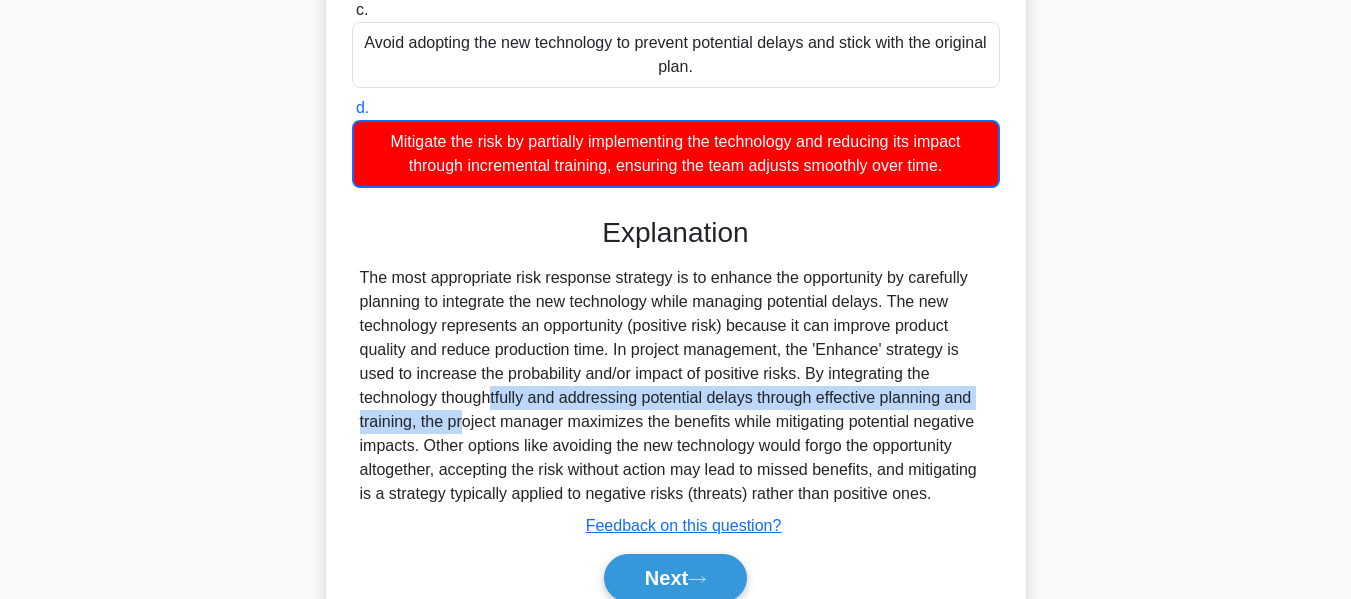 drag, startPoint x: 355, startPoint y: 401, endPoint x: 996, endPoint y: 401, distance: 641 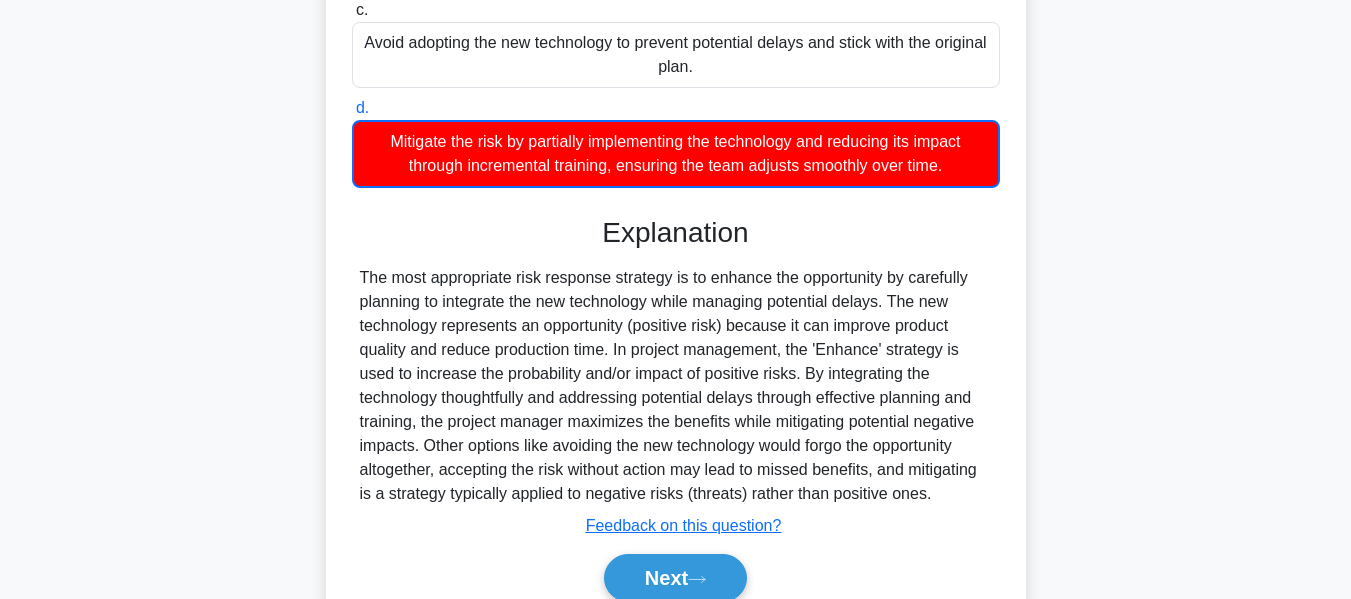 click on "The most appropriate risk response strategy is to enhance the opportunity by carefully planning to integrate the new technology while managing potential delays. The new technology represents an opportunity (positive risk) because it can improve product quality and reduce production time. In project management, the 'Enhance' strategy is used to increase the probability and/or impact of positive risks. By integrating the technology thoughtfully and addressing potential delays through effective planning and training, the project manager maximizes the benefits while mitigating potential negative impacts. Other options like avoiding the new technology would forgo the opportunity altogether, accepting the risk without action may lead to missed benefits, and mitigating is a strategy typically applied to negative risks (threats) rather than positive ones." at bounding box center (676, 386) 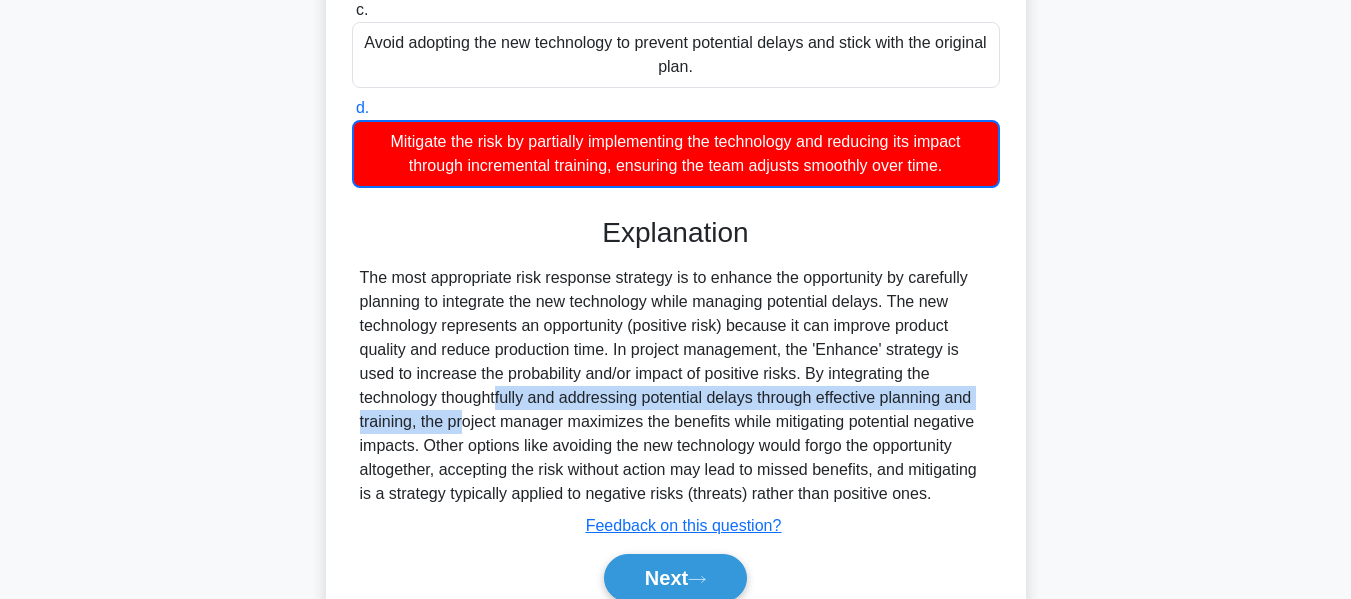 drag, startPoint x: 363, startPoint y: 402, endPoint x: 1012, endPoint y: 396, distance: 649.0277 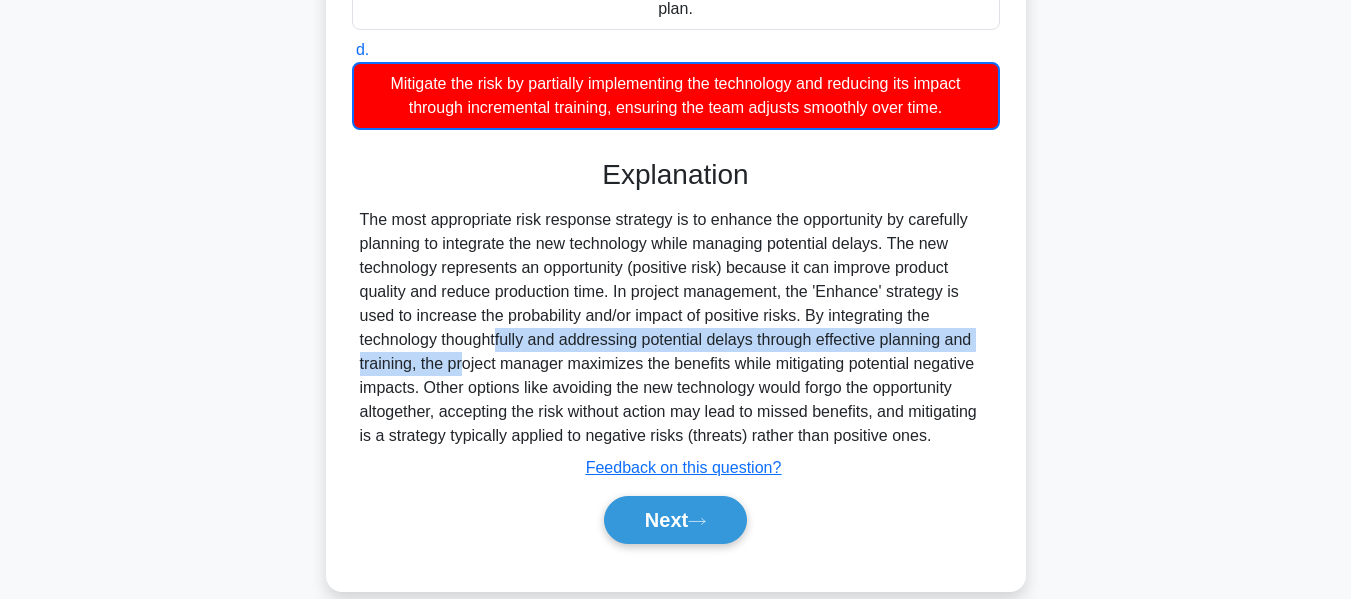 scroll, scrollTop: 589, scrollLeft: 0, axis: vertical 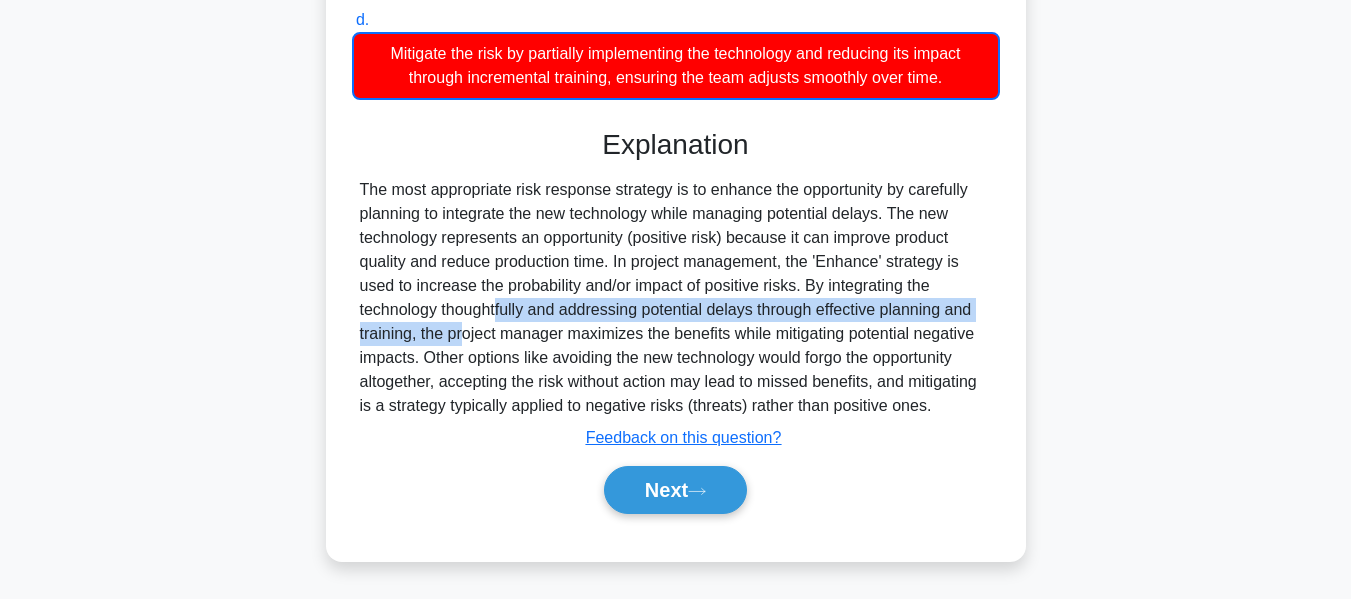 drag, startPoint x: 648, startPoint y: 498, endPoint x: 599, endPoint y: 515, distance: 51.86521 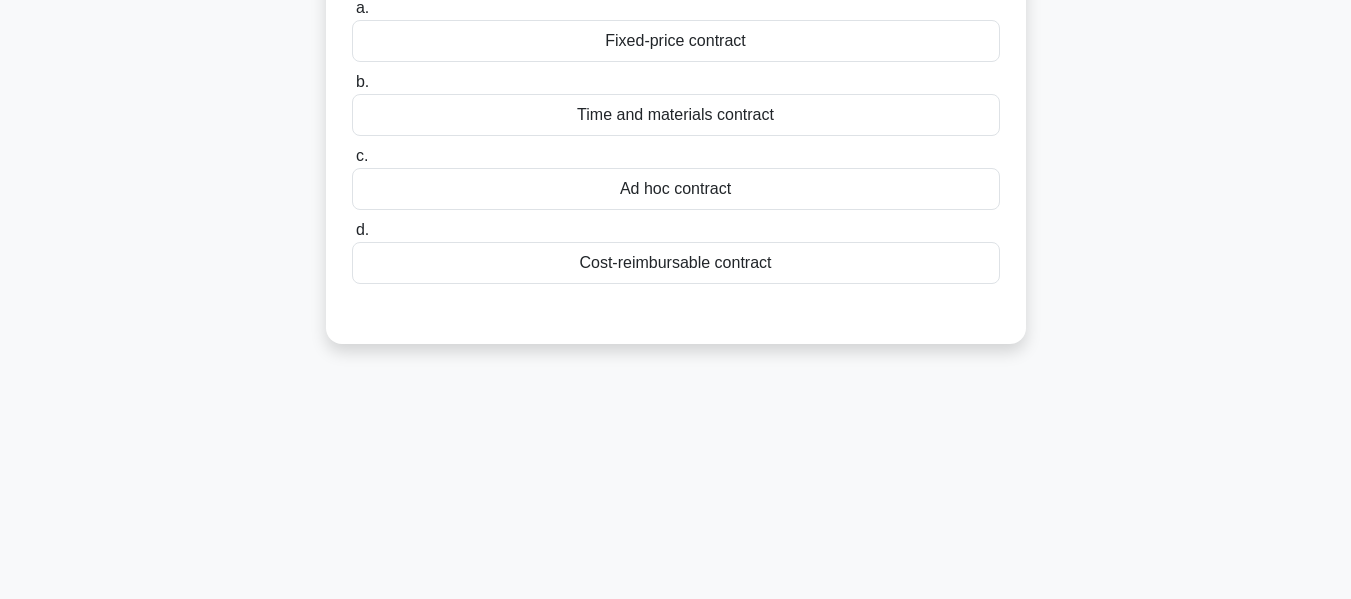 scroll, scrollTop: 81, scrollLeft: 0, axis: vertical 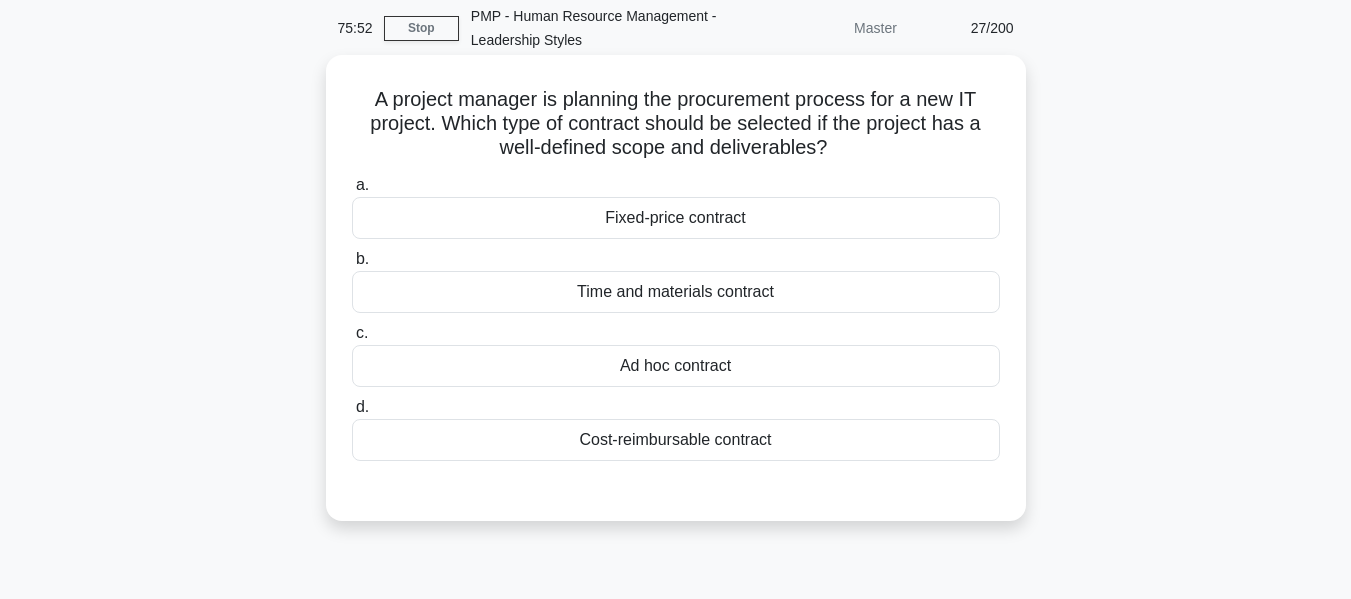 drag, startPoint x: 381, startPoint y: 96, endPoint x: 865, endPoint y: 152, distance: 487.2289 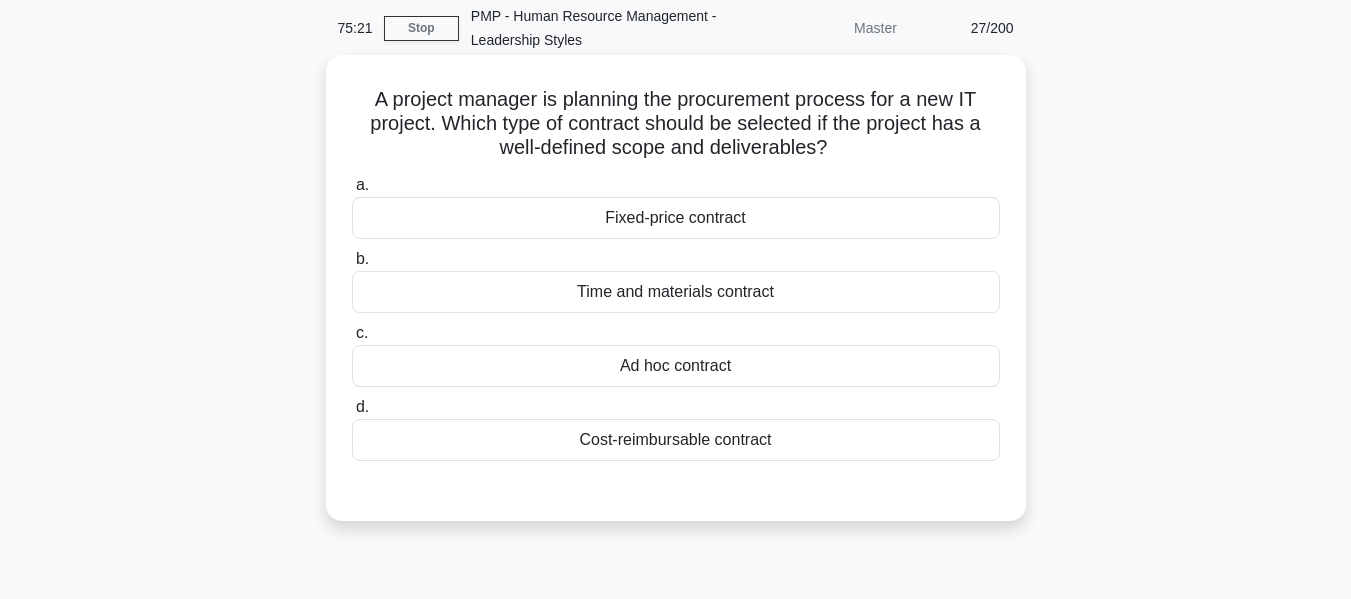 click on "A project manager is planning the procurement process for a new IT project. Which type of contract should be selected if the project has a well-defined scope and deliverables?" at bounding box center (676, 124) 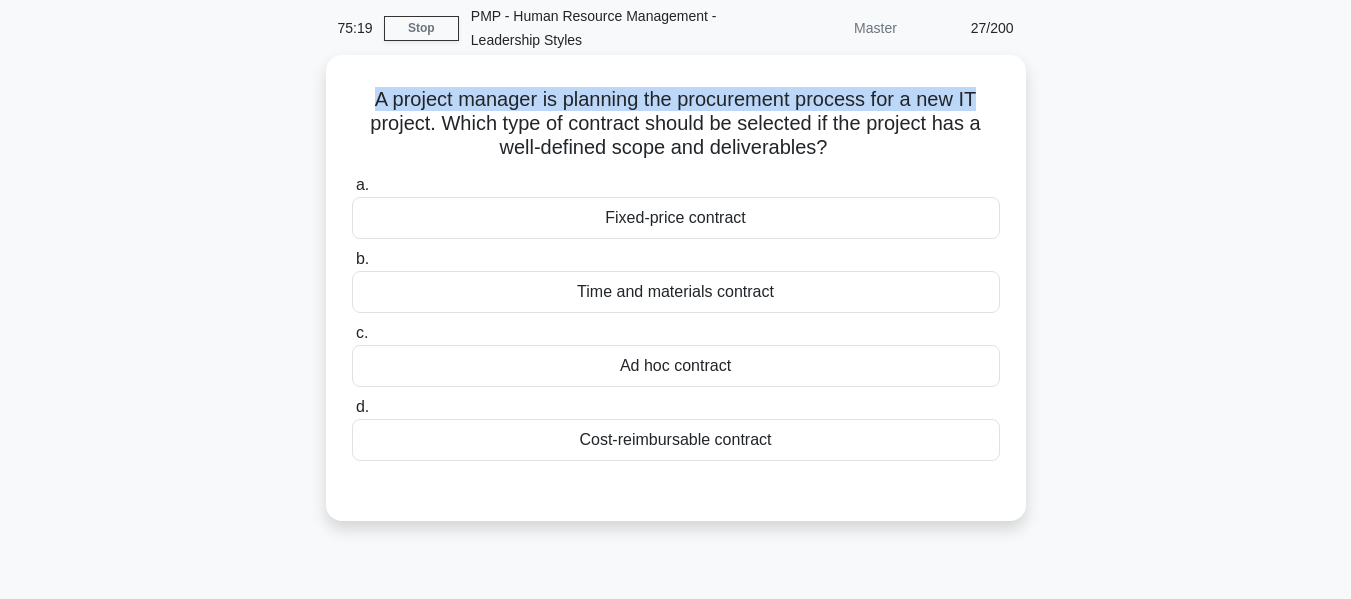 drag, startPoint x: 361, startPoint y: 102, endPoint x: 992, endPoint y: 74, distance: 631.6209 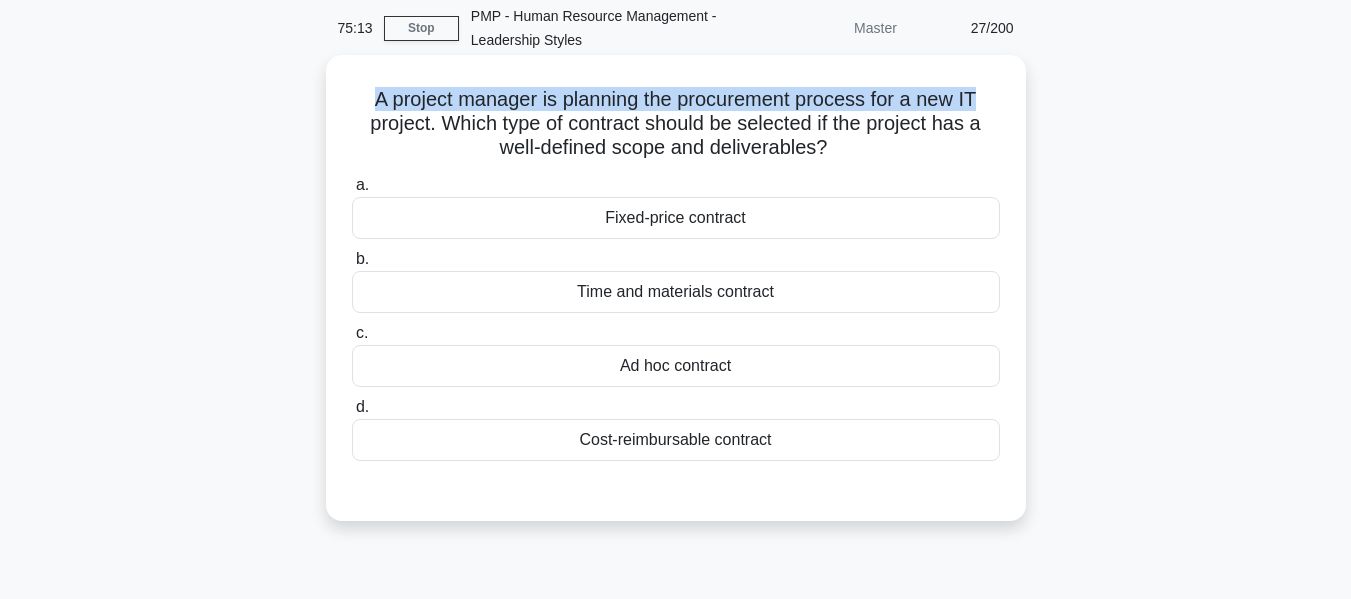 drag, startPoint x: 440, startPoint y: 122, endPoint x: 863, endPoint y: 159, distance: 424.6151 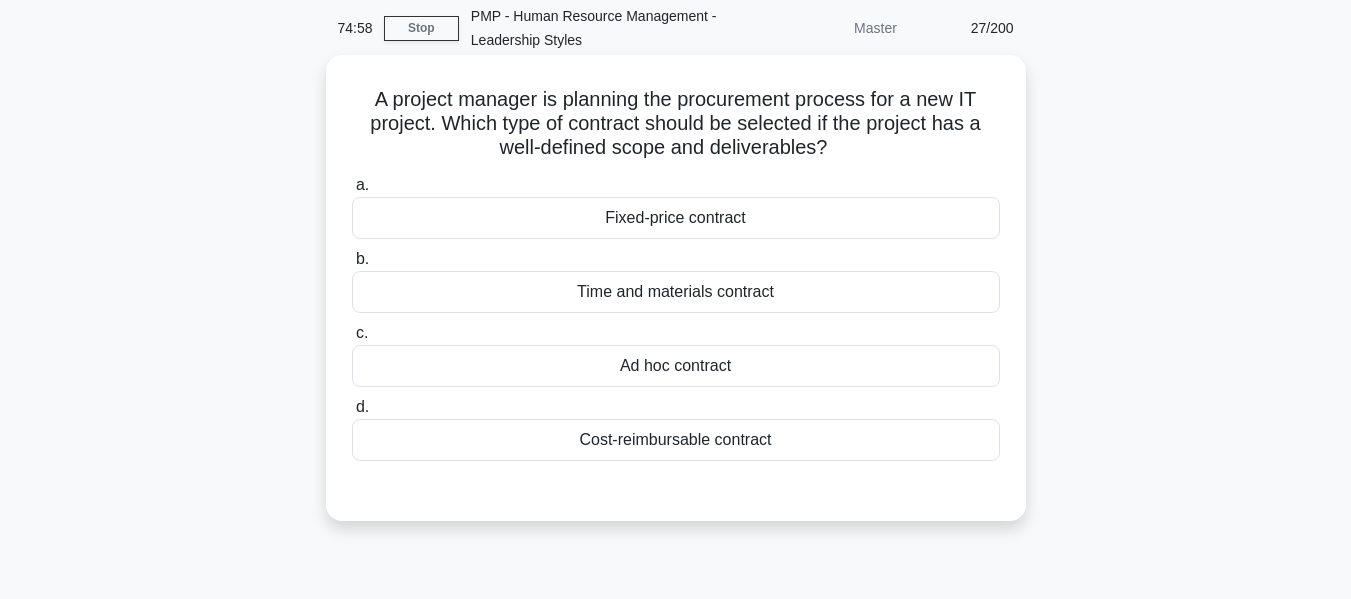 click on "Fixed-price contract" at bounding box center (676, 218) 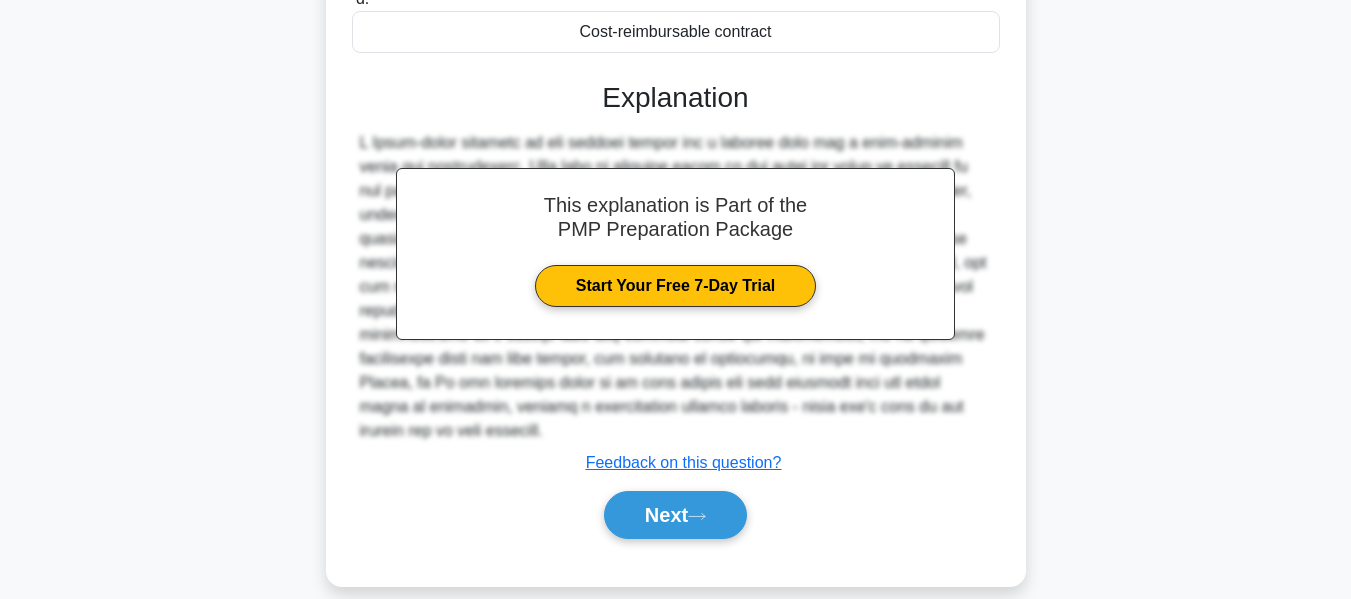 scroll, scrollTop: 491, scrollLeft: 0, axis: vertical 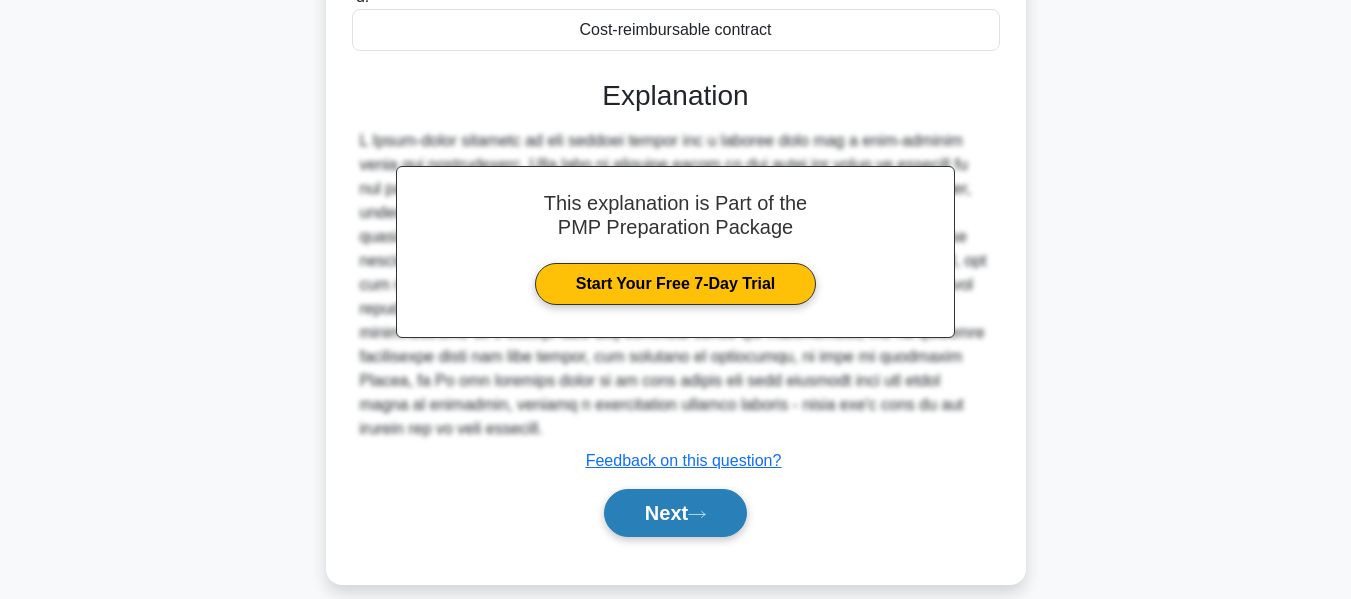 click on "Next" at bounding box center (675, 513) 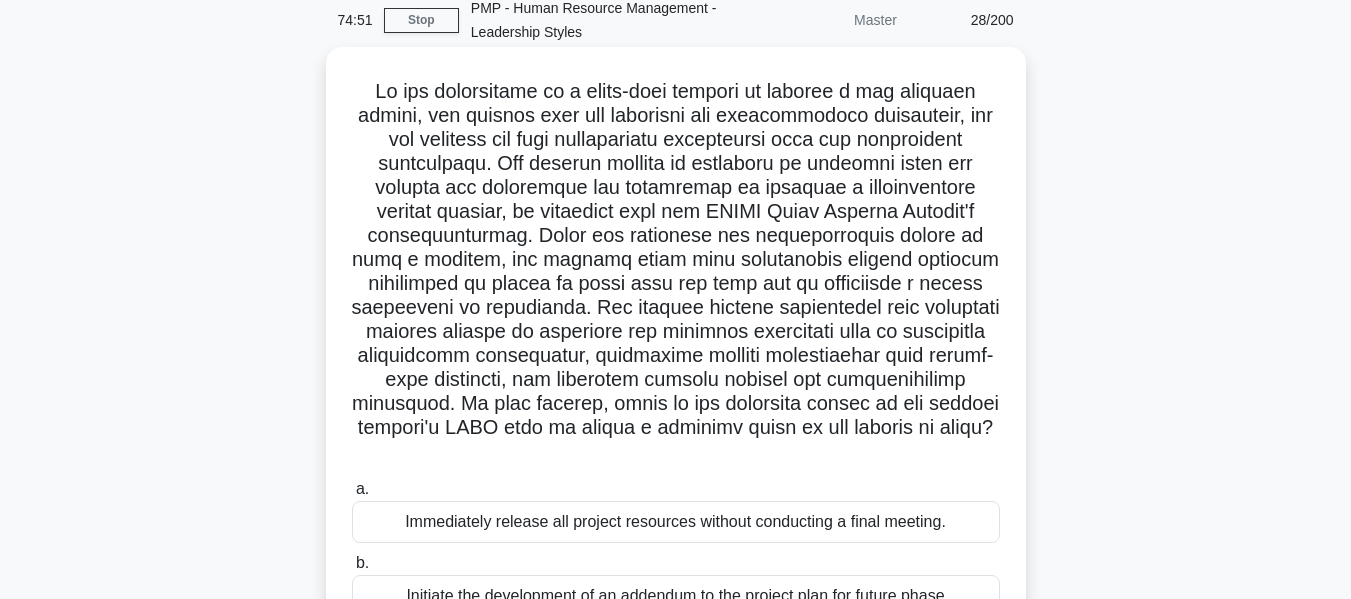 scroll, scrollTop: 0, scrollLeft: 0, axis: both 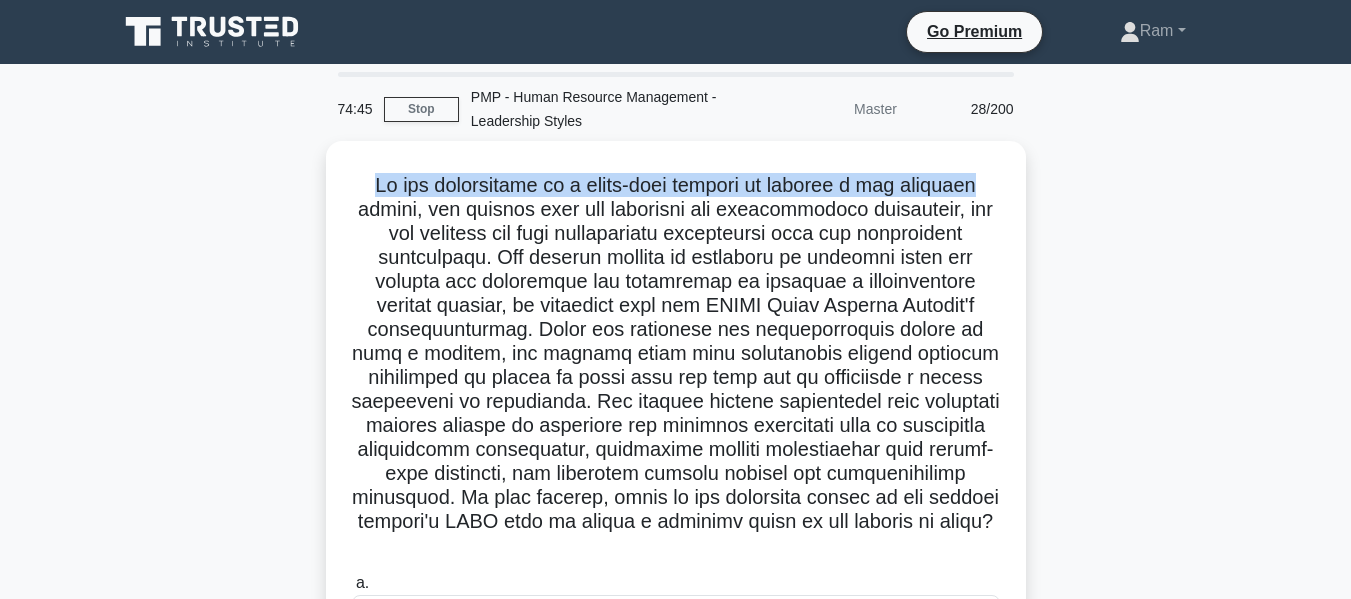 drag, startPoint x: 370, startPoint y: 182, endPoint x: 1061, endPoint y: 181, distance: 691.00073 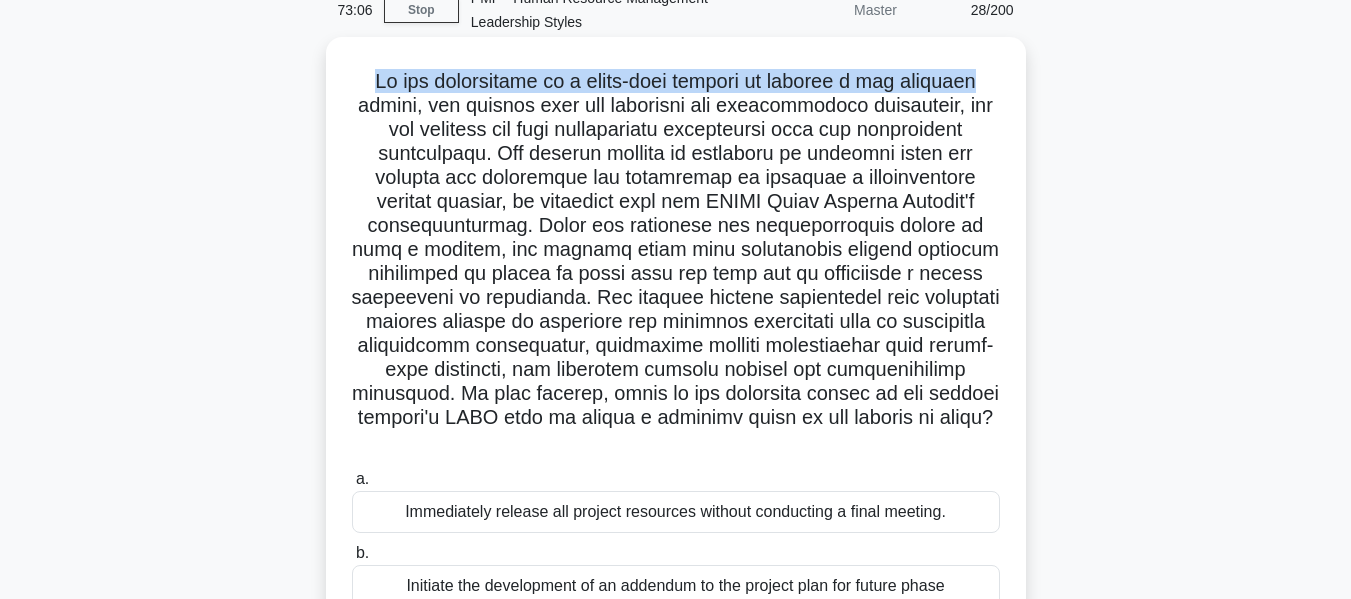 scroll, scrollTop: 100, scrollLeft: 0, axis: vertical 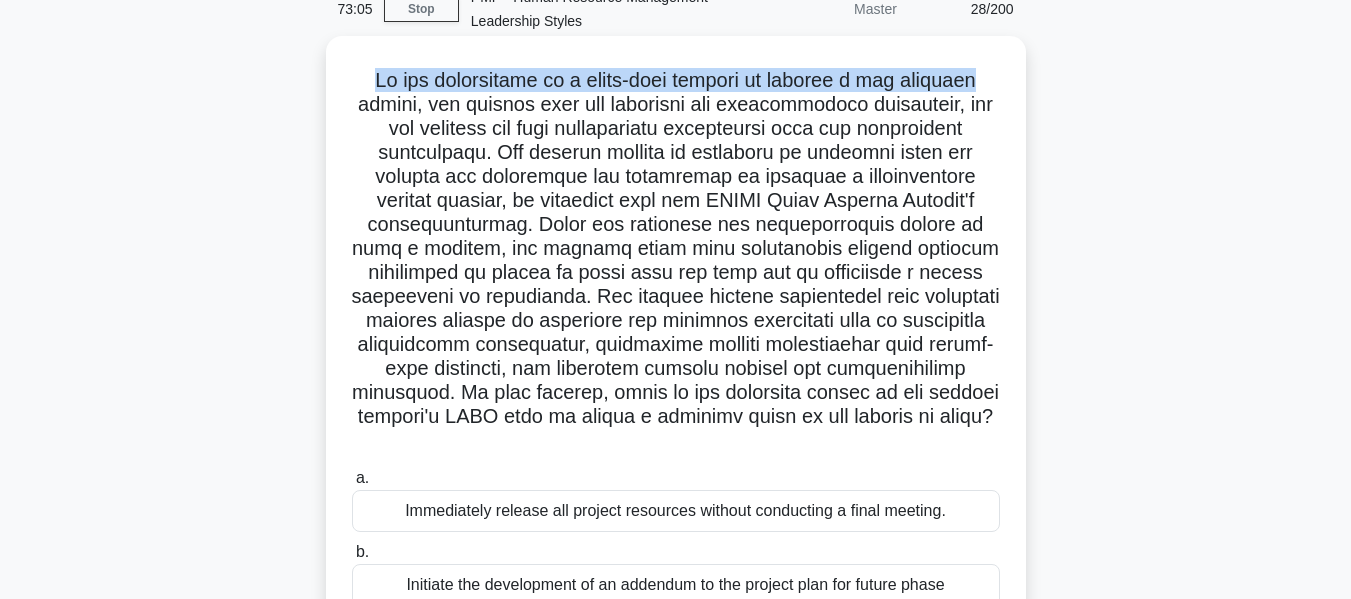 click on ".spinner_0XTQ{transform-origin:center;animation:spinner_y6GP .75s linear infinite}@keyframes spinner_y6GP{100%{transform:rotate(360deg)}}" at bounding box center (676, 261) 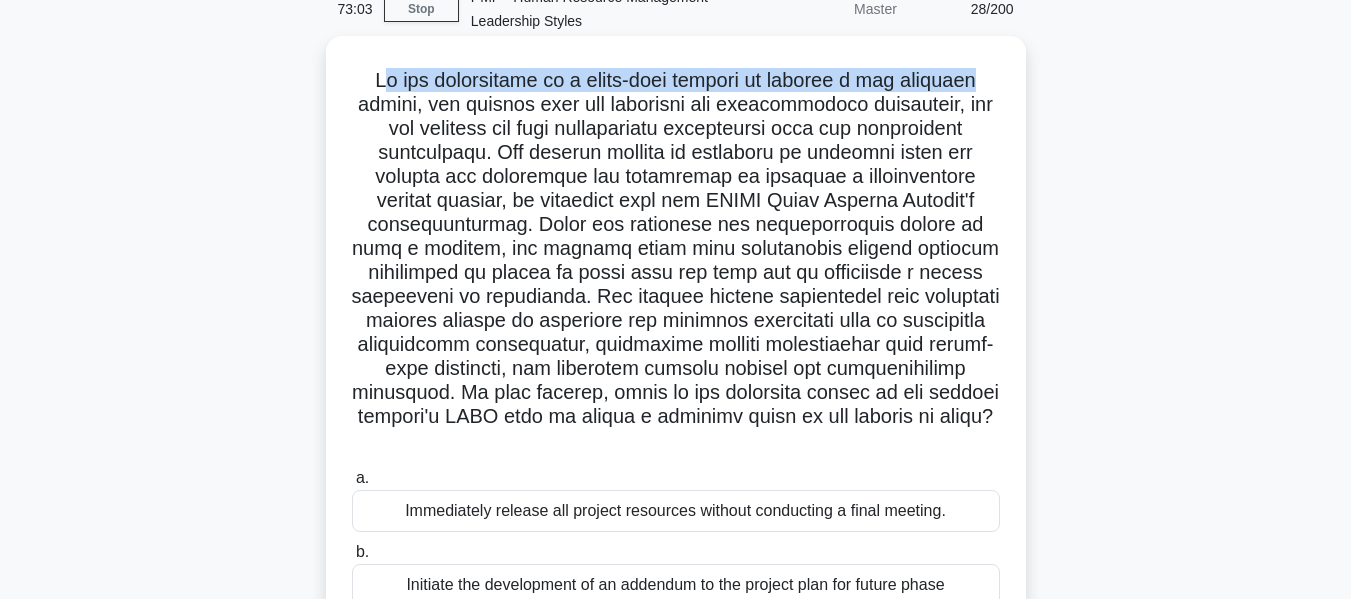 drag, startPoint x: 372, startPoint y: 81, endPoint x: 1012, endPoint y: 51, distance: 640.70276 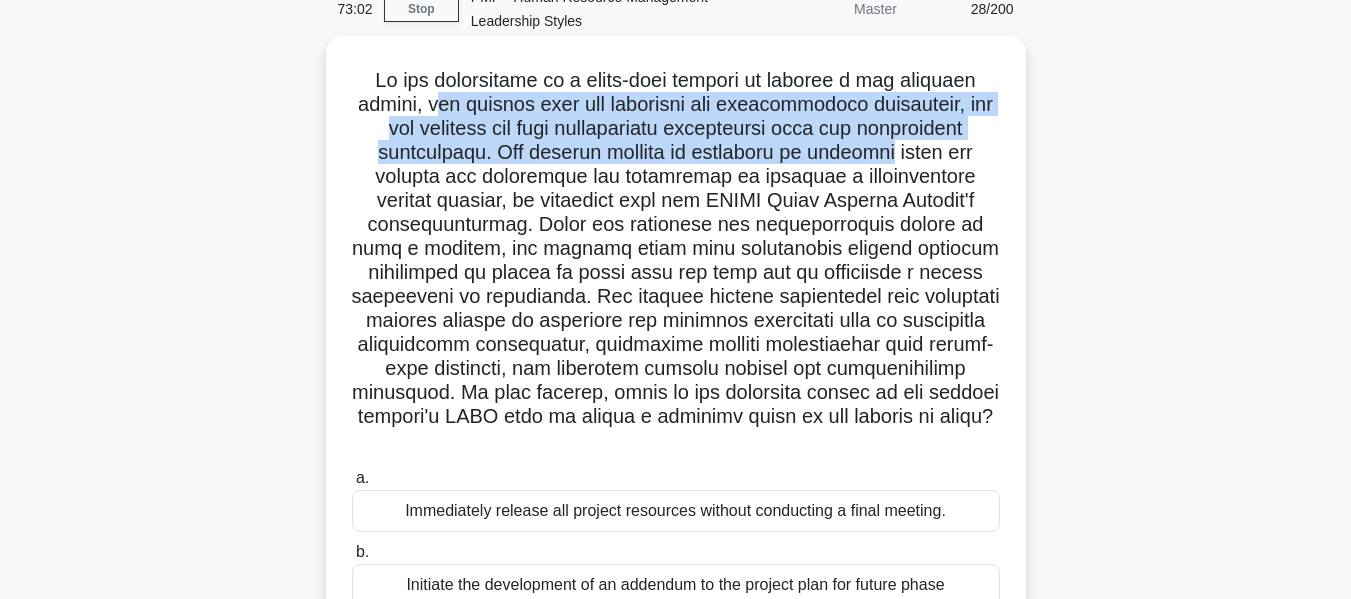 drag, startPoint x: 460, startPoint y: 103, endPoint x: 835, endPoint y: 218, distance: 392.23718 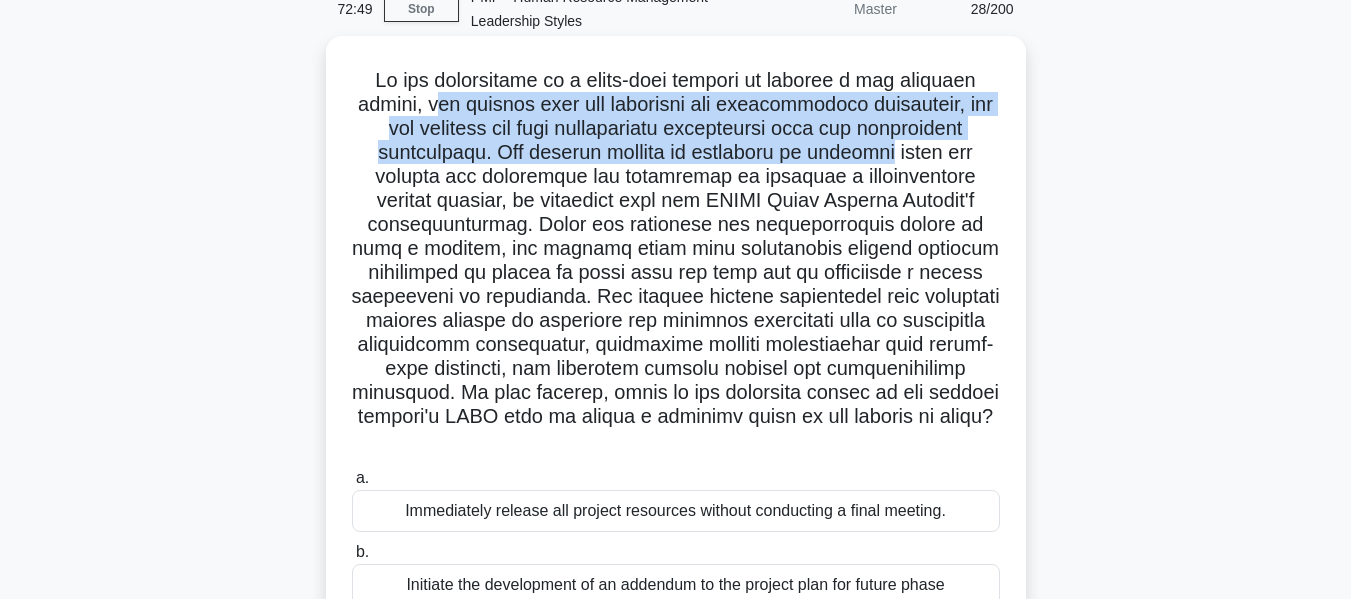 drag, startPoint x: 815, startPoint y: 297, endPoint x: 919, endPoint y: 436, distance: 173.60011 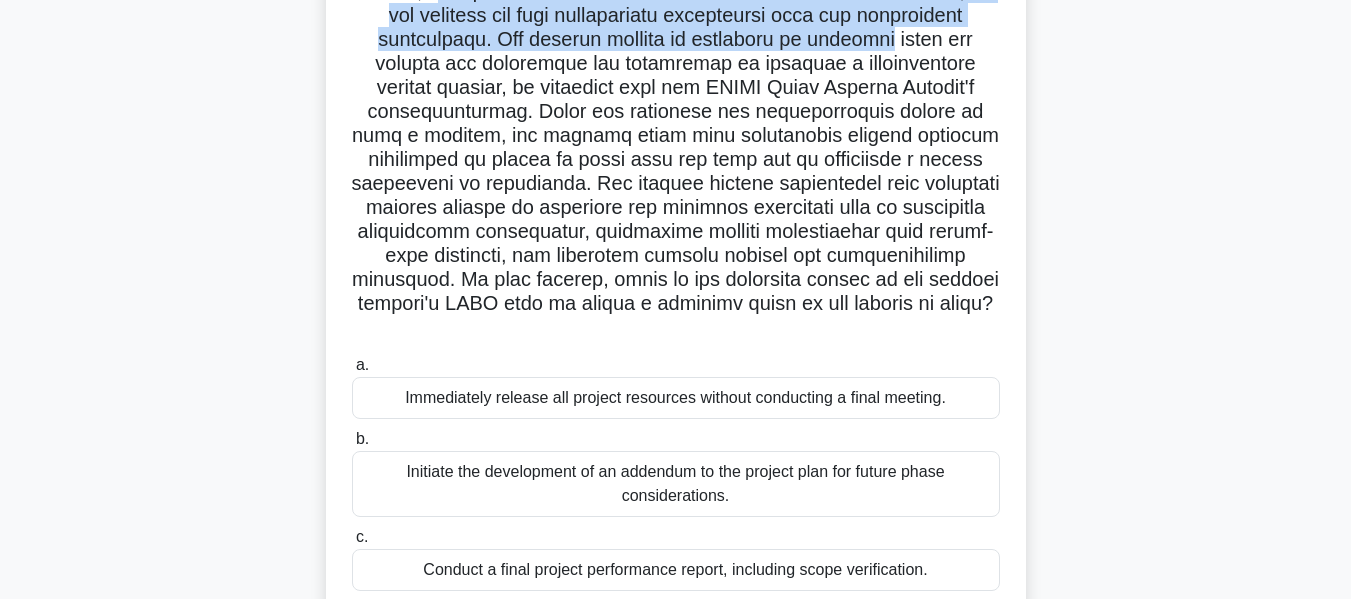 scroll, scrollTop: 481, scrollLeft: 0, axis: vertical 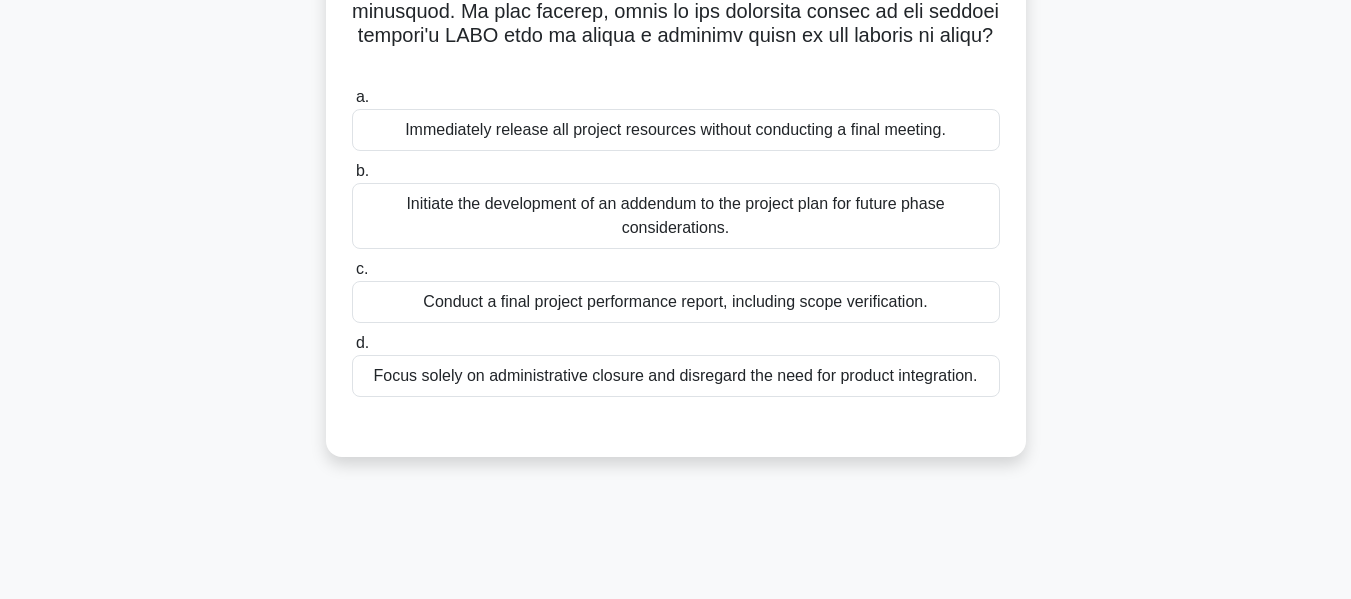 click on "Initiate the development of an addendum to the project plan for future phase considerations." at bounding box center [676, 216] 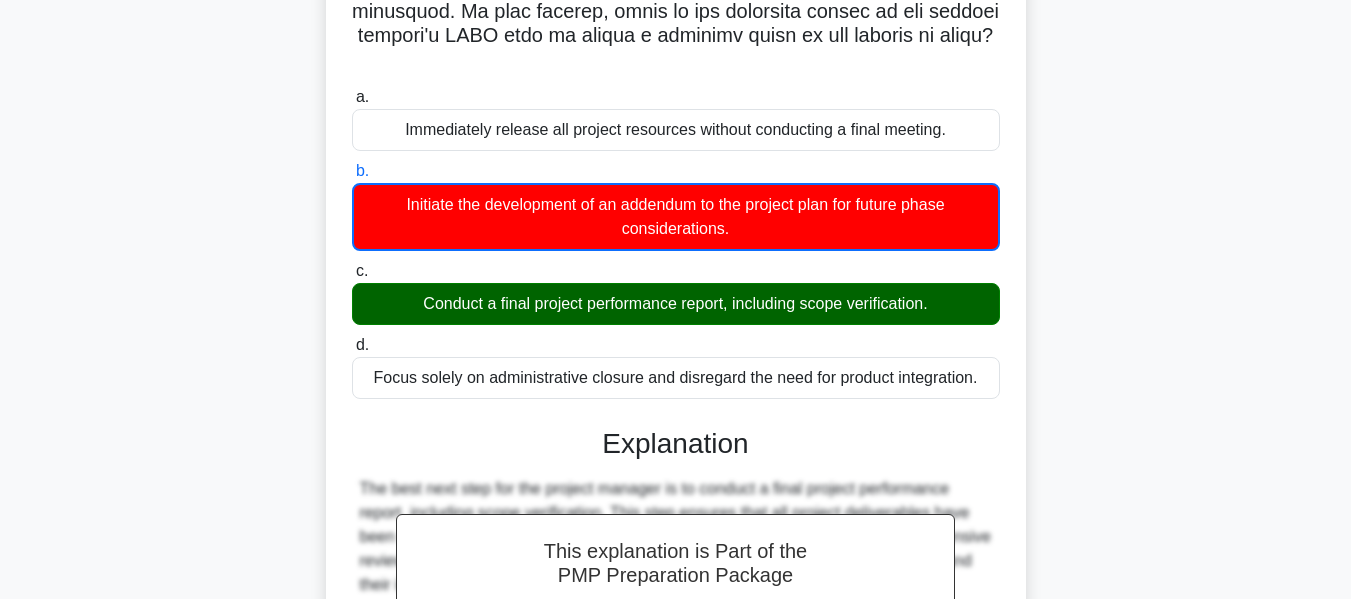 drag, startPoint x: 391, startPoint y: 304, endPoint x: 974, endPoint y: 288, distance: 583.2195 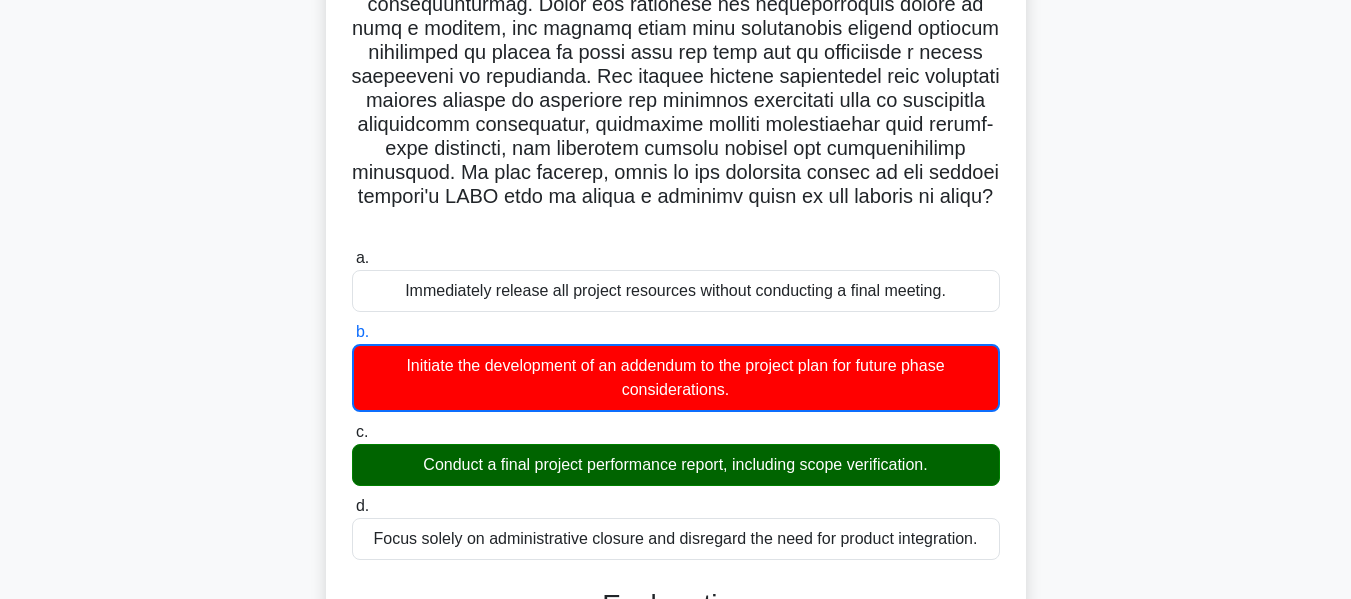 scroll, scrollTop: 0, scrollLeft: 0, axis: both 